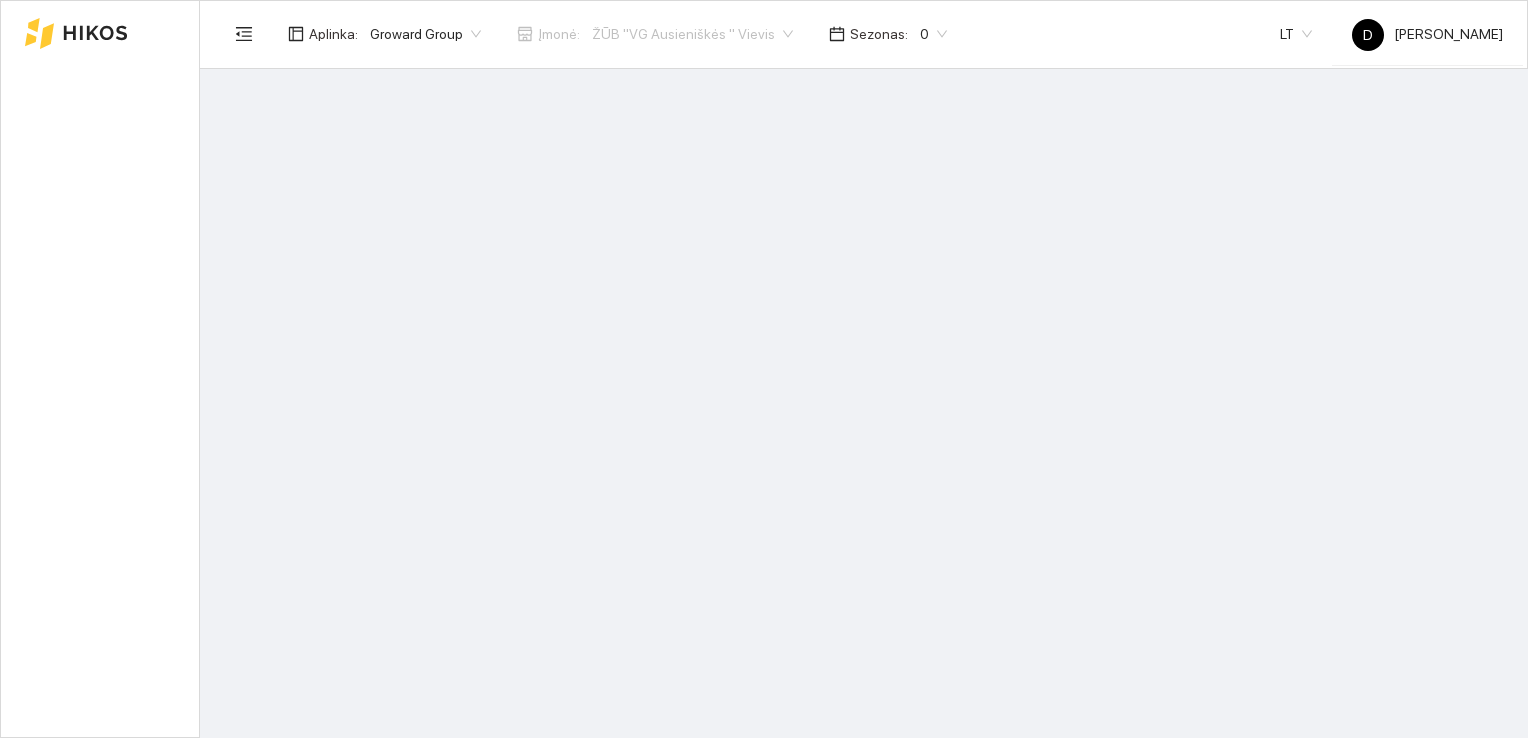 scroll, scrollTop: 0, scrollLeft: 0, axis: both 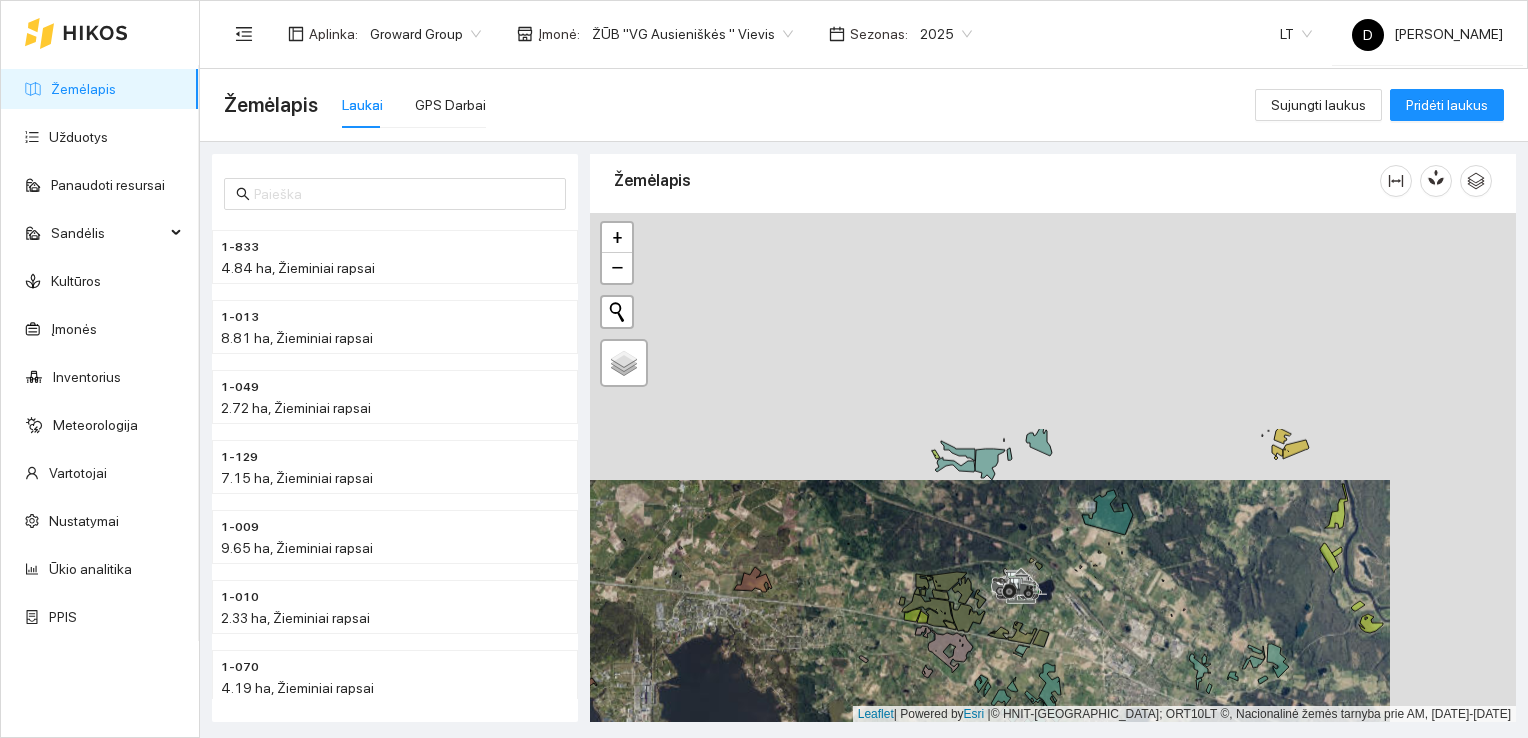 drag, startPoint x: 1108, startPoint y: 370, endPoint x: 982, endPoint y: 637, distance: 295.23718 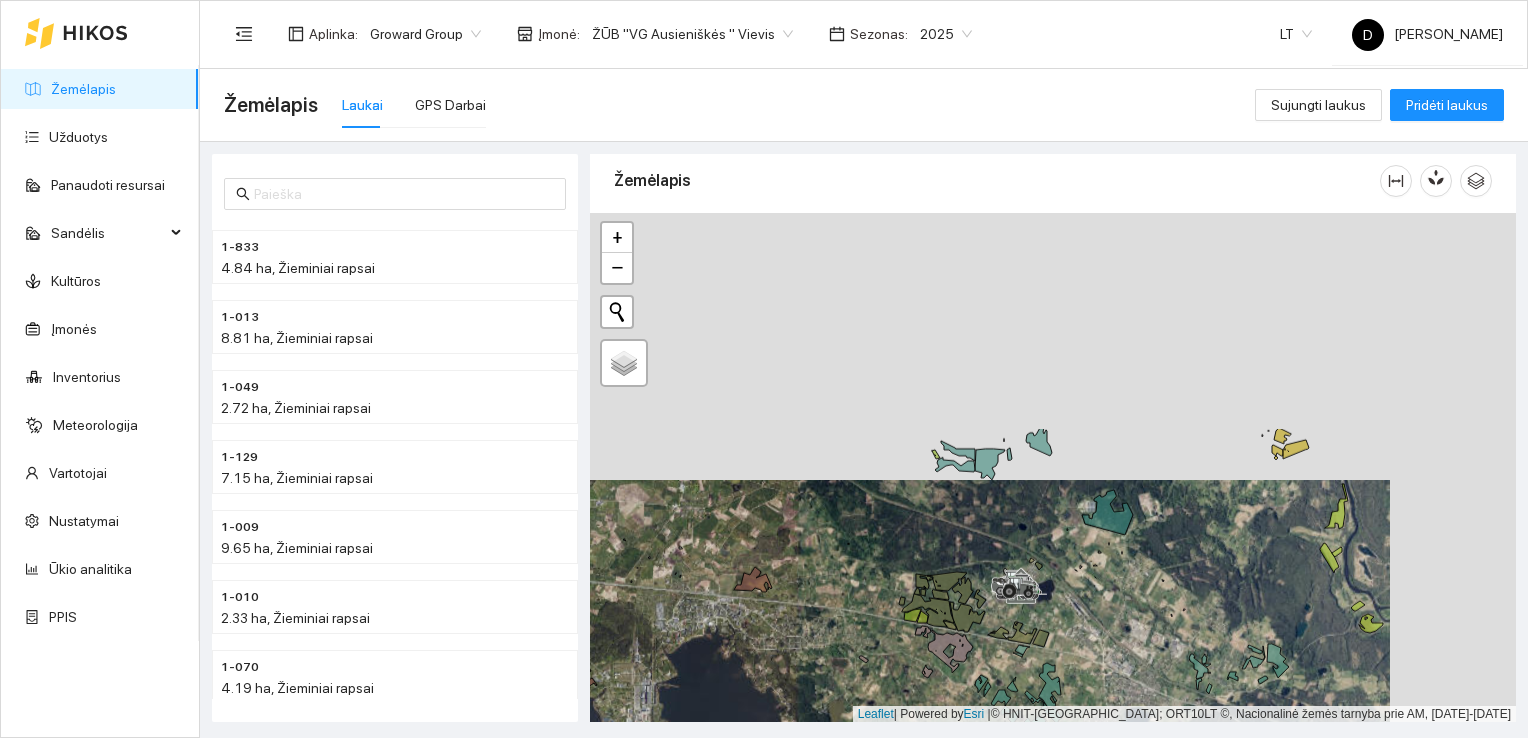 click at bounding box center (1053, 468) 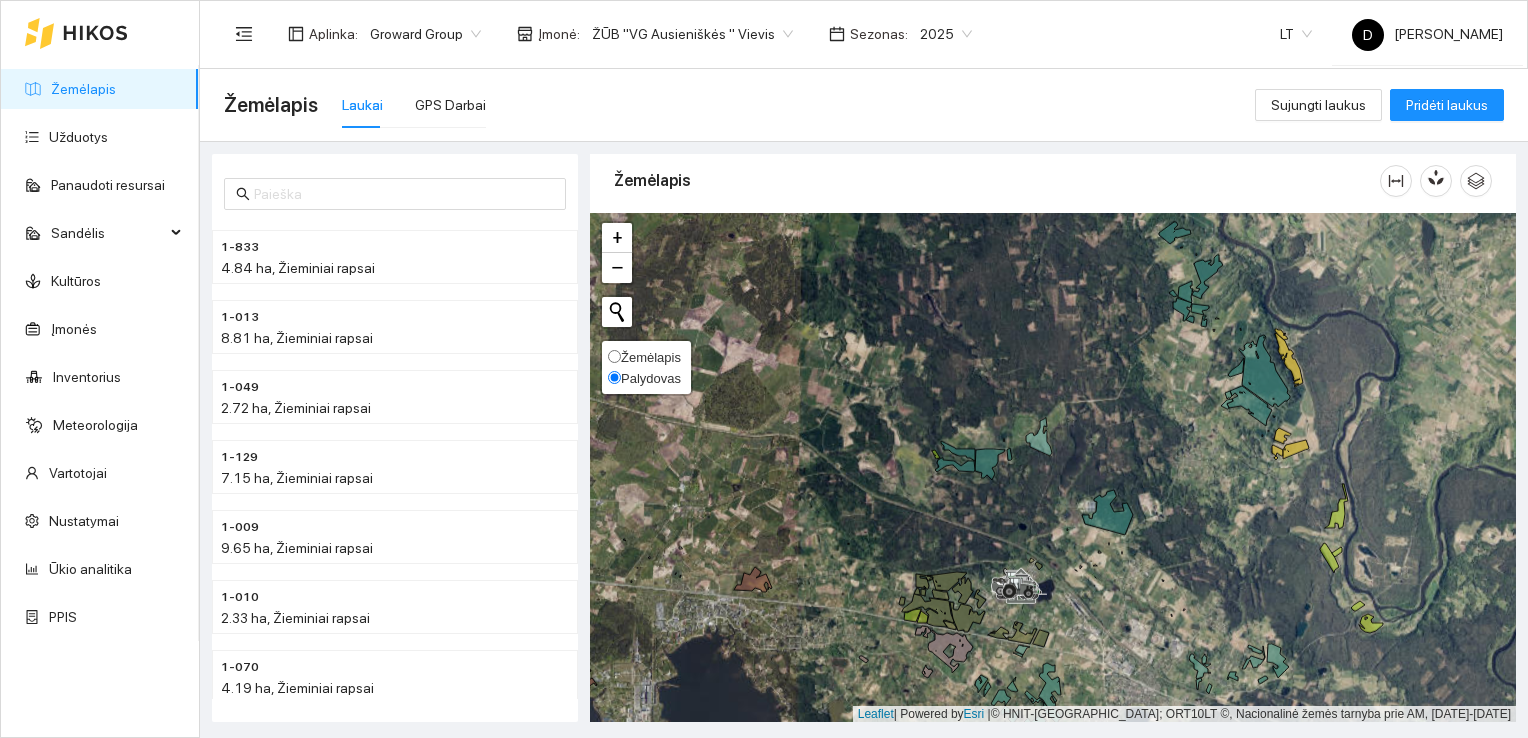 click on "Žemėlapis" at bounding box center [651, 357] 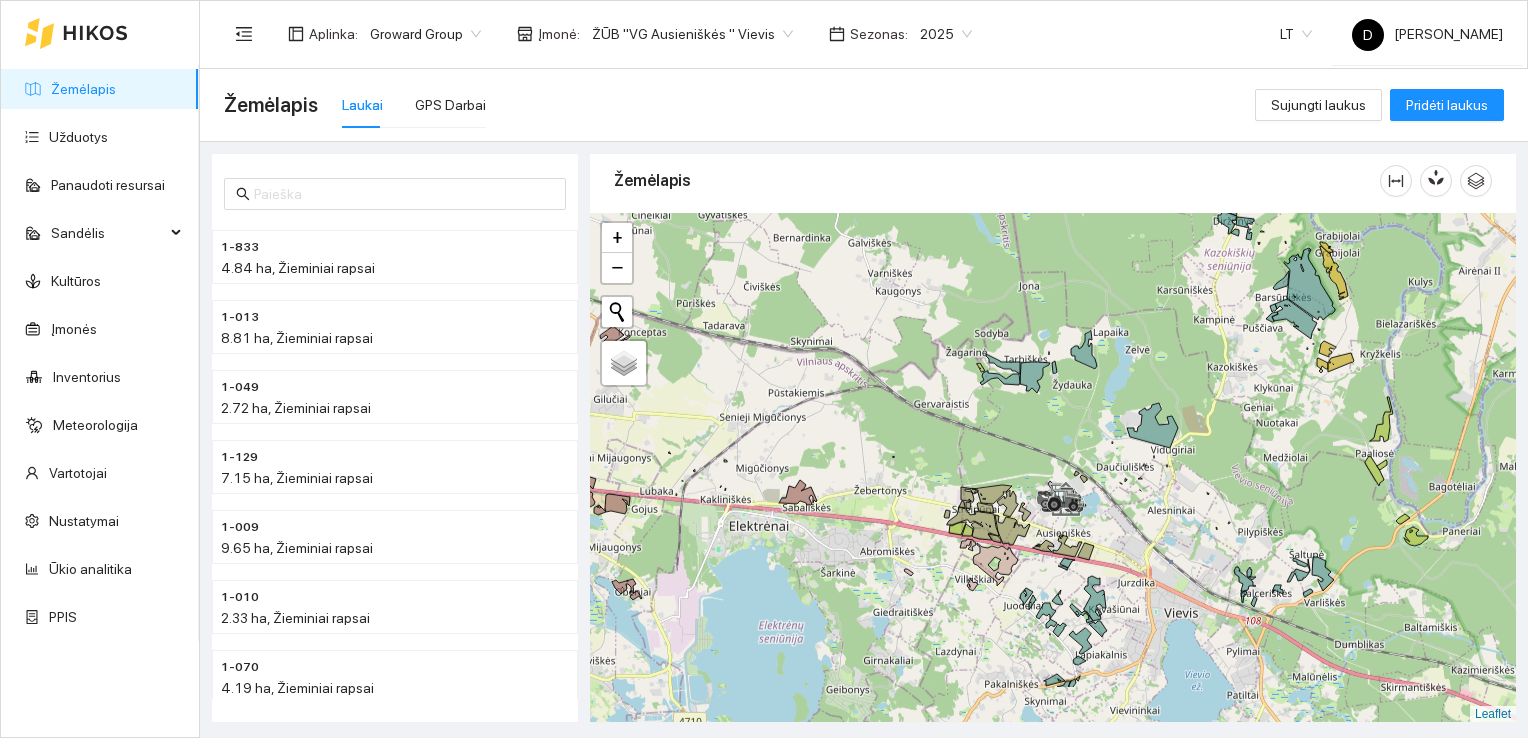 drag, startPoint x: 1143, startPoint y: 576, endPoint x: 1209, endPoint y: 441, distance: 150.26976 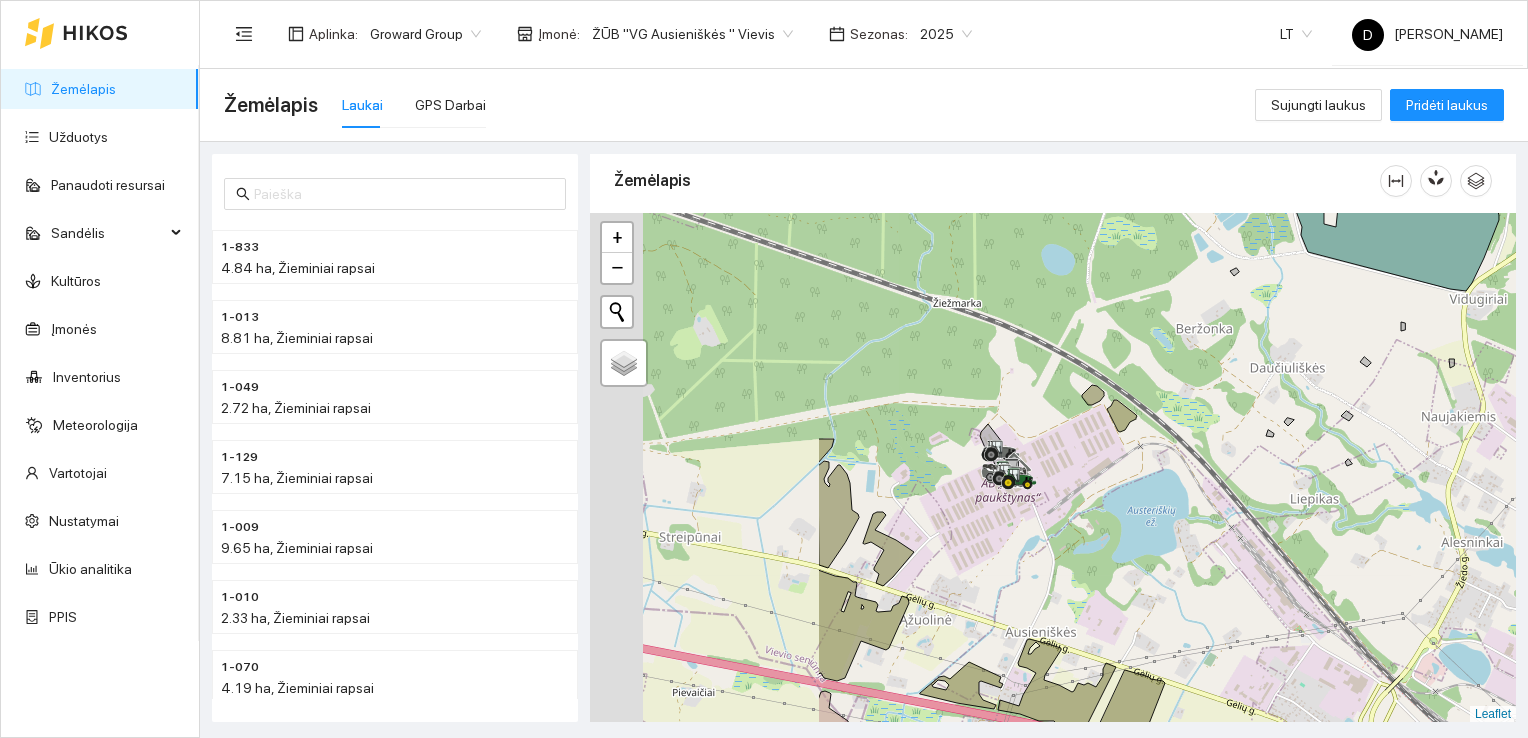 drag, startPoint x: 763, startPoint y: 438, endPoint x: 1085, endPoint y: 480, distance: 324.72757 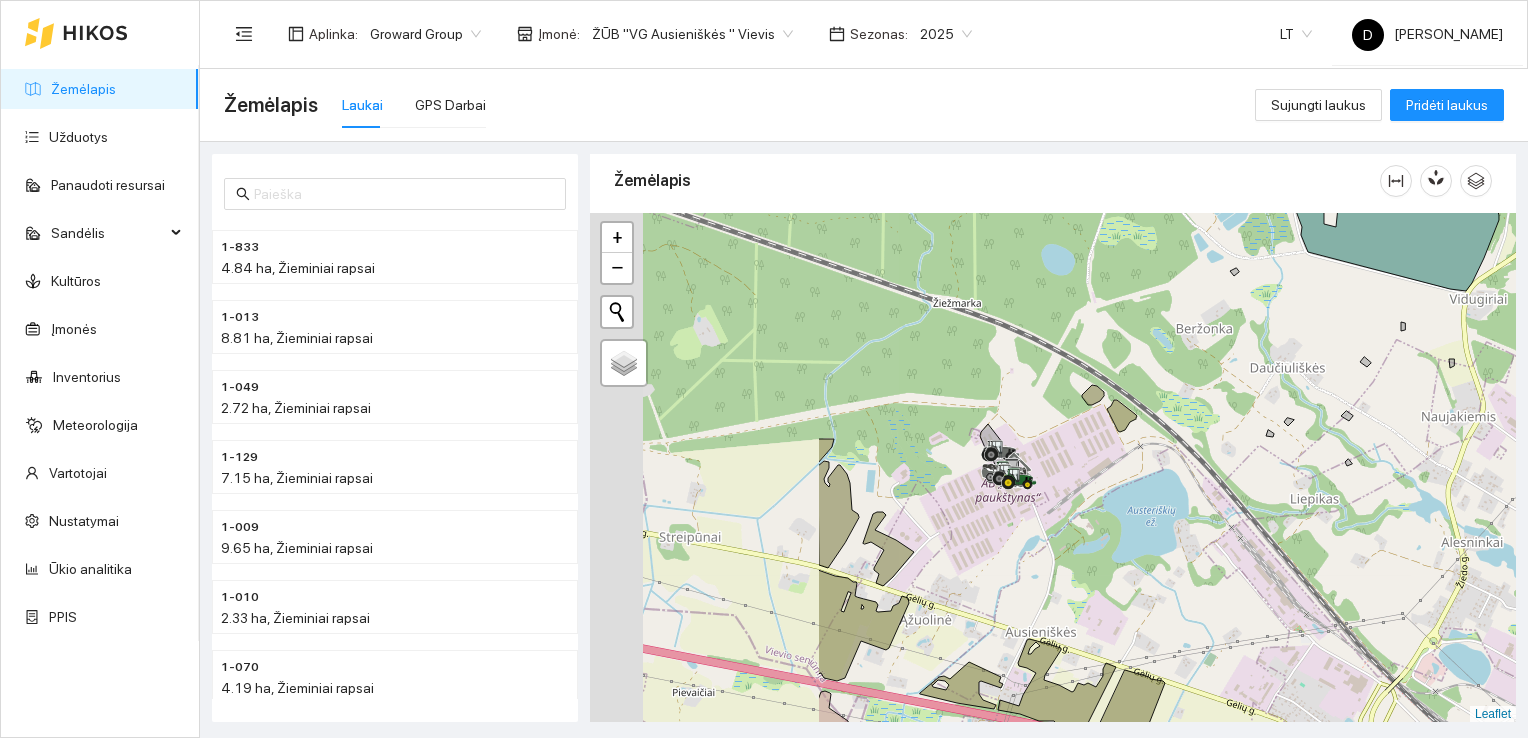 click at bounding box center [1053, 468] 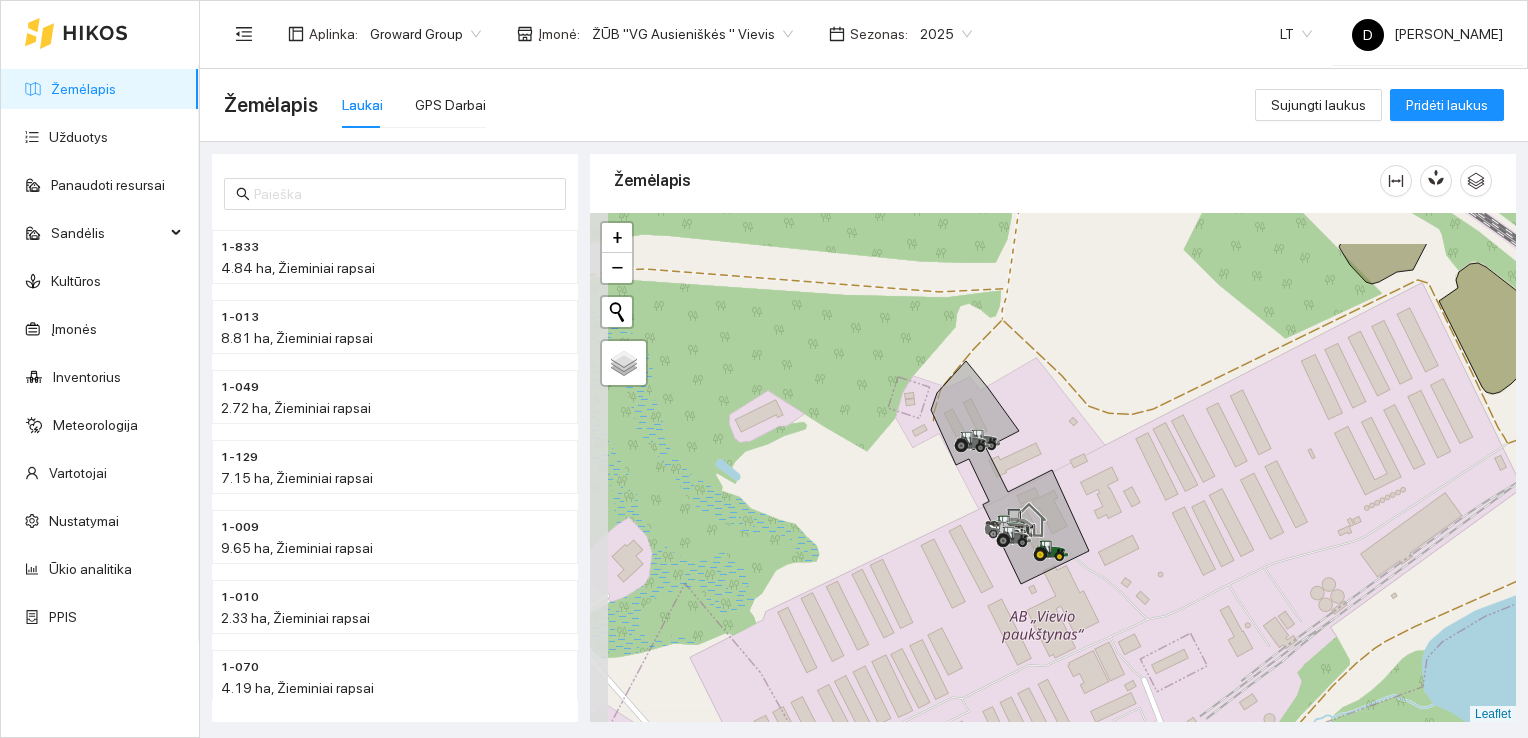 drag, startPoint x: 917, startPoint y: 416, endPoint x: 1124, endPoint y: 499, distance: 223.02017 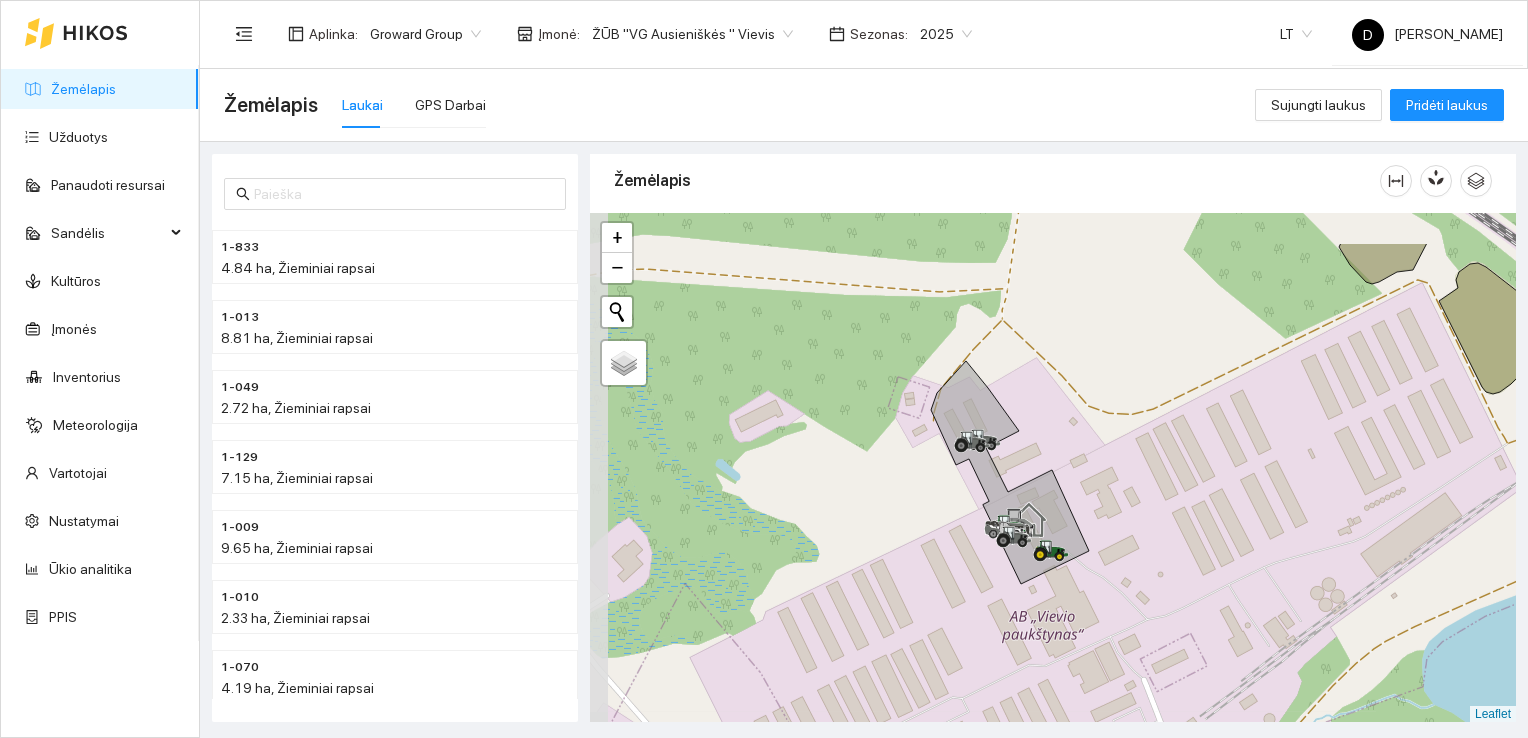click at bounding box center [1053, 468] 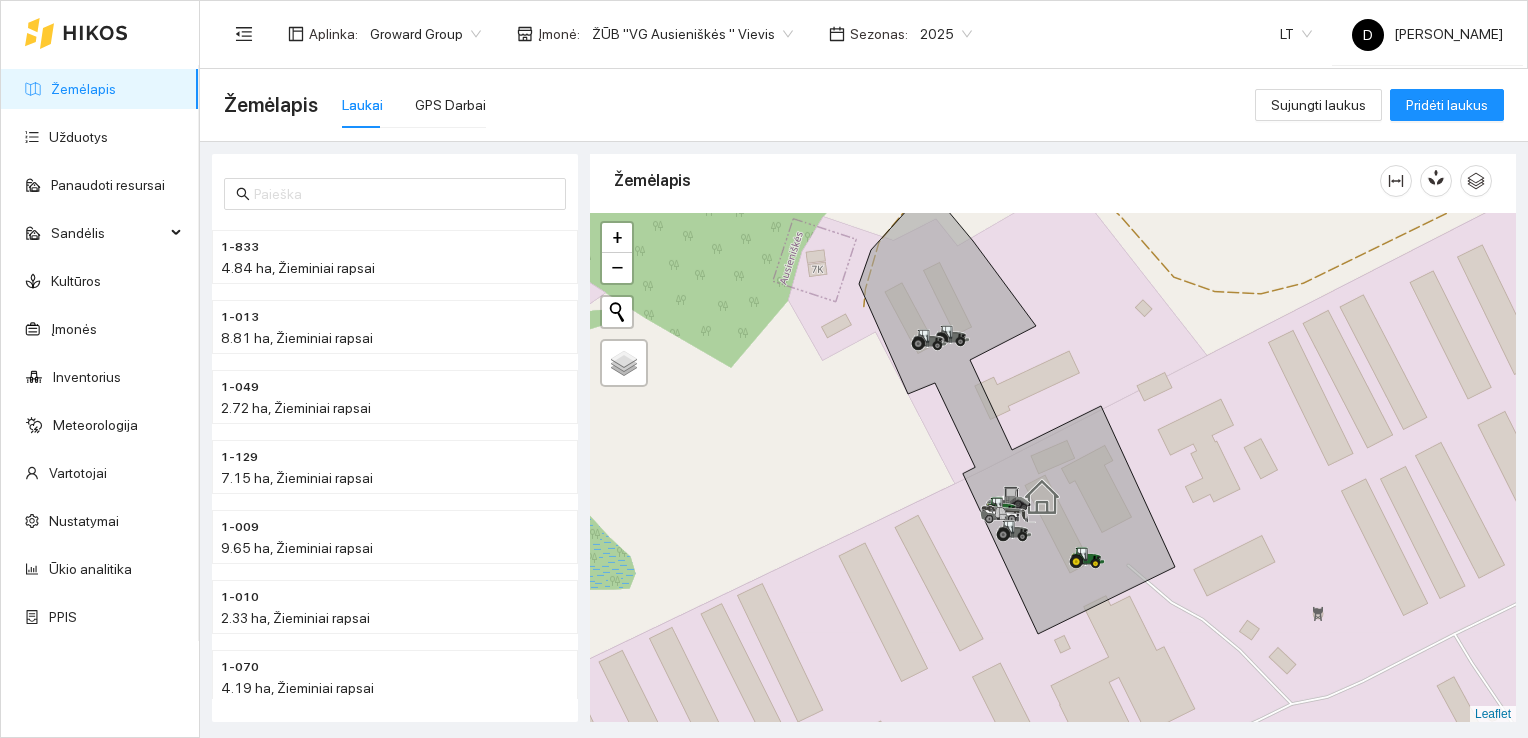 drag, startPoint x: 1023, startPoint y: 426, endPoint x: 1059, endPoint y: 417, distance: 37.107952 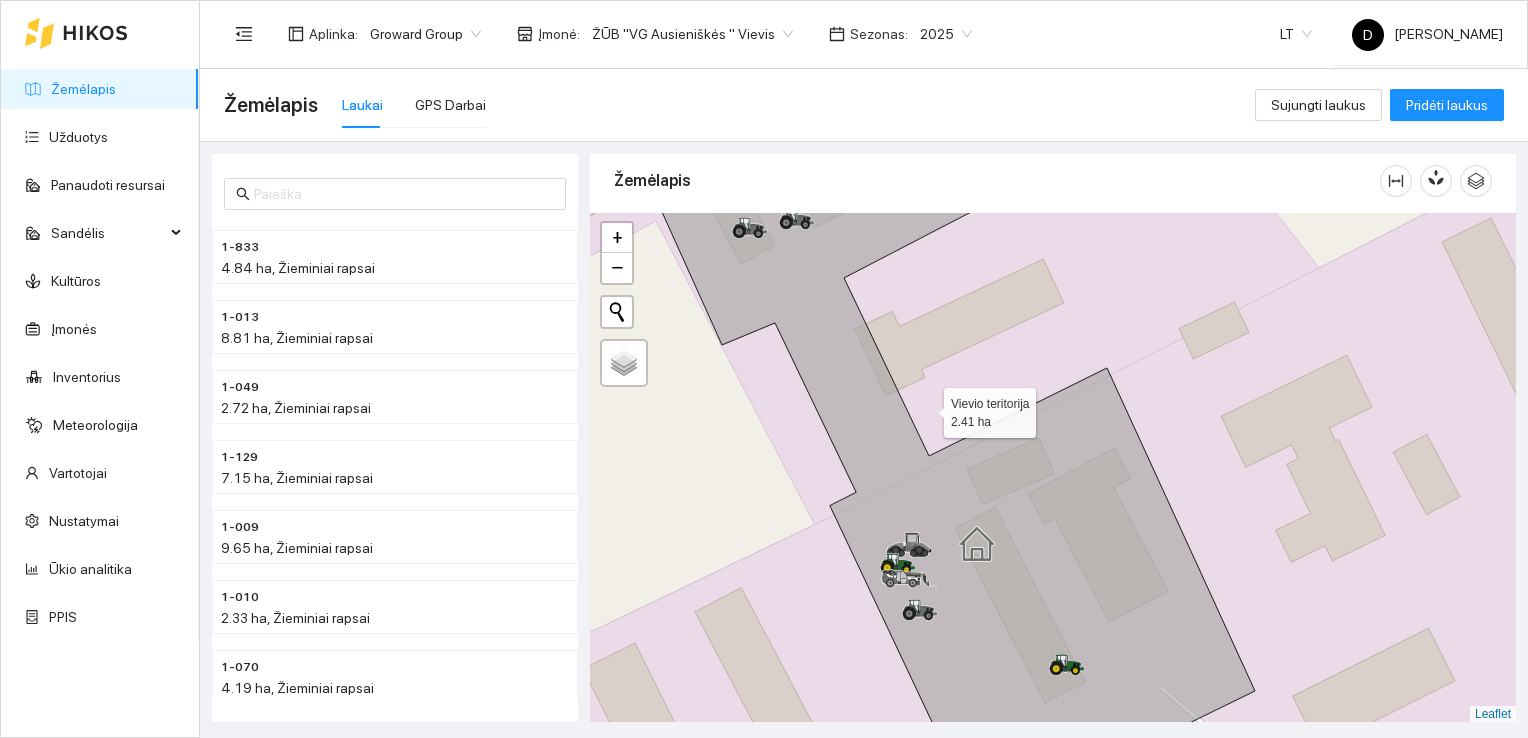 click 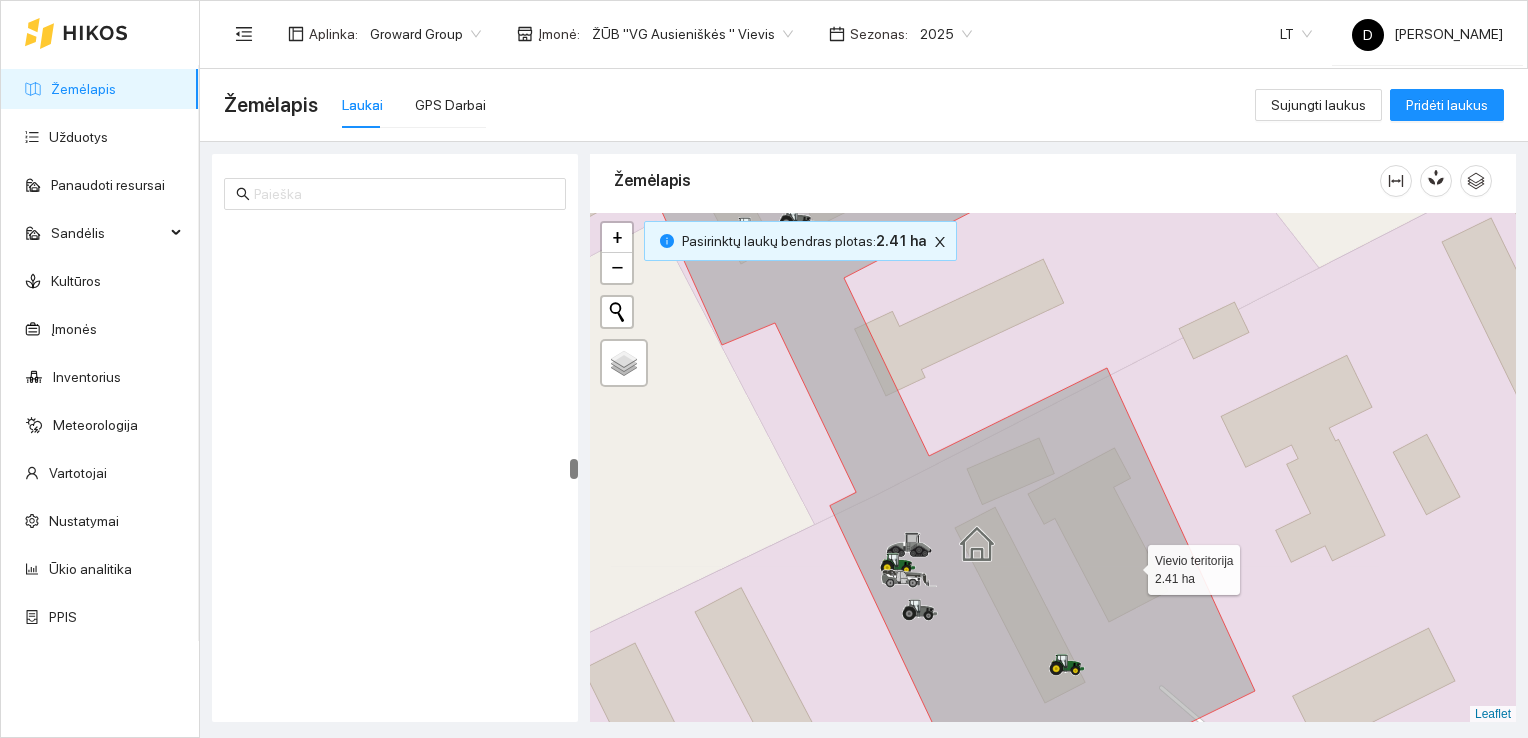 scroll, scrollTop: 5864, scrollLeft: 0, axis: vertical 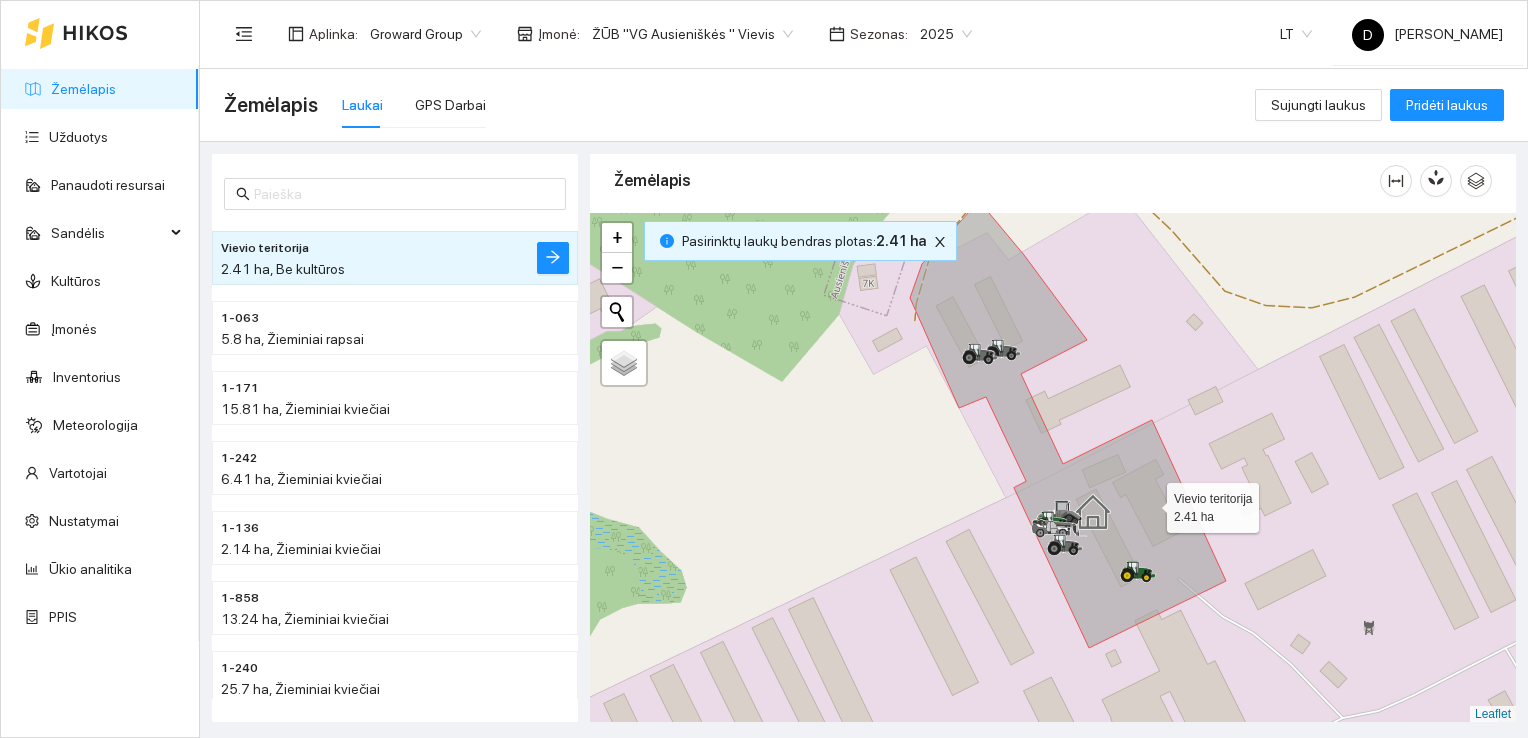 click 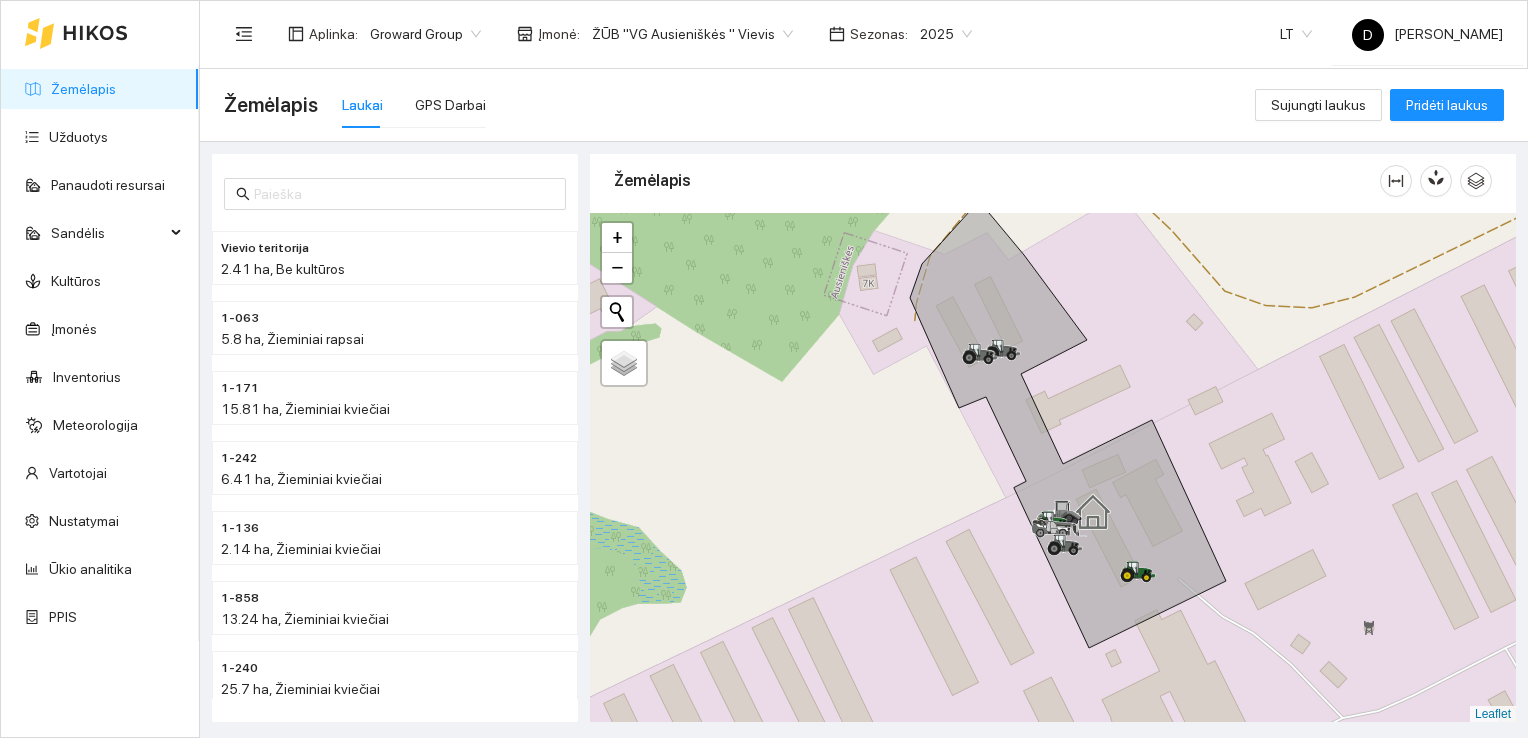 click at bounding box center (1053, 468) 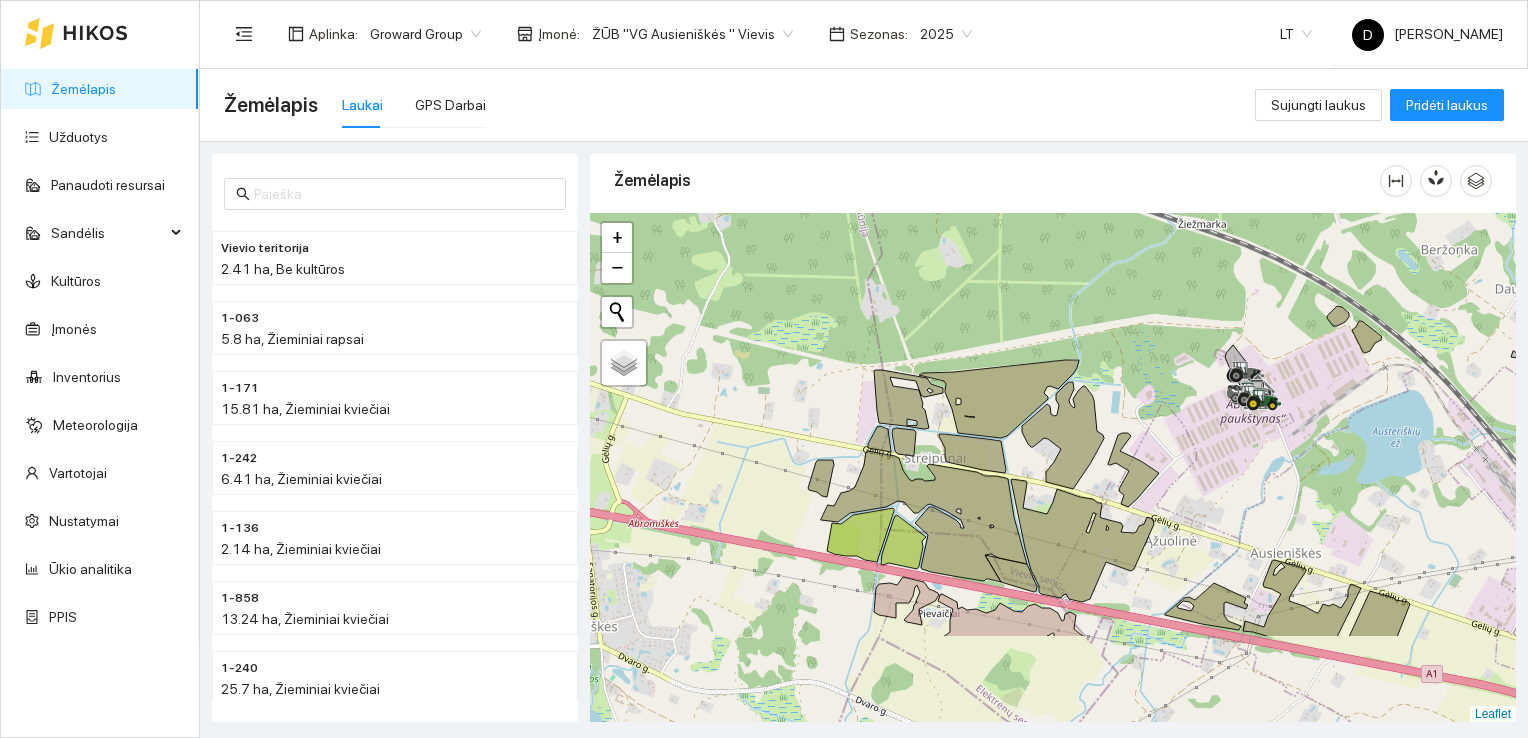 drag, startPoint x: 926, startPoint y: 596, endPoint x: 1211, endPoint y: 458, distance: 316.6528 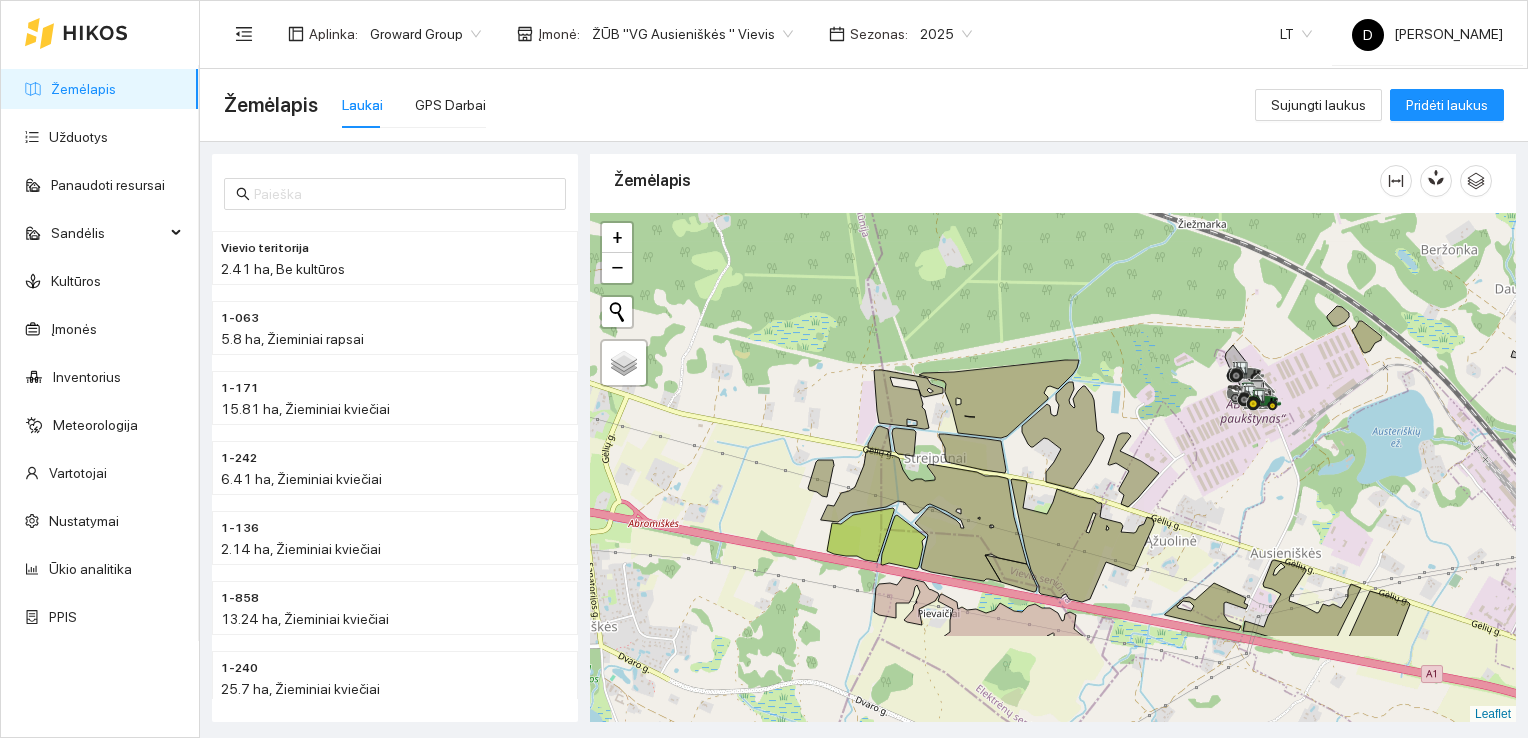 click at bounding box center (1053, 468) 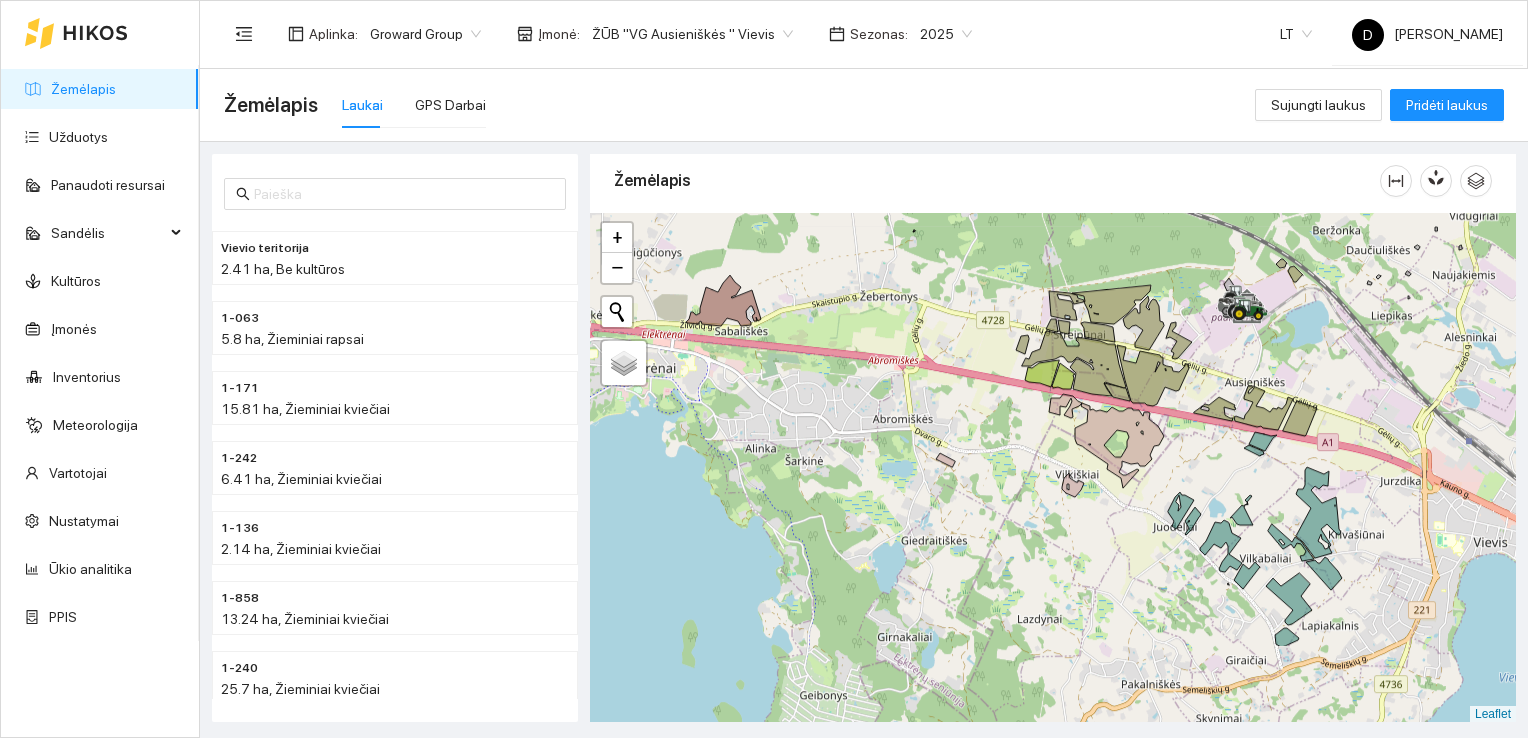drag, startPoint x: 954, startPoint y: 528, endPoint x: 907, endPoint y: 400, distance: 136.35616 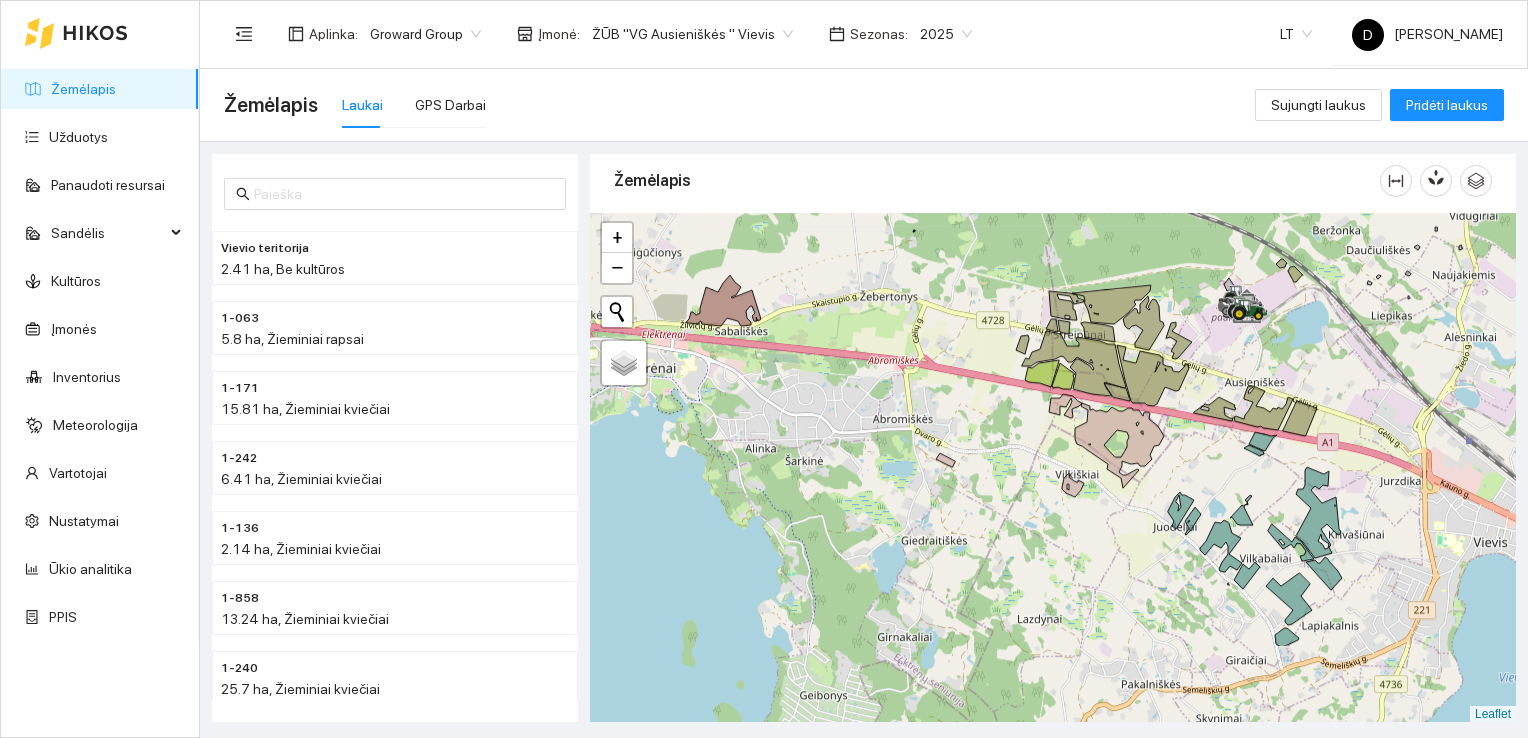 click at bounding box center [1053, 468] 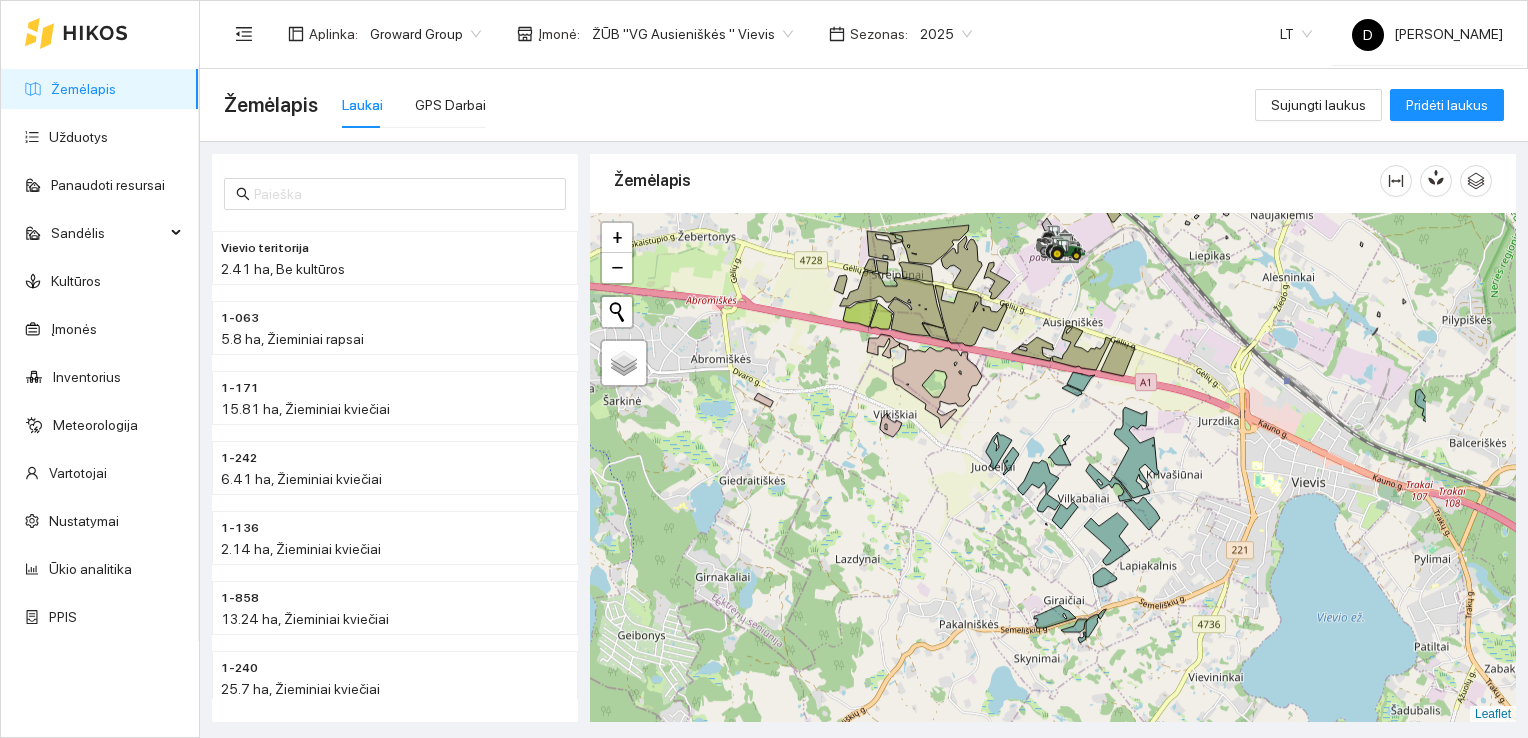 drag, startPoint x: 1250, startPoint y: 465, endPoint x: 1075, endPoint y: 397, distance: 187.74718 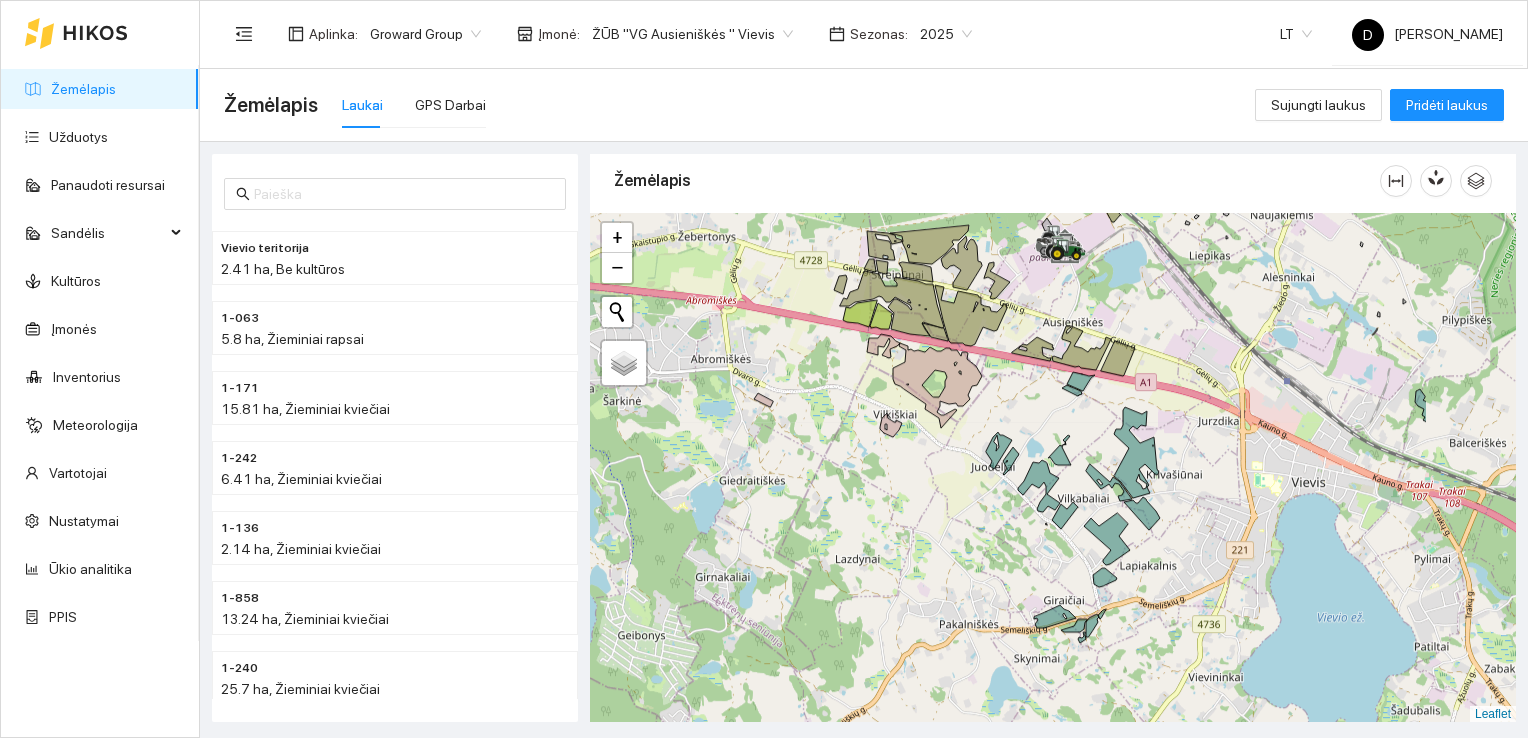 click at bounding box center [1053, 468] 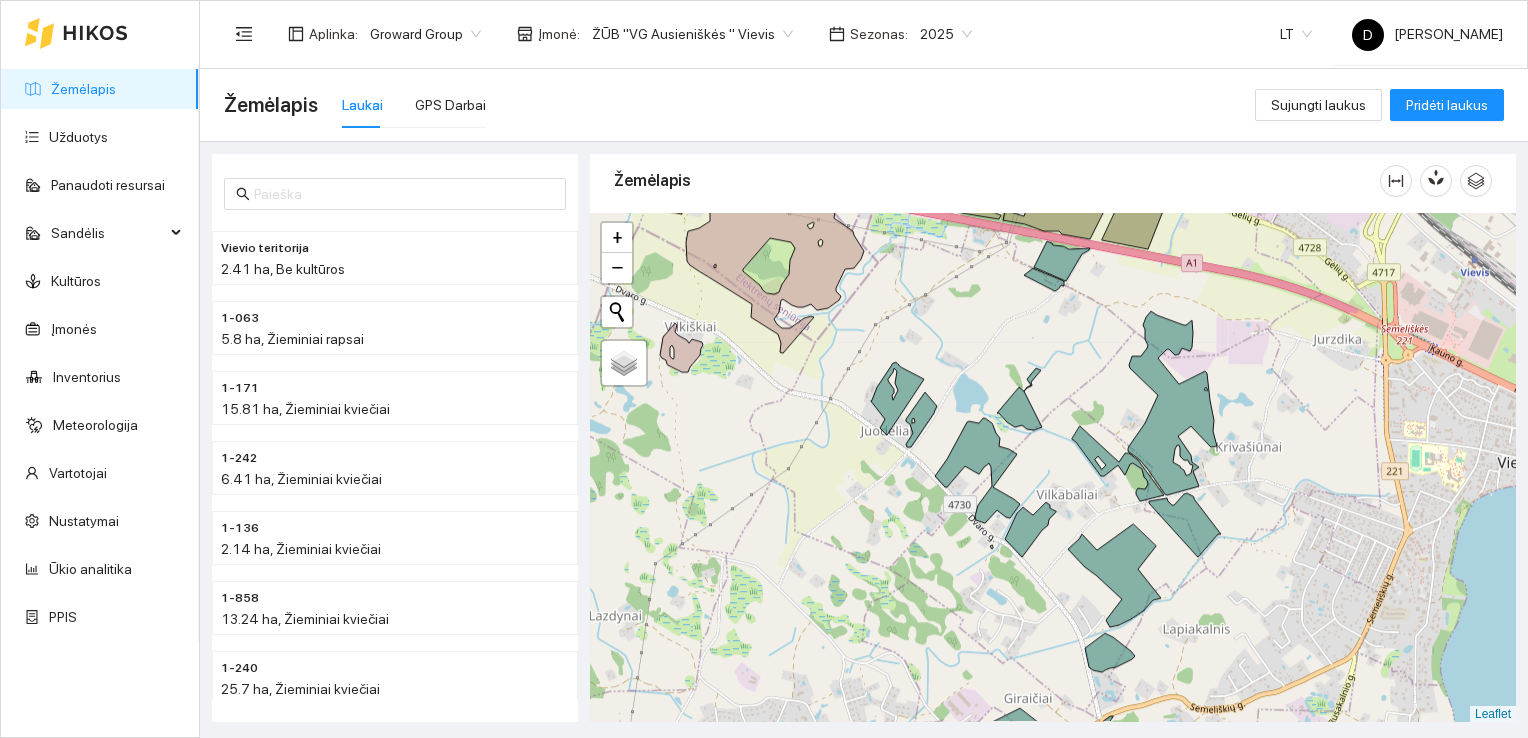 drag, startPoint x: 1118, startPoint y: 408, endPoint x: 1102, endPoint y: 394, distance: 21.260292 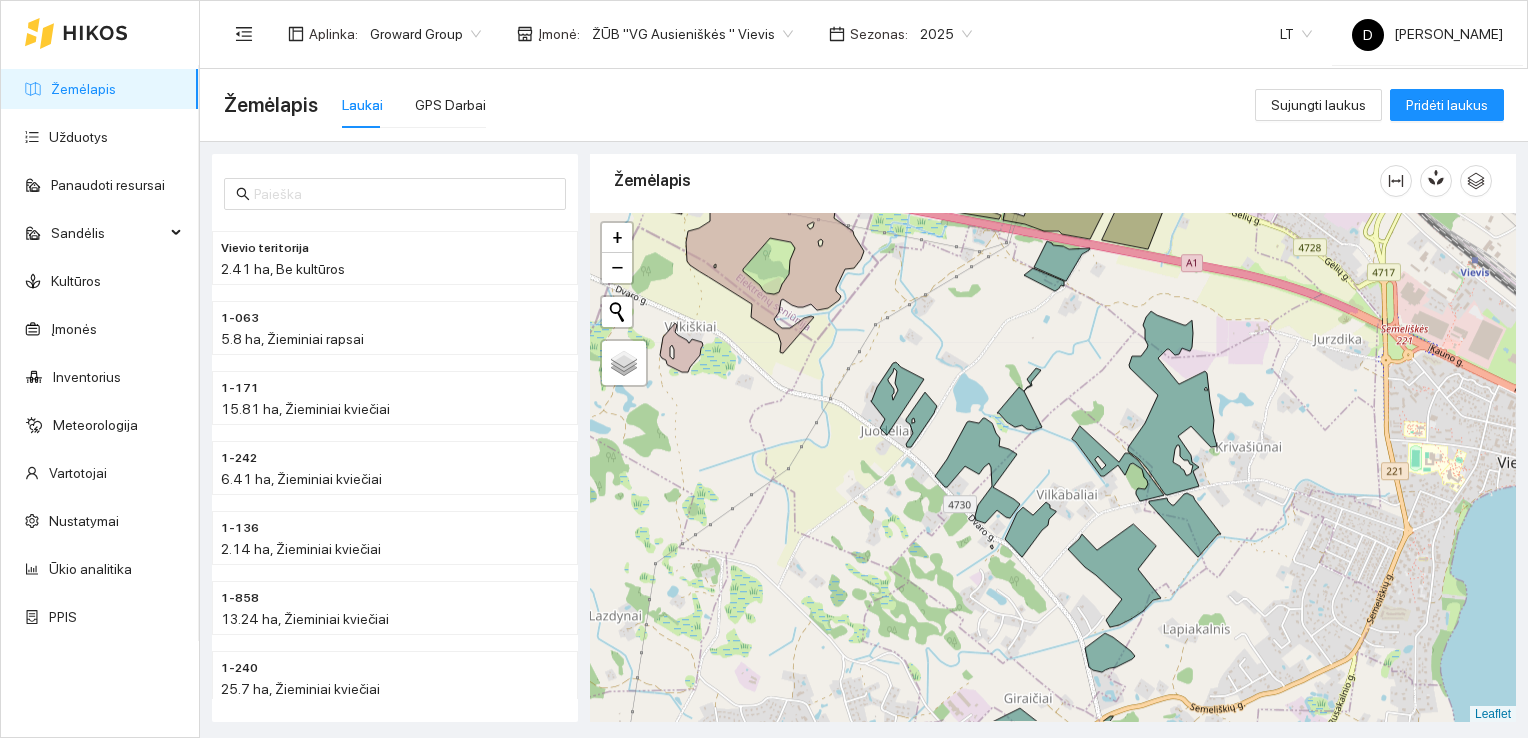 click at bounding box center [1053, 468] 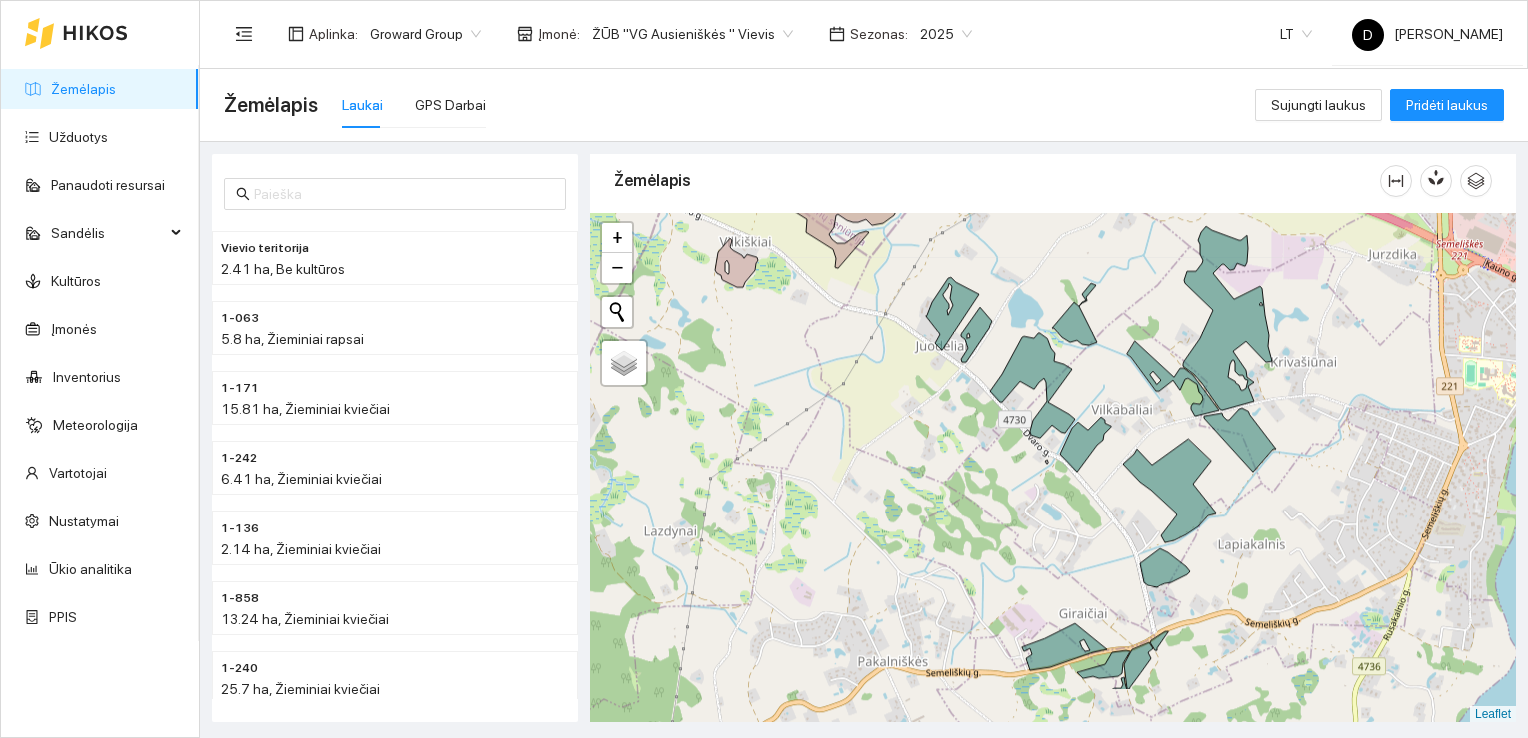 drag, startPoint x: 994, startPoint y: 626, endPoint x: 1049, endPoint y: 541, distance: 101.24229 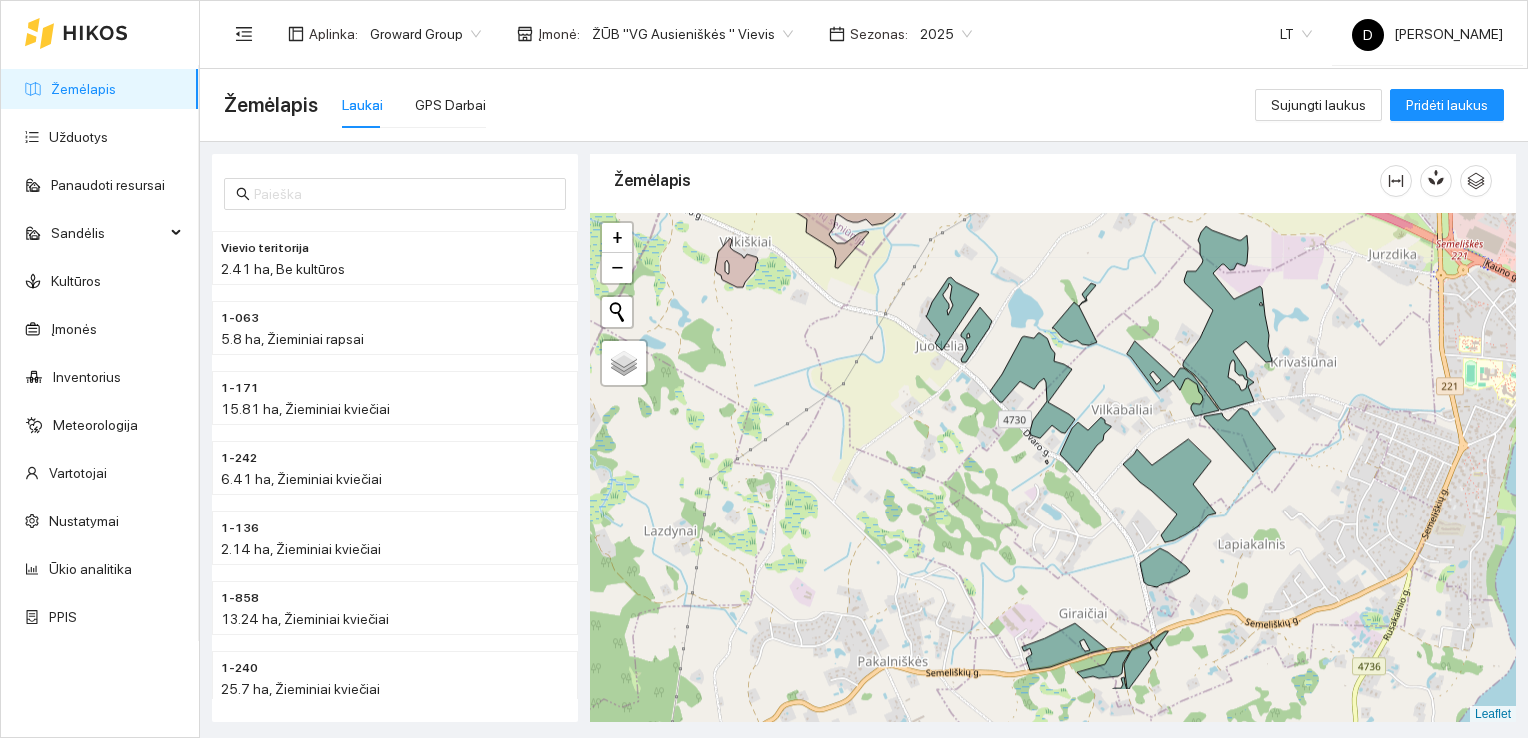click at bounding box center (1053, 468) 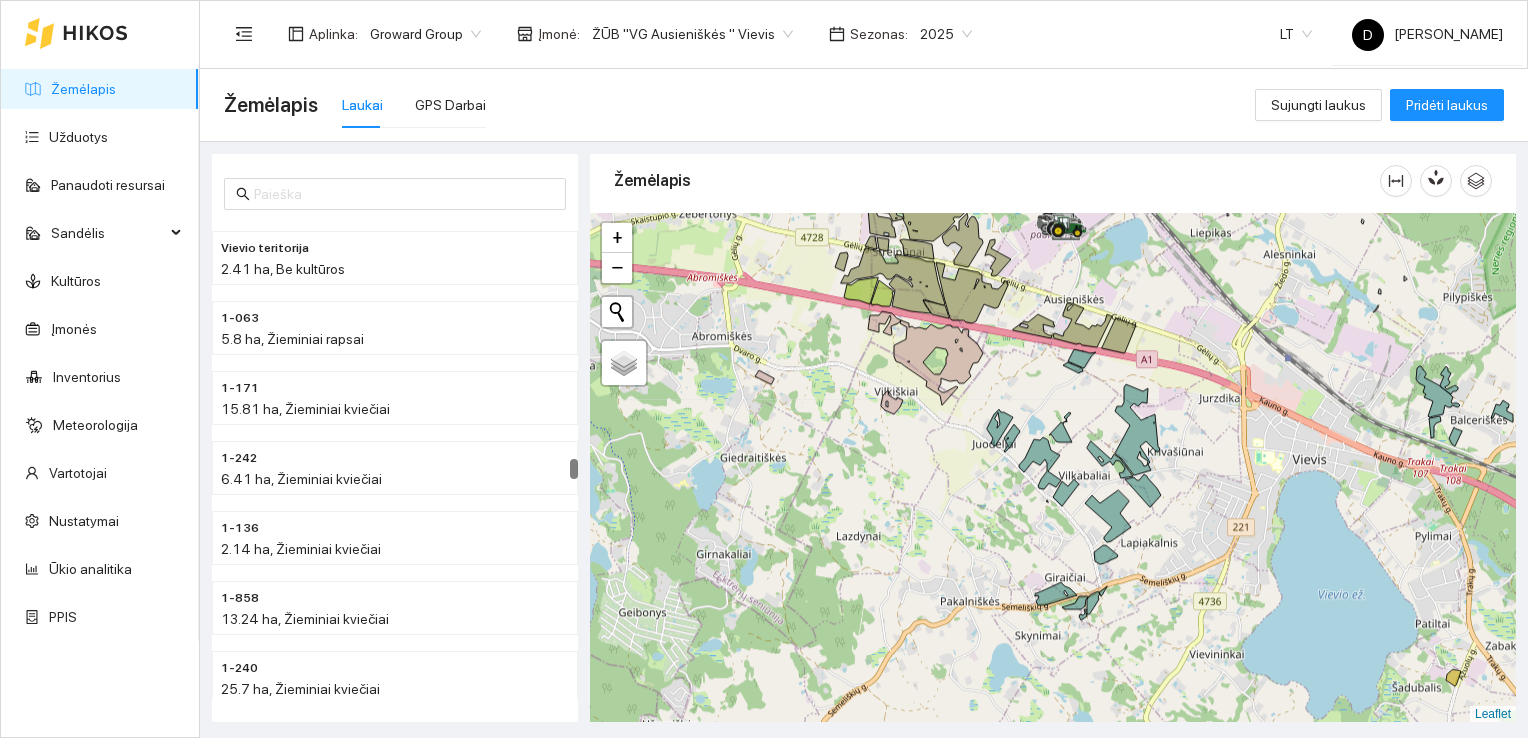 click on "Žemėlapis Laukai GPS Darbai" at bounding box center [739, 105] 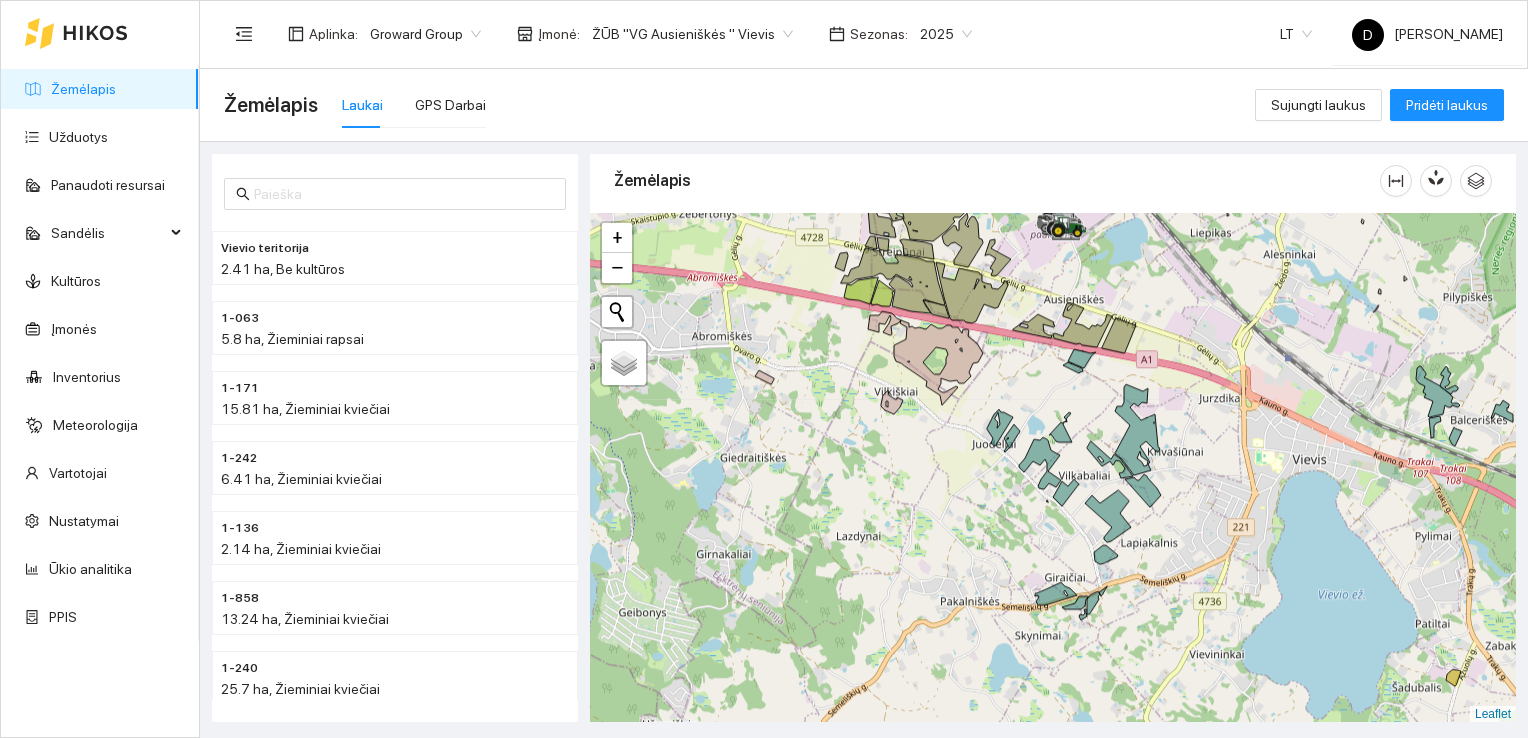 click on "Žemėlapis Laukai GPS Darbai" at bounding box center [739, 105] 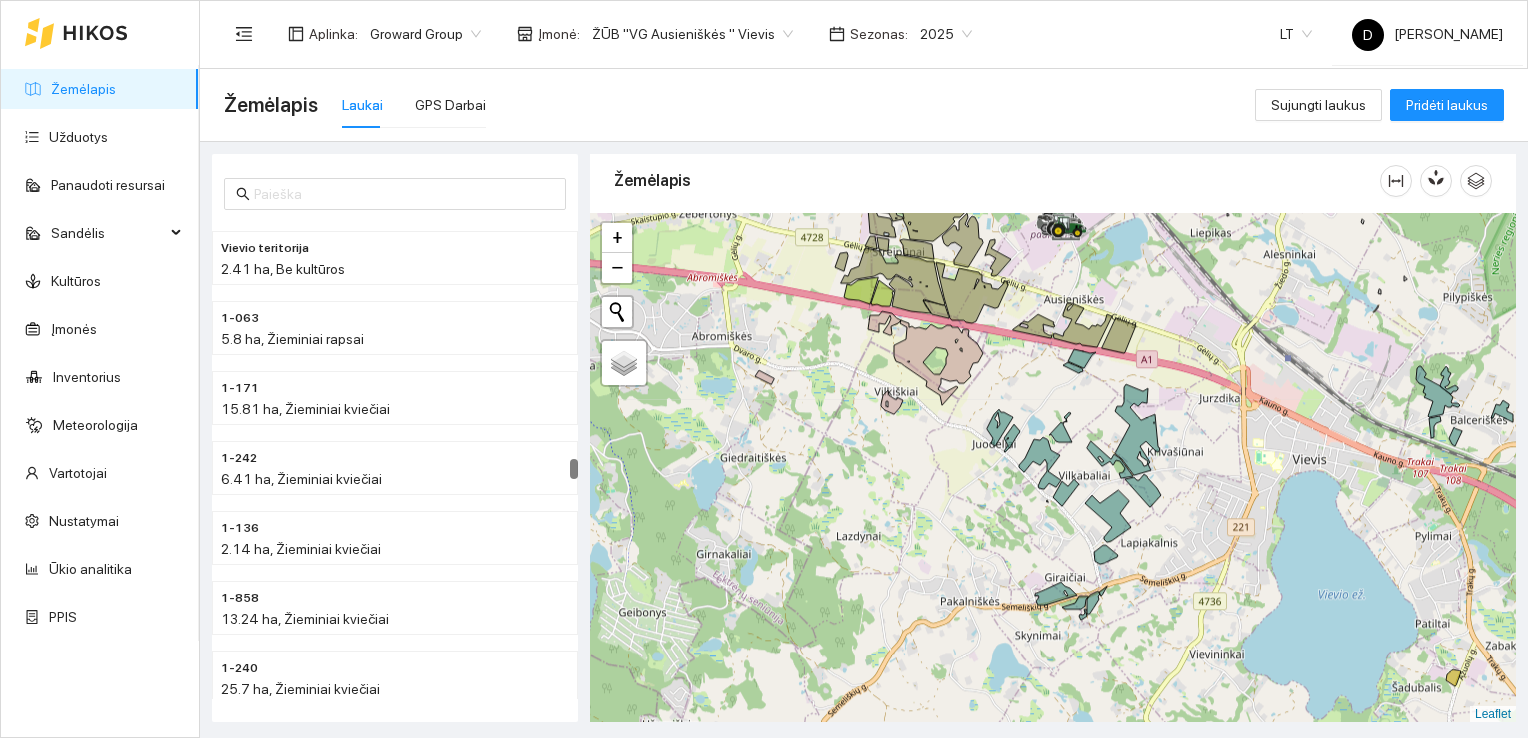 click on "Žemėlapis Laukai GPS Darbai" at bounding box center (739, 105) 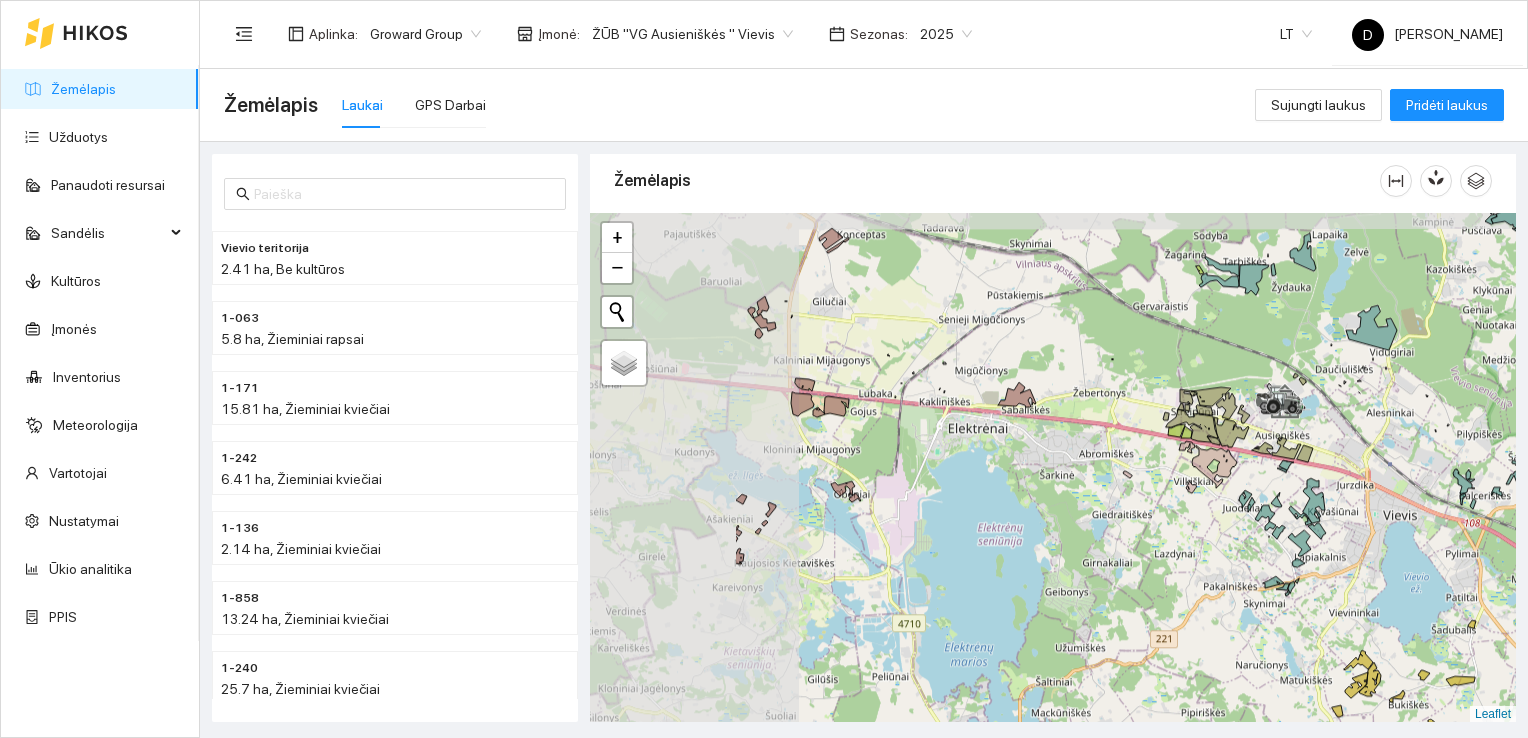 drag, startPoint x: 825, startPoint y: 490, endPoint x: 1069, endPoint y: 538, distance: 248.6765 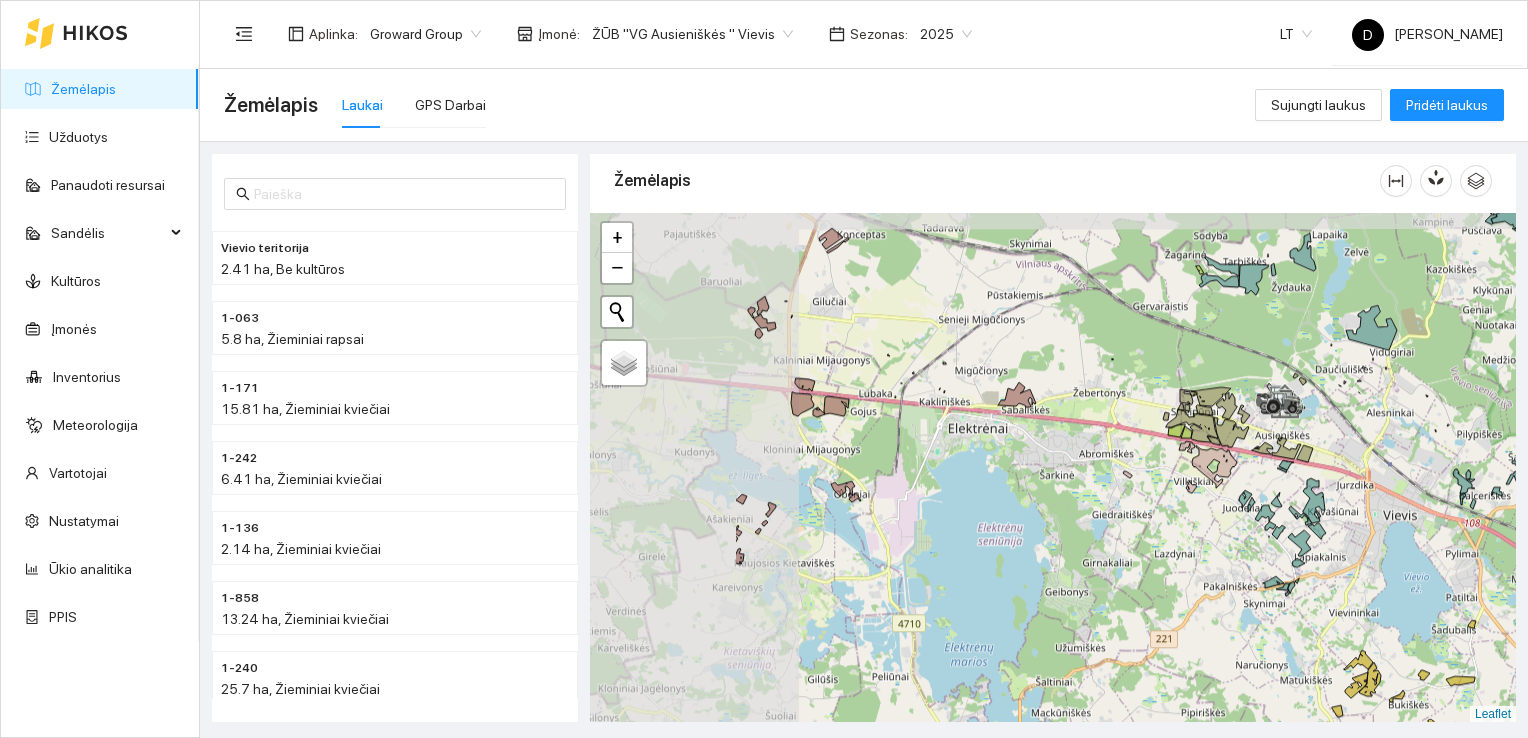 click at bounding box center [1053, 468] 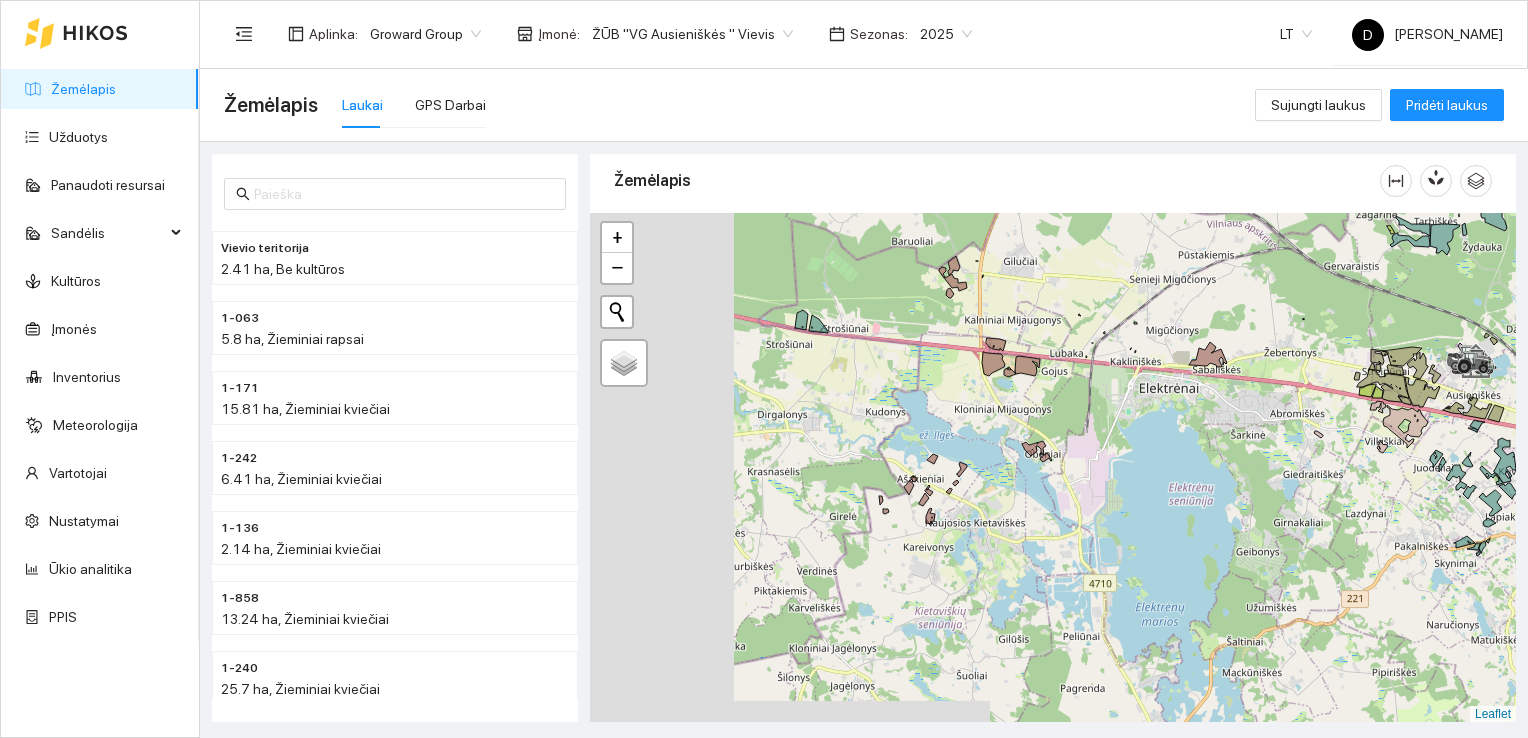 drag, startPoint x: 824, startPoint y: 592, endPoint x: 1016, endPoint y: 554, distance: 195.72429 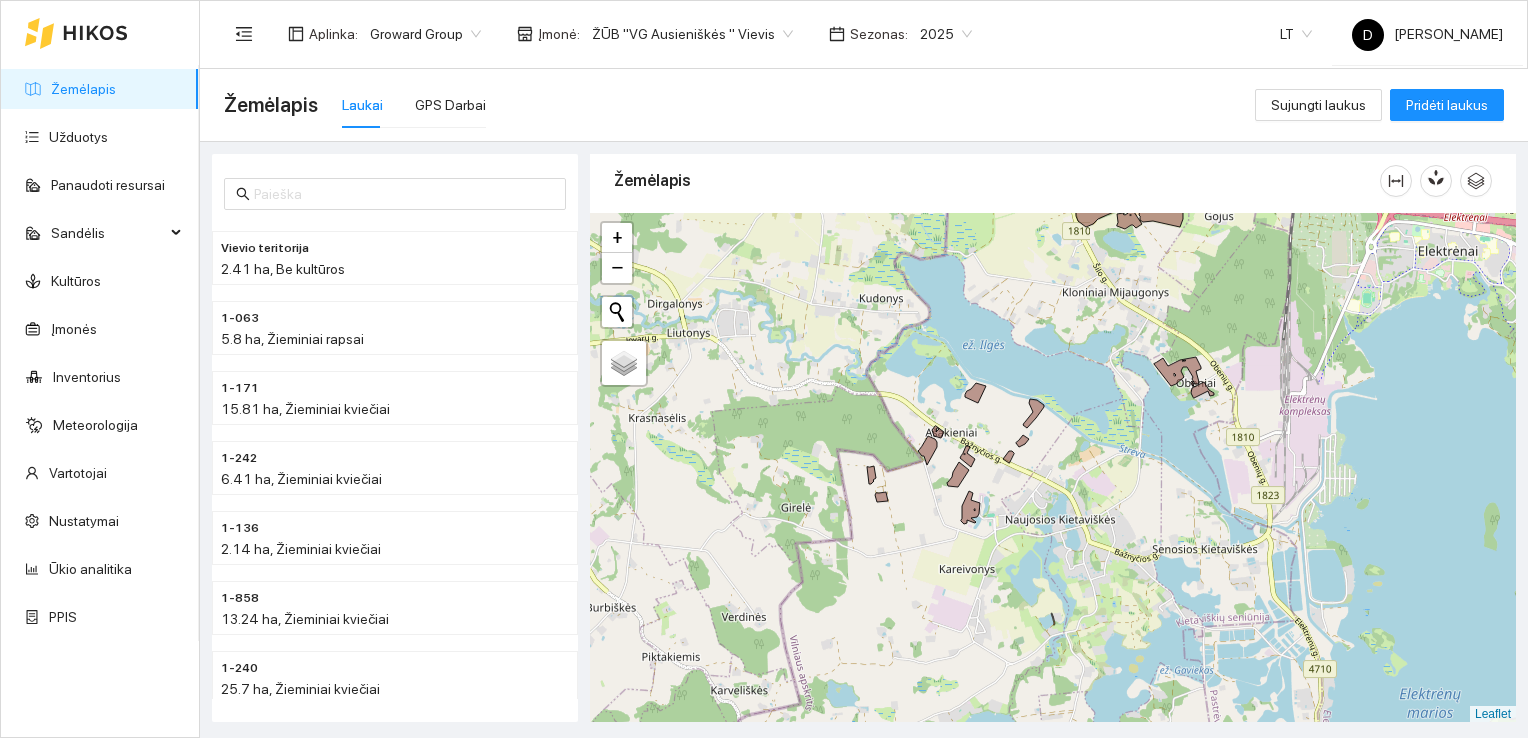 drag, startPoint x: 834, startPoint y: 537, endPoint x: 952, endPoint y: 563, distance: 120.83046 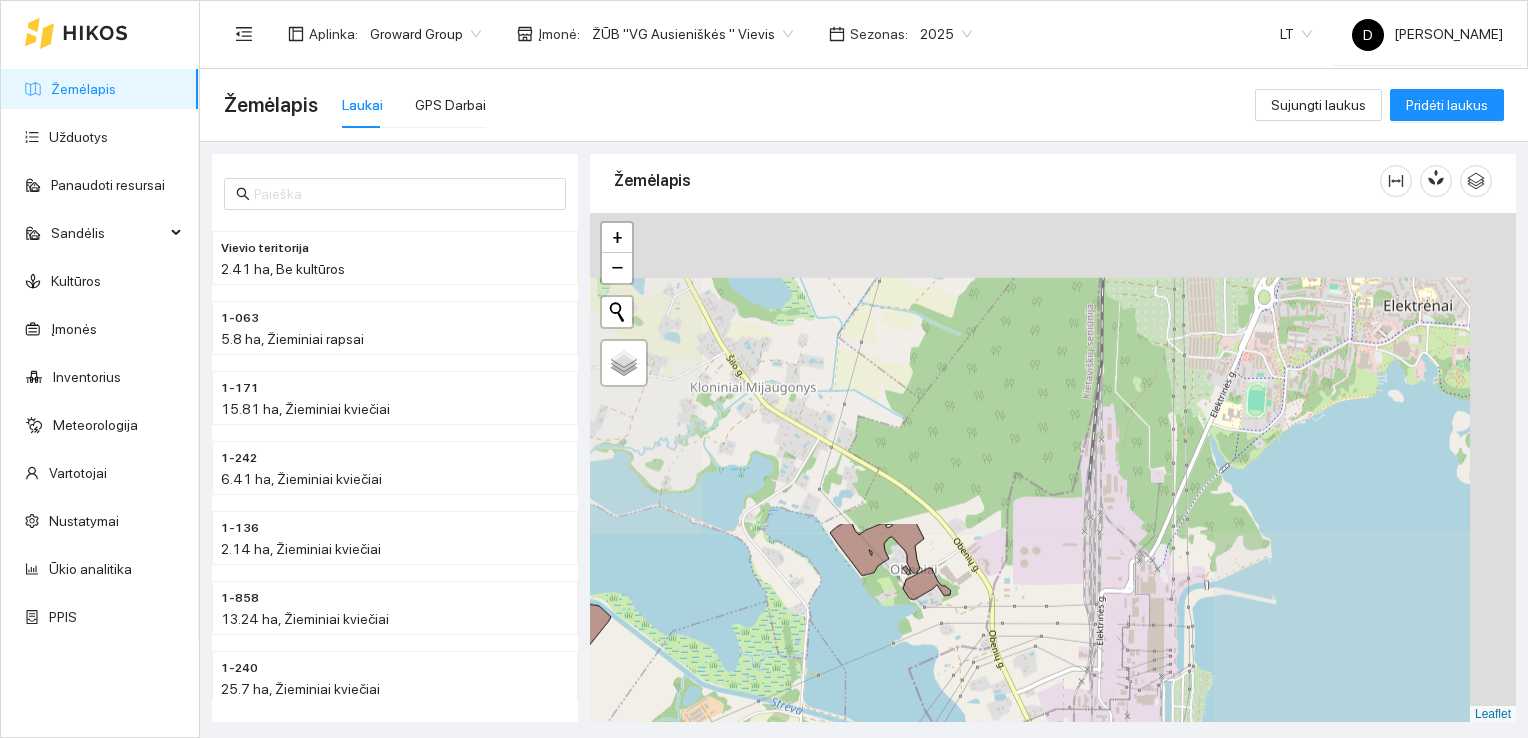 drag, startPoint x: 1332, startPoint y: 319, endPoint x: 814, endPoint y: 669, distance: 625.1592 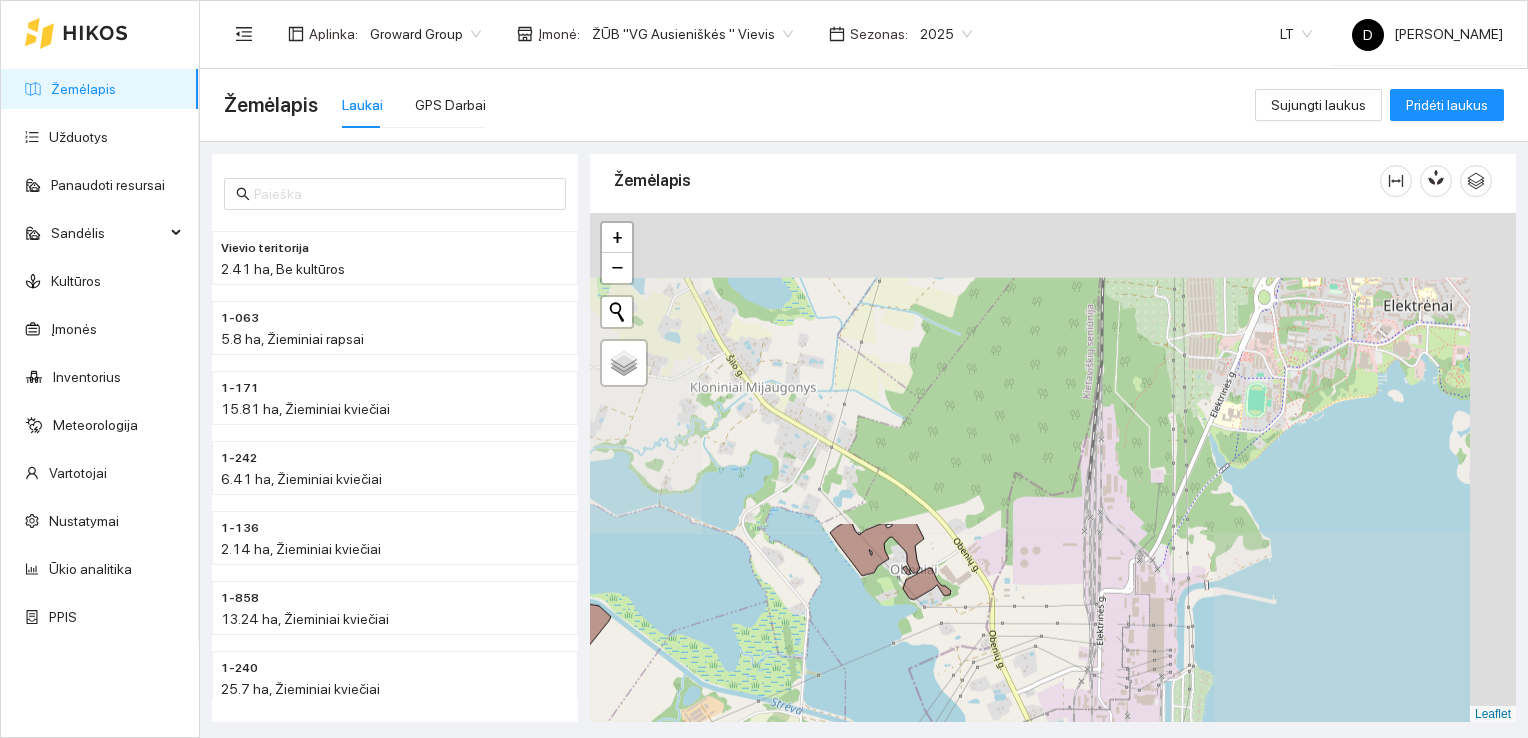 click at bounding box center (1053, 468) 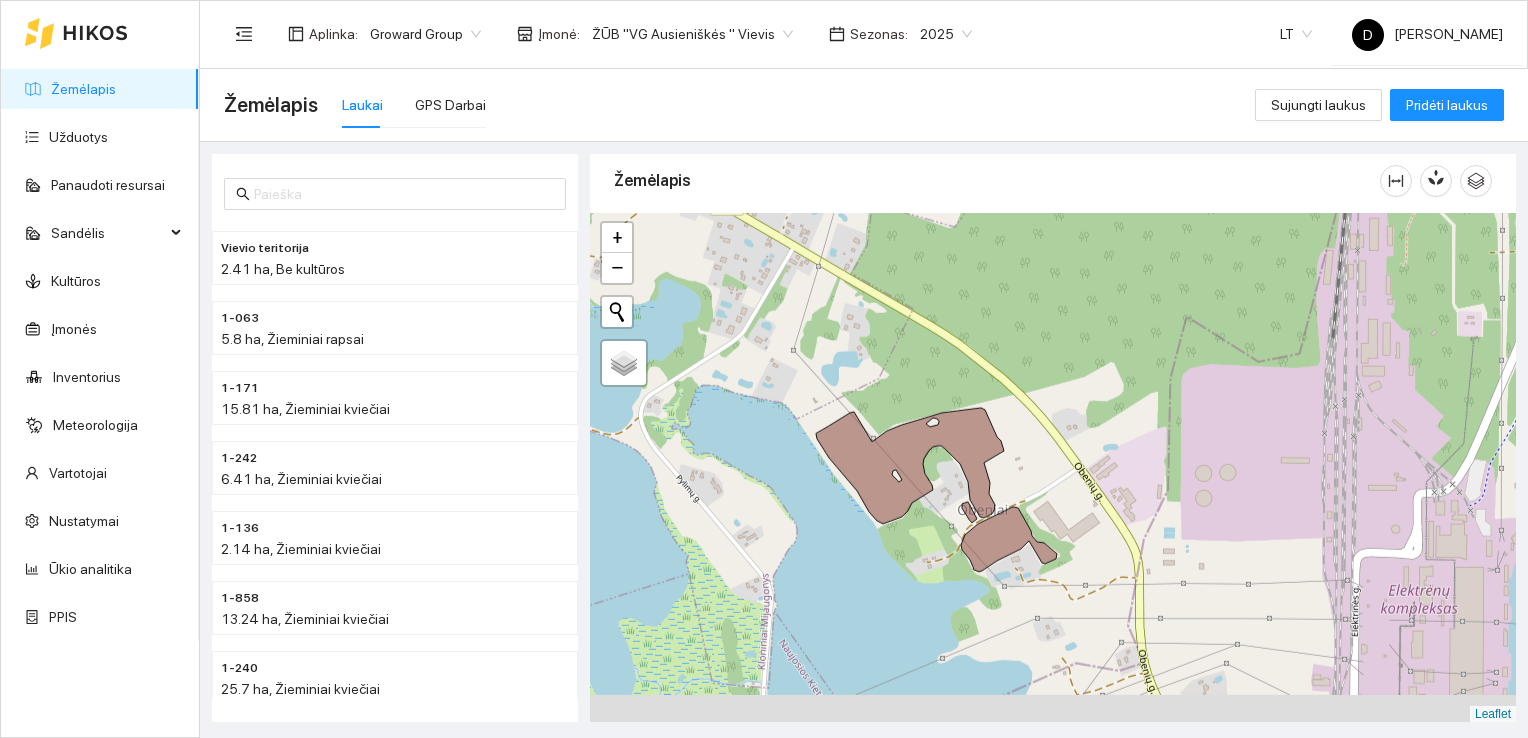 drag, startPoint x: 746, startPoint y: 578, endPoint x: 1159, endPoint y: 471, distance: 426.63568 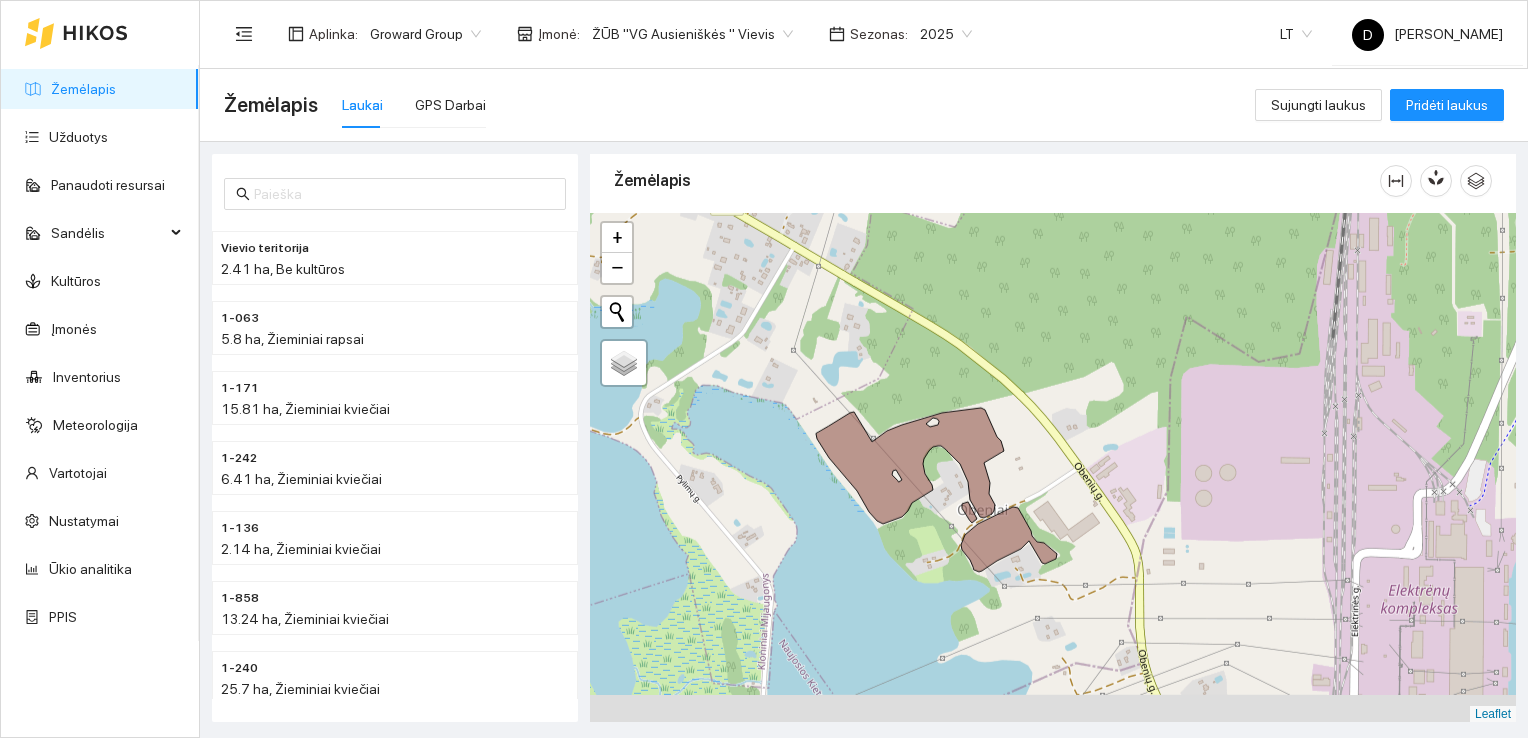 click at bounding box center (1053, 468) 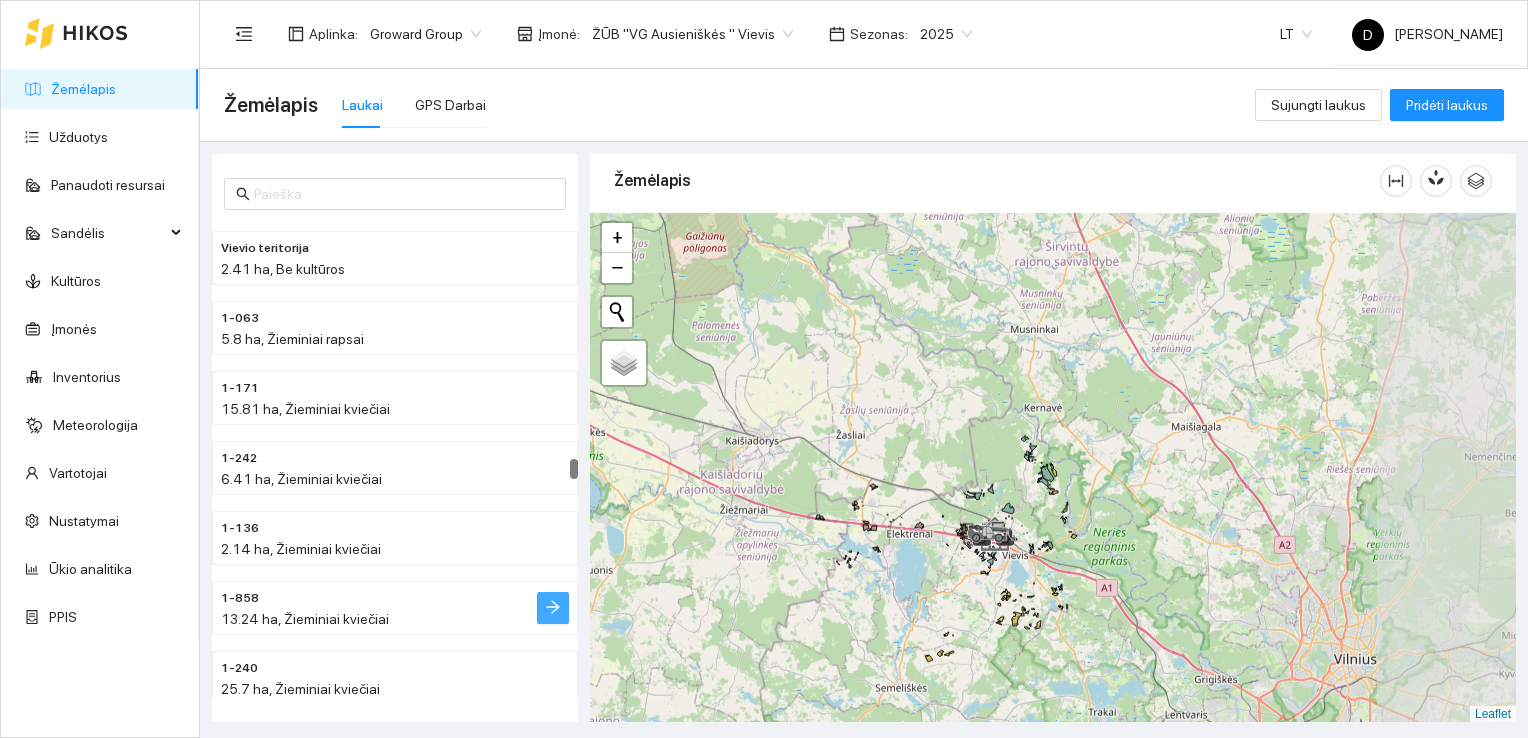 drag, startPoint x: 724, startPoint y: 546, endPoint x: 541, endPoint y: 600, distance: 190.80095 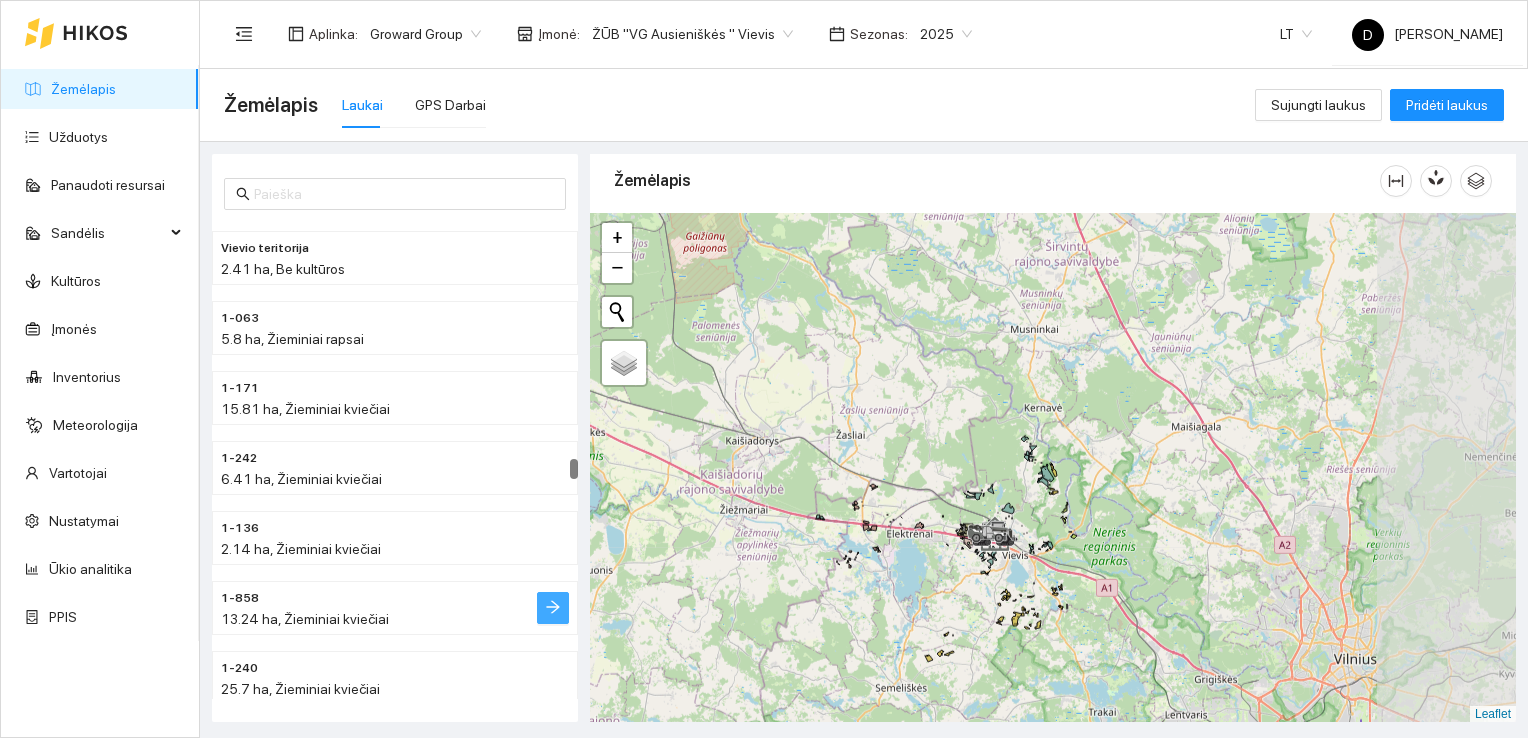 click on "1-185 2.44 ha, Žieminiai rapsai Vievio teritorija 2.41 ha, Be kultūros 1-063 5.8 ha, Žieminiai rapsai 1-171 15.81 ha, Žieminiai kviečiai 1-242 6.41 ha, Žieminiai kviečiai 1-136 2.14 ha, Žieminiai kviečiai 1-858 13.24 ha, Žieminiai kviečiai 1-240 25.7 ha, Žieminiai kviečiai 1-857 3.33 ha, Žieminiai kviečiai Žemėlapis" at bounding box center [858, 432] 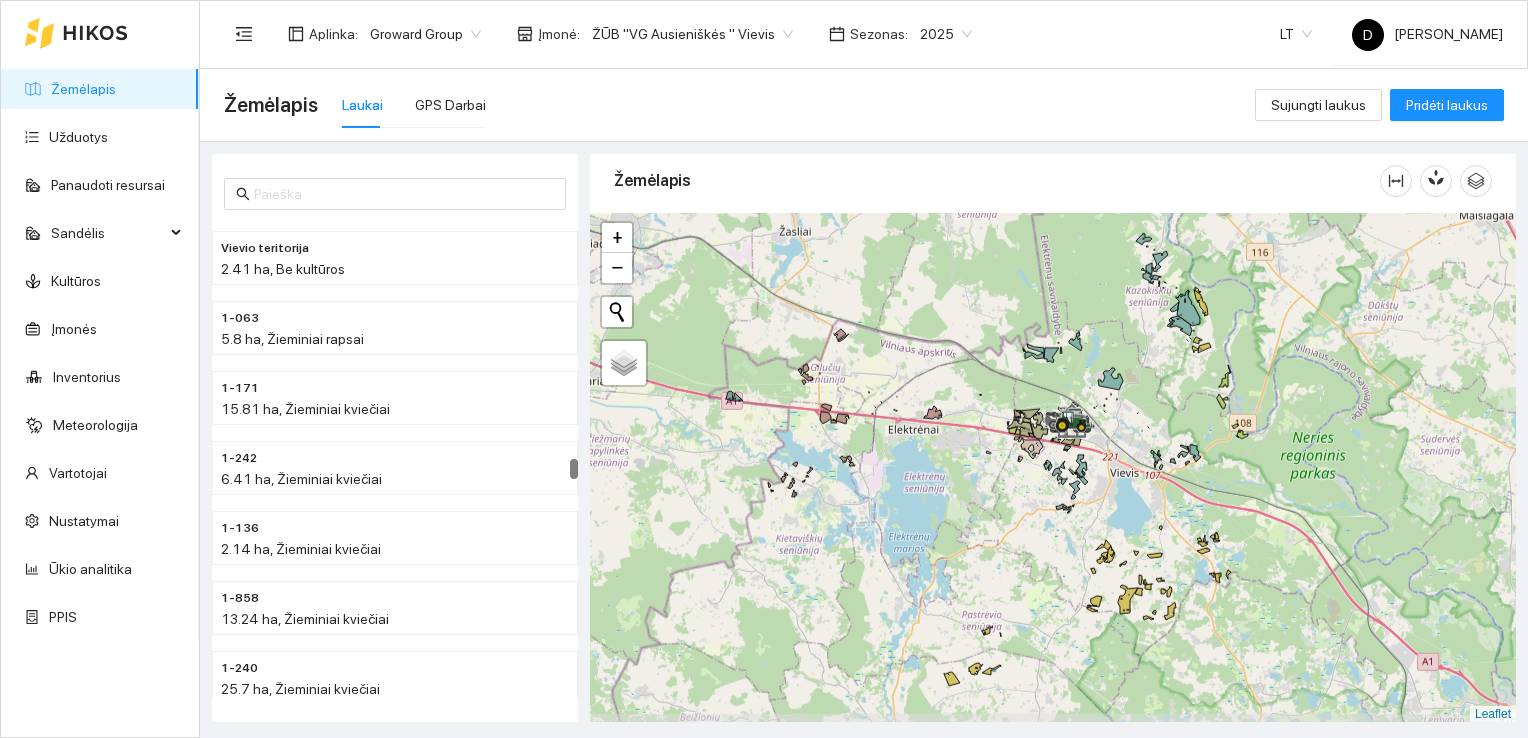 drag, startPoint x: 895, startPoint y: 637, endPoint x: 871, endPoint y: 593, distance: 50.119858 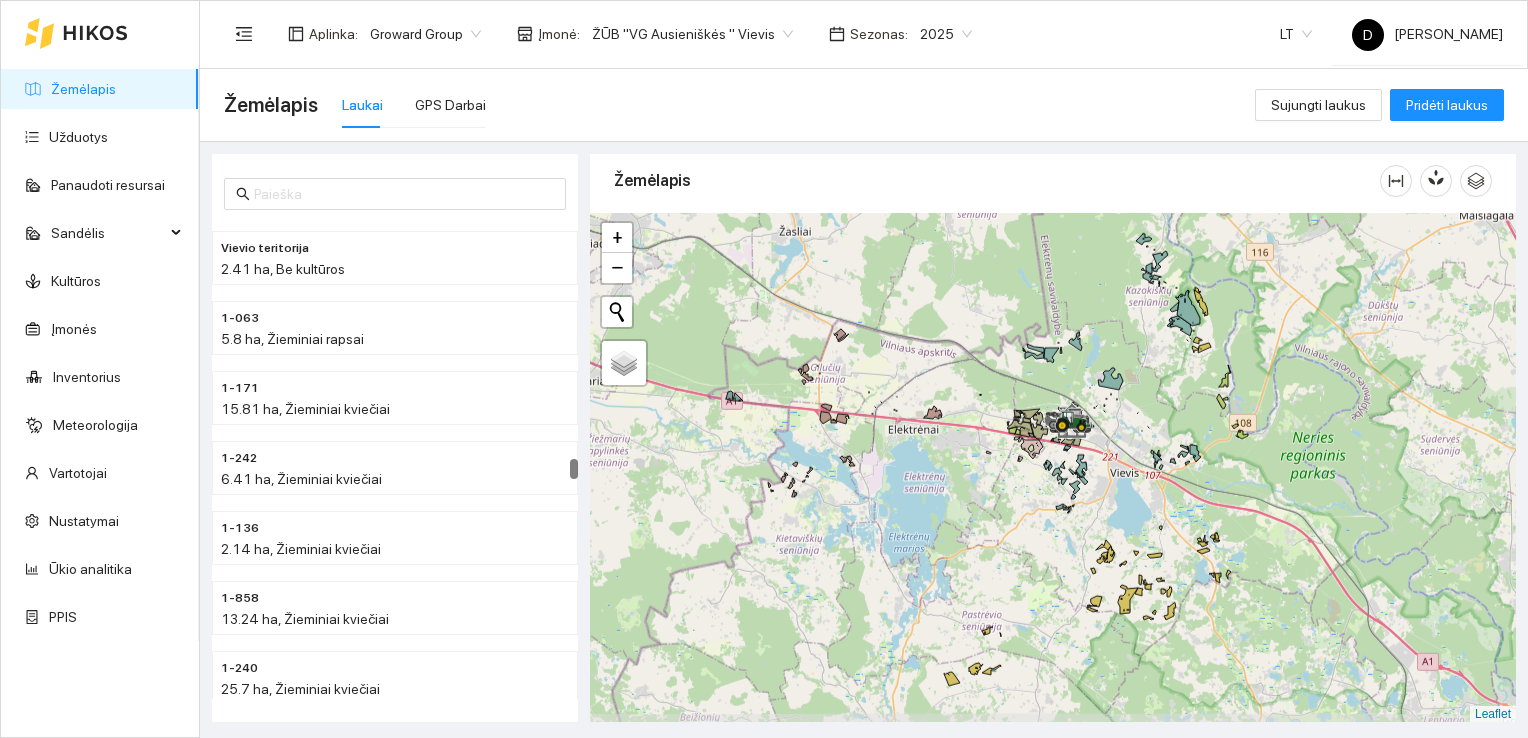 click at bounding box center (1053, 468) 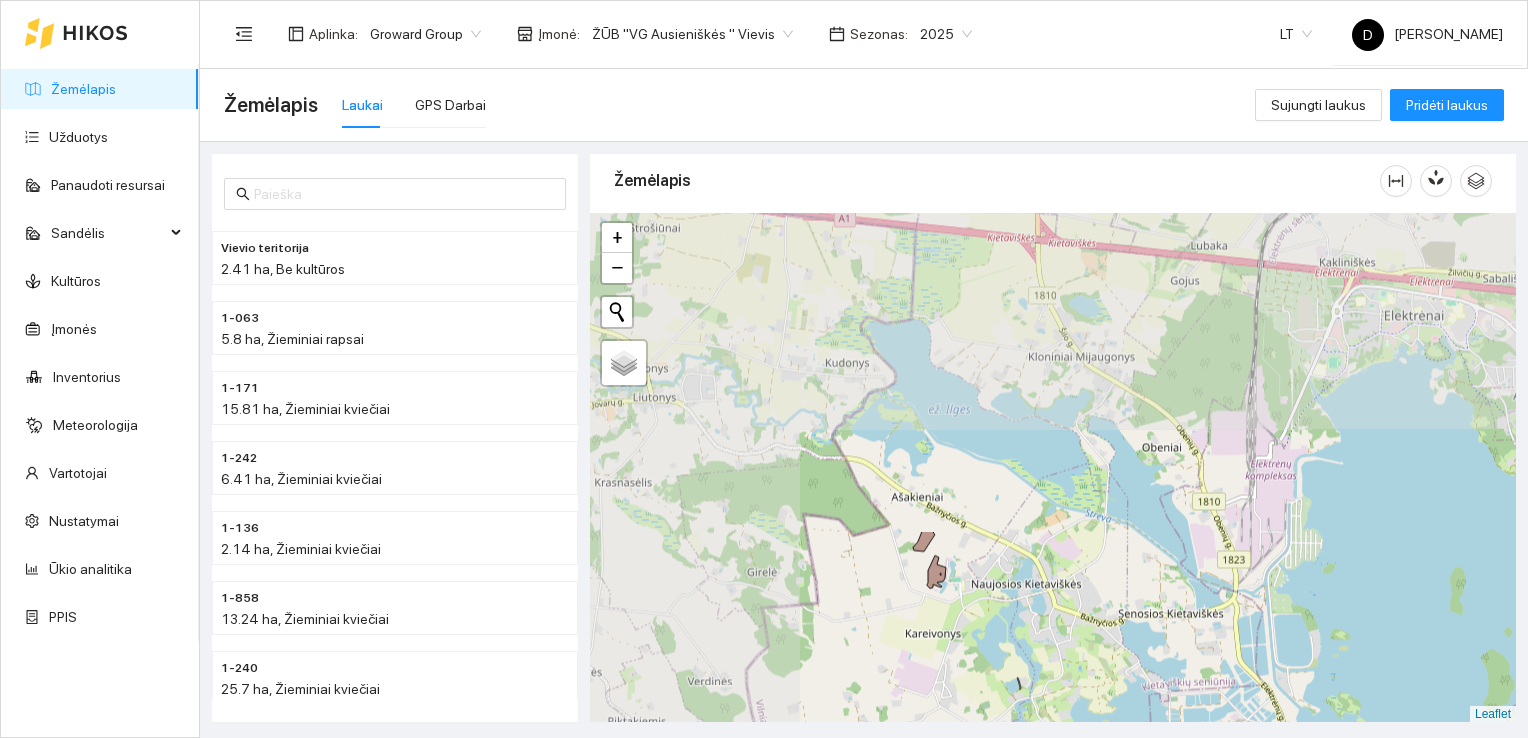 drag, startPoint x: 751, startPoint y: 386, endPoint x: 1126, endPoint y: 758, distance: 528.213 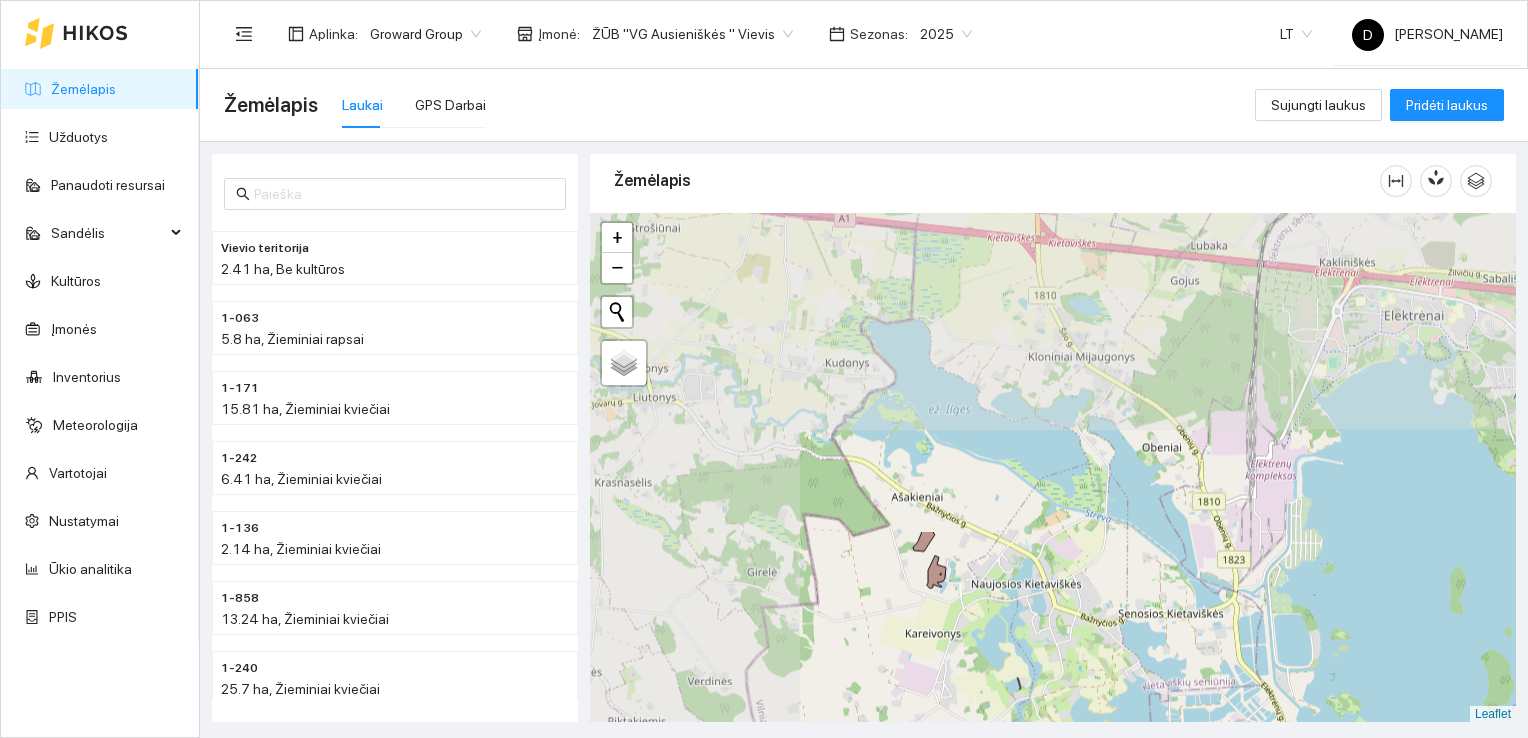 click on "Žemėlapis Užduotys Panaudoti resursai Sandėlis Kultūros Įmonės Inventorius Meteorologija Vartotojai Nustatymai Ūkio analitika PPIS Aplinka : Groward Group Įmonė : ŽŪB "VG Ausieniškės "  Vievis Sezonas : 2025 LT D [PERSON_NAME]   Žemėlapis Laukai GPS Darbai Sujungti laukus Pridėti laukus 1-185 2.44 ha, Žieminiai rapsai Vievio teritorija 2.41 ha, Be kultūros 1-063 5.8 ha, Žieminiai rapsai 1-171 15.81 ha, Žieminiai kviečiai 1-242 6.41 ha, Žieminiai kviečiai 1-136 2.14 ha, Žieminiai kviečiai 1-858 13.24 ha, Žieminiai kviečiai 1-240 25.7 ha, Žieminiai kviečiai 1-857 3.33 ha, Žieminiai kviečiai Žemėlapis" at bounding box center (764, 369) 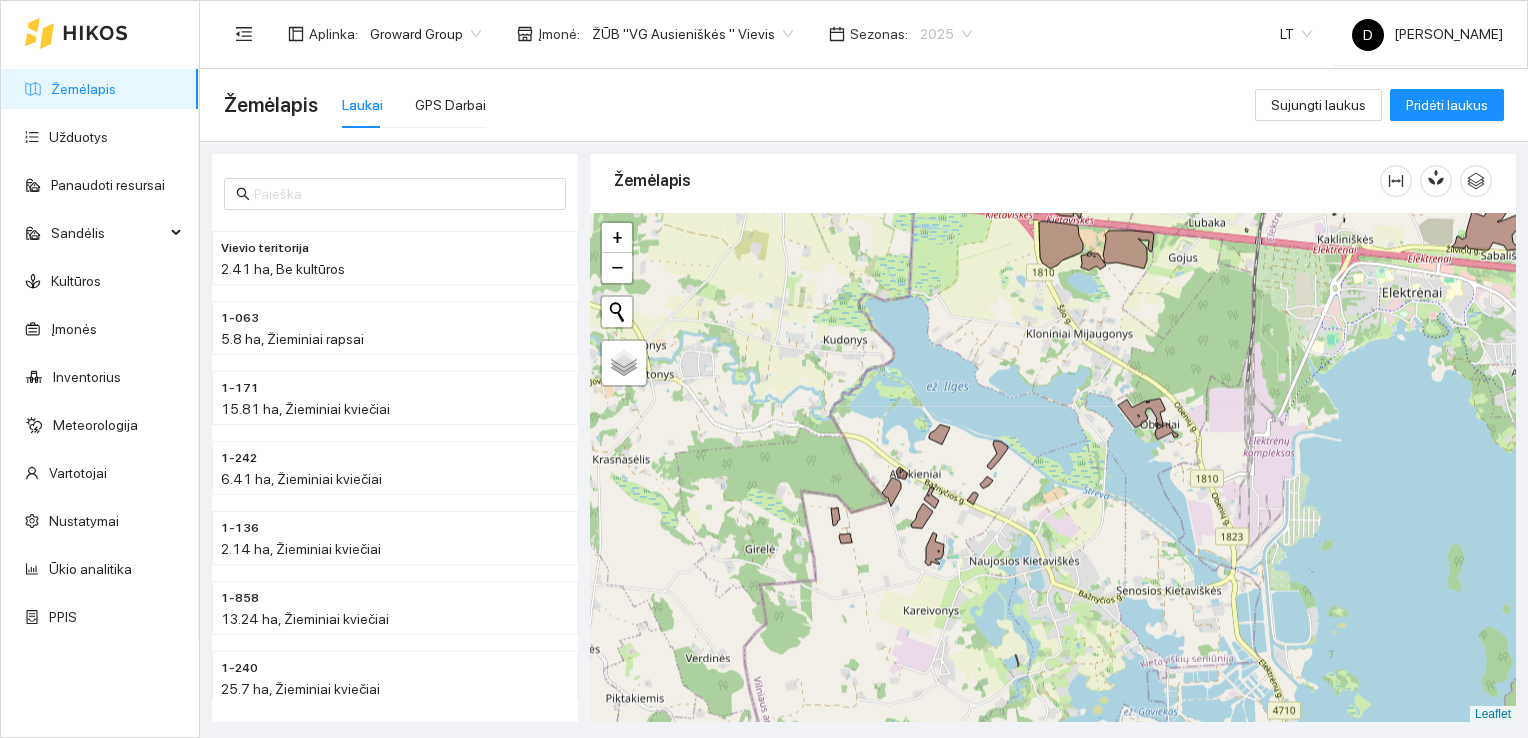 click on "2025" at bounding box center (946, 34) 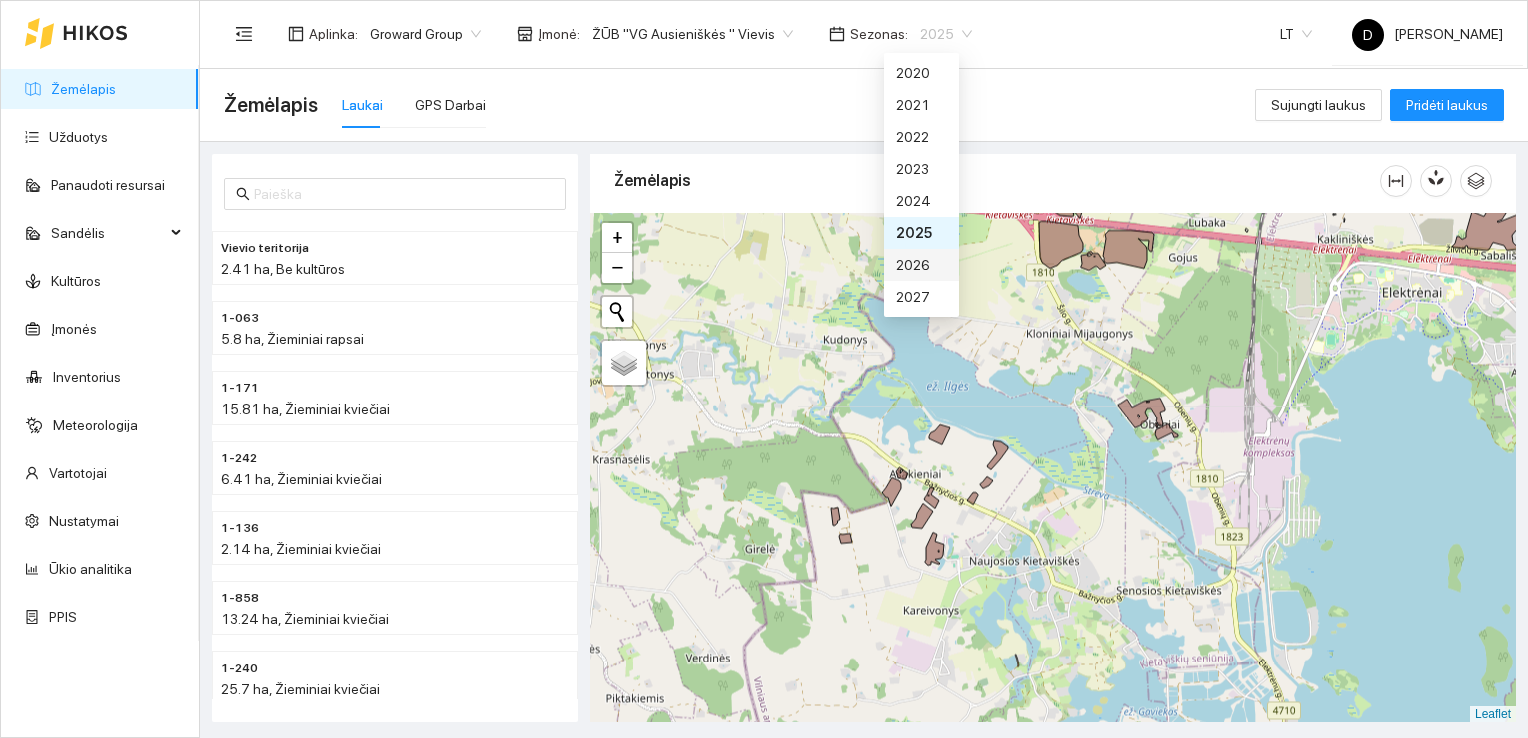 click on "2026" at bounding box center [921, 265] 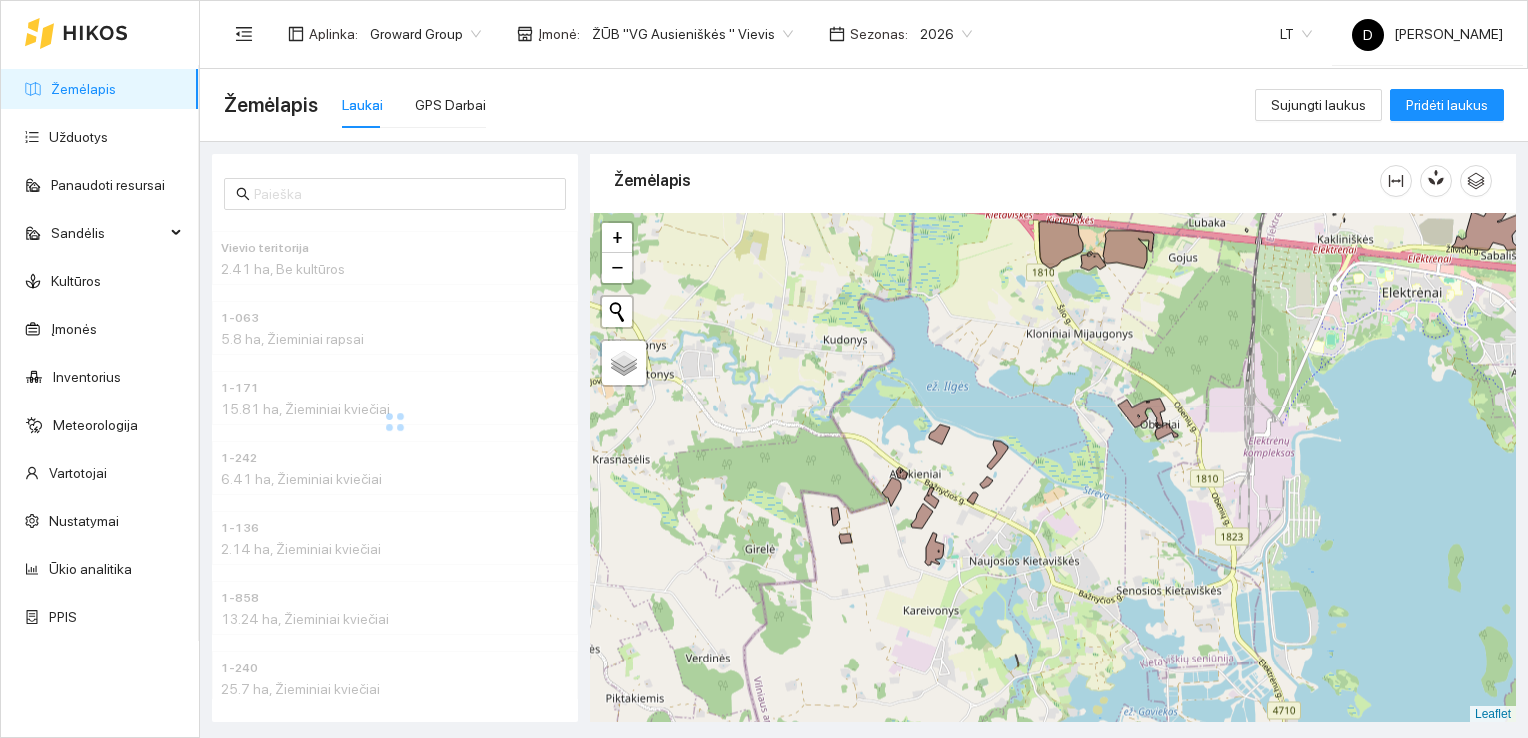 scroll, scrollTop: 0, scrollLeft: 0, axis: both 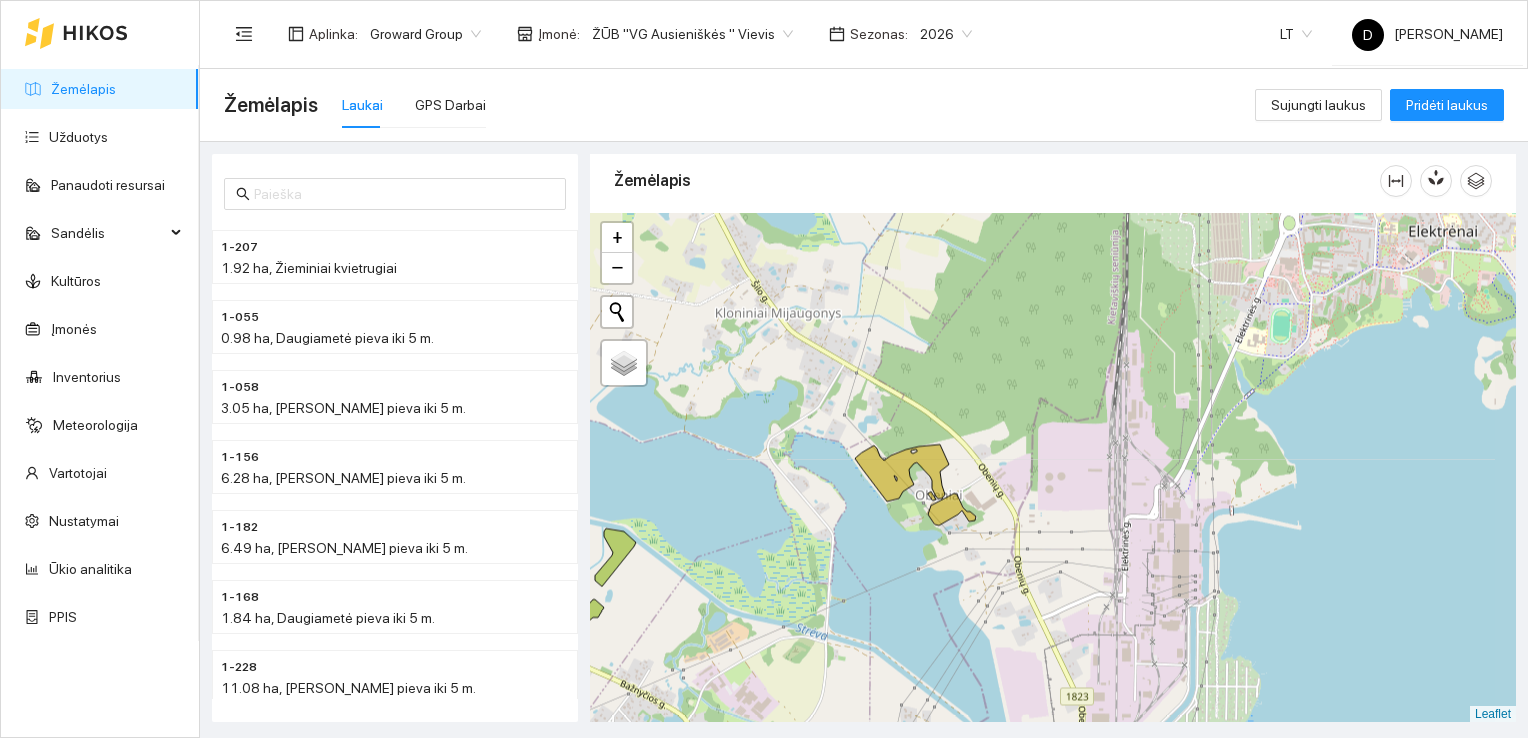 drag, startPoint x: 1036, startPoint y: 514, endPoint x: 789, endPoint y: 657, distance: 285.40848 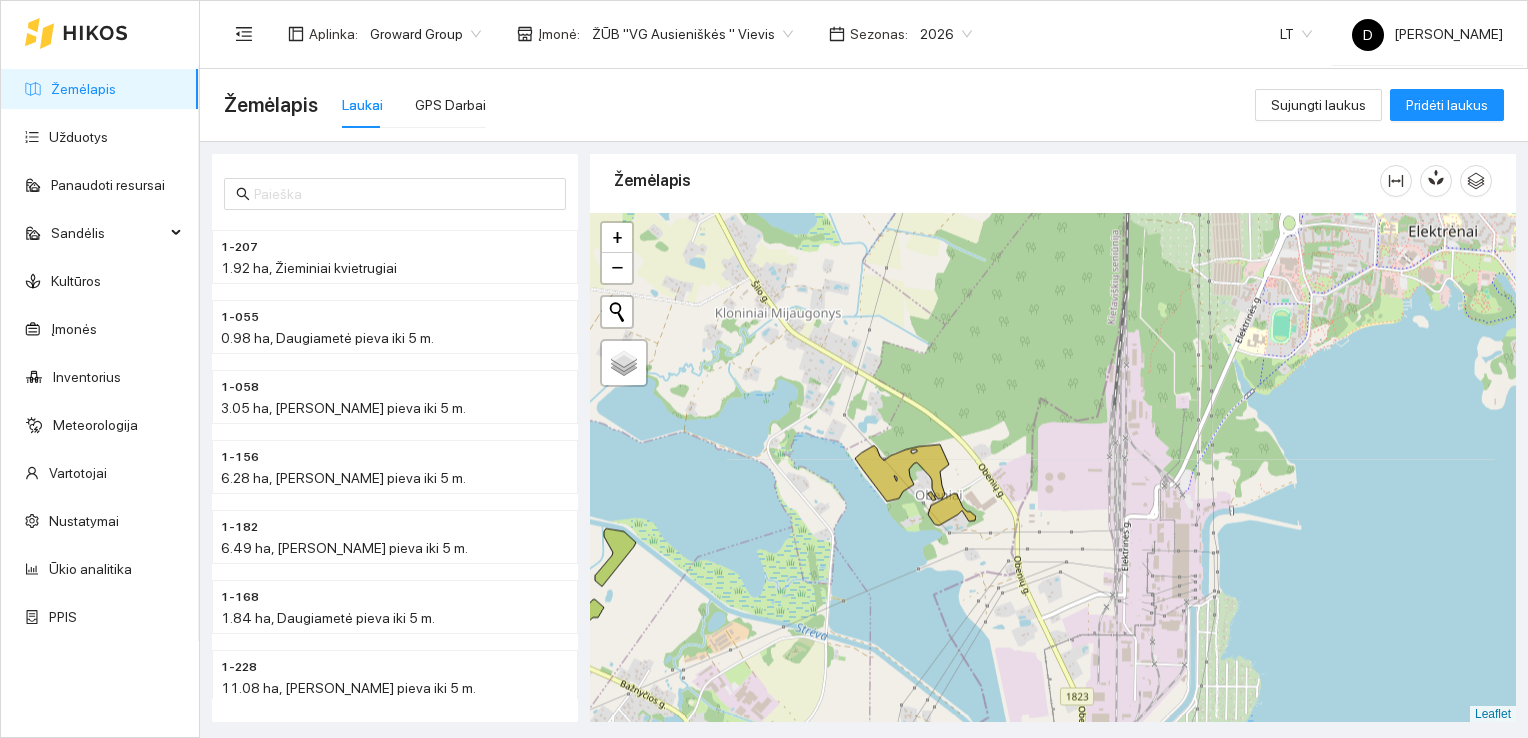 click at bounding box center (1053, 468) 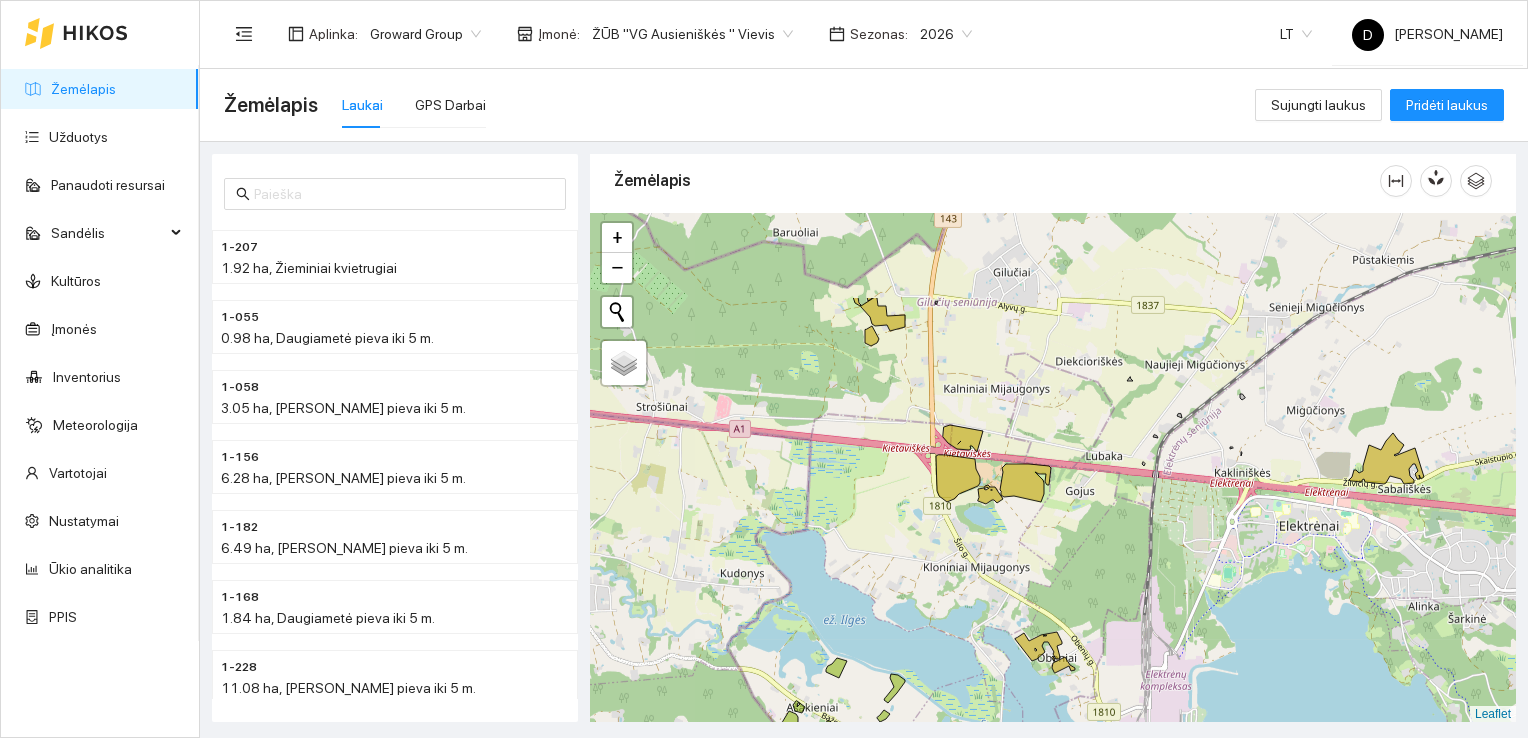 drag, startPoint x: 924, startPoint y: 402, endPoint x: 1057, endPoint y: 540, distance: 191.65855 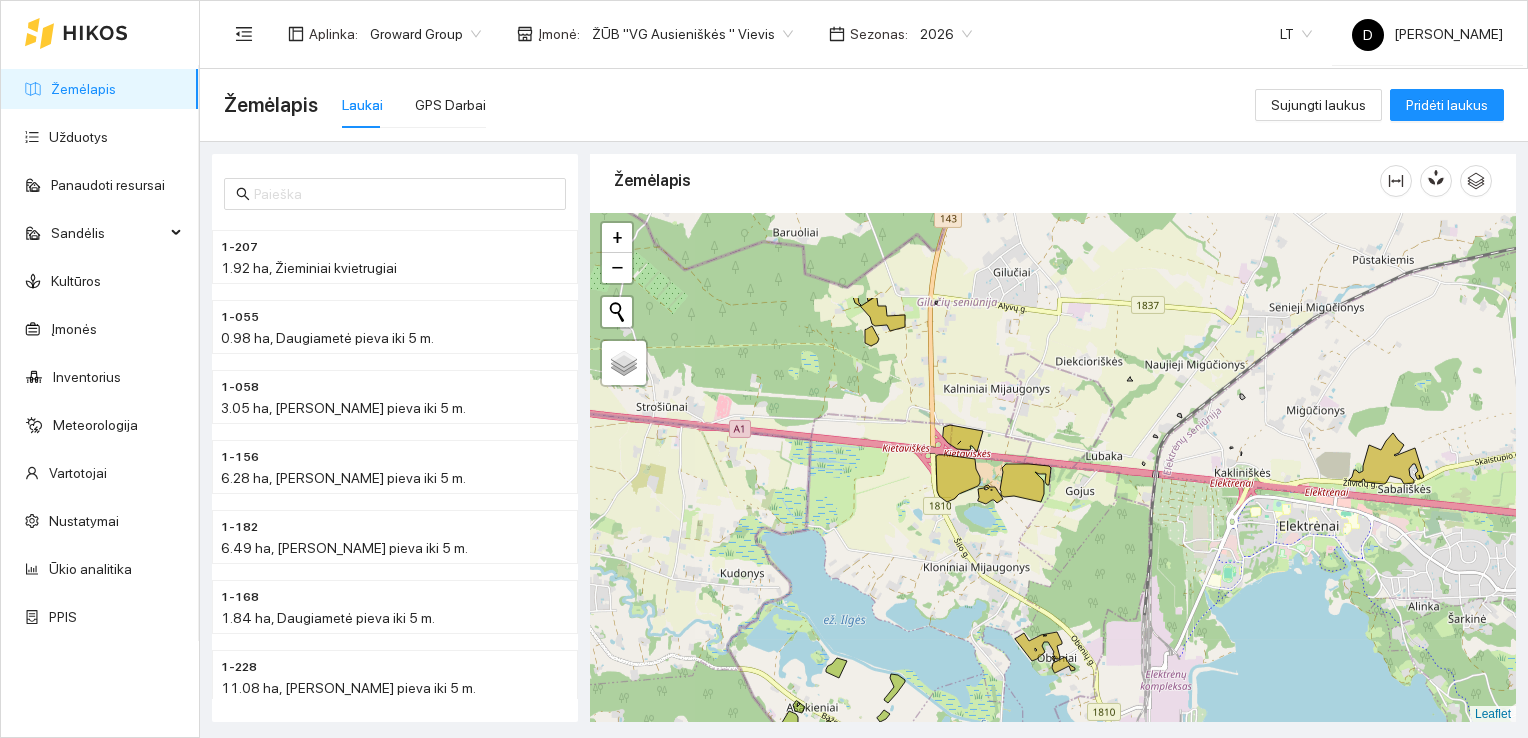 click at bounding box center (1053, 468) 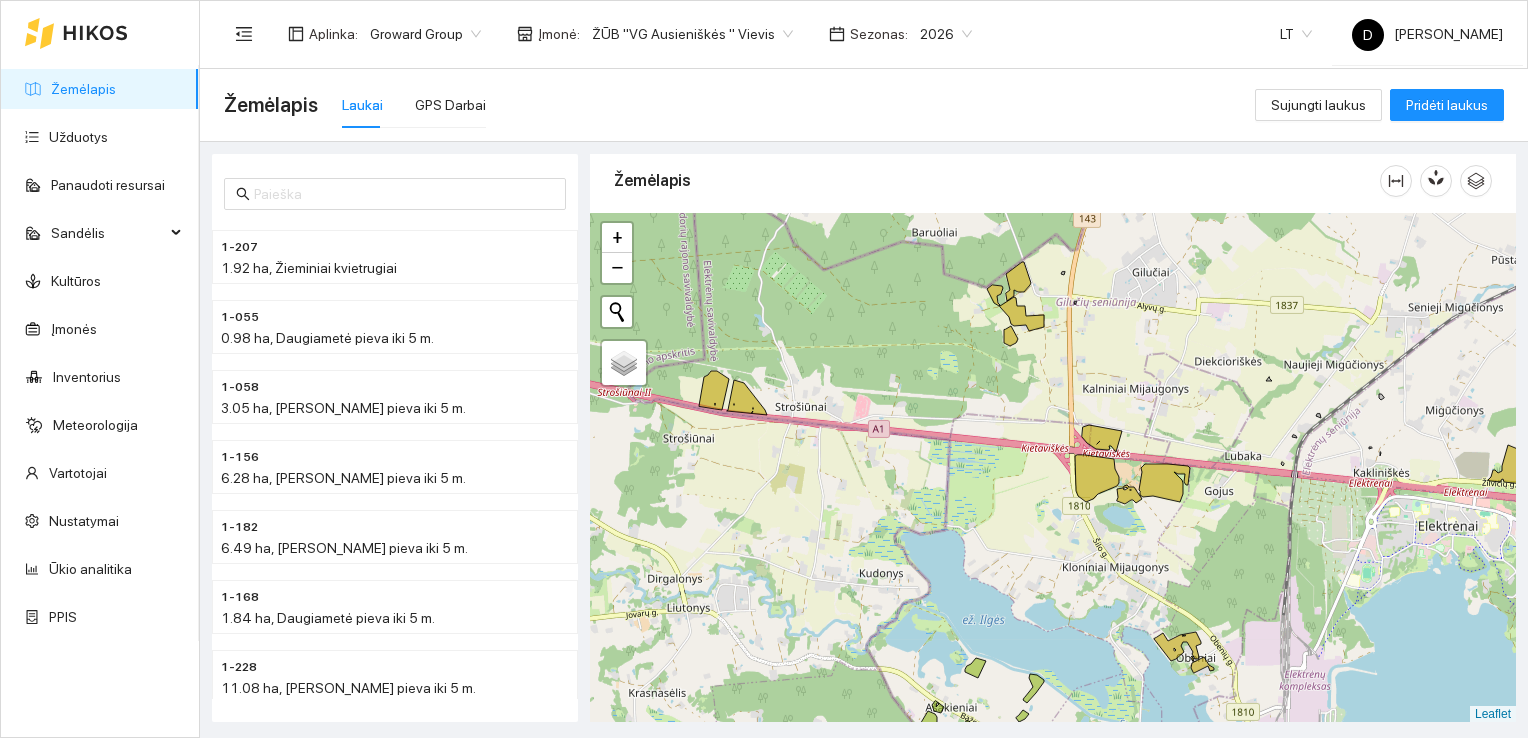 drag, startPoint x: 1044, startPoint y: 551, endPoint x: 1185, endPoint y: 551, distance: 141 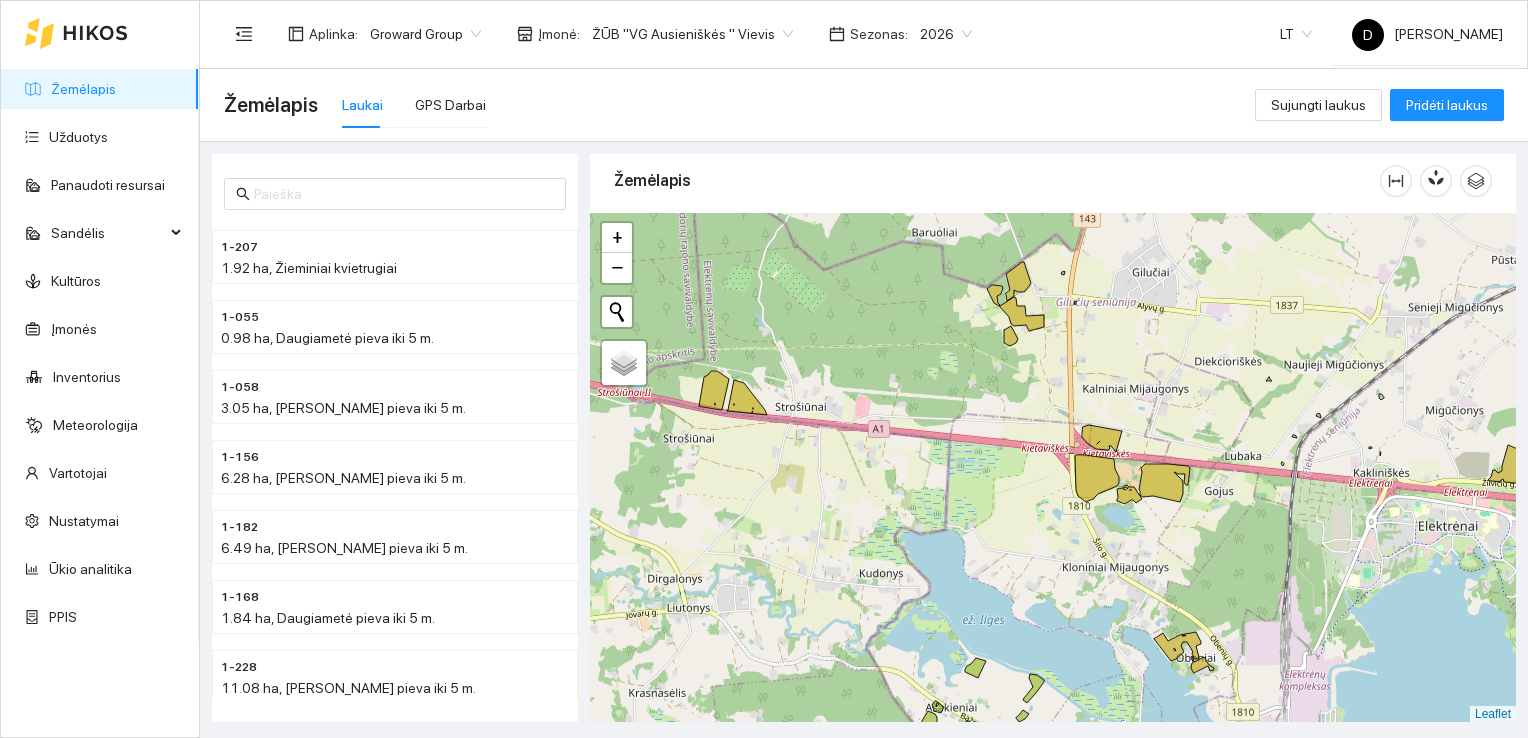 click at bounding box center [1053, 468] 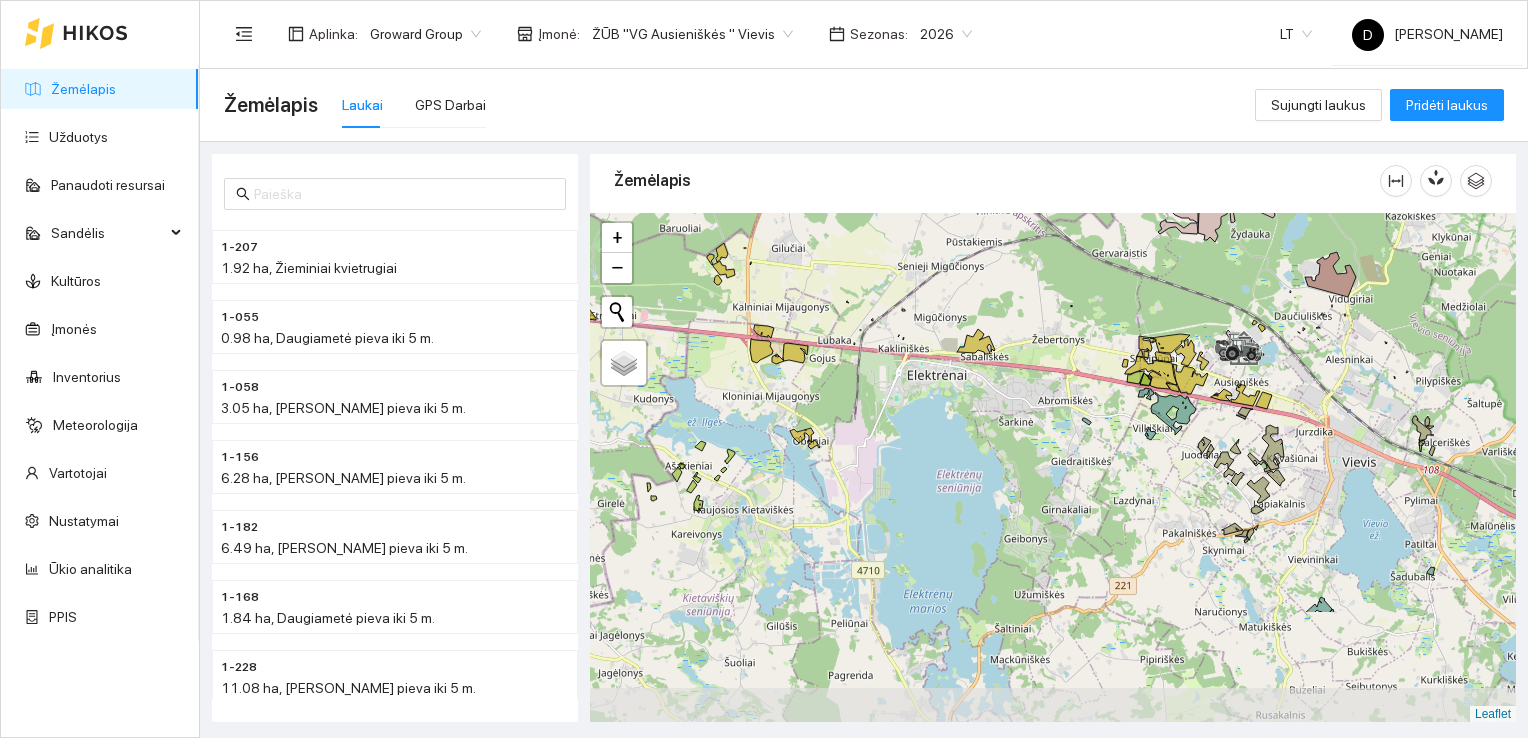 drag, startPoint x: 1059, startPoint y: 464, endPoint x: 898, endPoint y: 302, distance: 228.39659 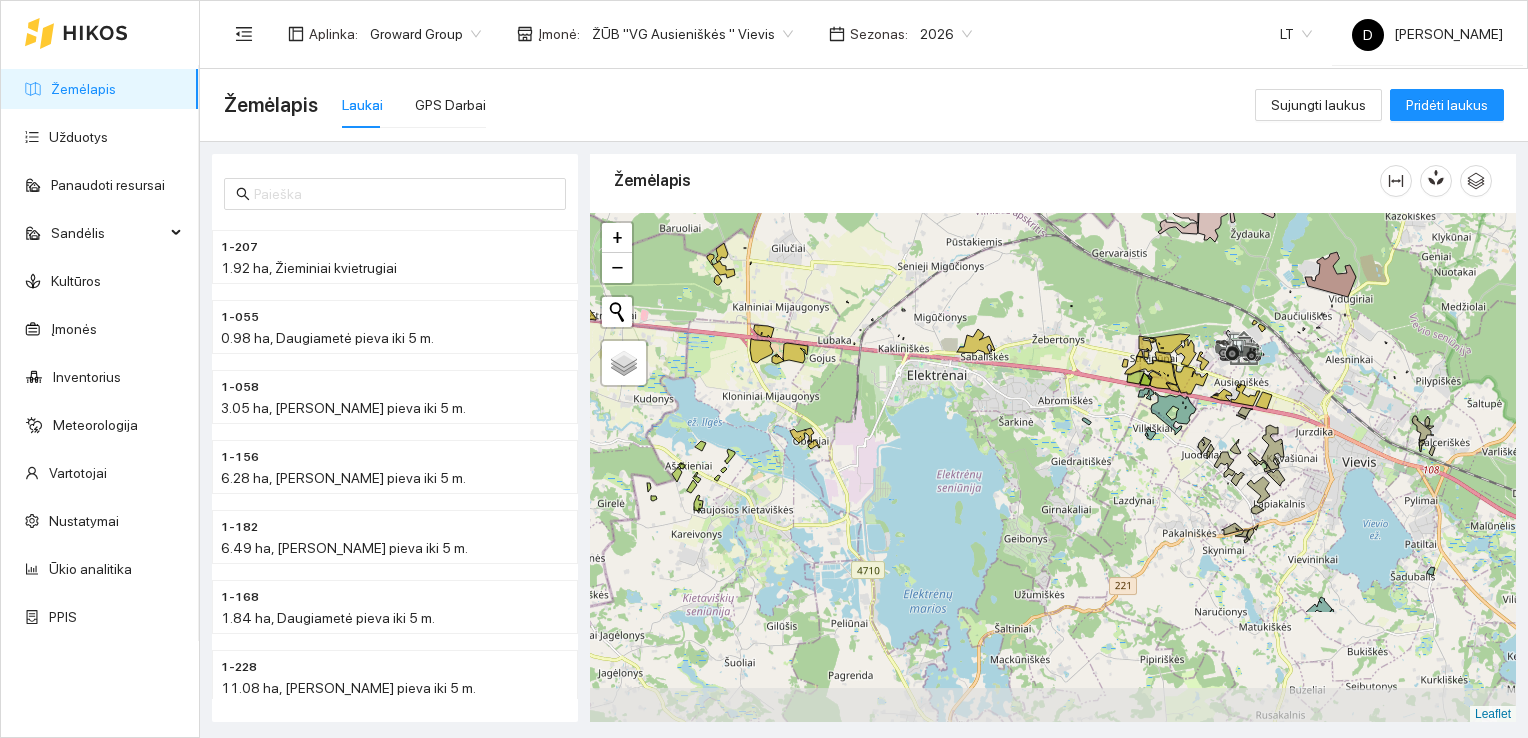 click at bounding box center [1053, 468] 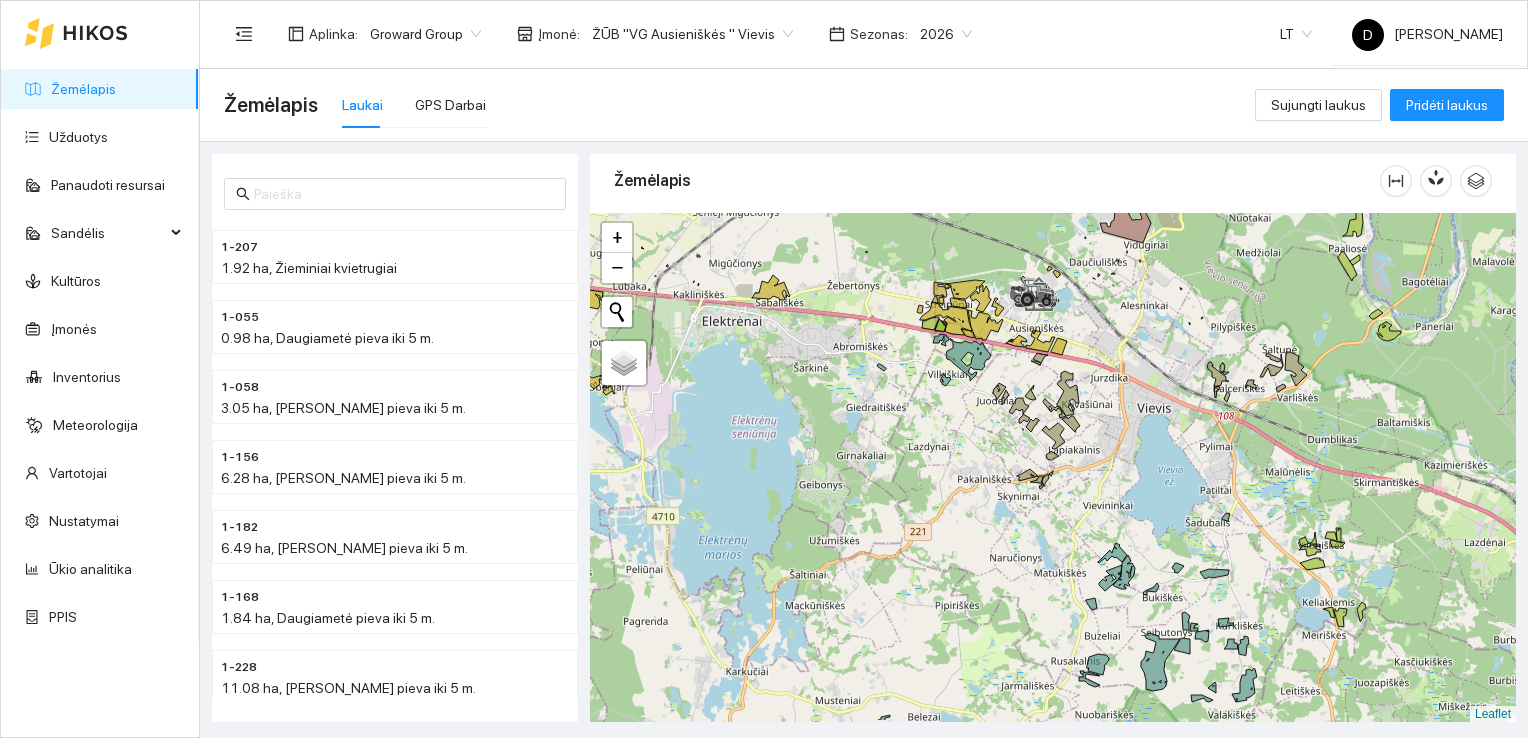 drag, startPoint x: 1200, startPoint y: 526, endPoint x: 1004, endPoint y: 378, distance: 245.6013 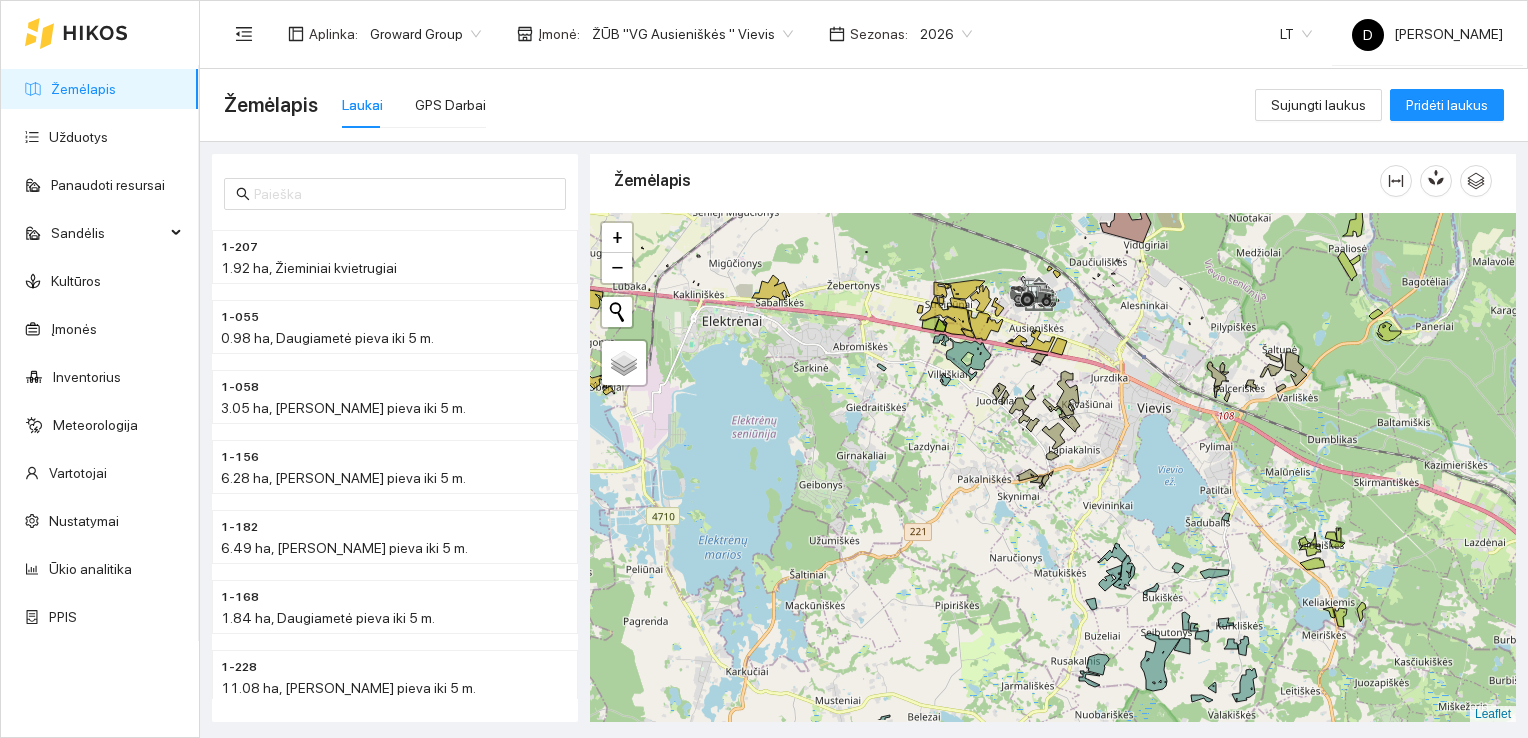 click at bounding box center (1053, 468) 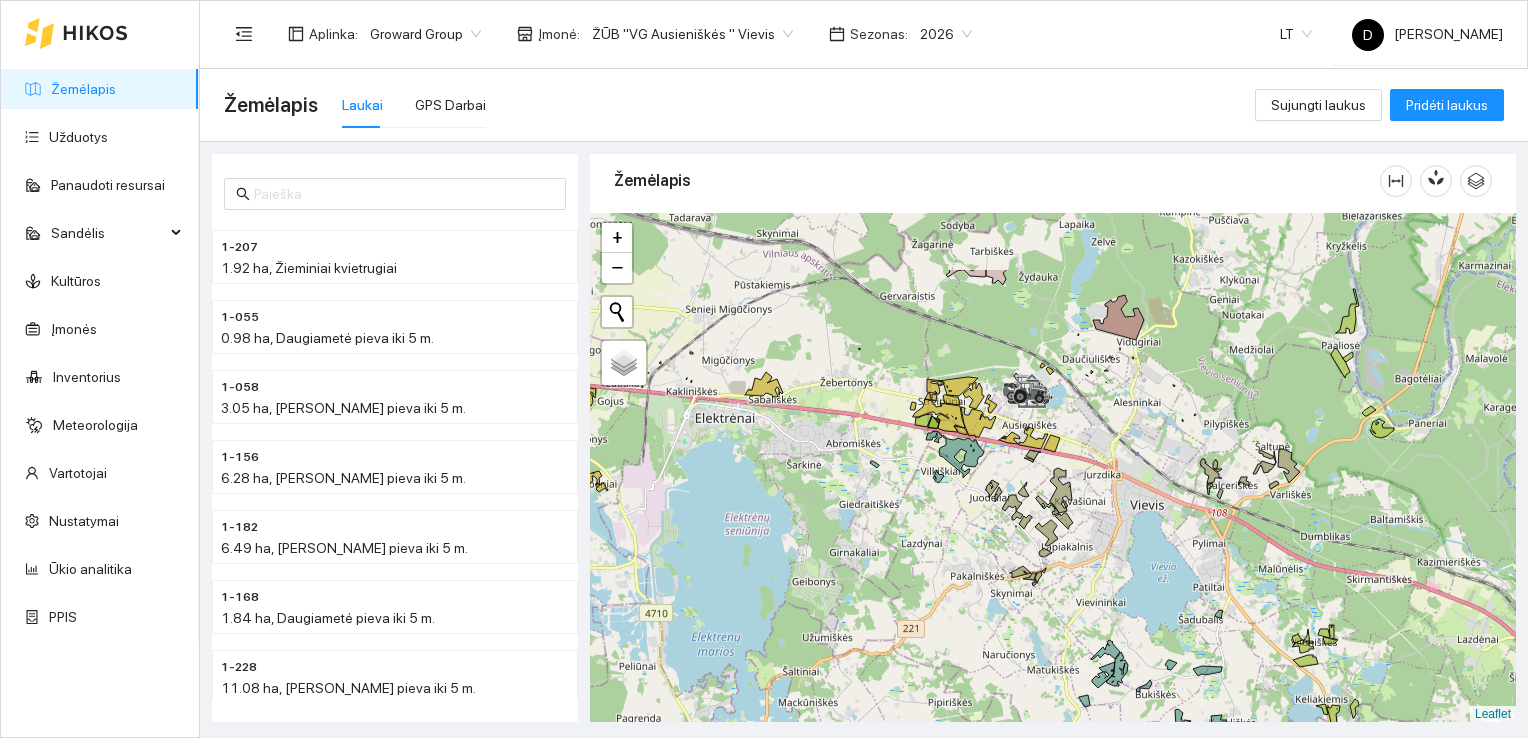 drag, startPoint x: 1160, startPoint y: 427, endPoint x: 1150, endPoint y: 529, distance: 102.48902 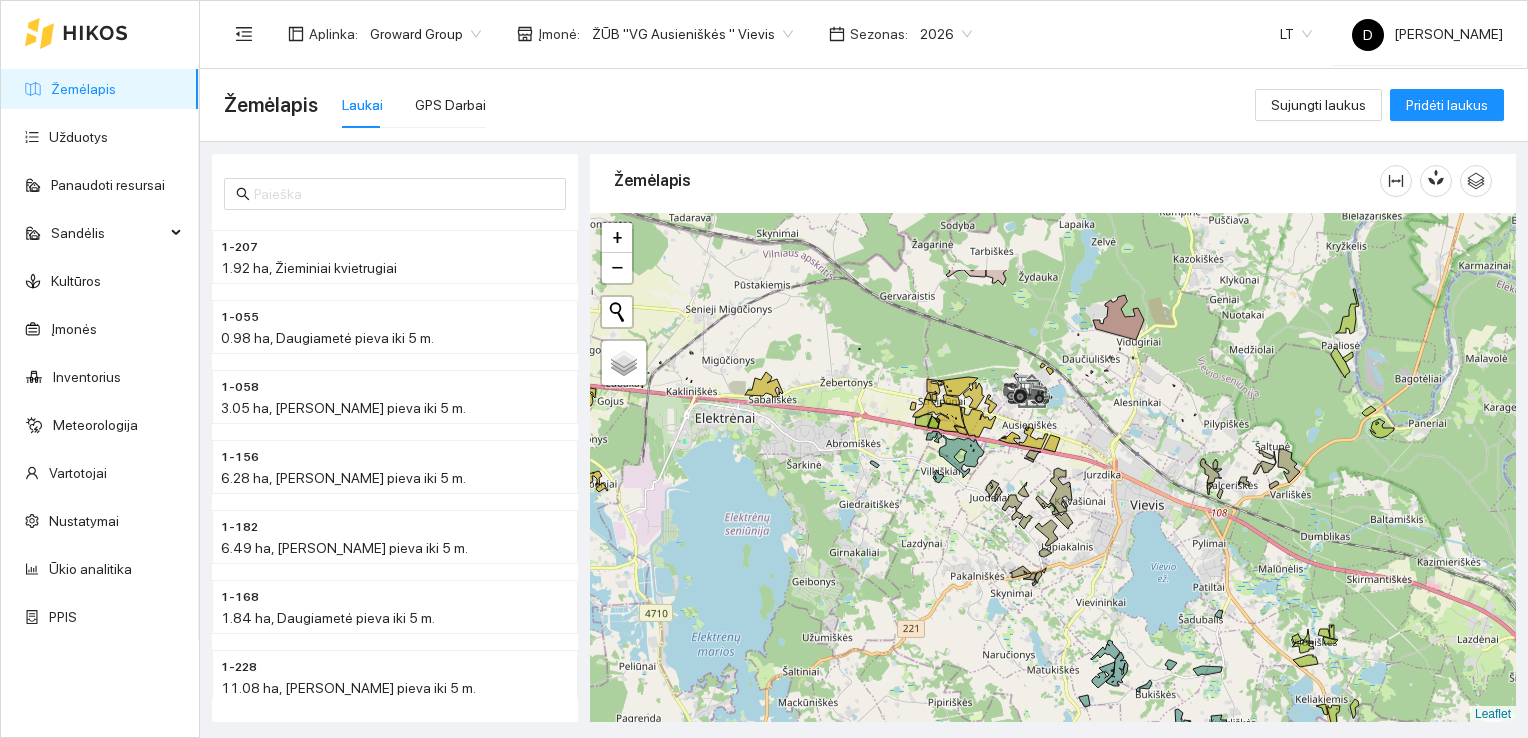 click at bounding box center (1053, 468) 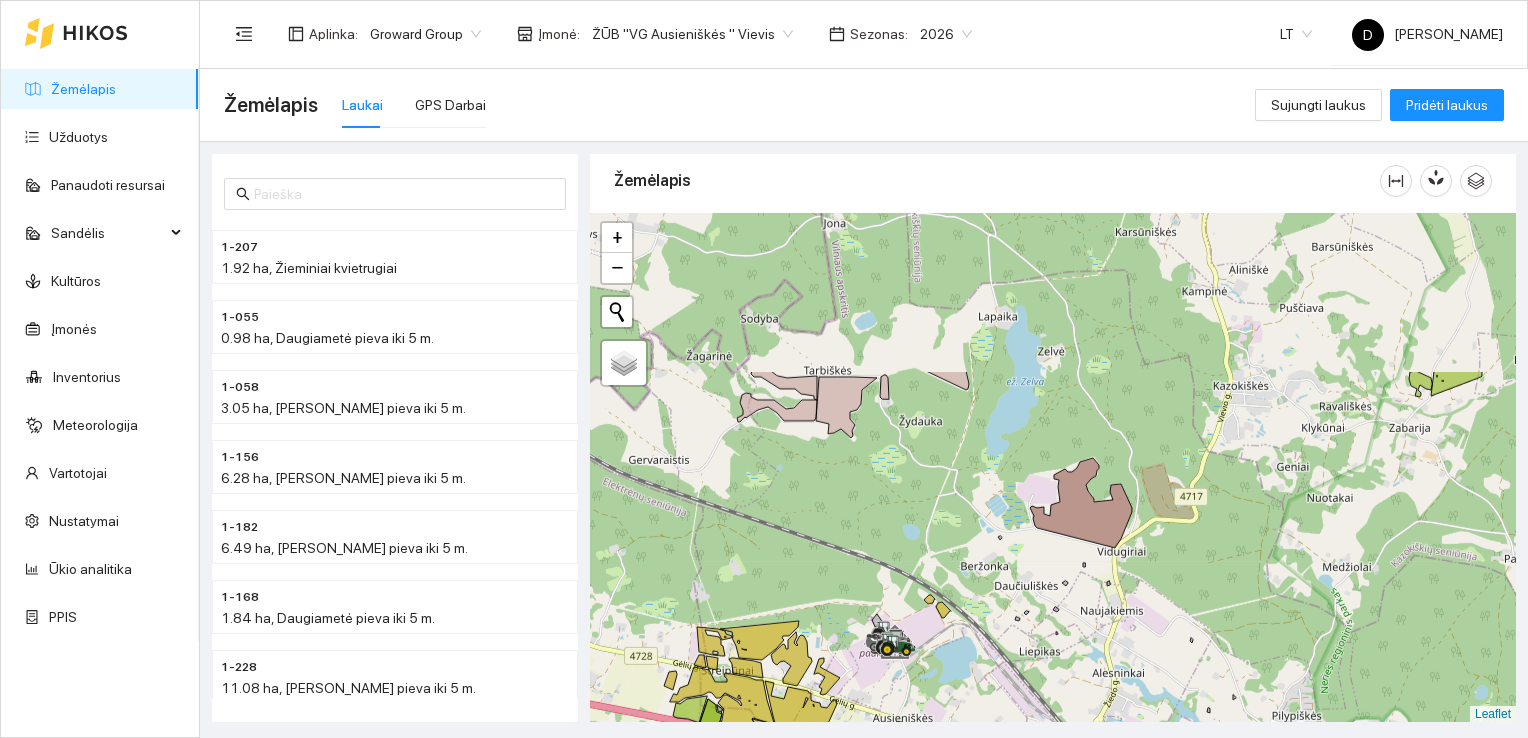 drag, startPoint x: 1092, startPoint y: 294, endPoint x: 978, endPoint y: 503, distance: 238.06932 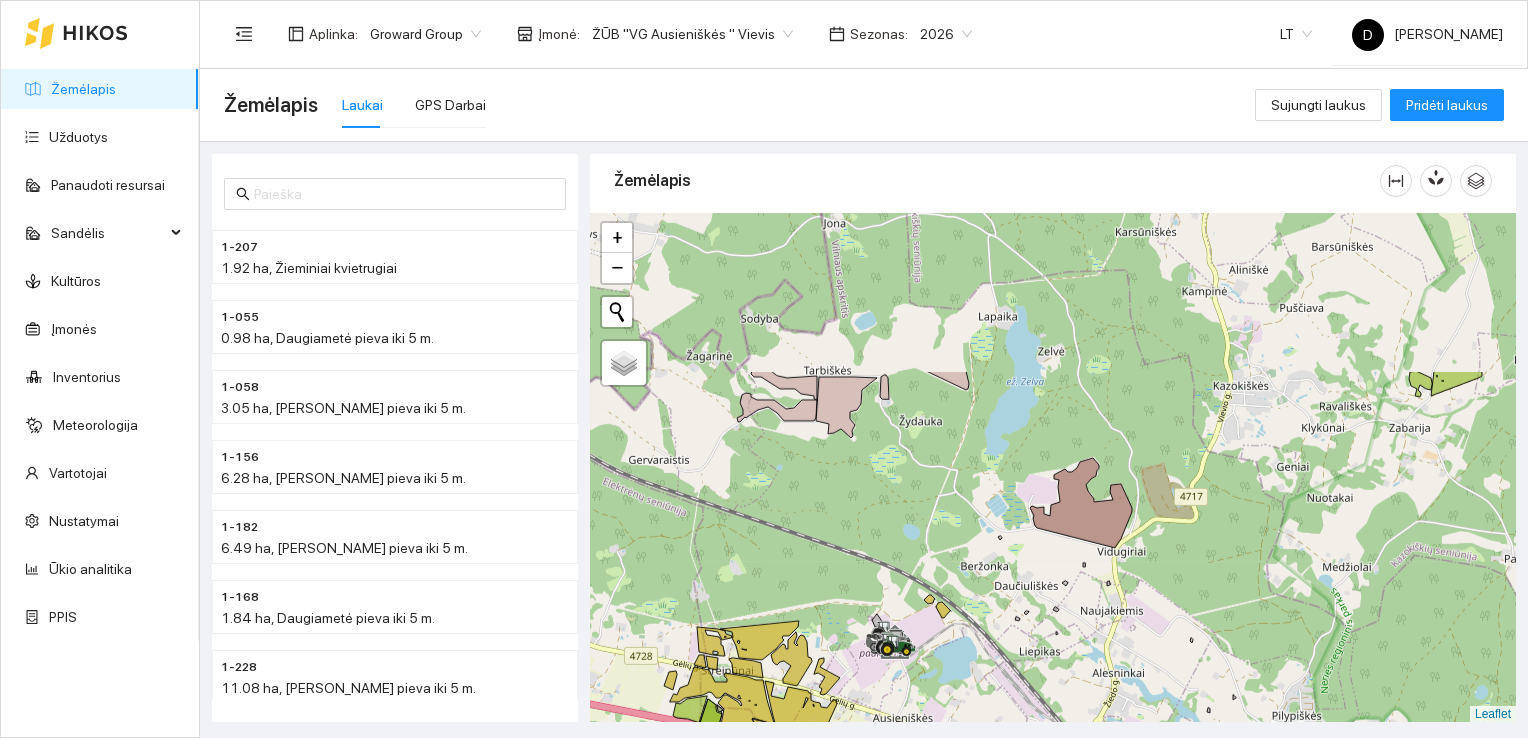 click at bounding box center [1053, 468] 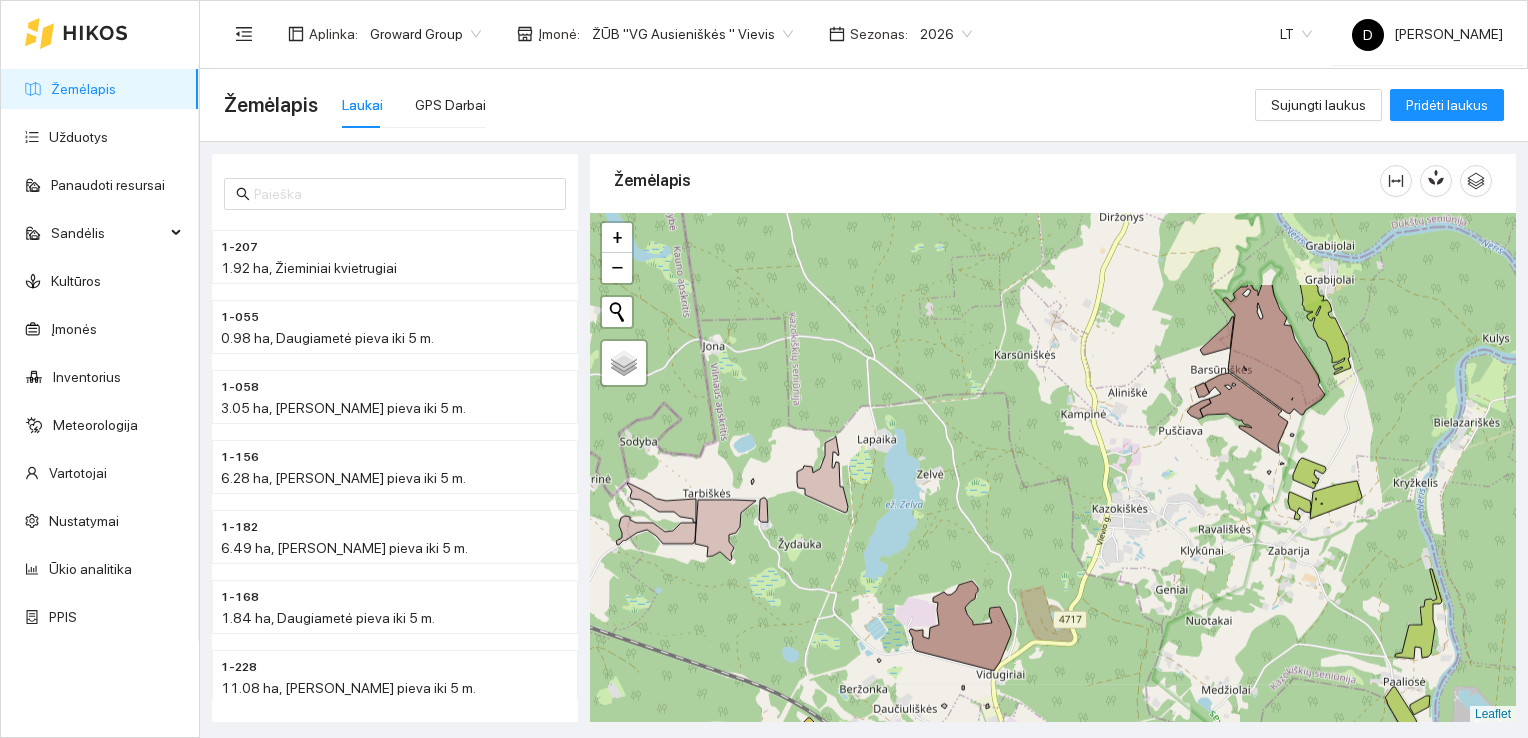drag, startPoint x: 1198, startPoint y: 376, endPoint x: 1080, endPoint y: 474, distance: 153.3884 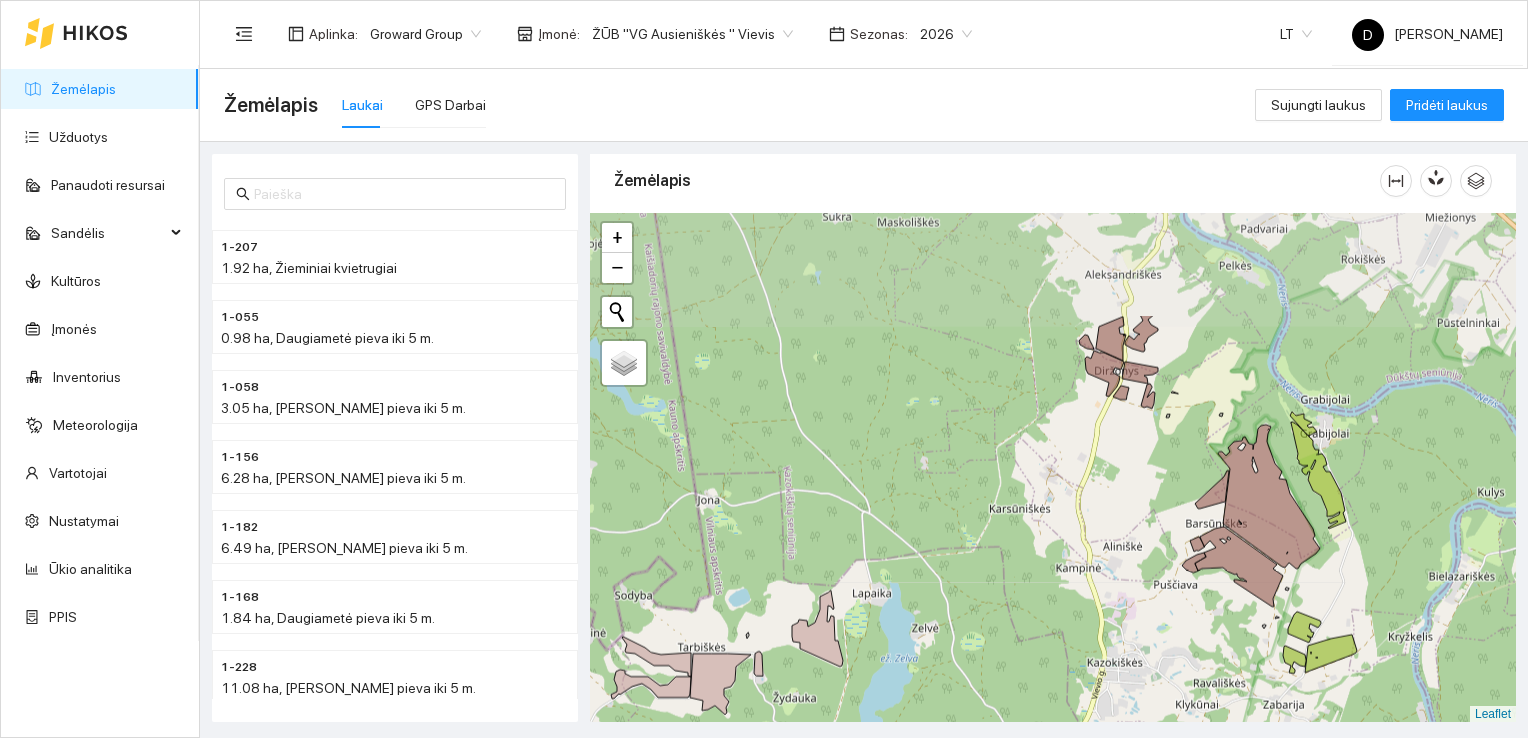 drag, startPoint x: 1168, startPoint y: 298, endPoint x: 1161, endPoint y: 450, distance: 152.1611 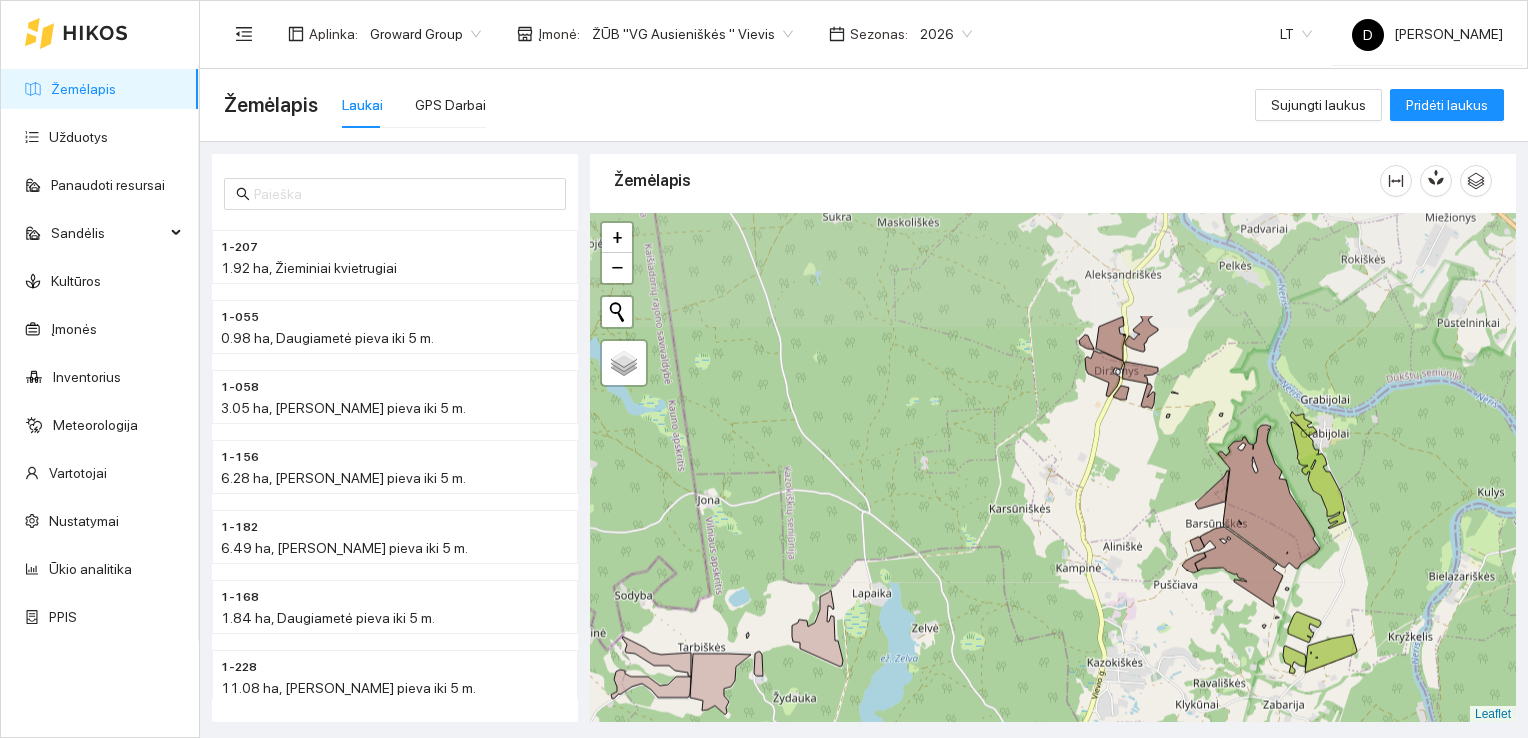 click at bounding box center (1053, 468) 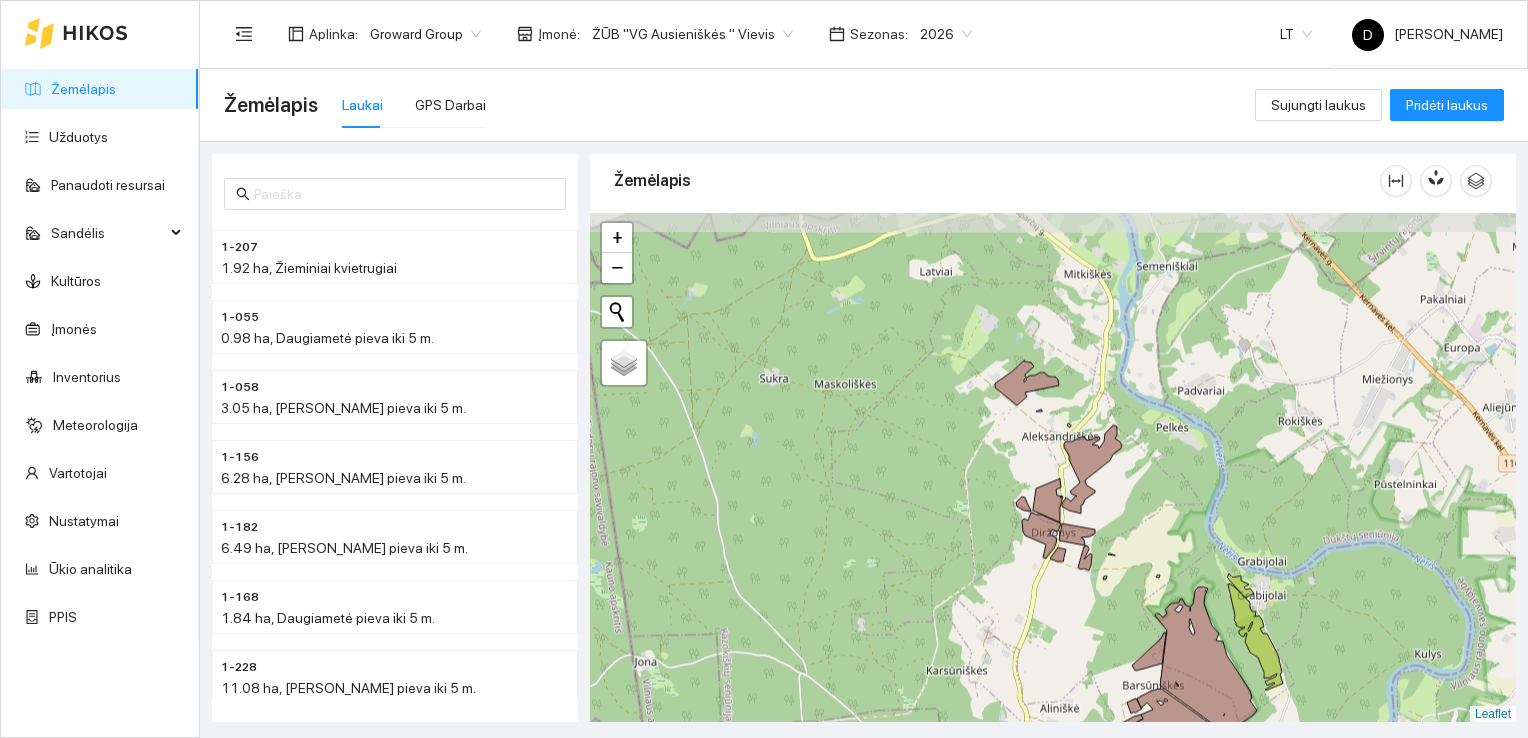 drag, startPoint x: 979, startPoint y: 367, endPoint x: 915, endPoint y: 526, distance: 171.3972 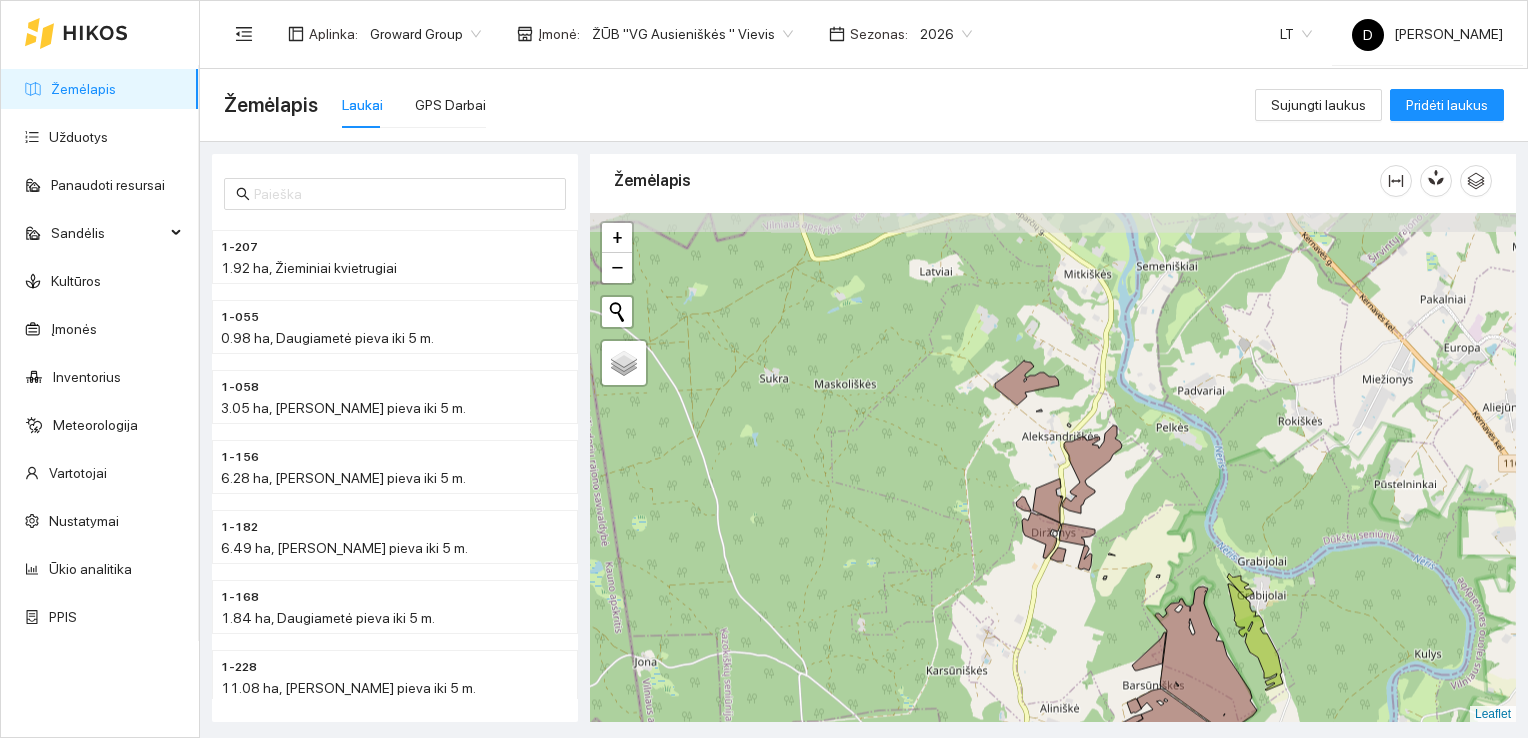 click at bounding box center [1053, 468] 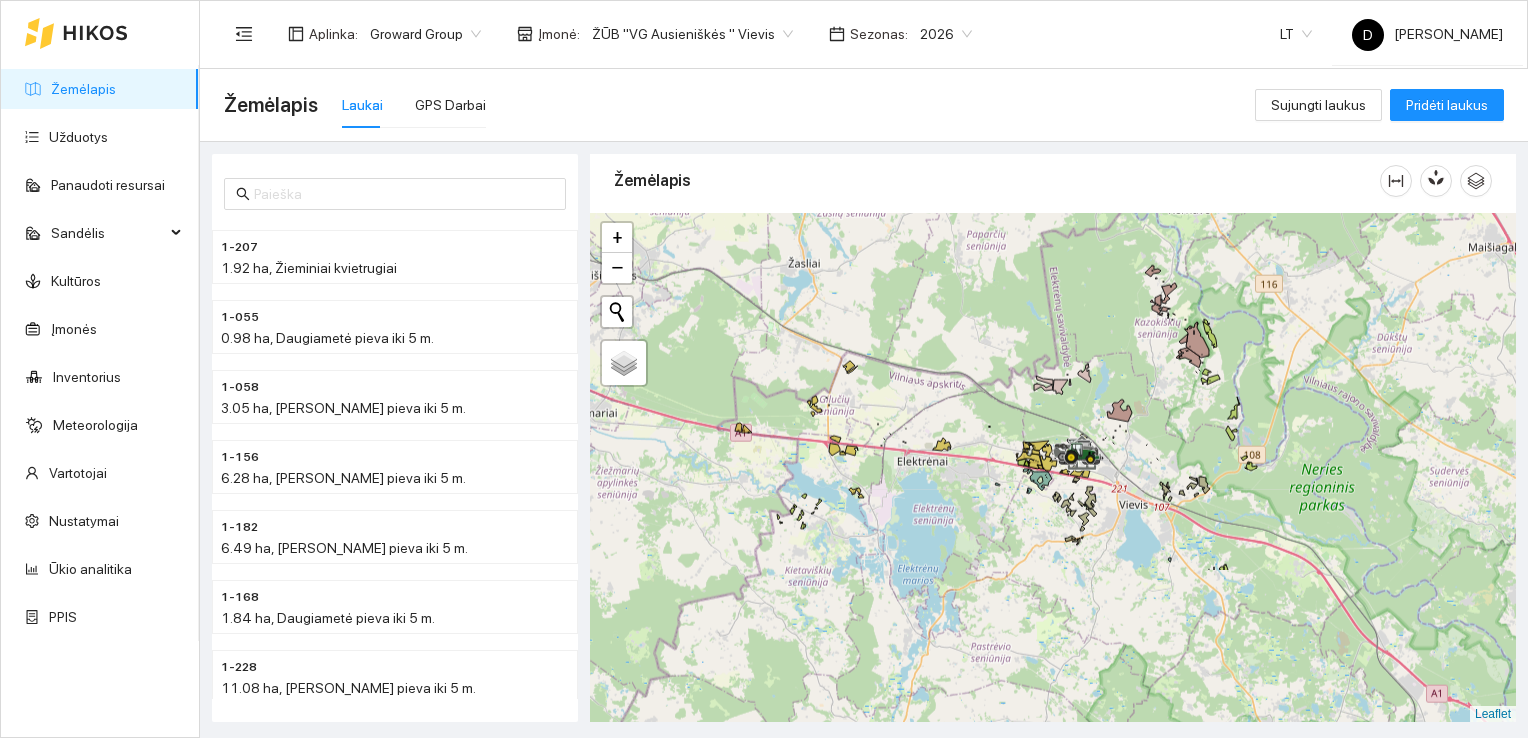 drag, startPoint x: 926, startPoint y: 507, endPoint x: 1137, endPoint y: 302, distance: 294.187 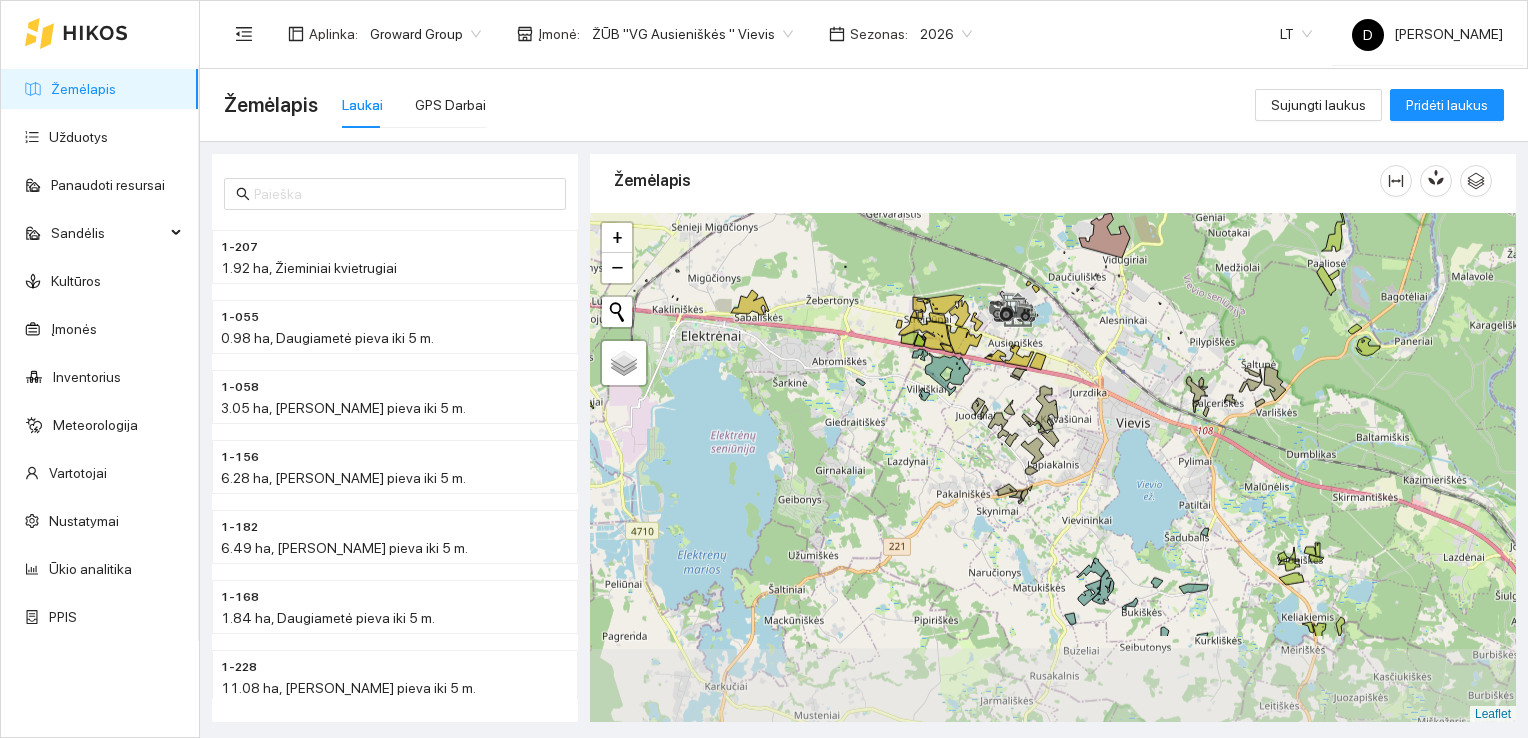 drag, startPoint x: 1088, startPoint y: 602, endPoint x: 1095, endPoint y: 433, distance: 169.14491 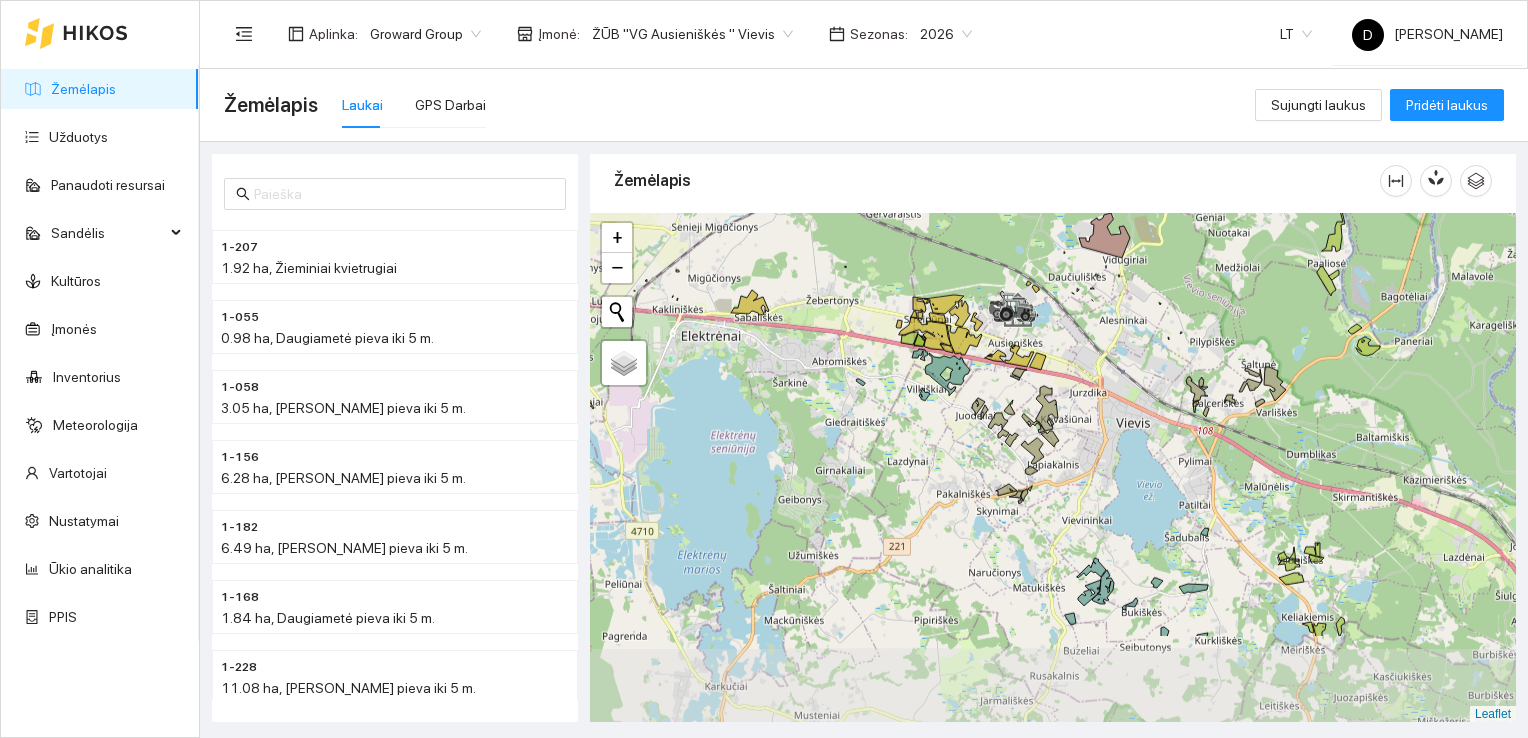 click at bounding box center [1053, 468] 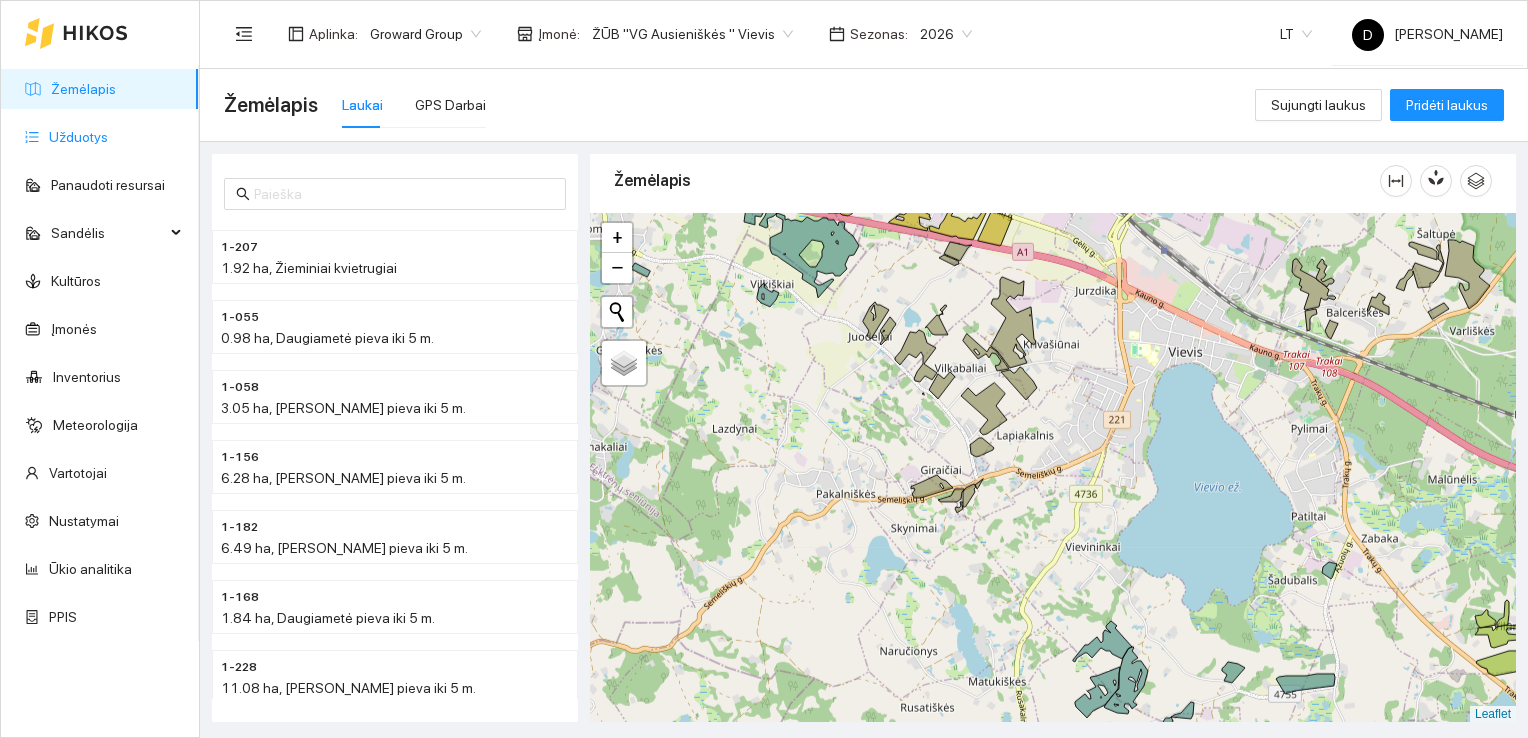 click on "Užduotys" at bounding box center (78, 137) 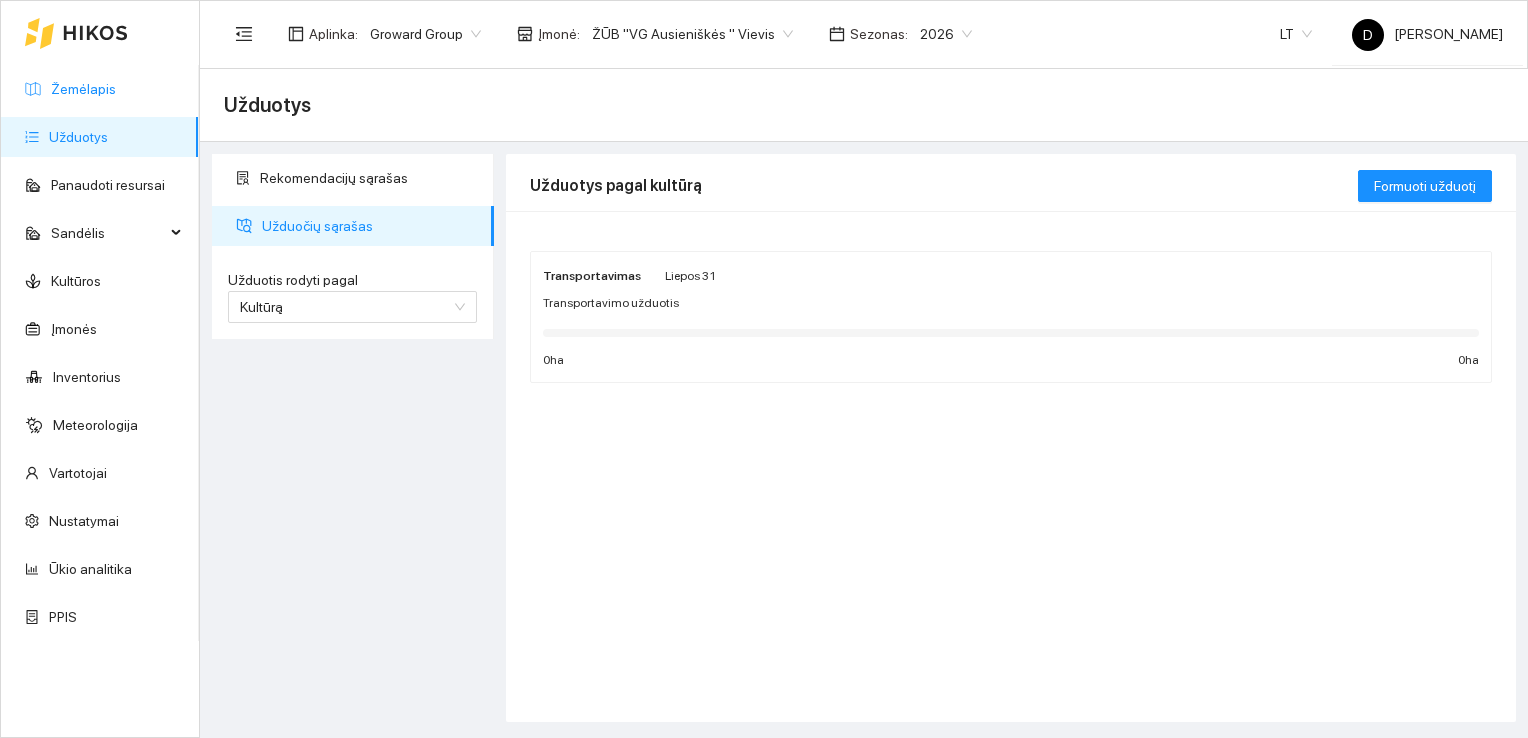 click on "Žemėlapis" at bounding box center [83, 89] 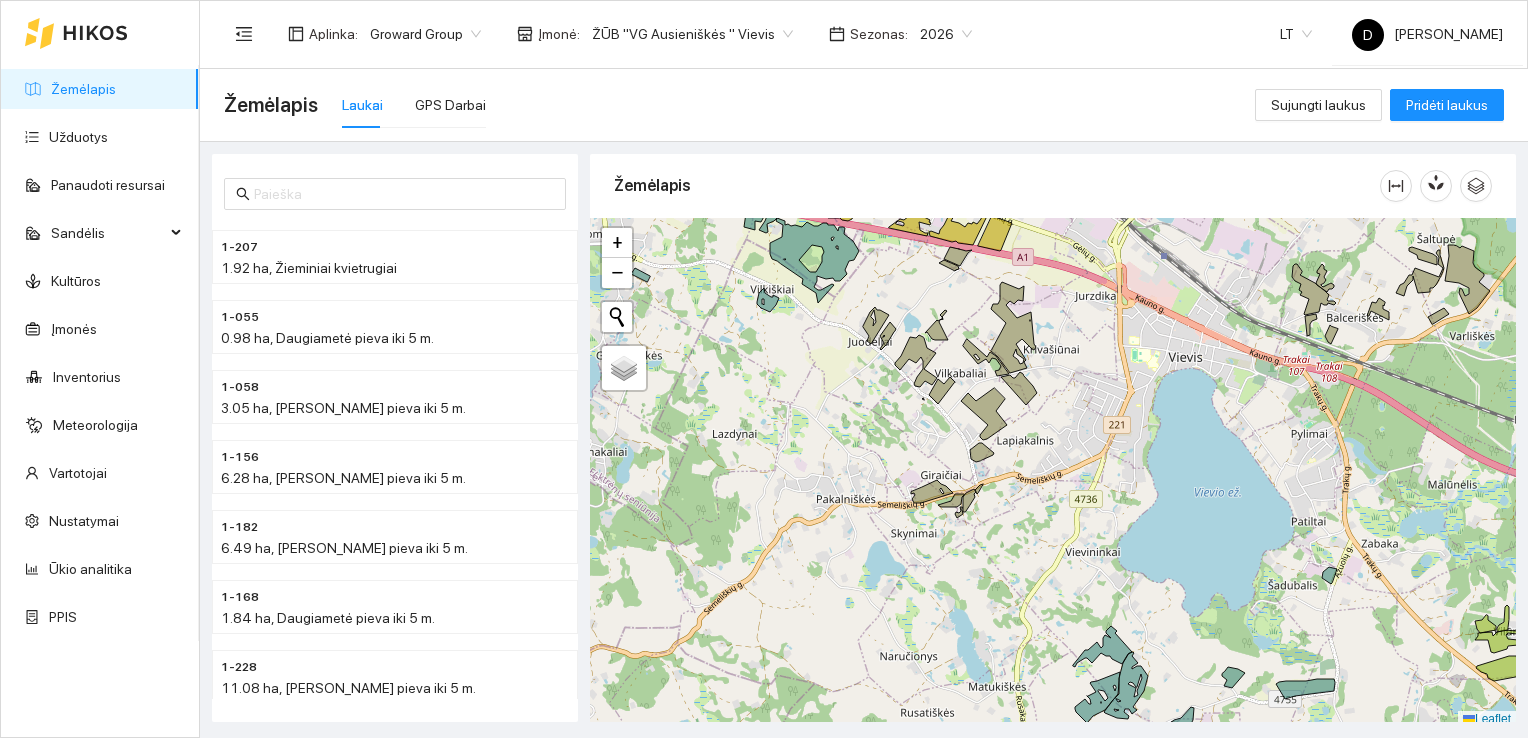 click on "2026" at bounding box center (946, 34) 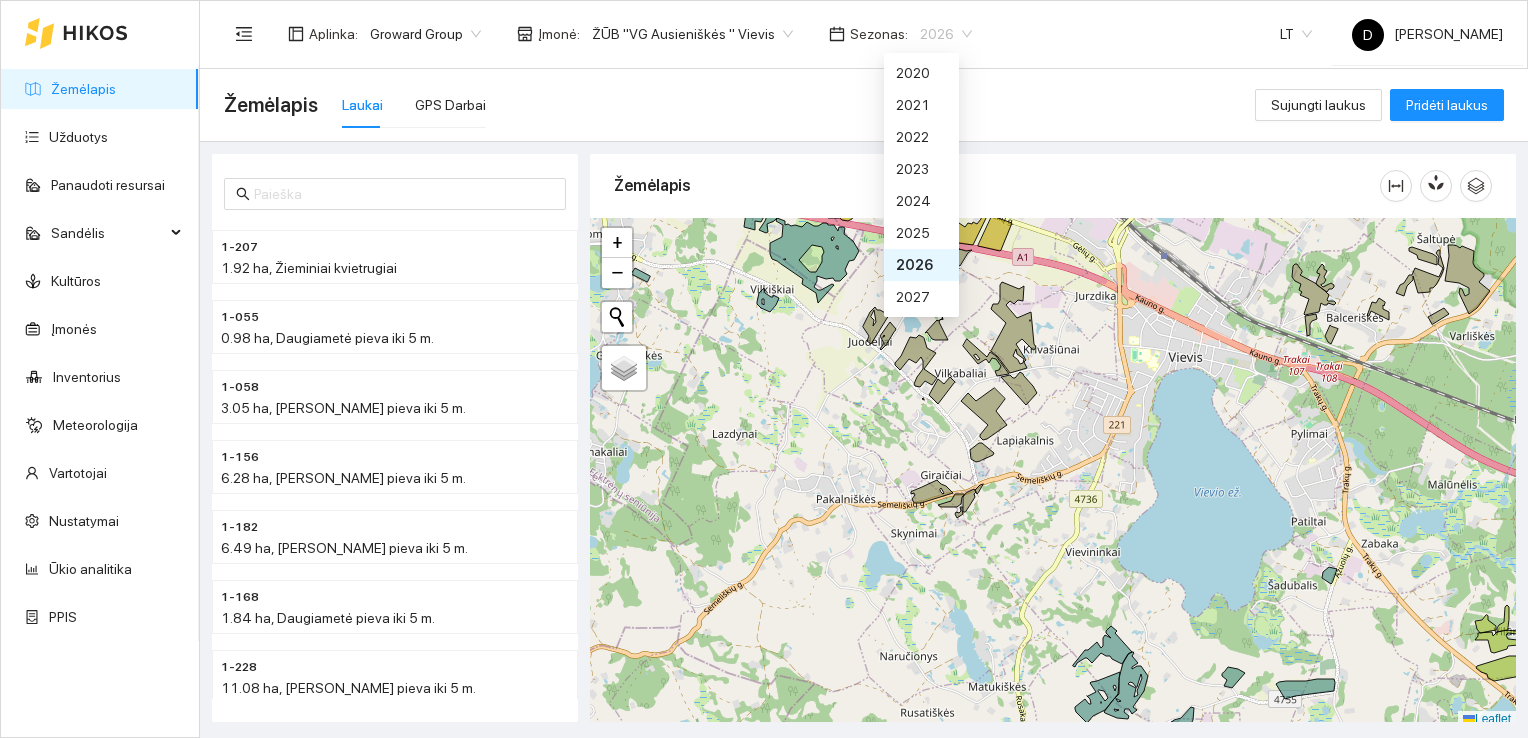 click on "2026" at bounding box center (946, 34) 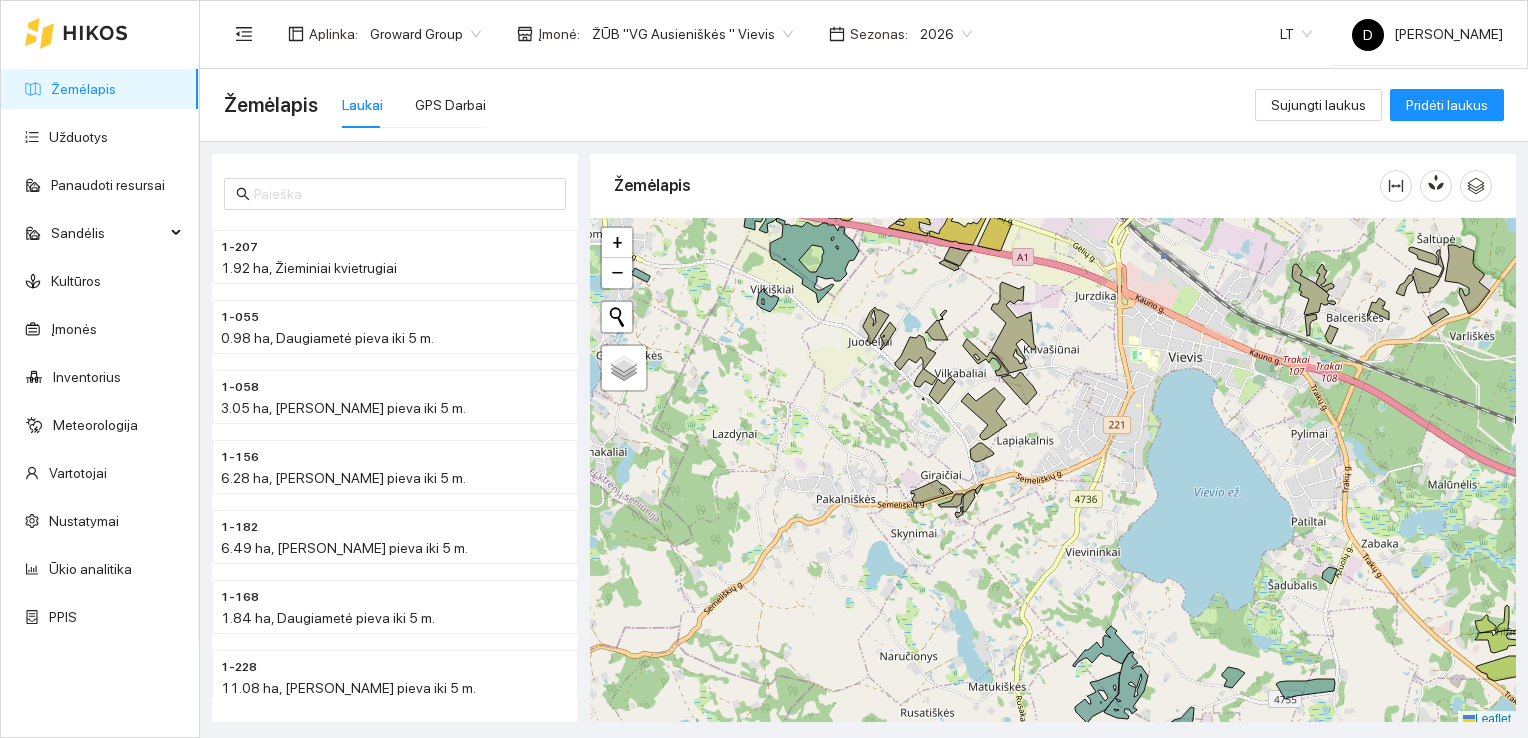 click on "Žemėlapis Laukai GPS Darbai" at bounding box center (739, 105) 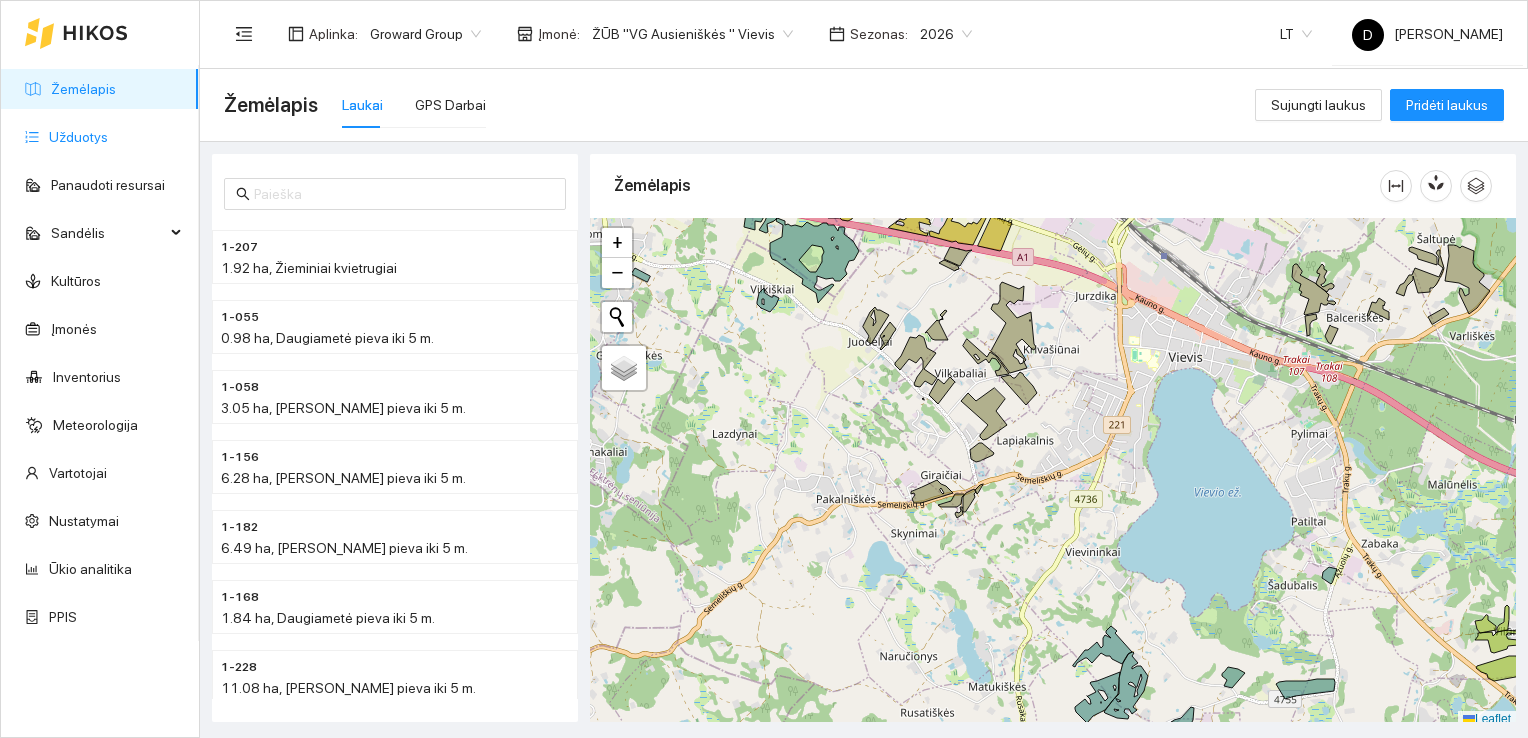 click on "Užduotys" at bounding box center (78, 137) 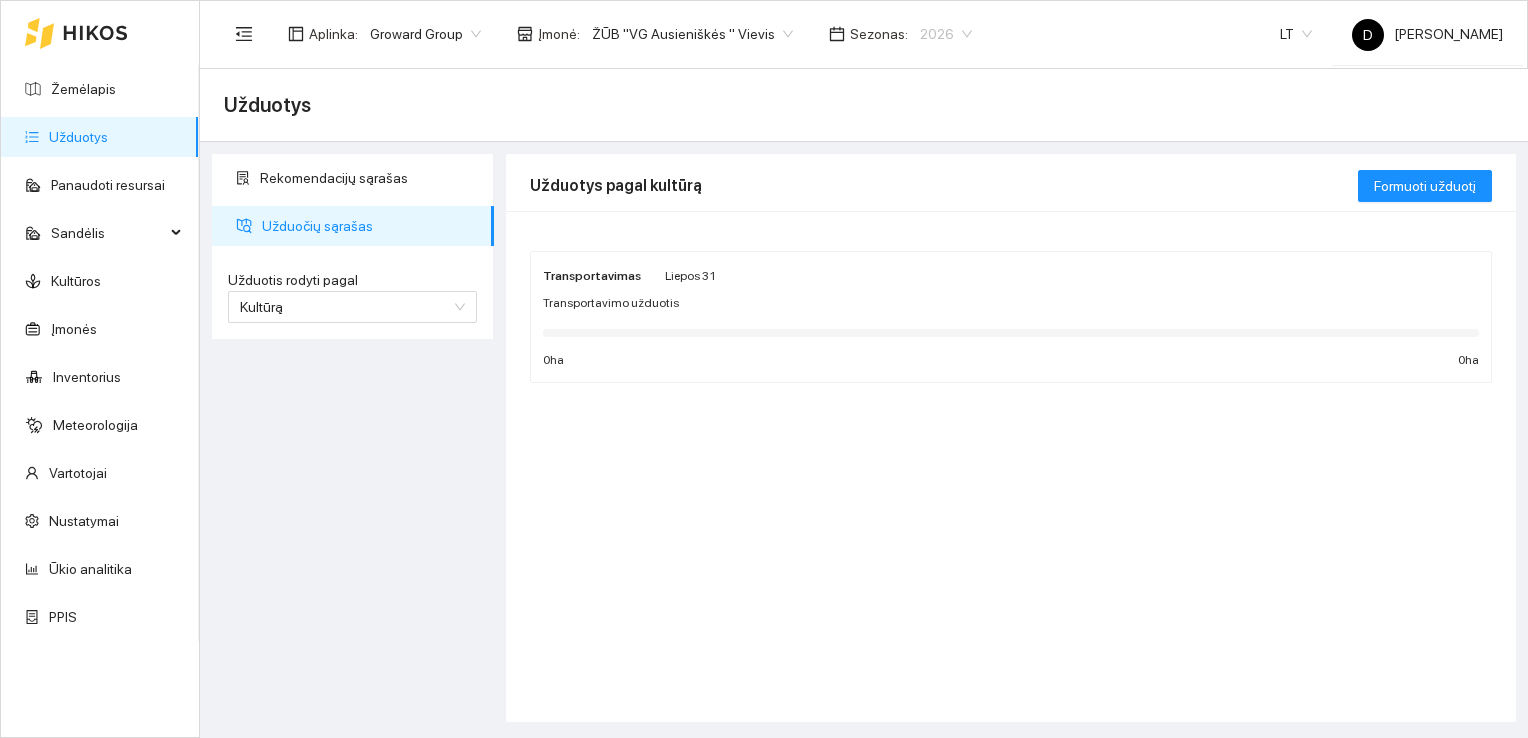 click on "2026" at bounding box center [946, 34] 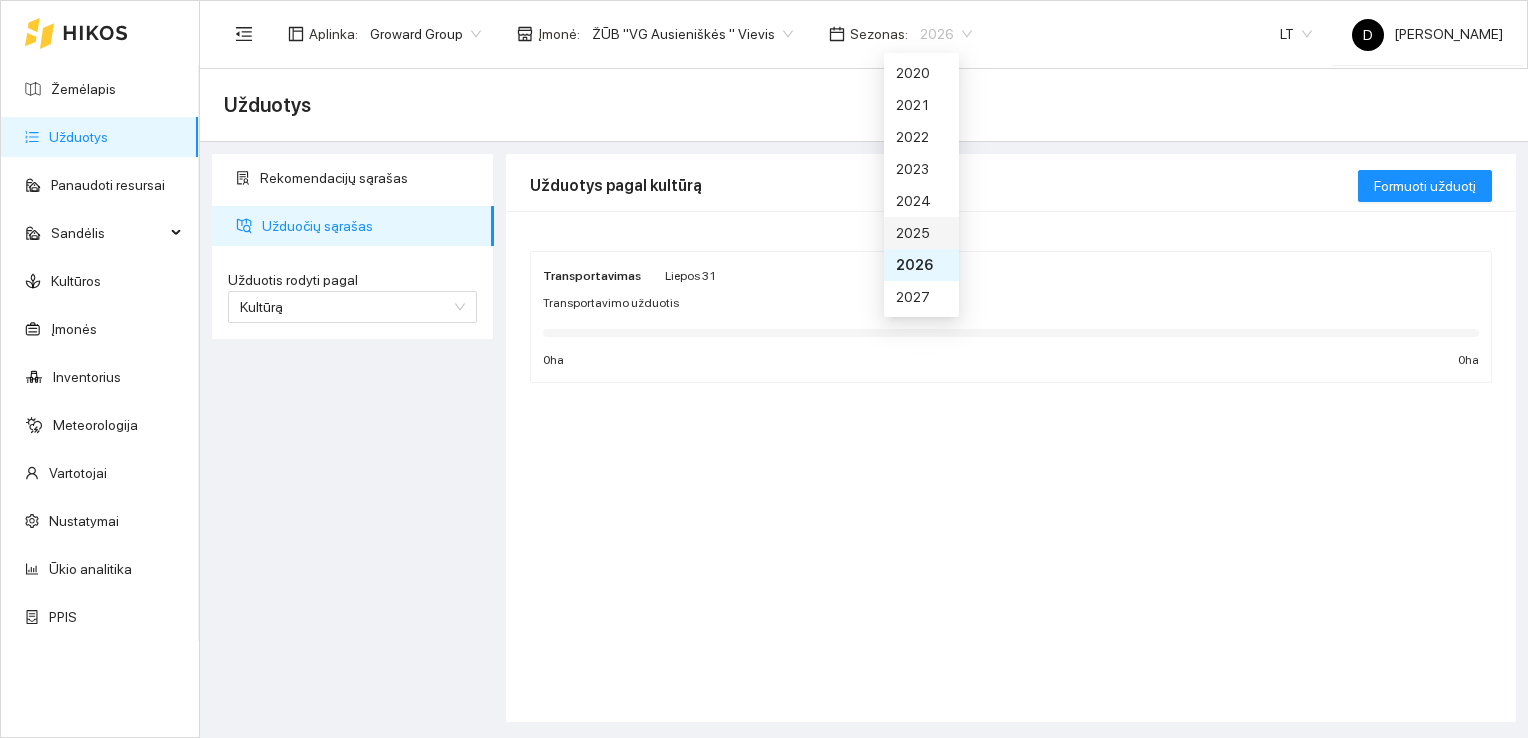 click on "2025" at bounding box center [921, 233] 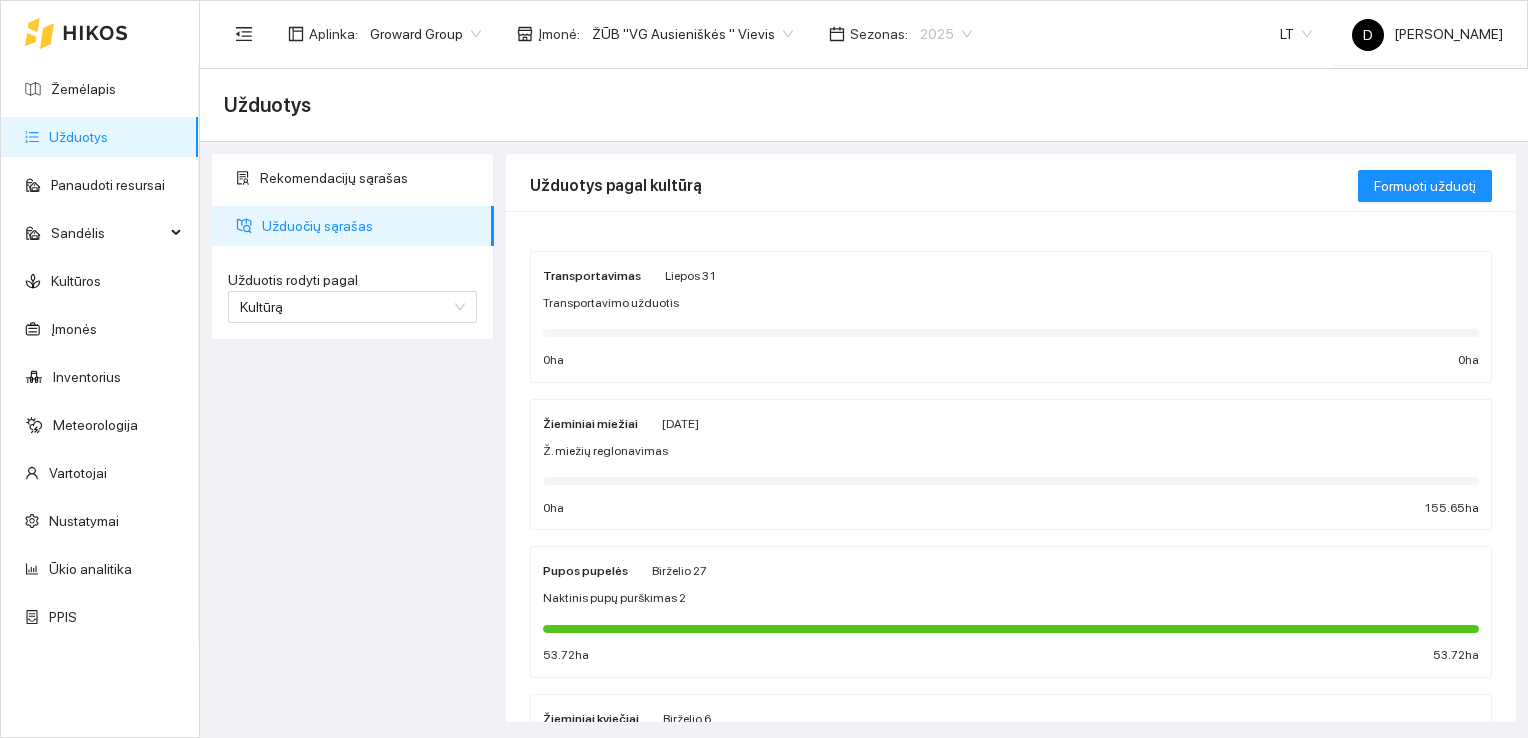 click on "2025" at bounding box center (946, 34) 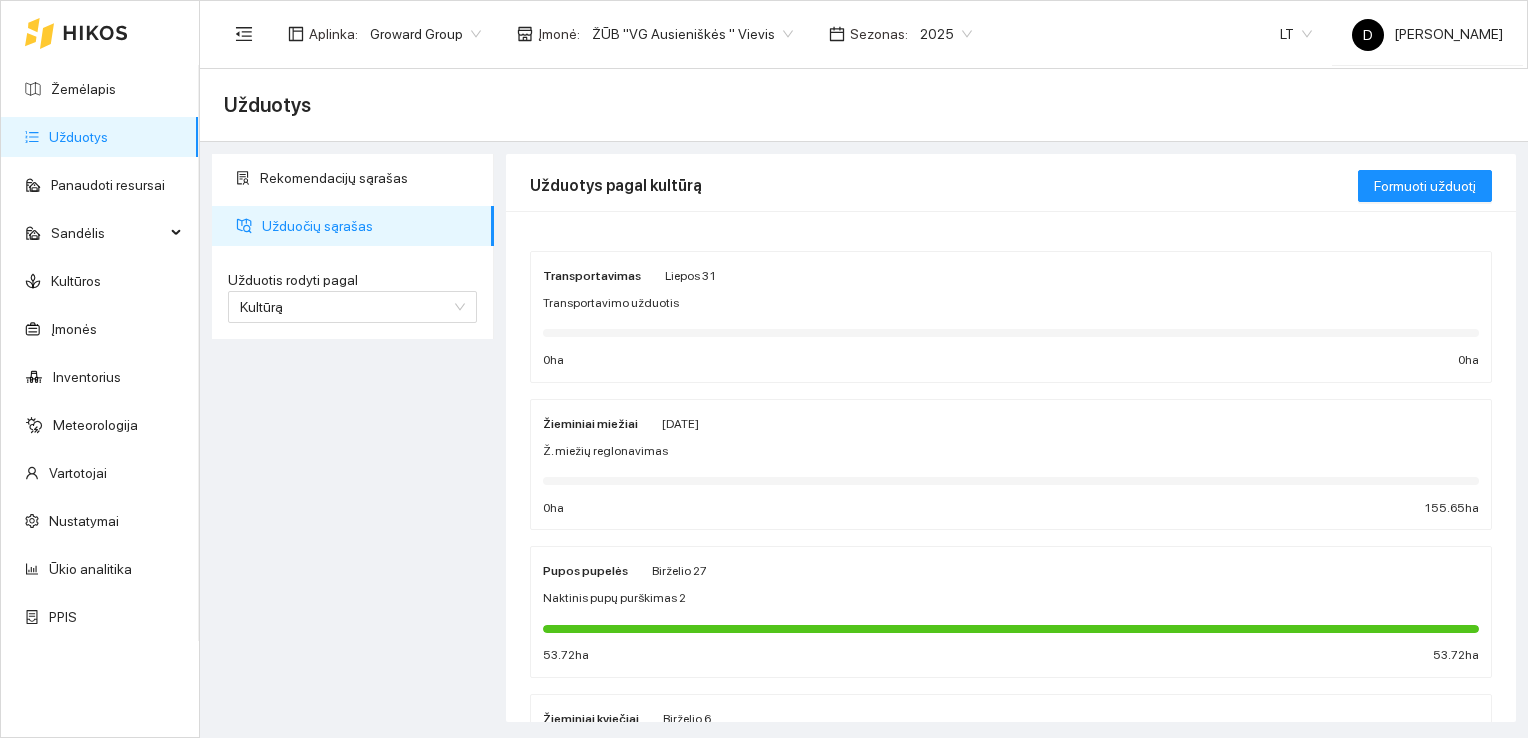 click on "Užduotys" at bounding box center (864, 105) 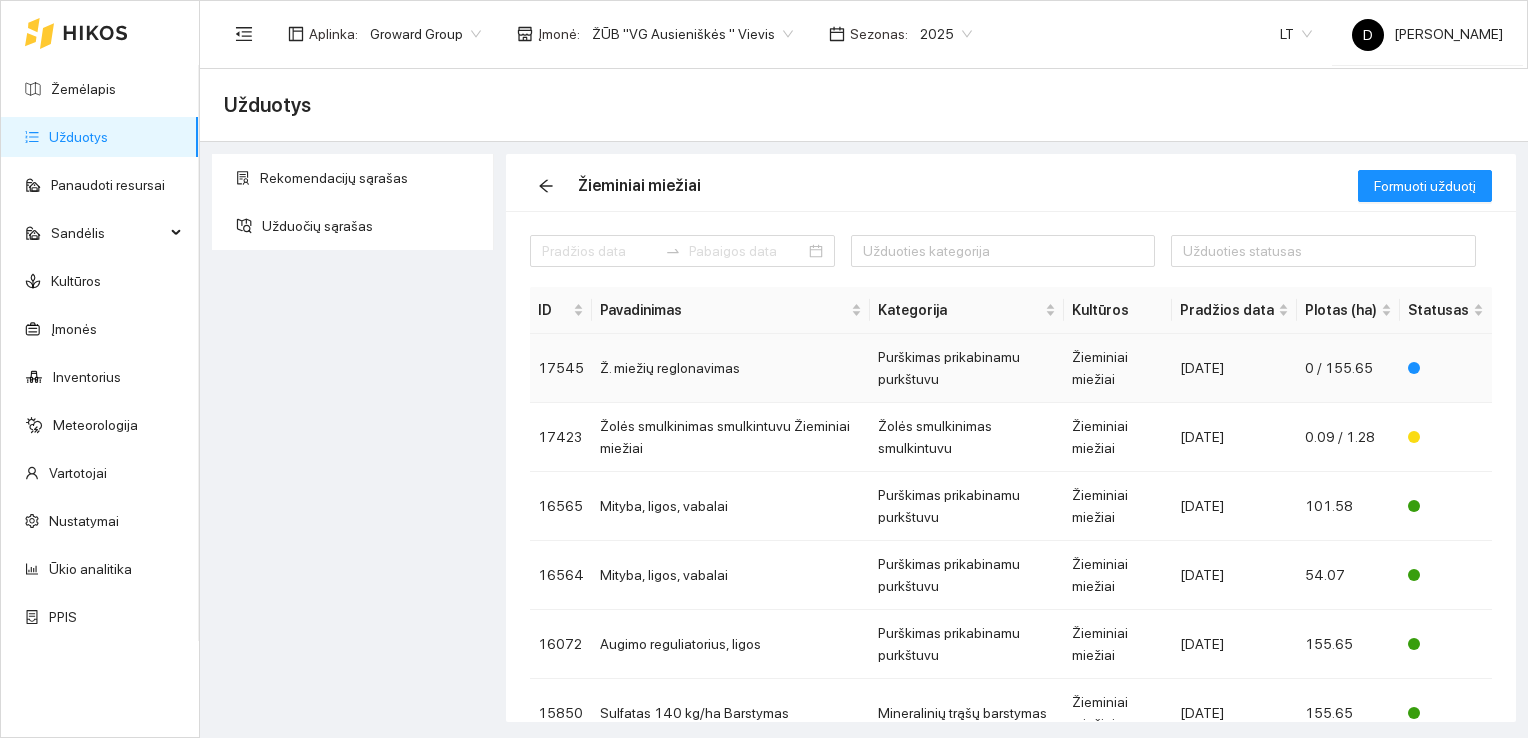 click on "Ž. miežių reglonavimas" at bounding box center [731, 368] 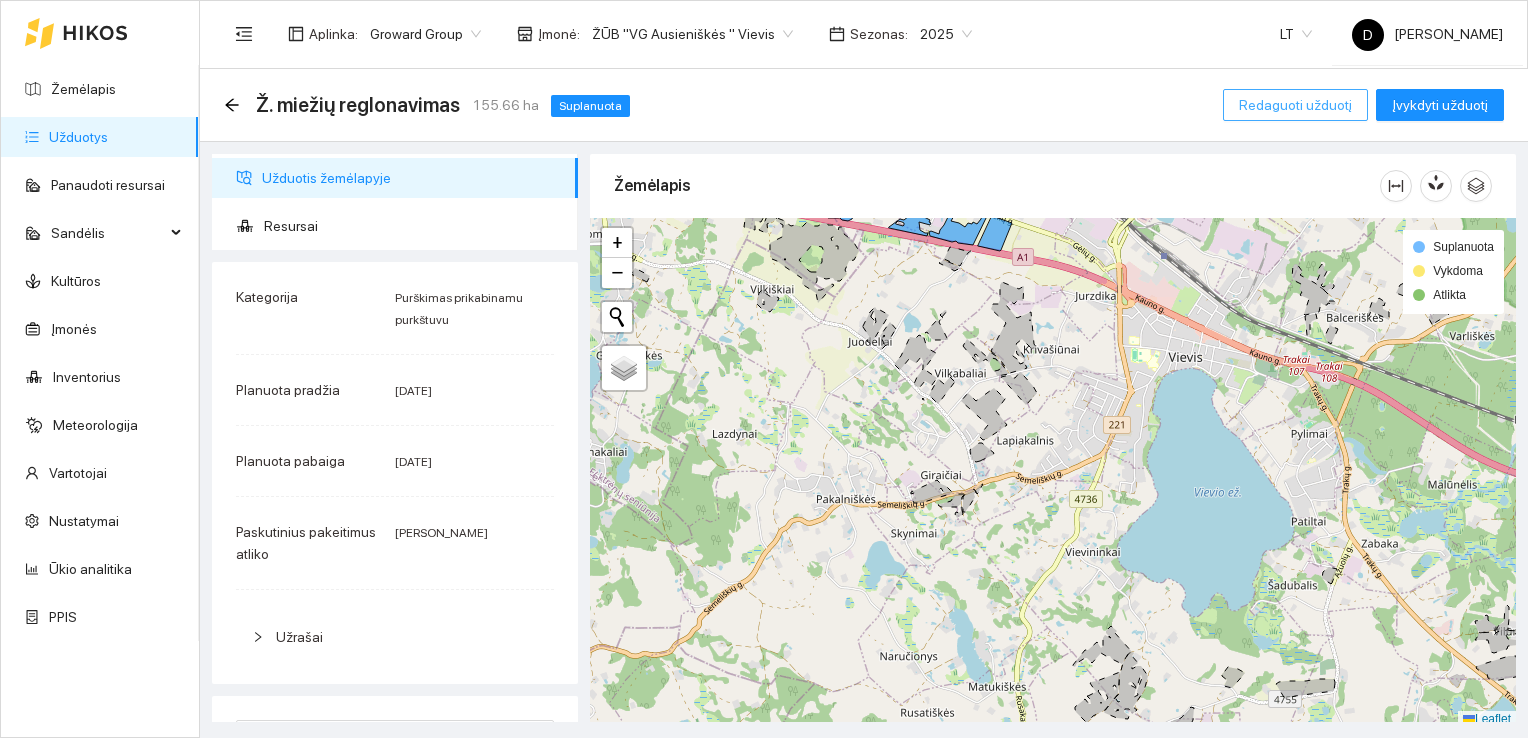 click on "Redaguoti užduotį" at bounding box center (1295, 105) 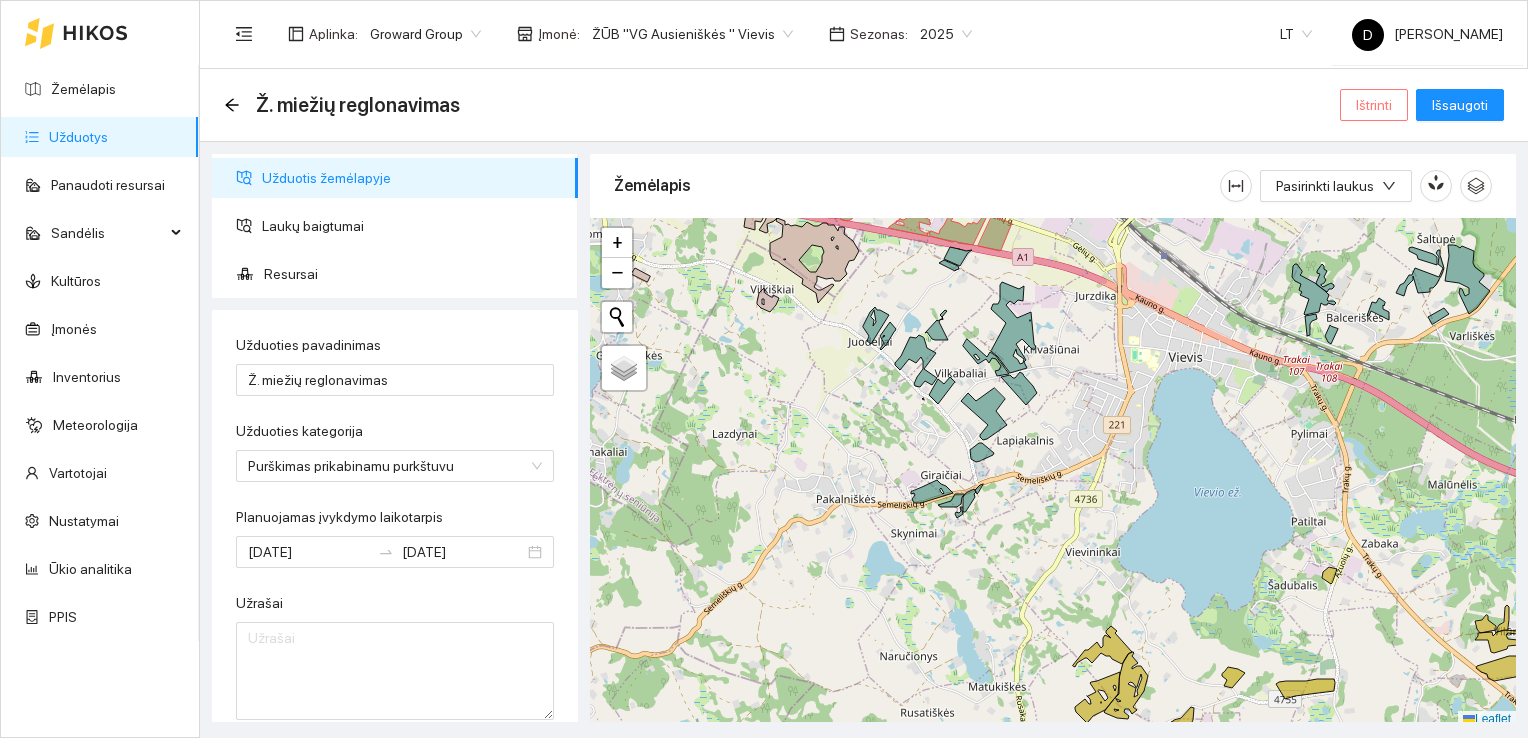 click on "Ištrinti" at bounding box center (1374, 105) 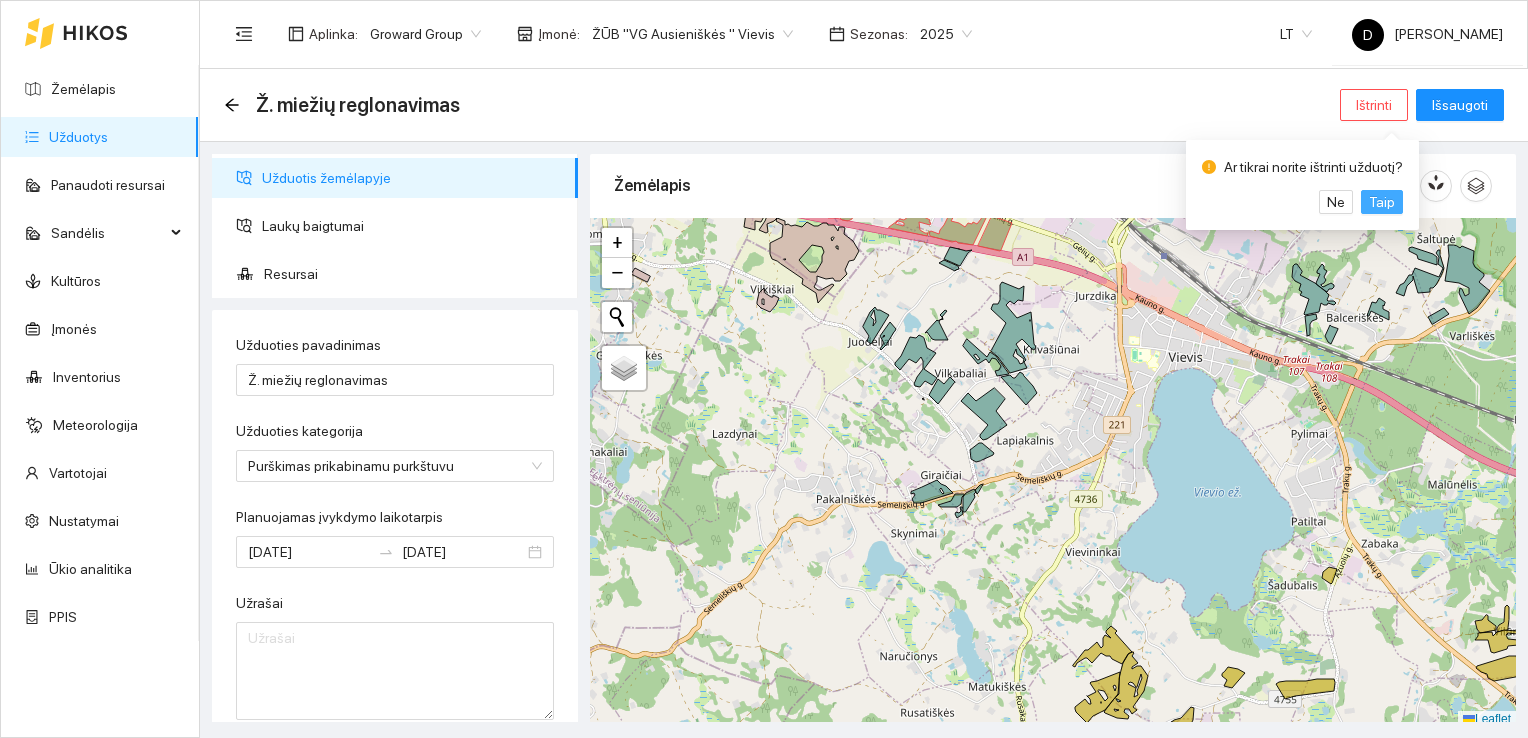 click on "Taip" at bounding box center (1382, 202) 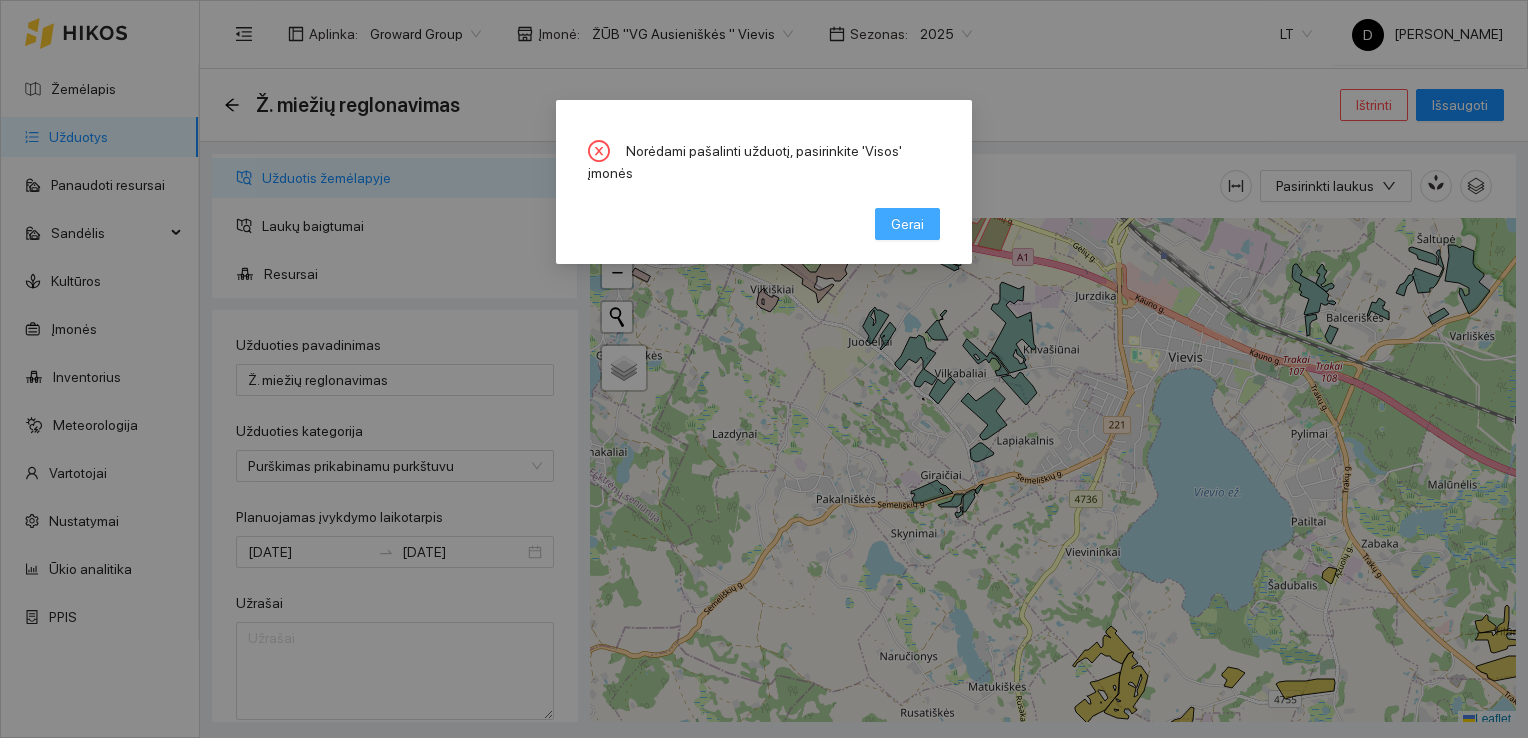 click on "Gerai" at bounding box center (907, 224) 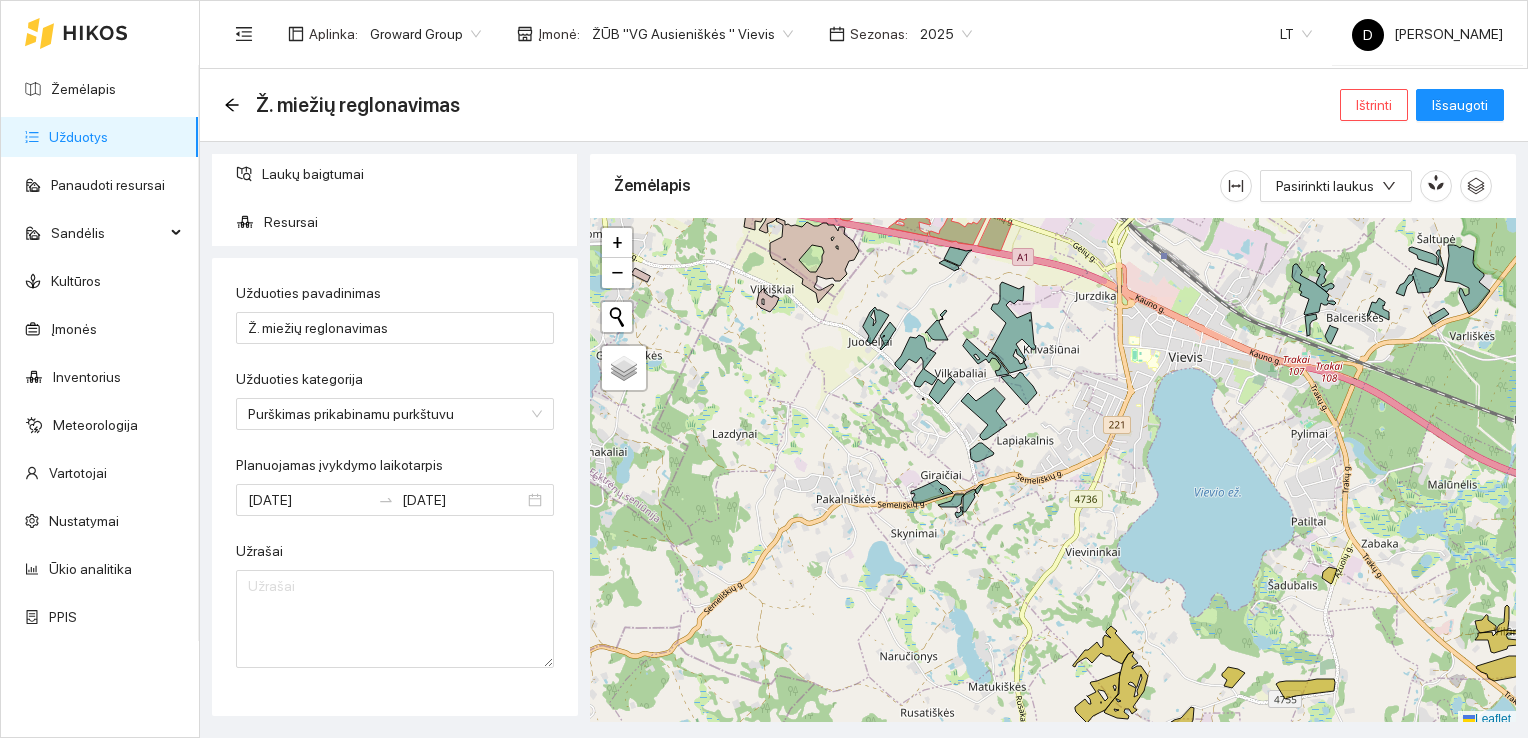 scroll, scrollTop: 0, scrollLeft: 0, axis: both 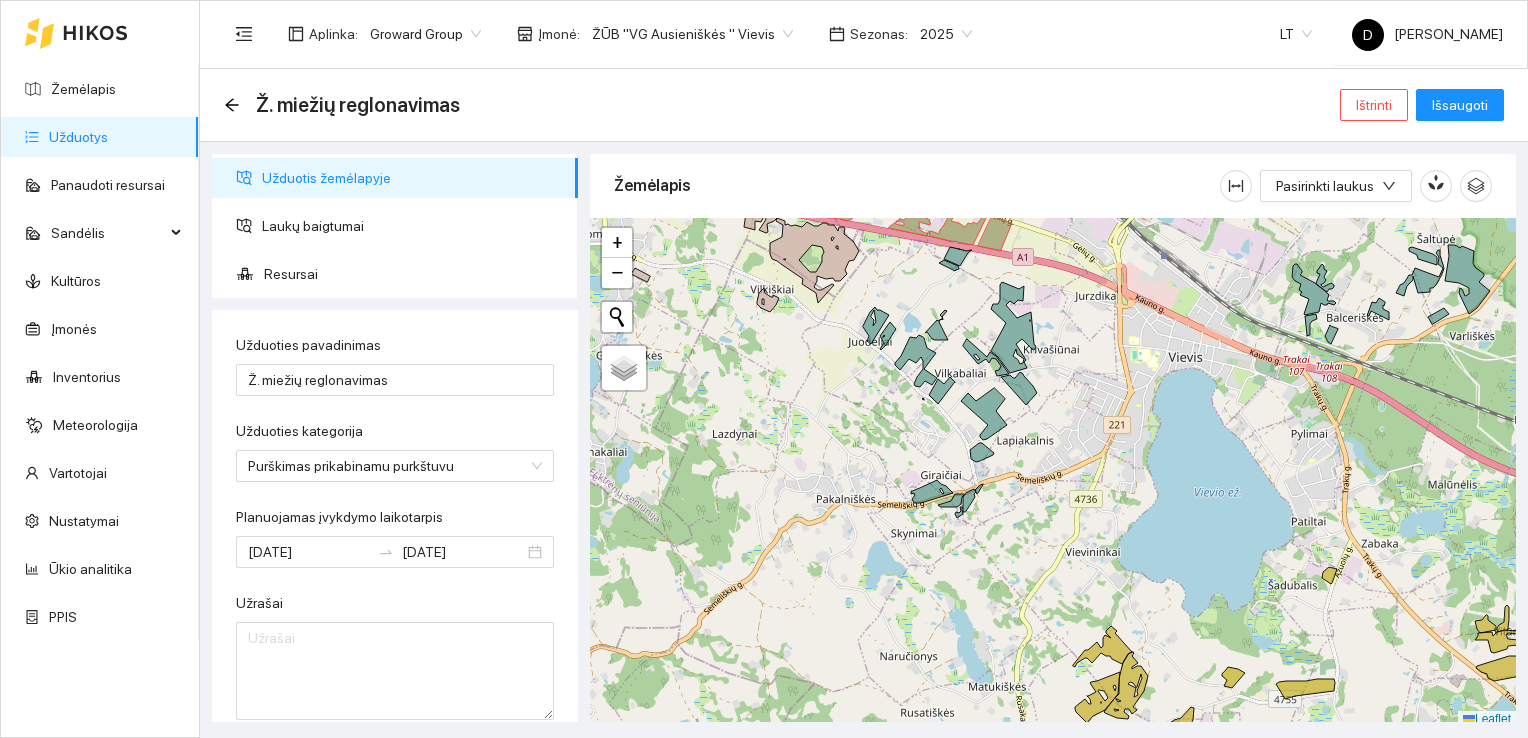 click on "ŽŪB "VG Ausieniškės "  Vievis" at bounding box center (692, 34) 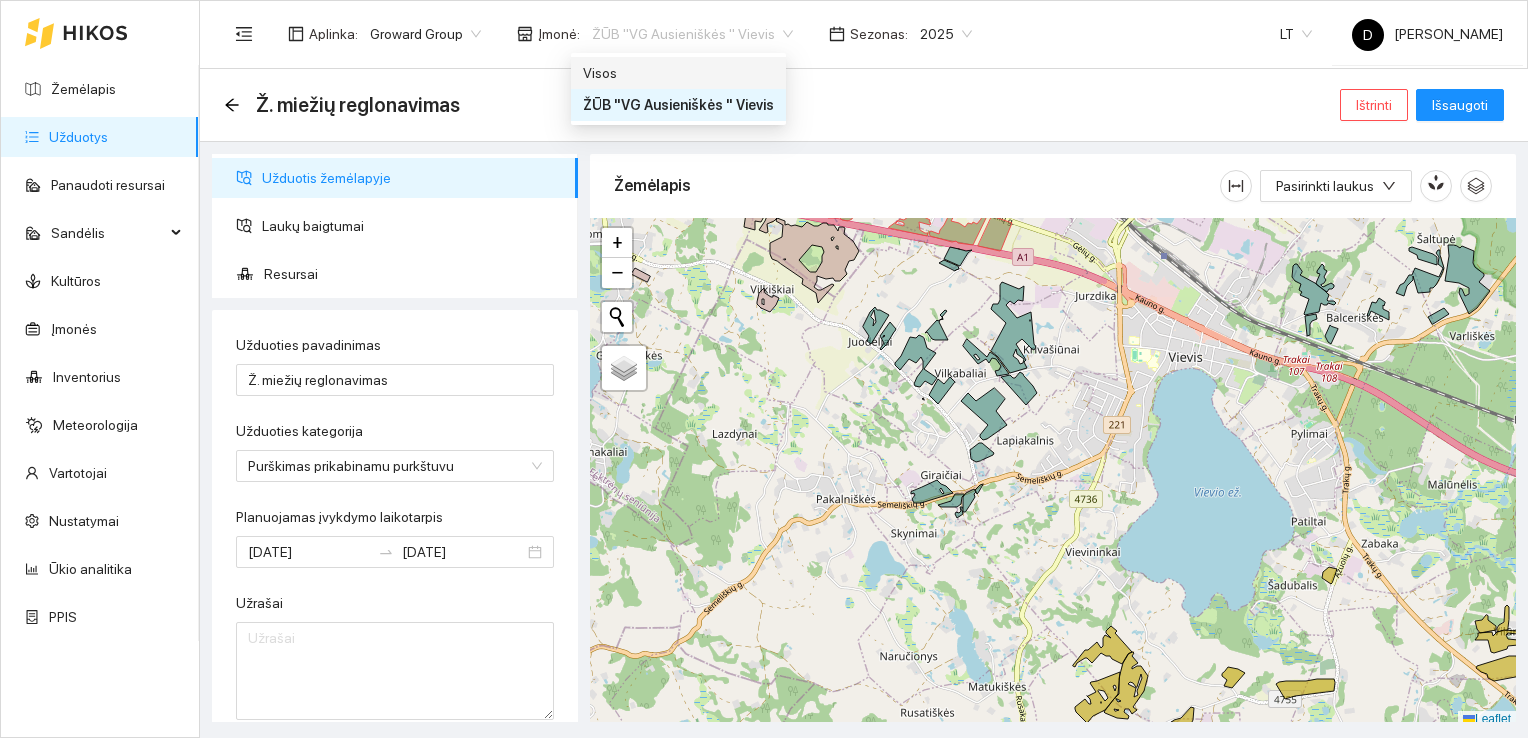 click on "Visos" at bounding box center (678, 73) 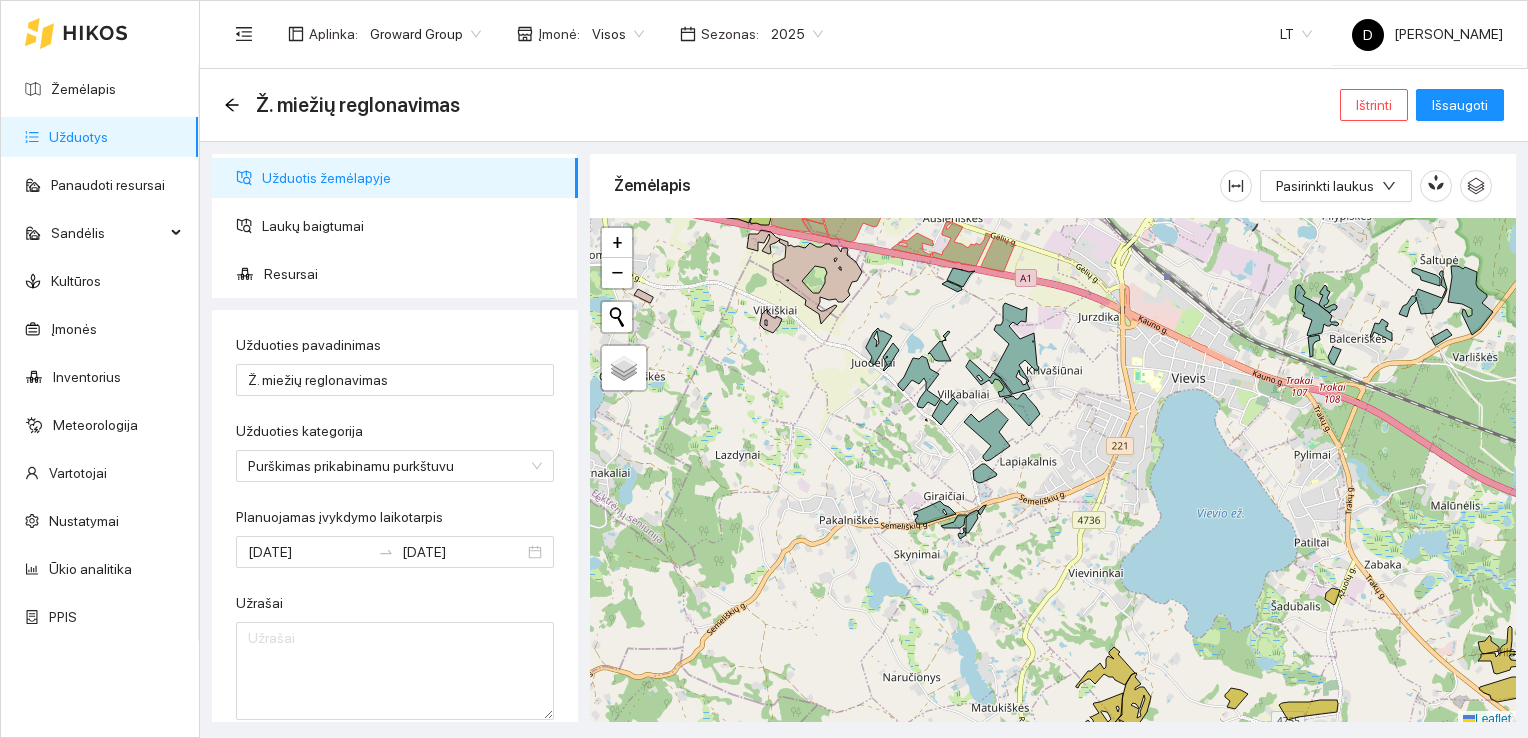 scroll, scrollTop: 5, scrollLeft: 0, axis: vertical 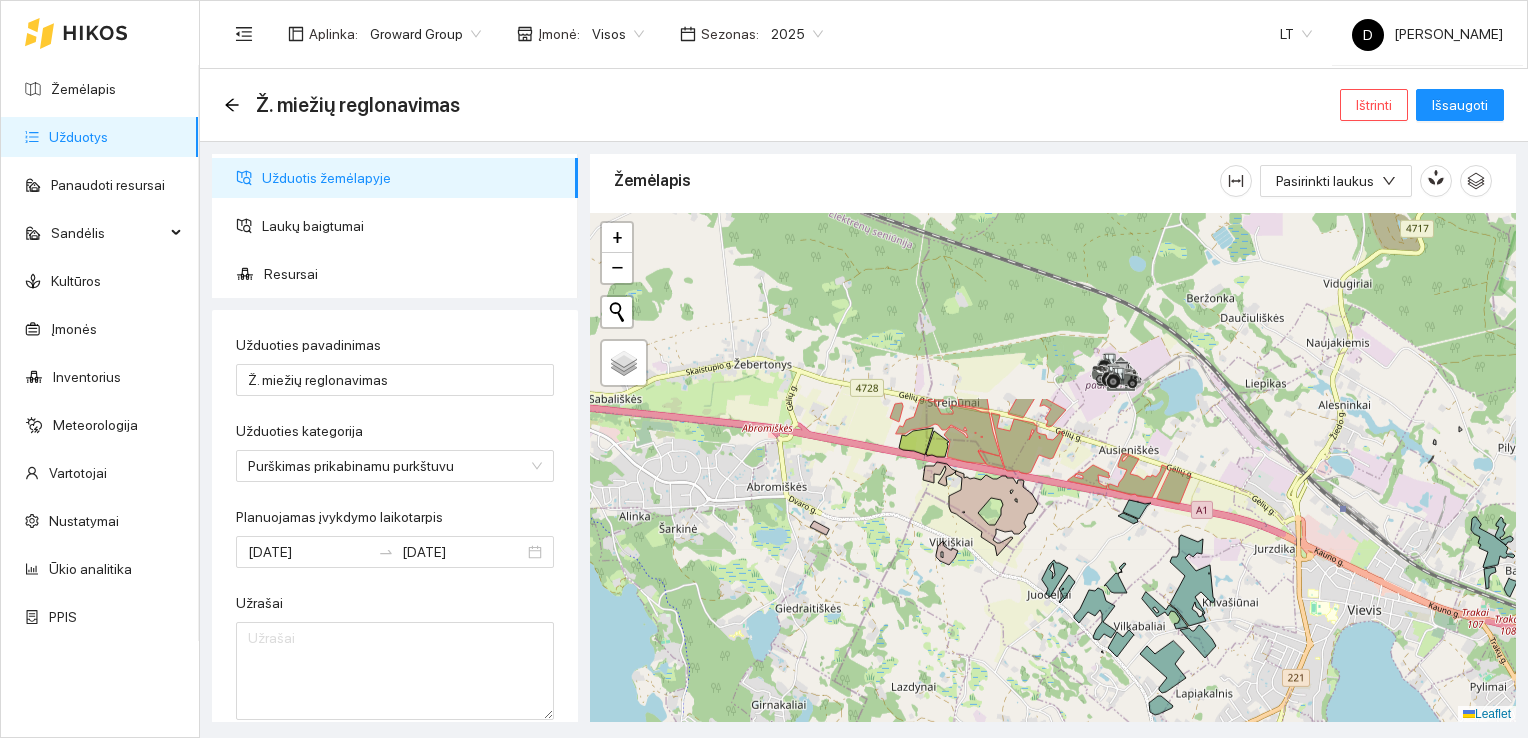 drag, startPoint x: 895, startPoint y: 302, endPoint x: 1071, endPoint y: 539, distance: 295.2033 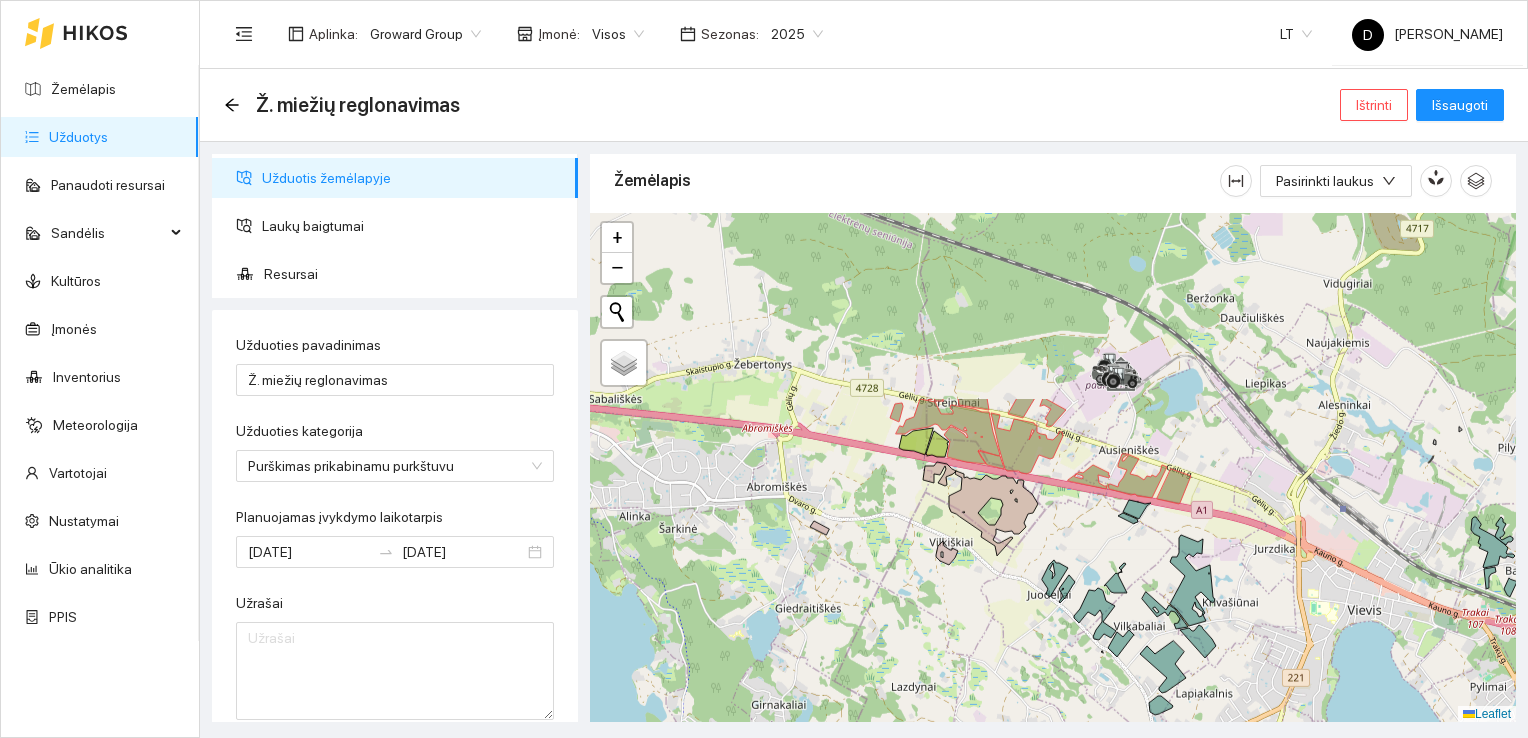 click at bounding box center (1053, 468) 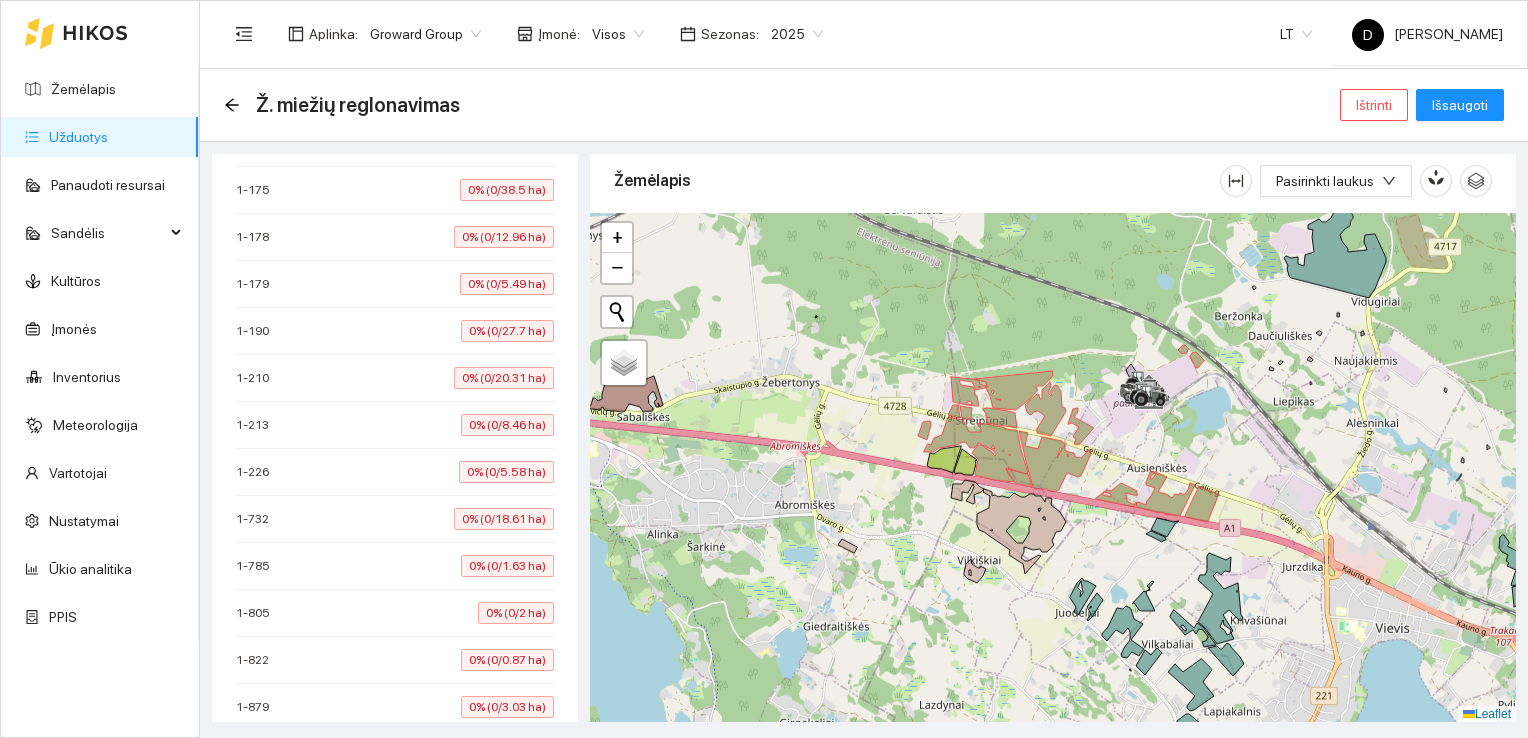 scroll, scrollTop: 818, scrollLeft: 0, axis: vertical 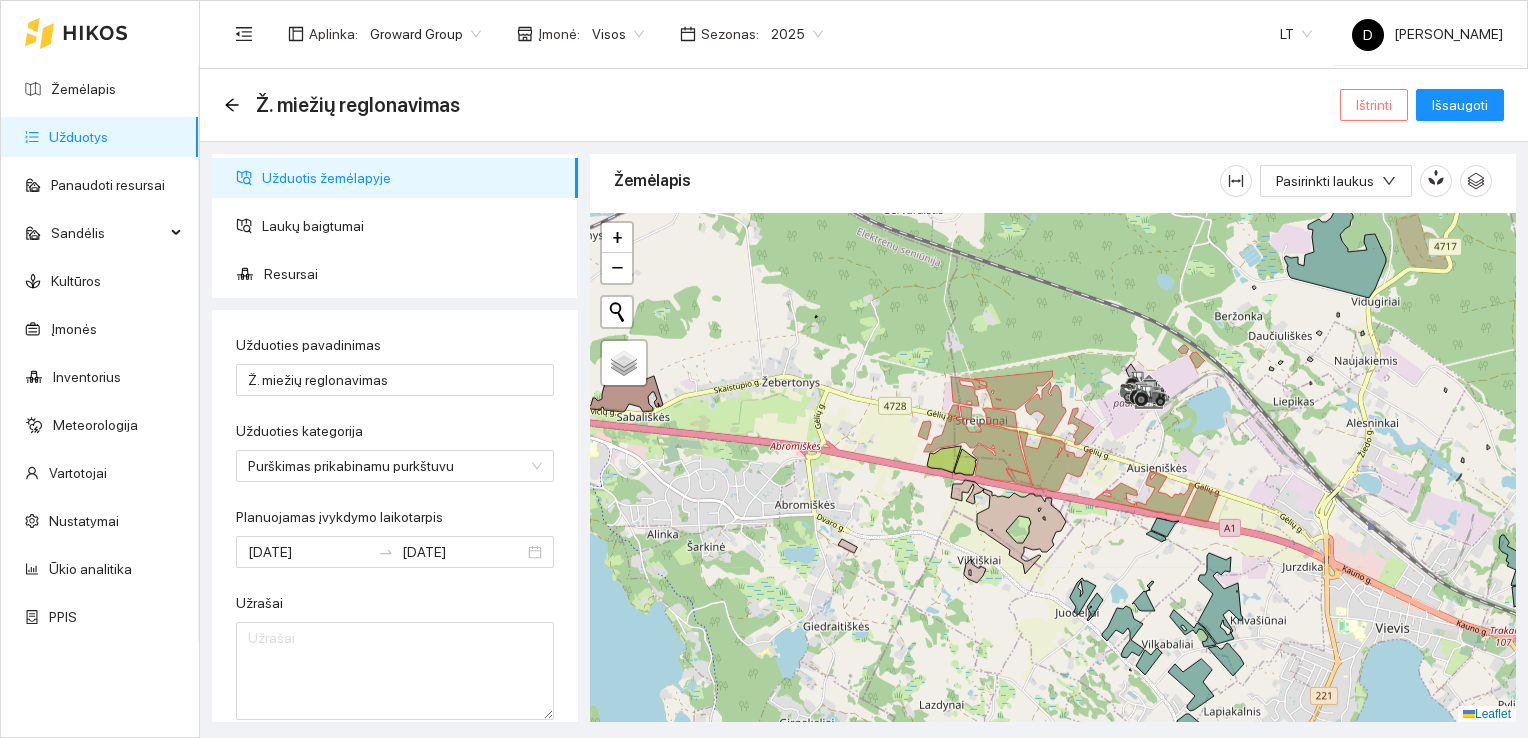 click on "Ištrinti" at bounding box center (1374, 105) 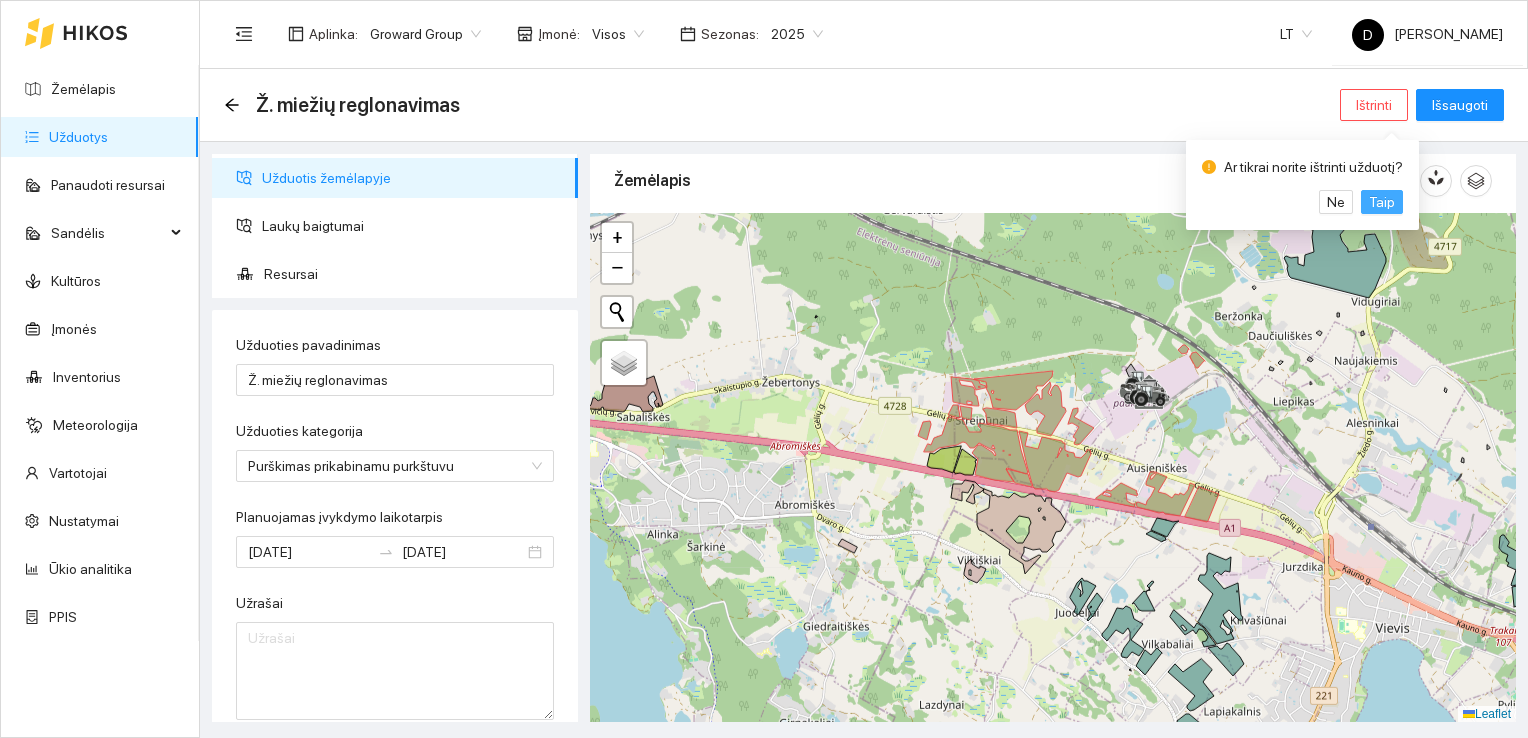 click on "Taip" at bounding box center (1382, 202) 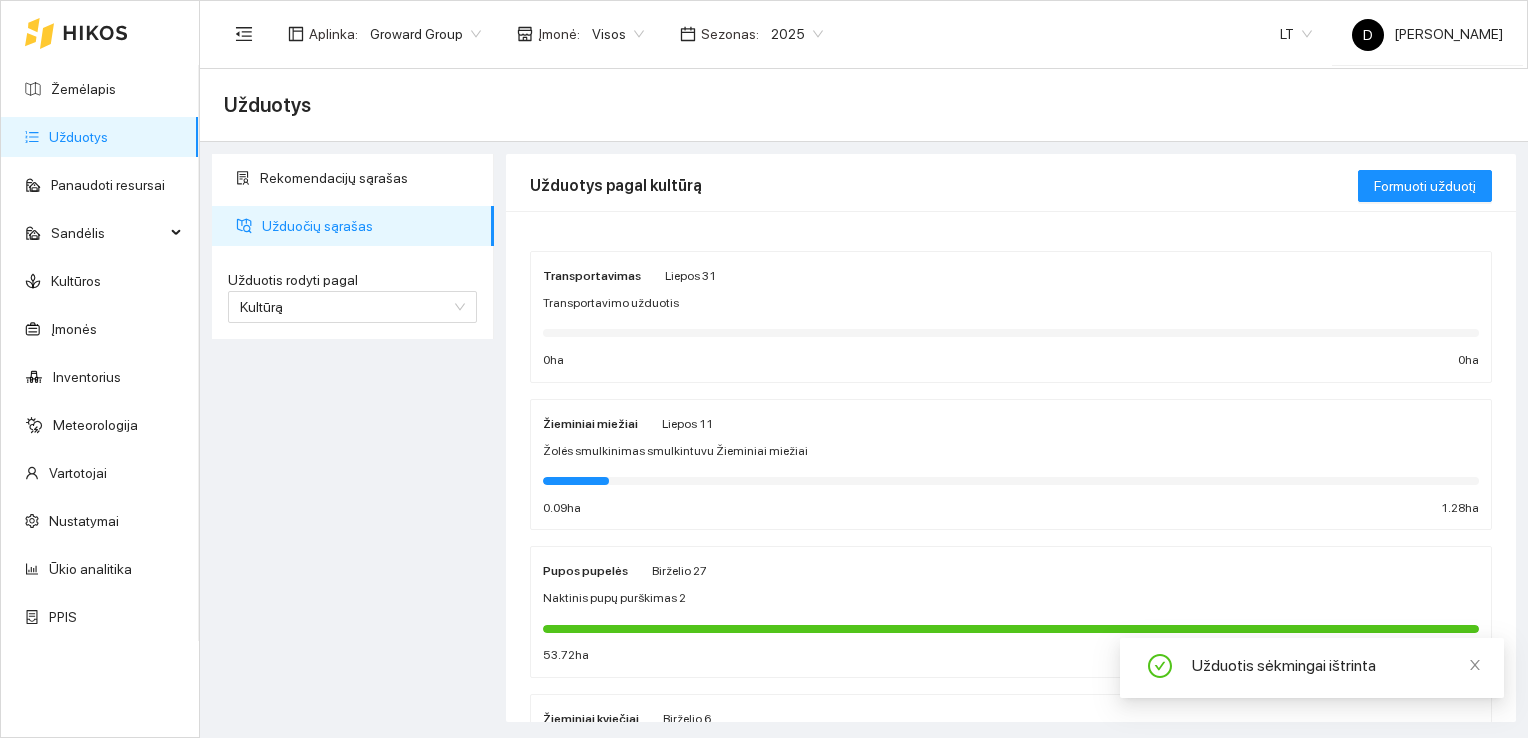 click on "Rekomendacijų sąrašas Užduočių sąrašas Užduotis rodyti pagal Kultūrą Užduotis rodyti pagal Kultūrą" at bounding box center (353, 438) 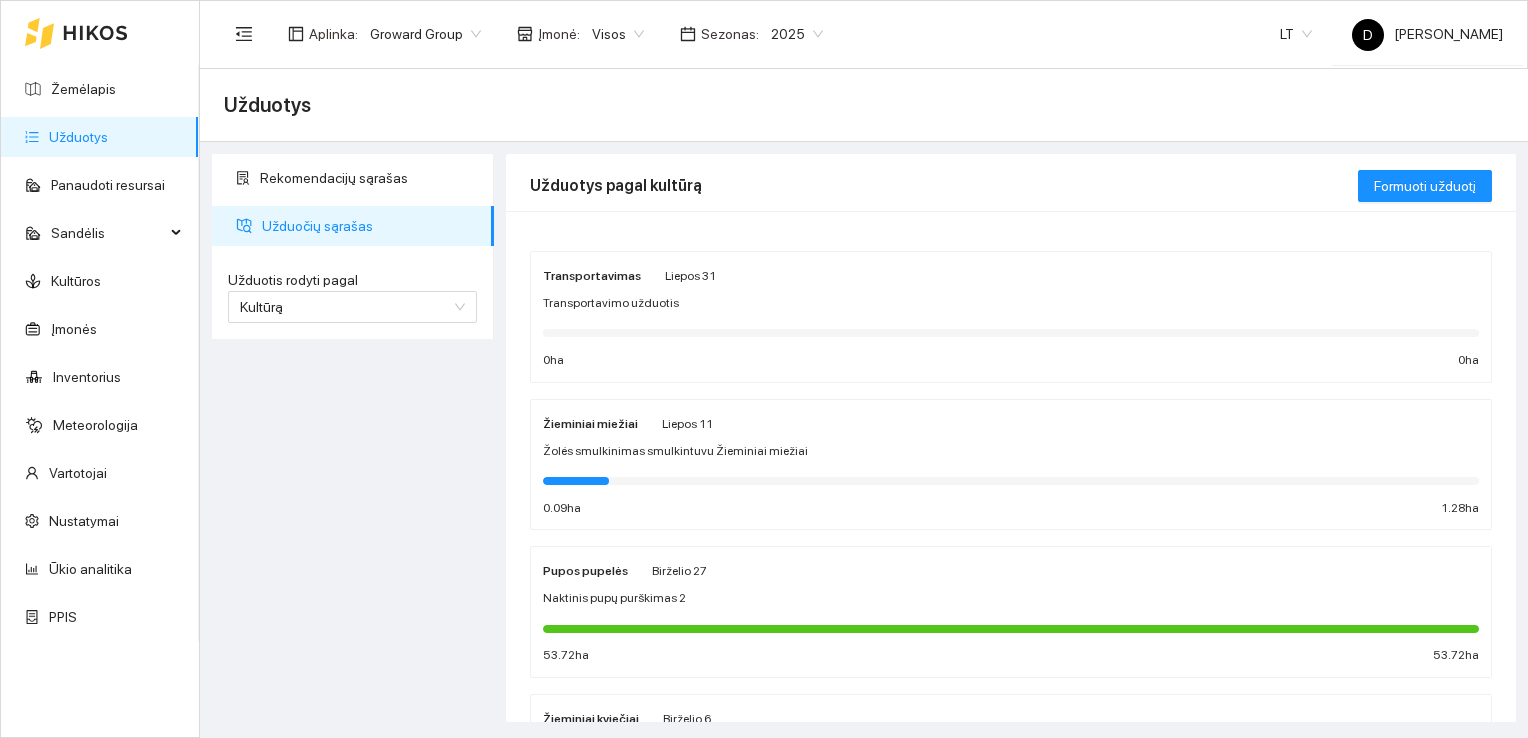 click on "Rekomendacijų sąrašas Užduočių sąrašas Užduotis rodyti pagal Kultūrą Užduotis rodyti pagal Kultūrą" at bounding box center (353, 438) 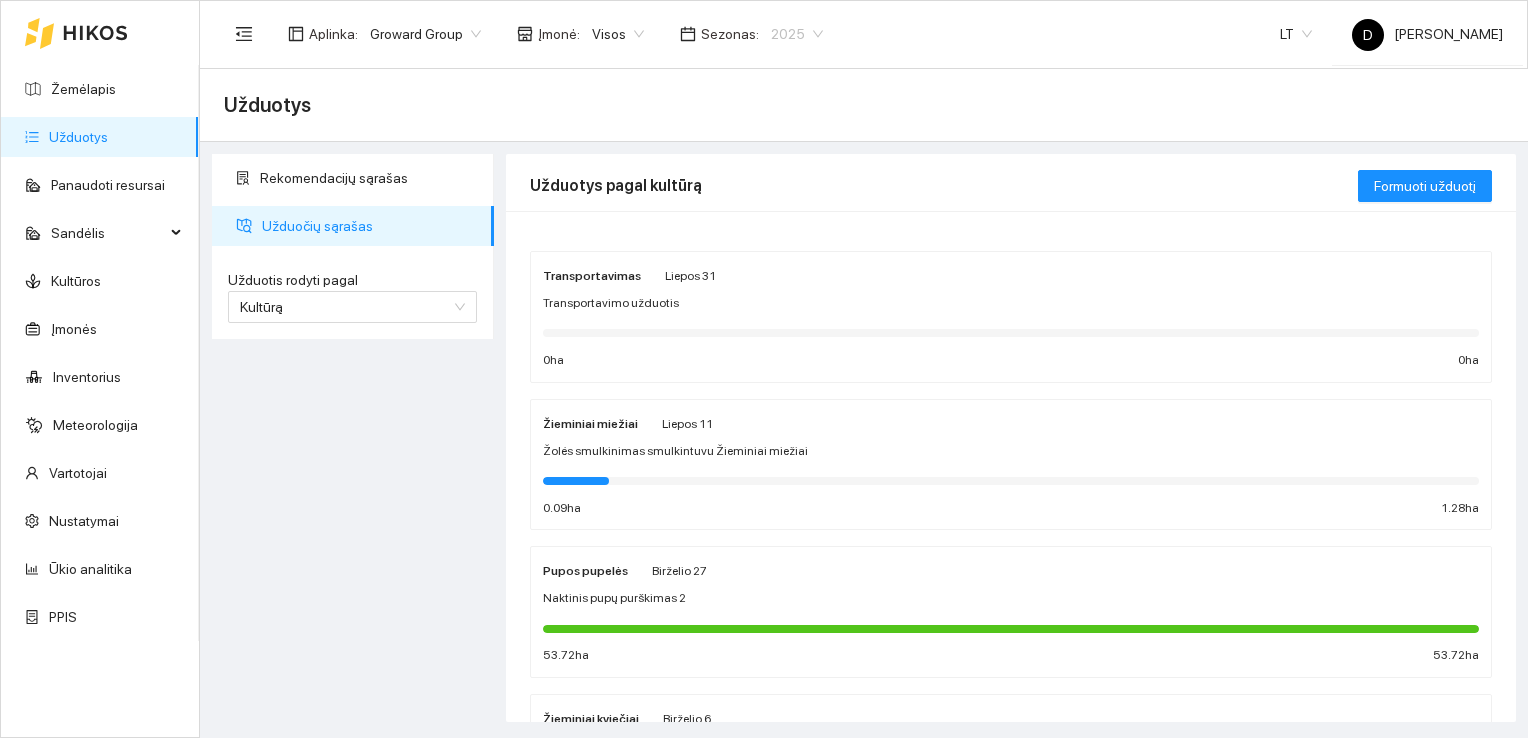 click on "2025" at bounding box center [797, 34] 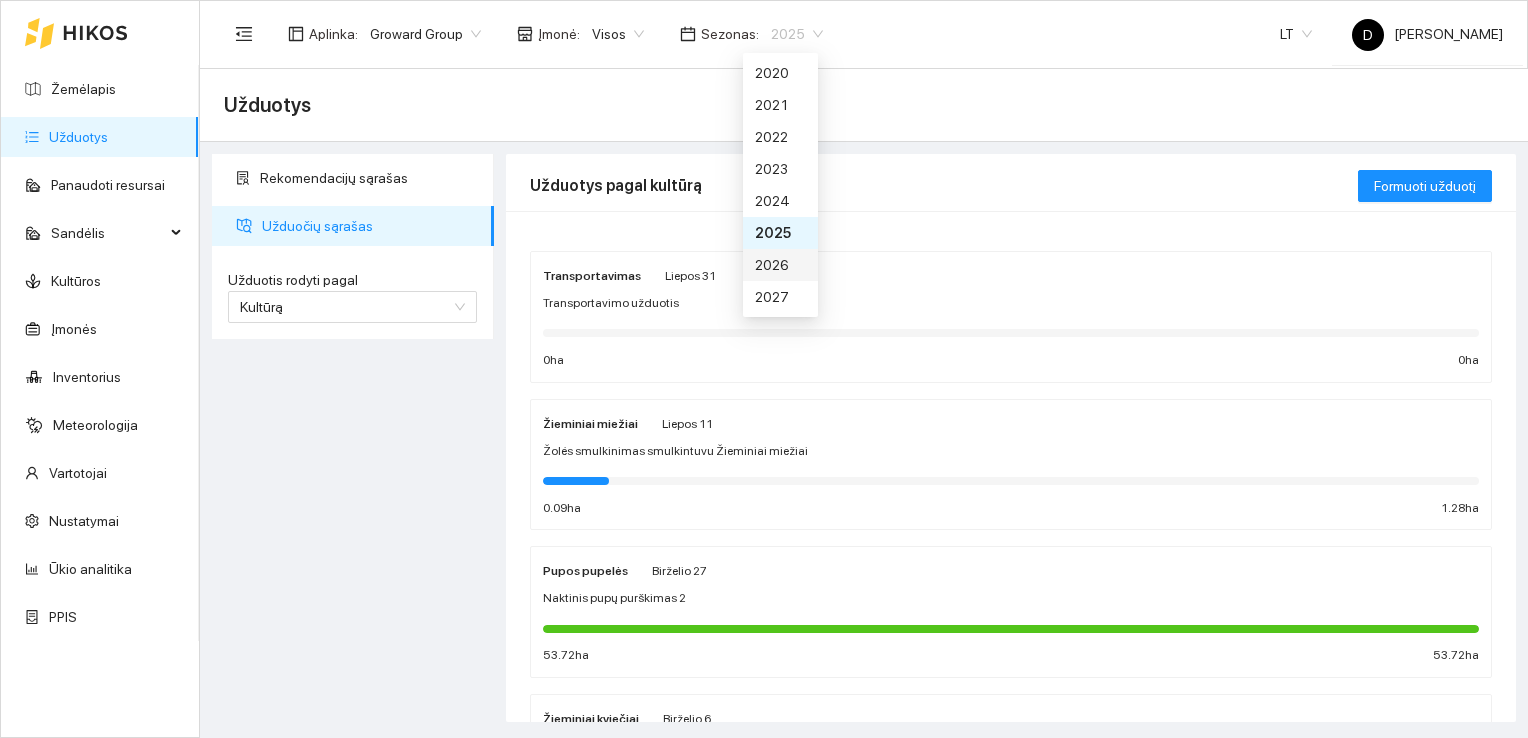 click on "2026" at bounding box center [780, 265] 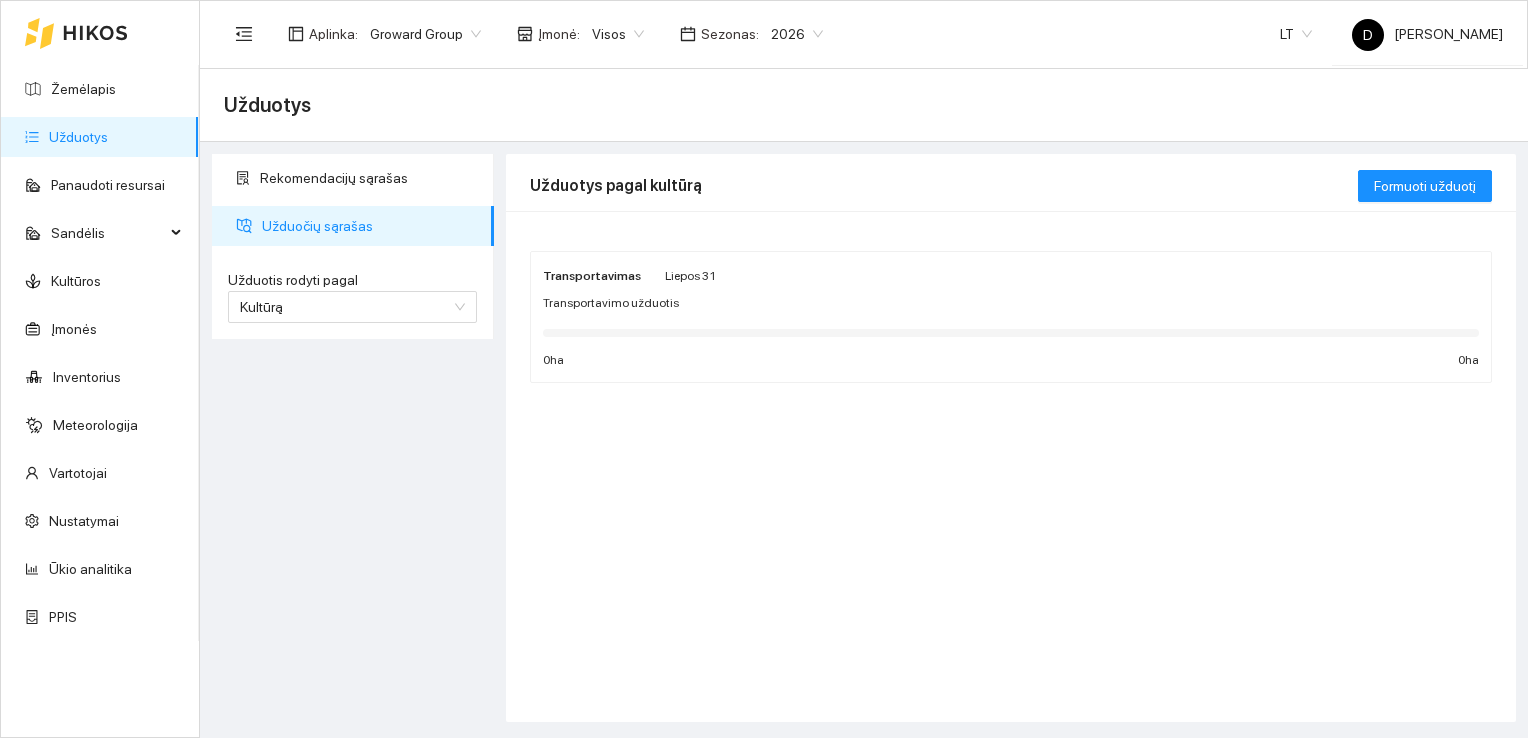 click on "Rekomendacijų sąrašas Užduočių sąrašas Užduotis rodyti pagal Kultūrą Užduotis rodyti pagal Kultūrą" at bounding box center [353, 438] 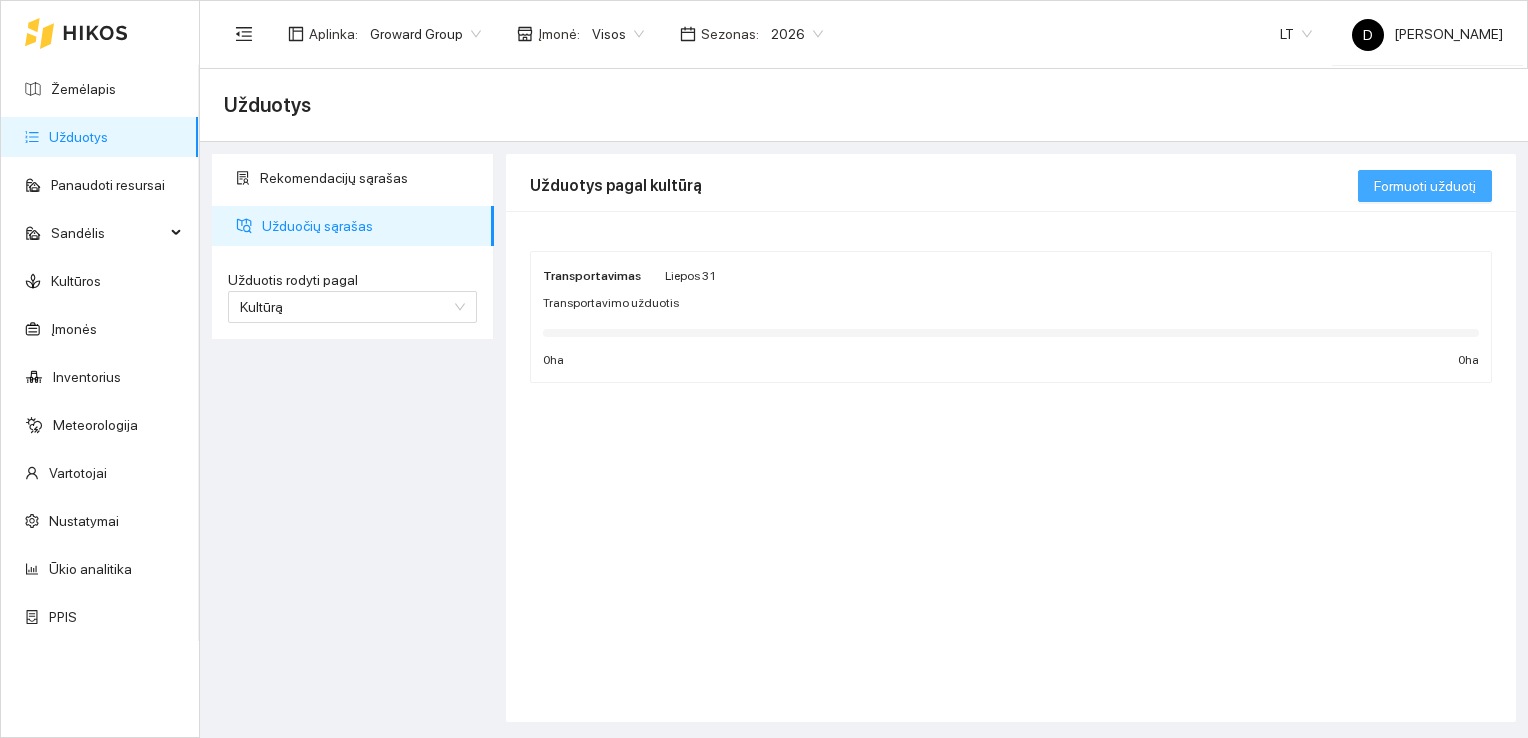 click on "Formuoti užduotį" at bounding box center (1425, 186) 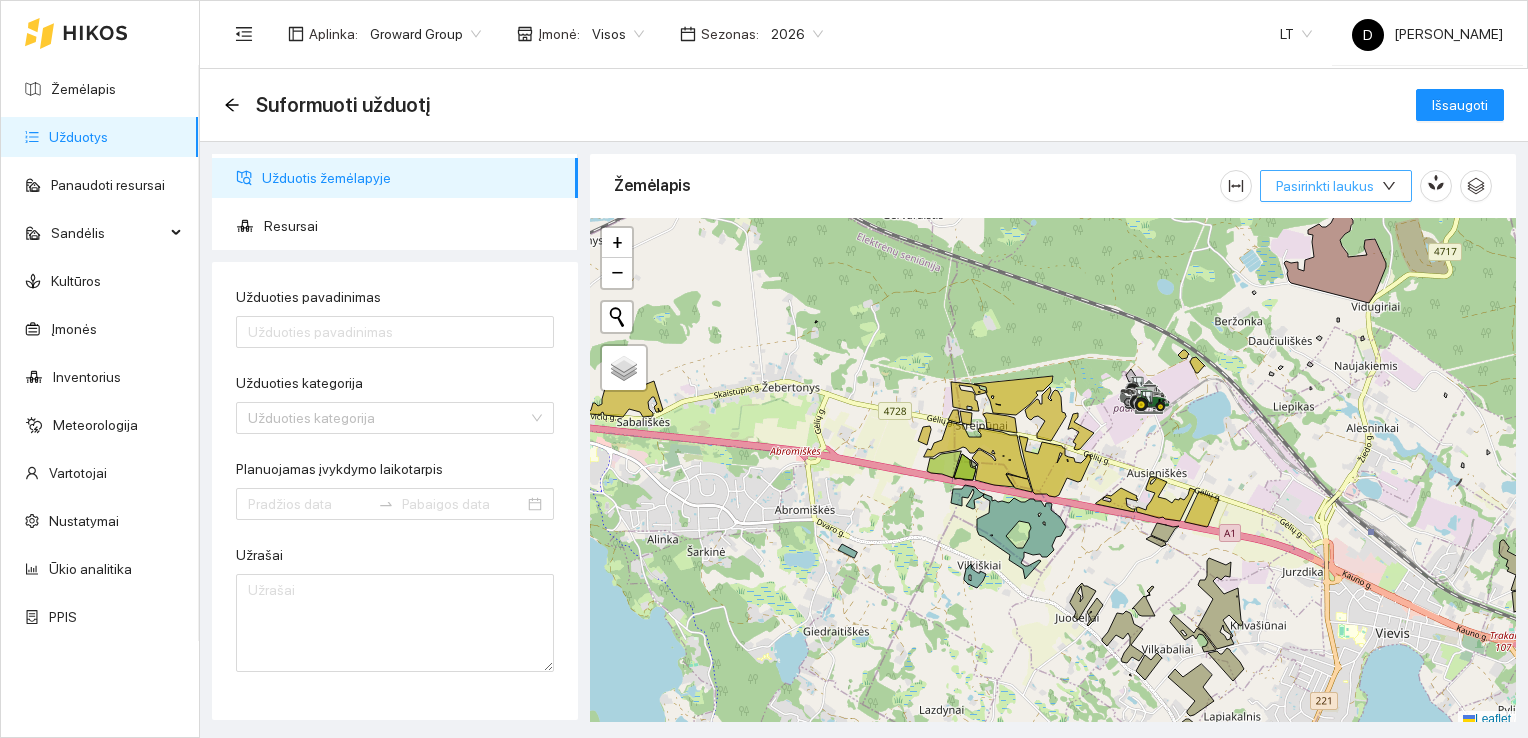 click 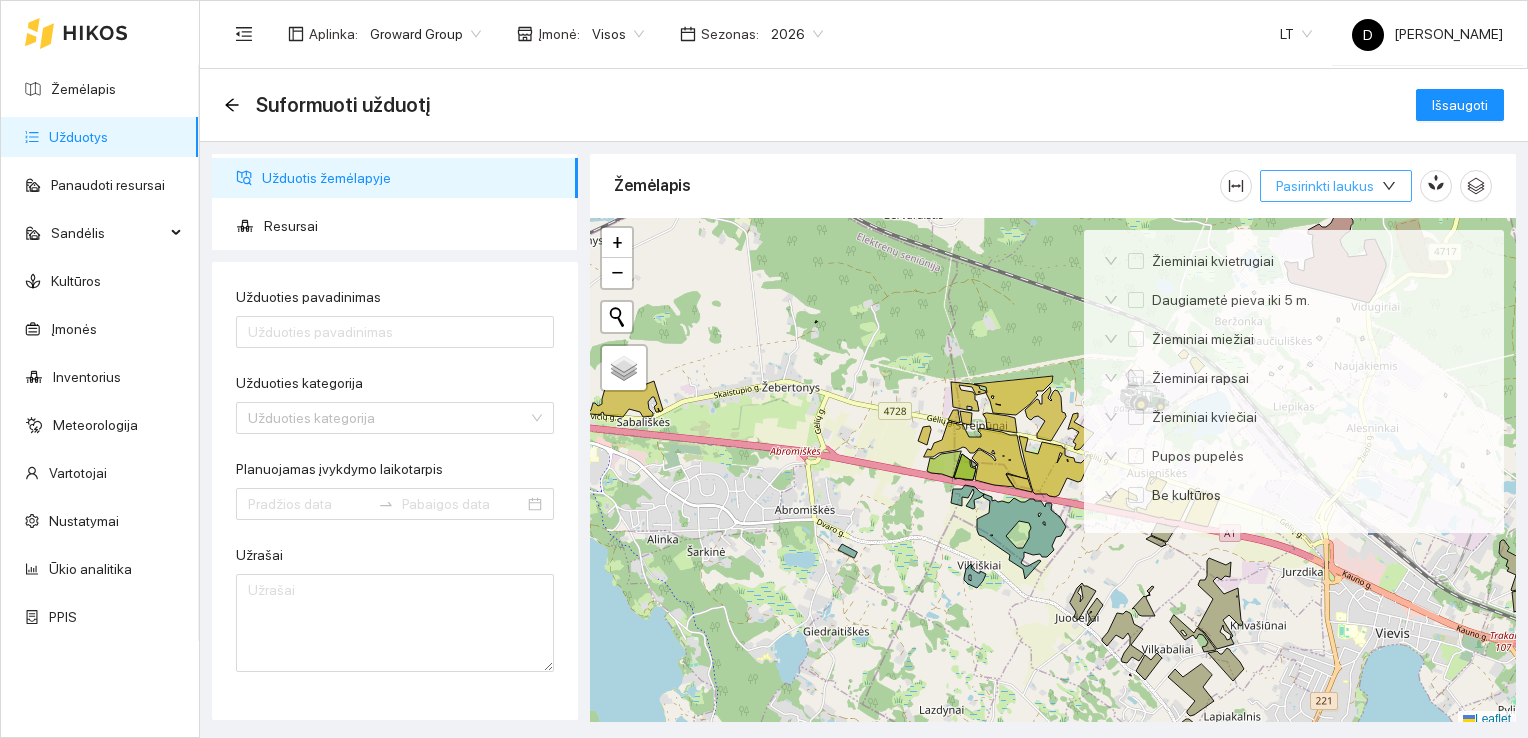 click 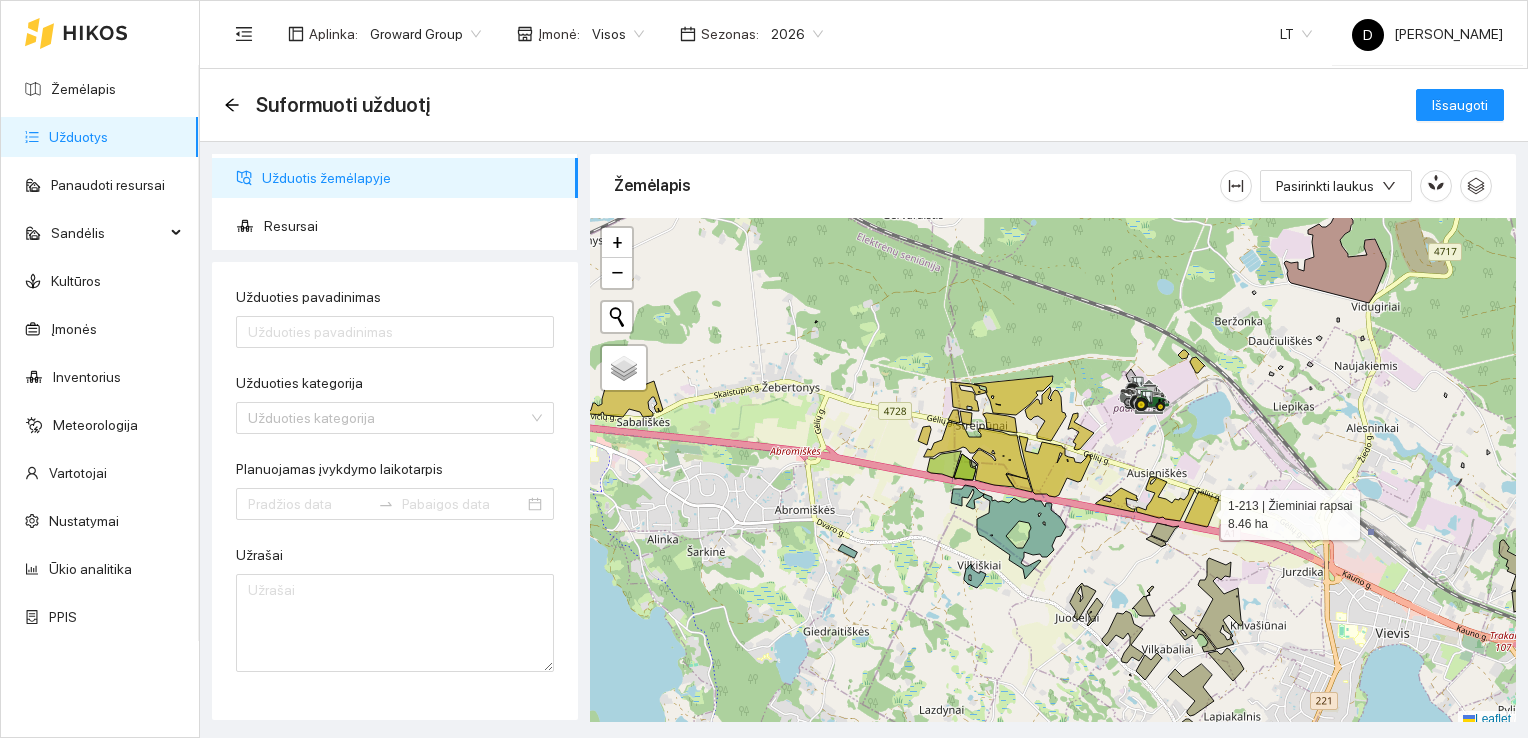 scroll, scrollTop: 5, scrollLeft: 0, axis: vertical 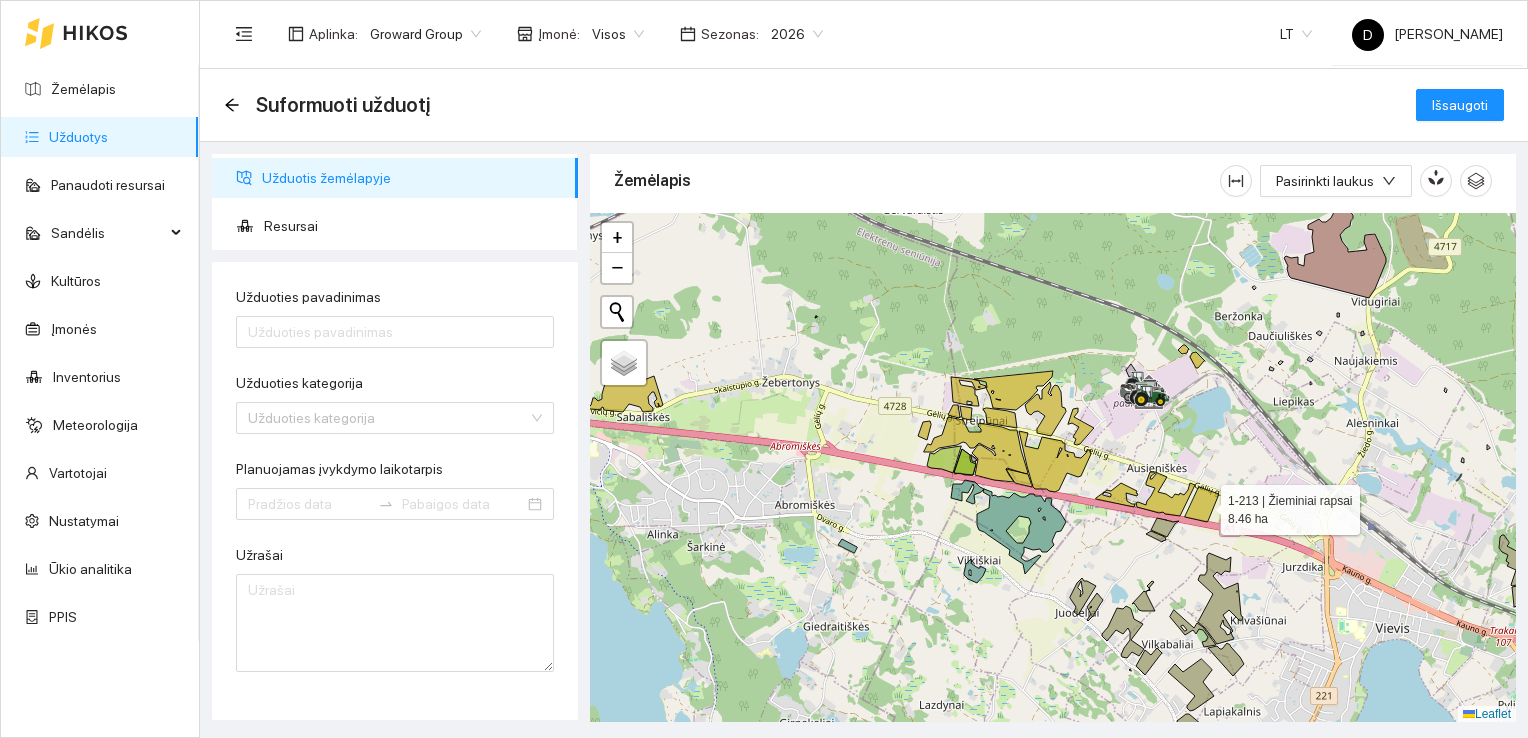 click 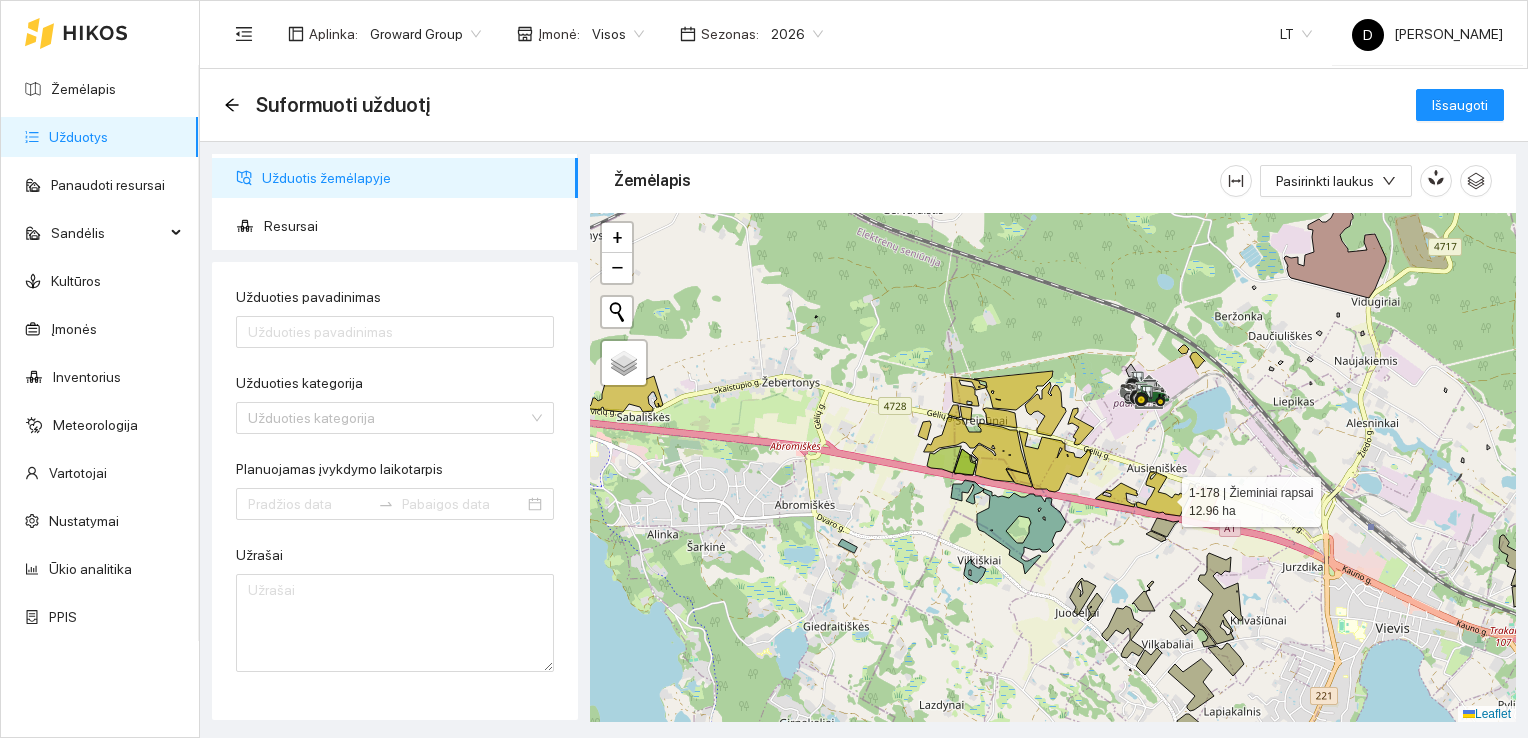 click 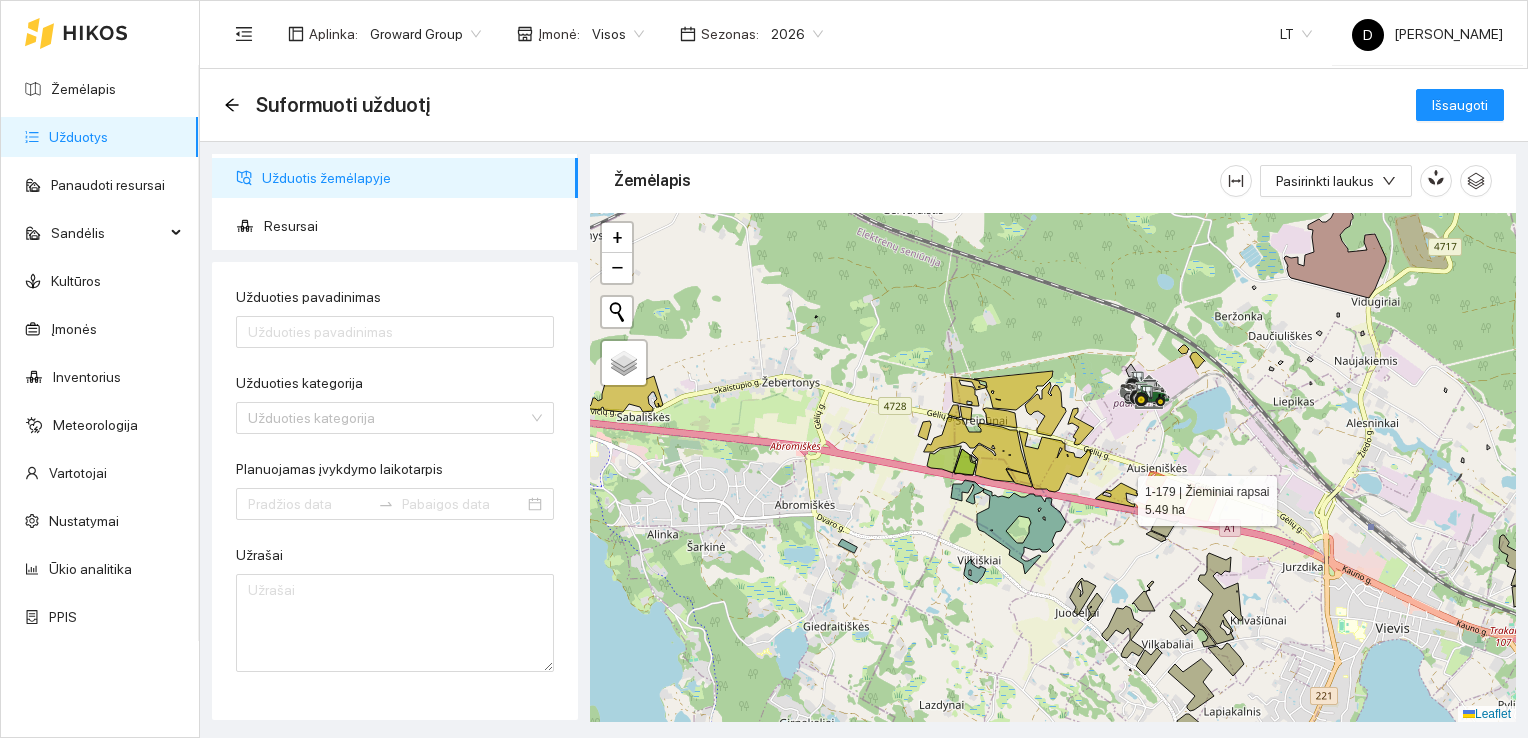 click 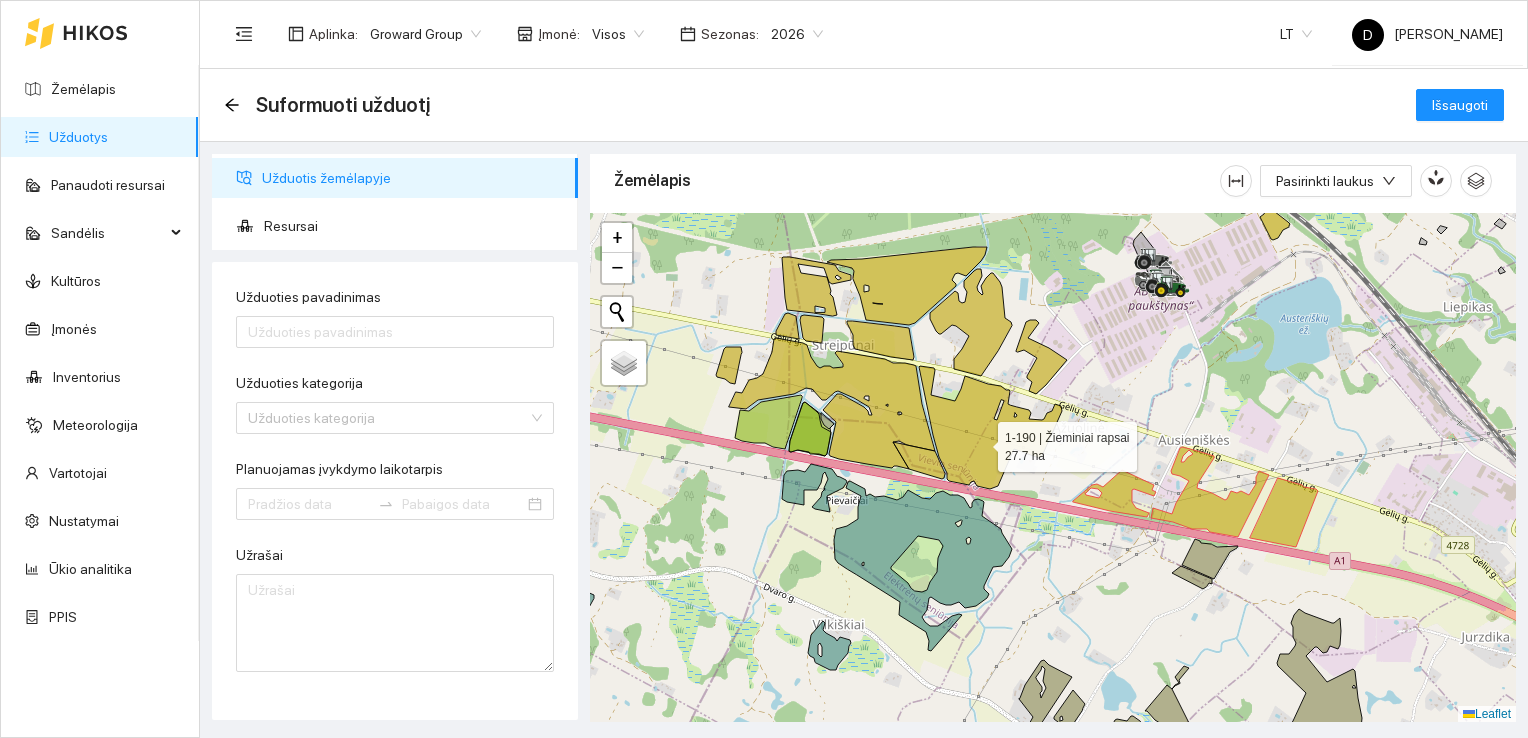 click 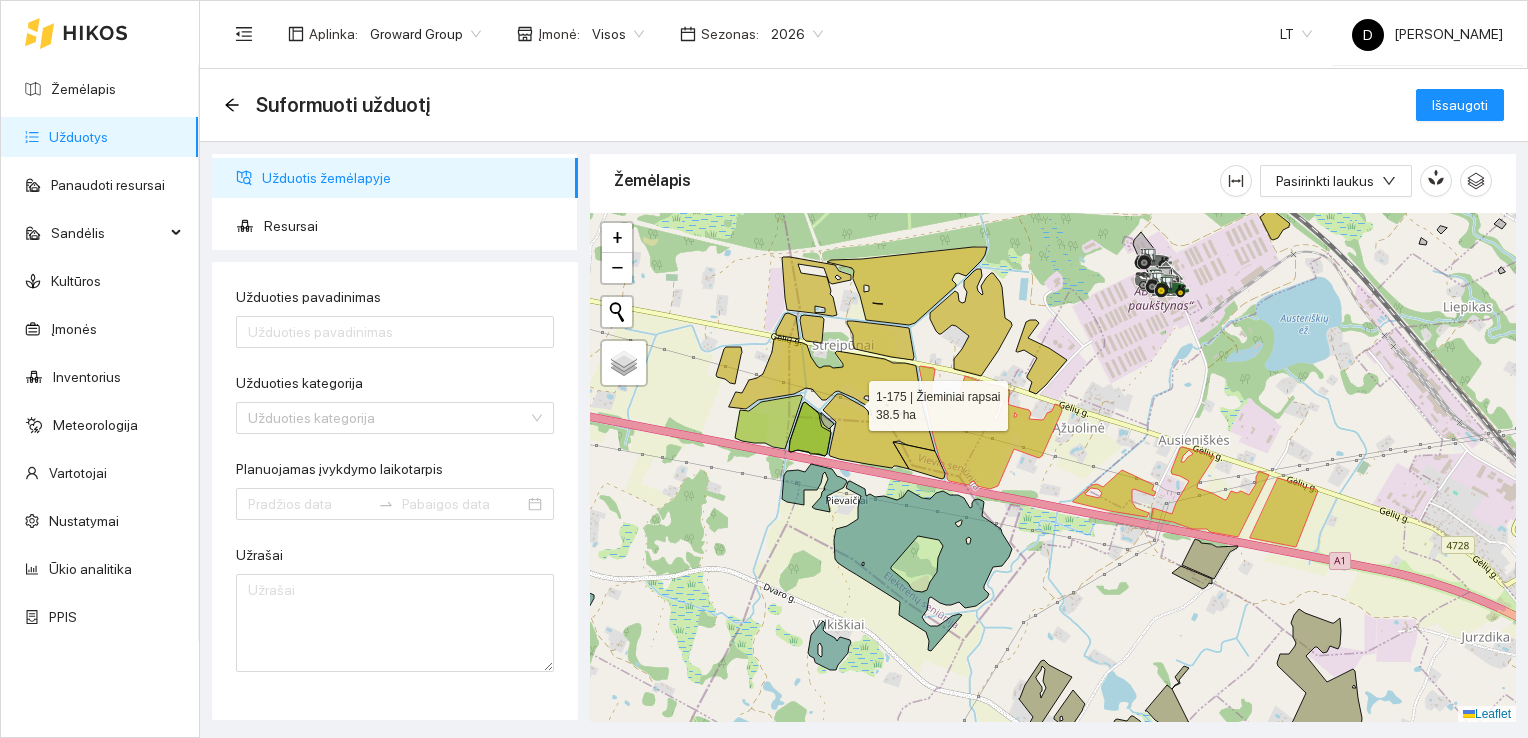 click 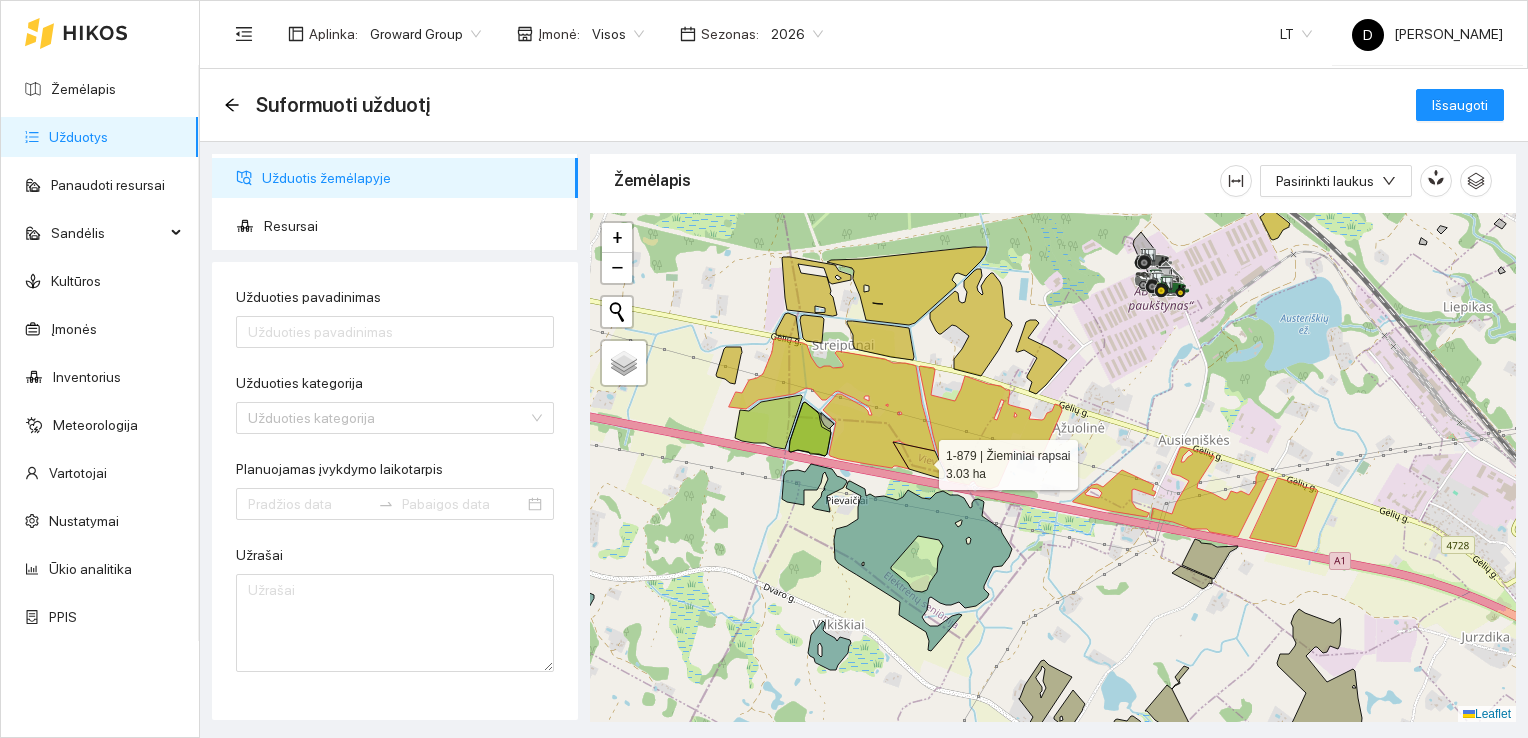 click 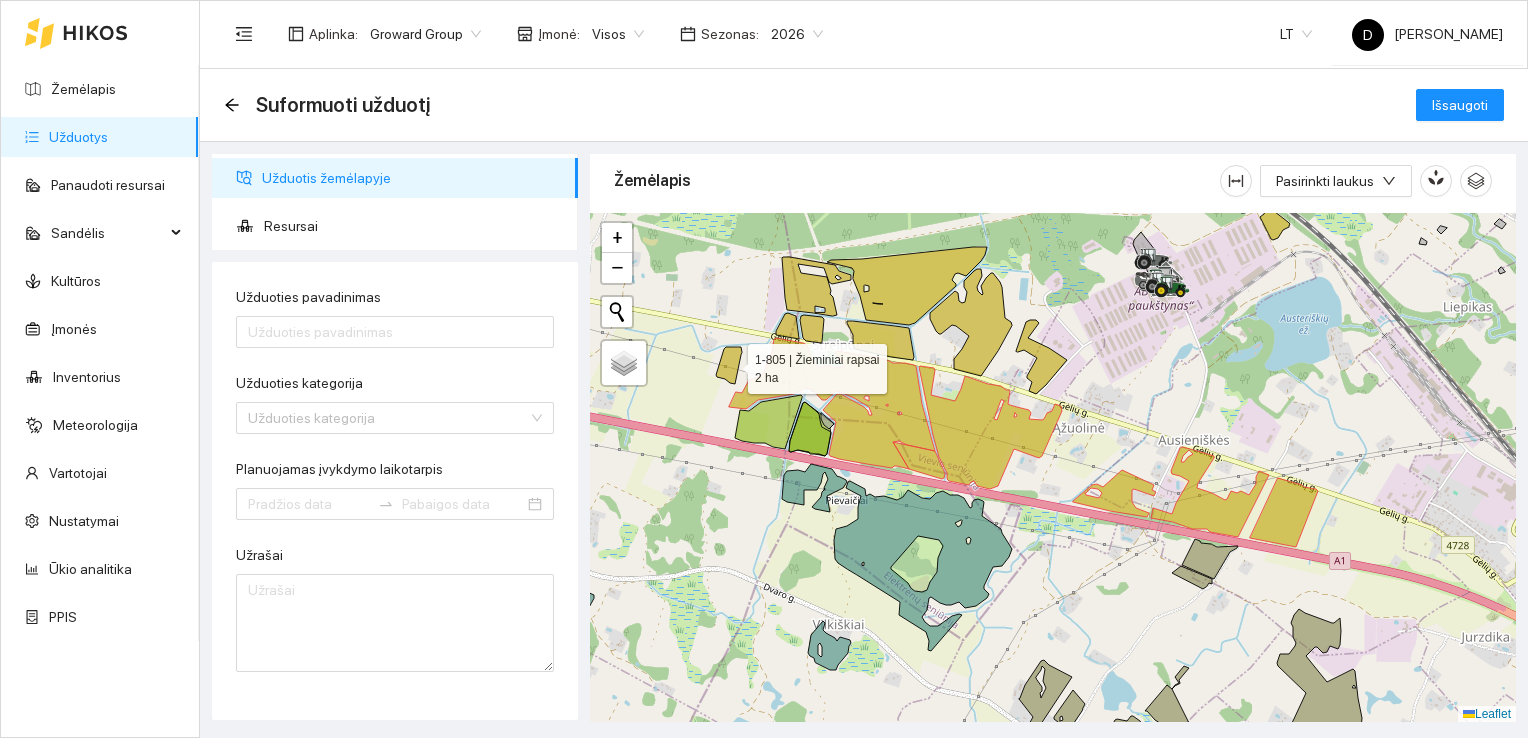 click 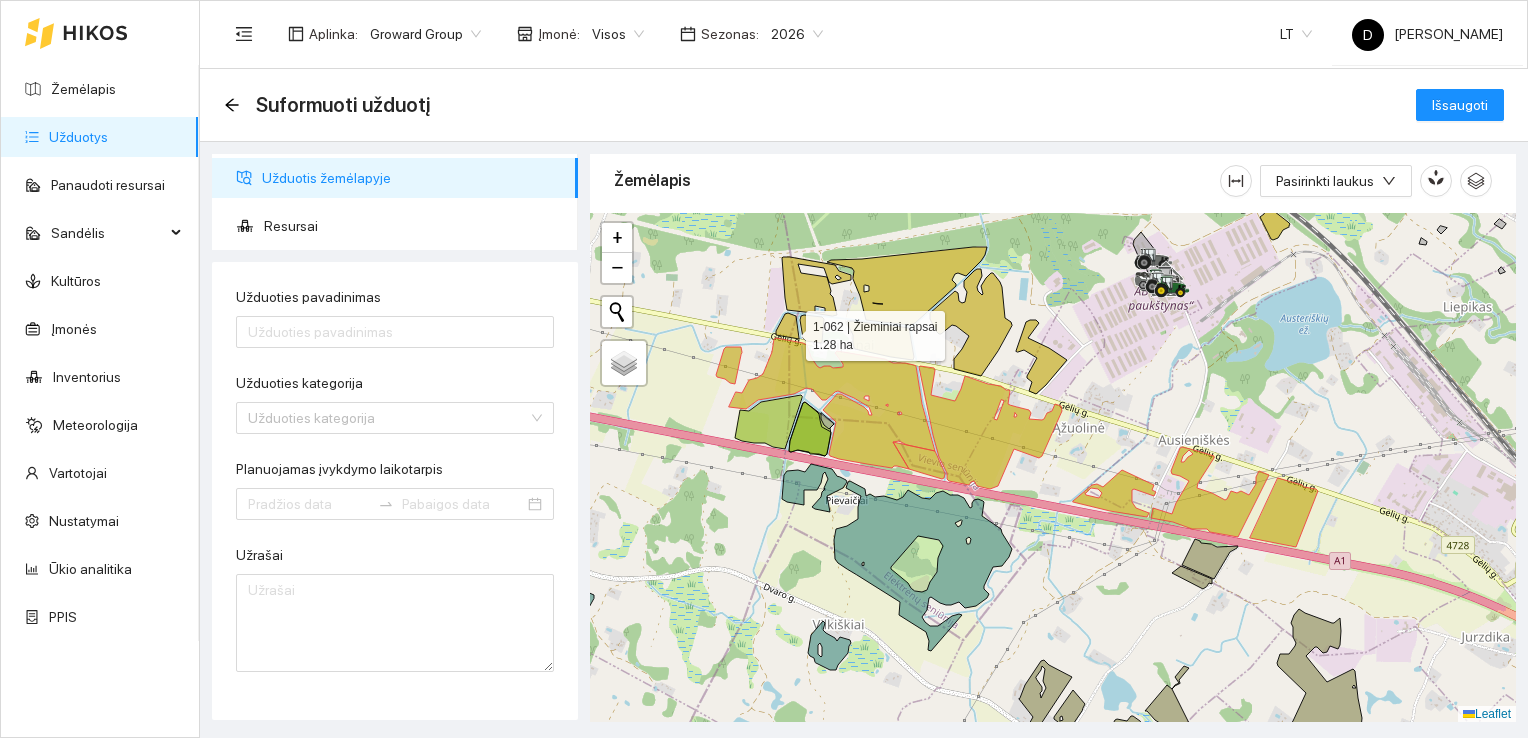 click 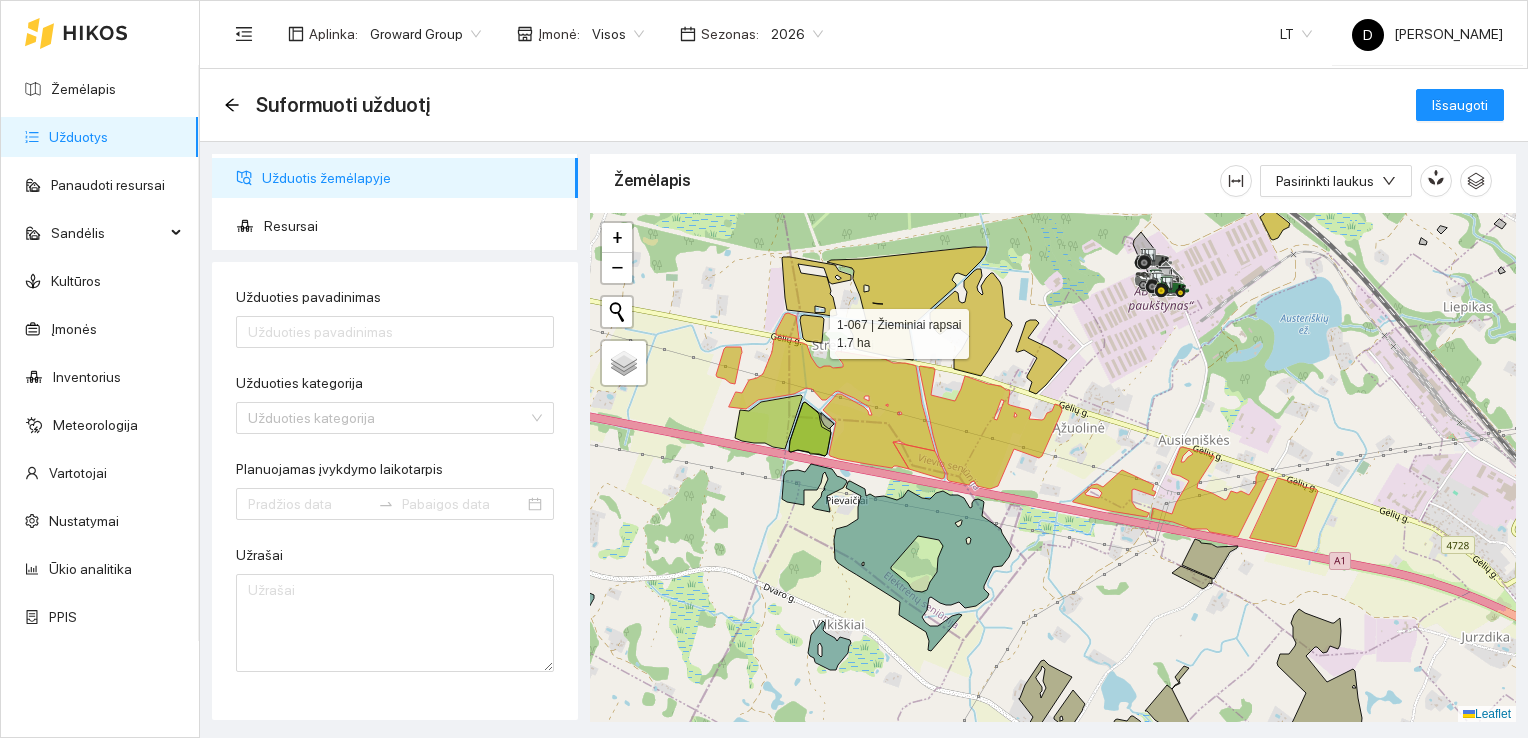 click 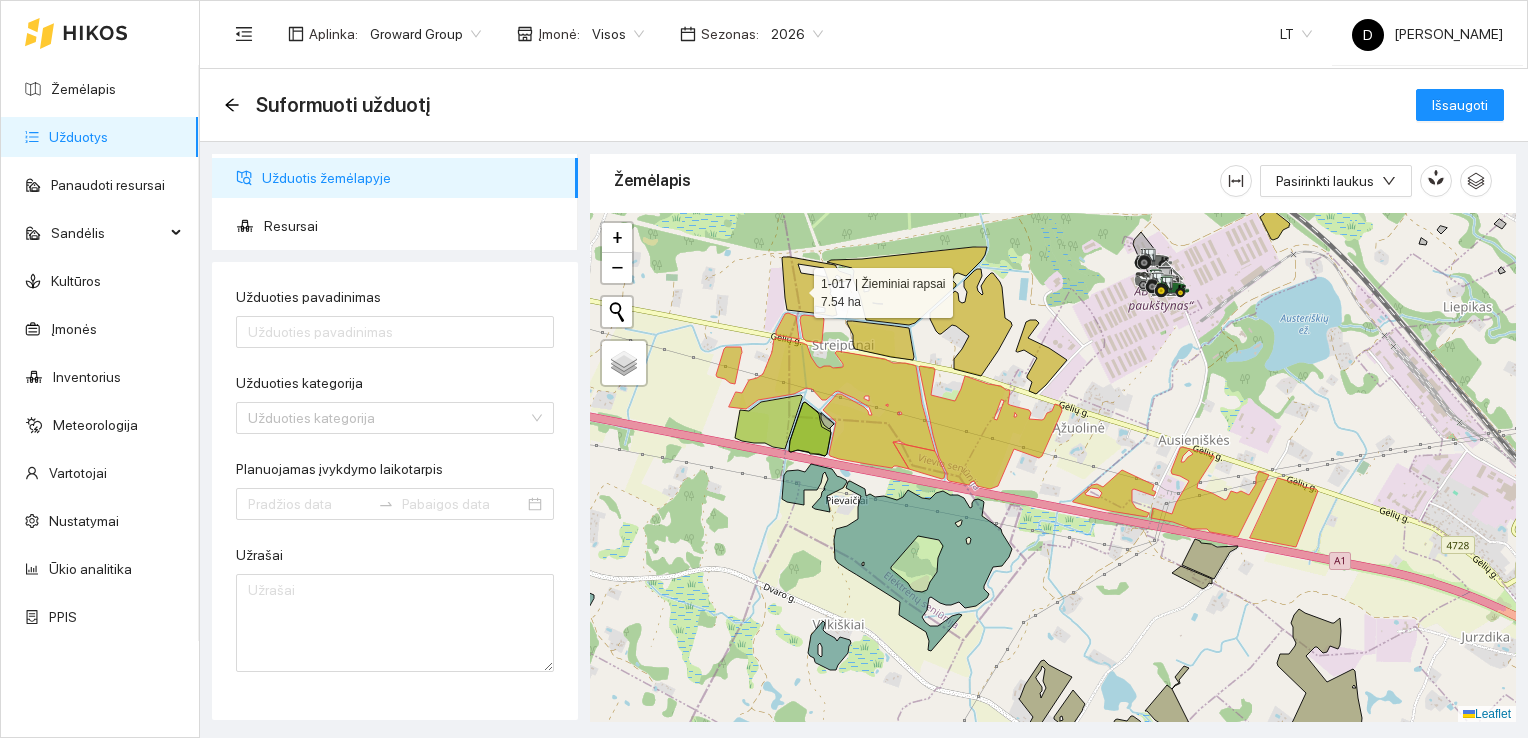 click 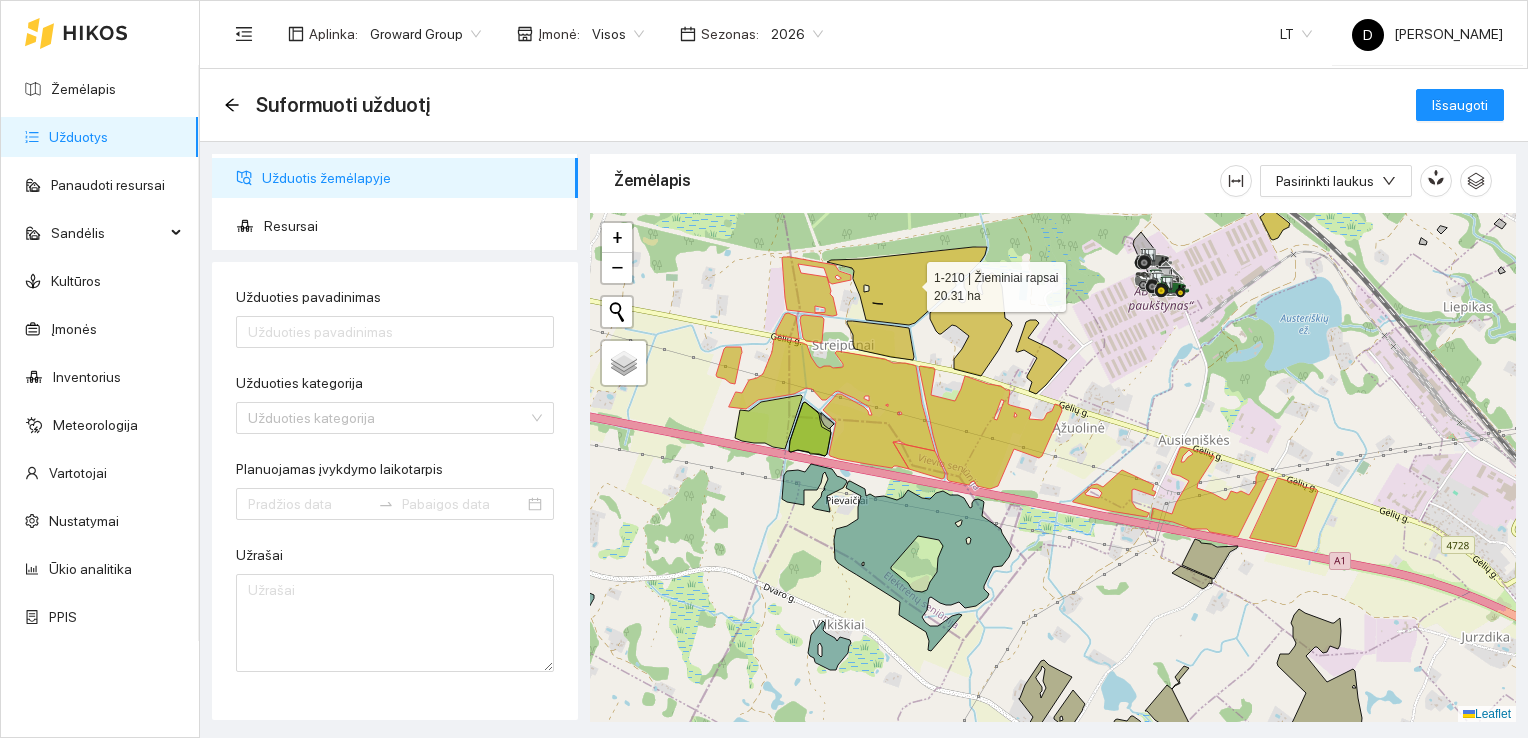 click 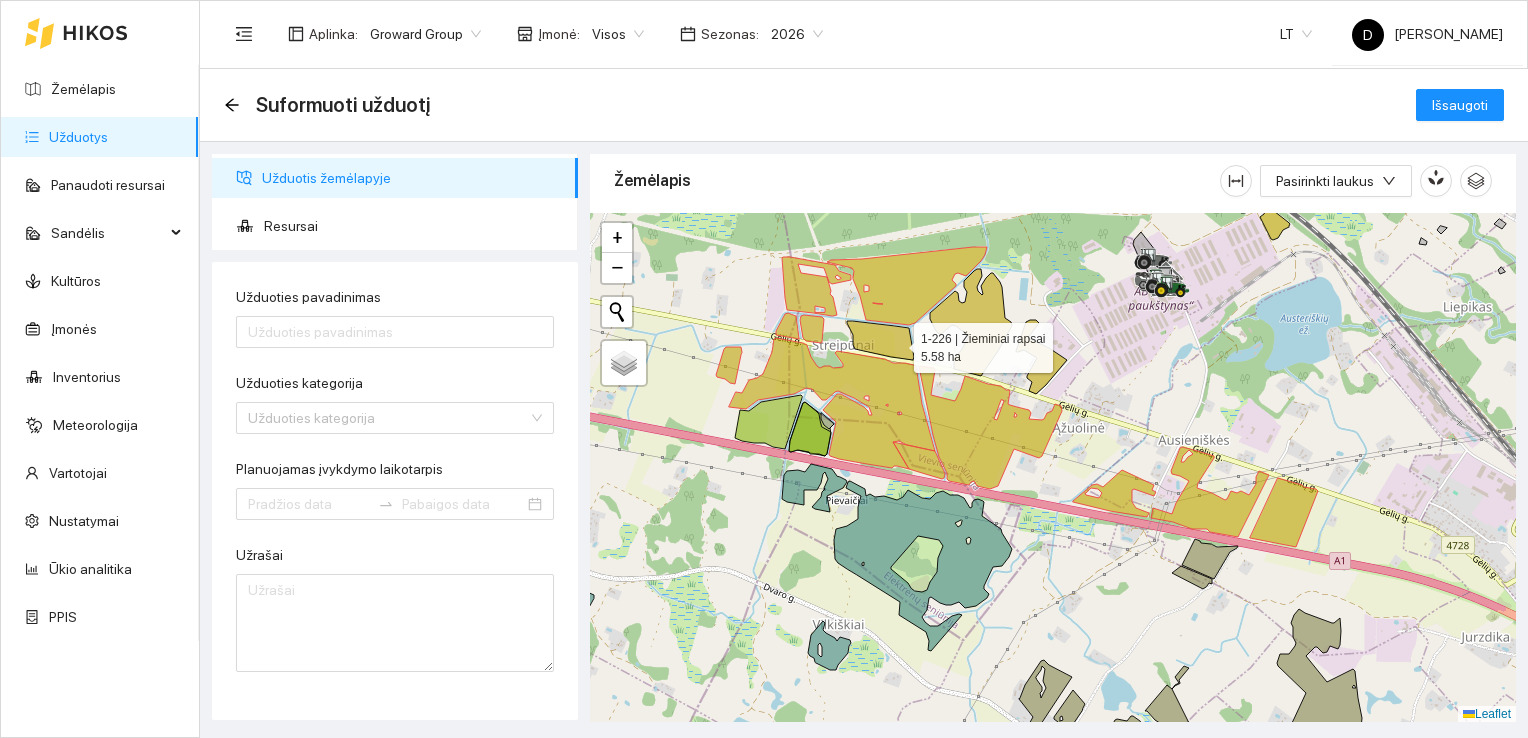click 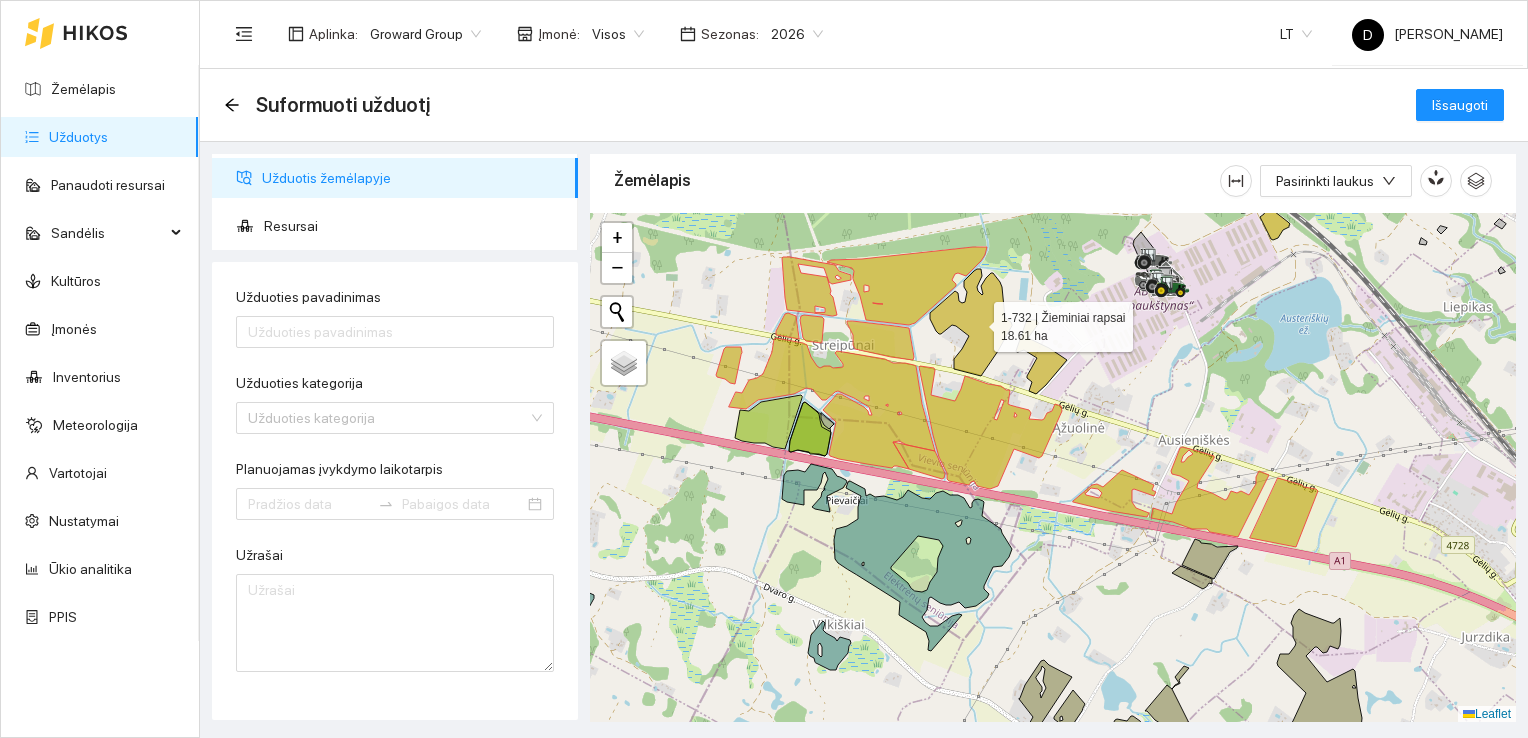 click 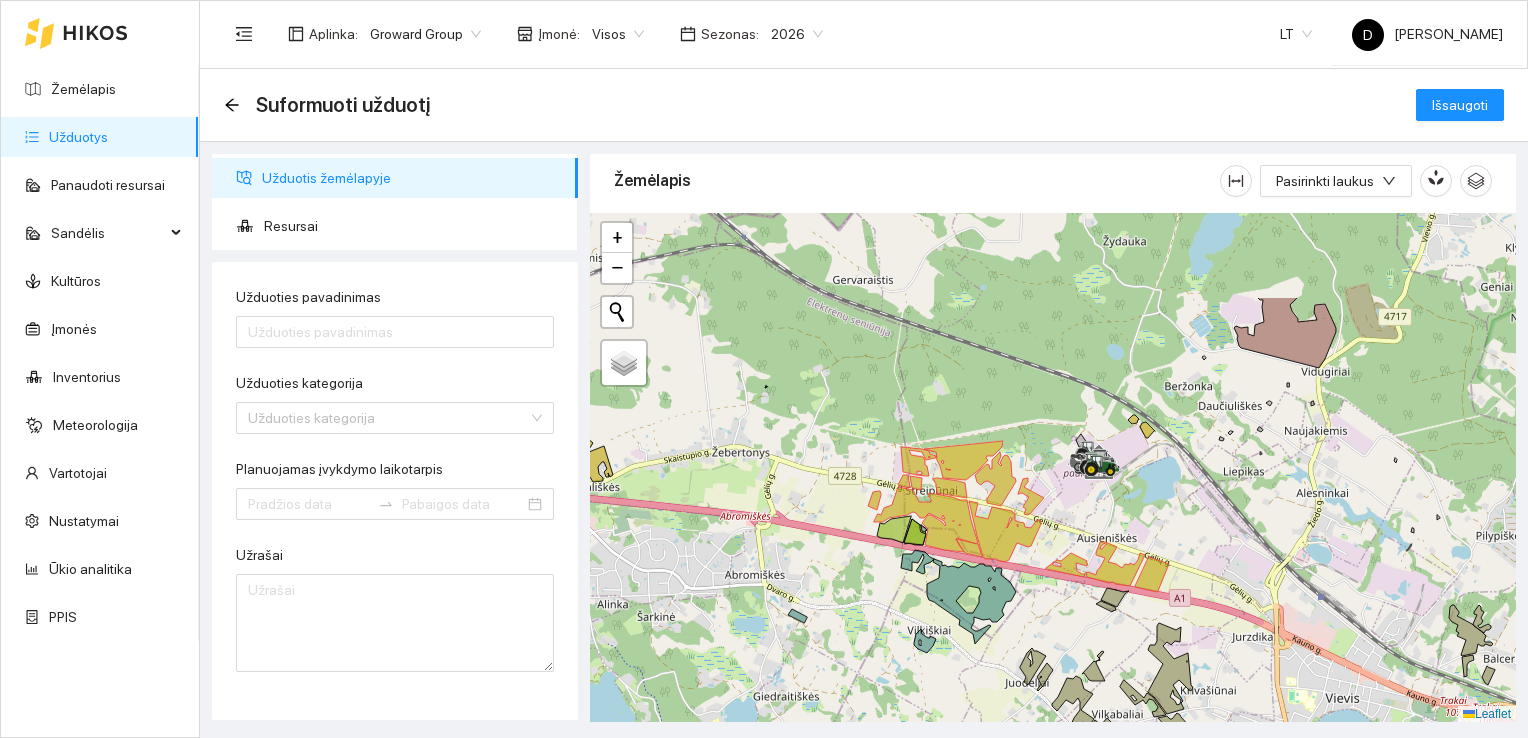 drag, startPoint x: 1235, startPoint y: 316, endPoint x: 1136, endPoint y: 452, distance: 168.21712 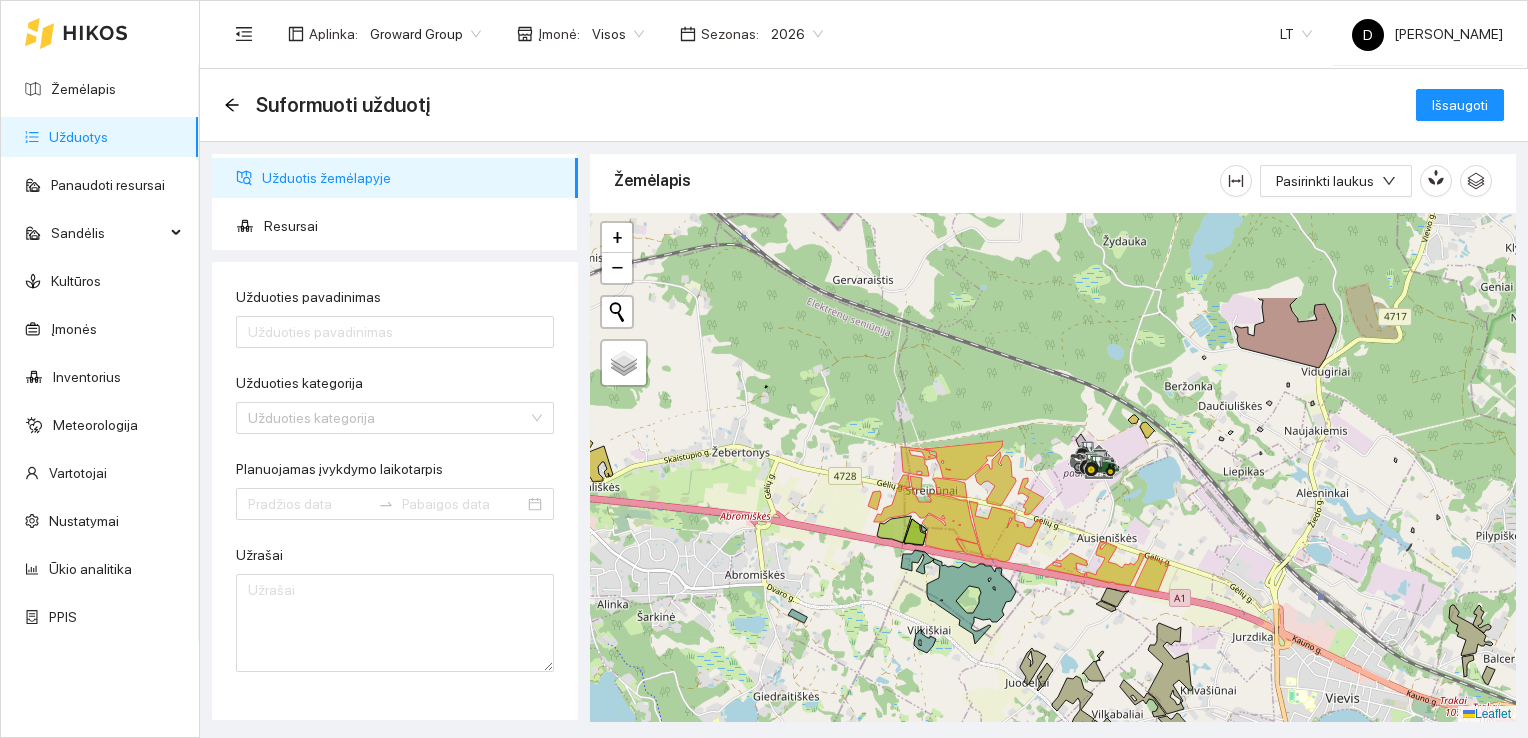 click at bounding box center (1053, 468) 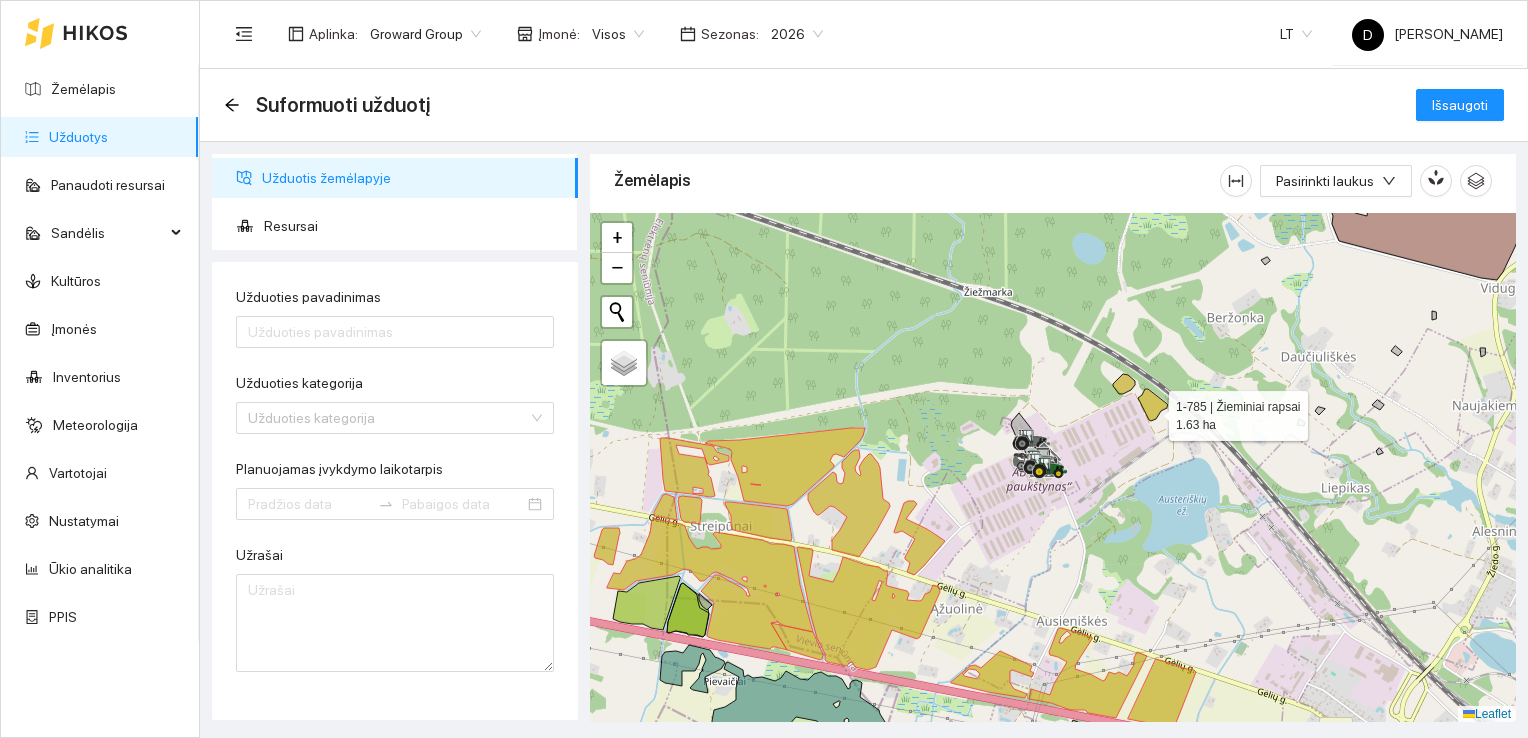 click 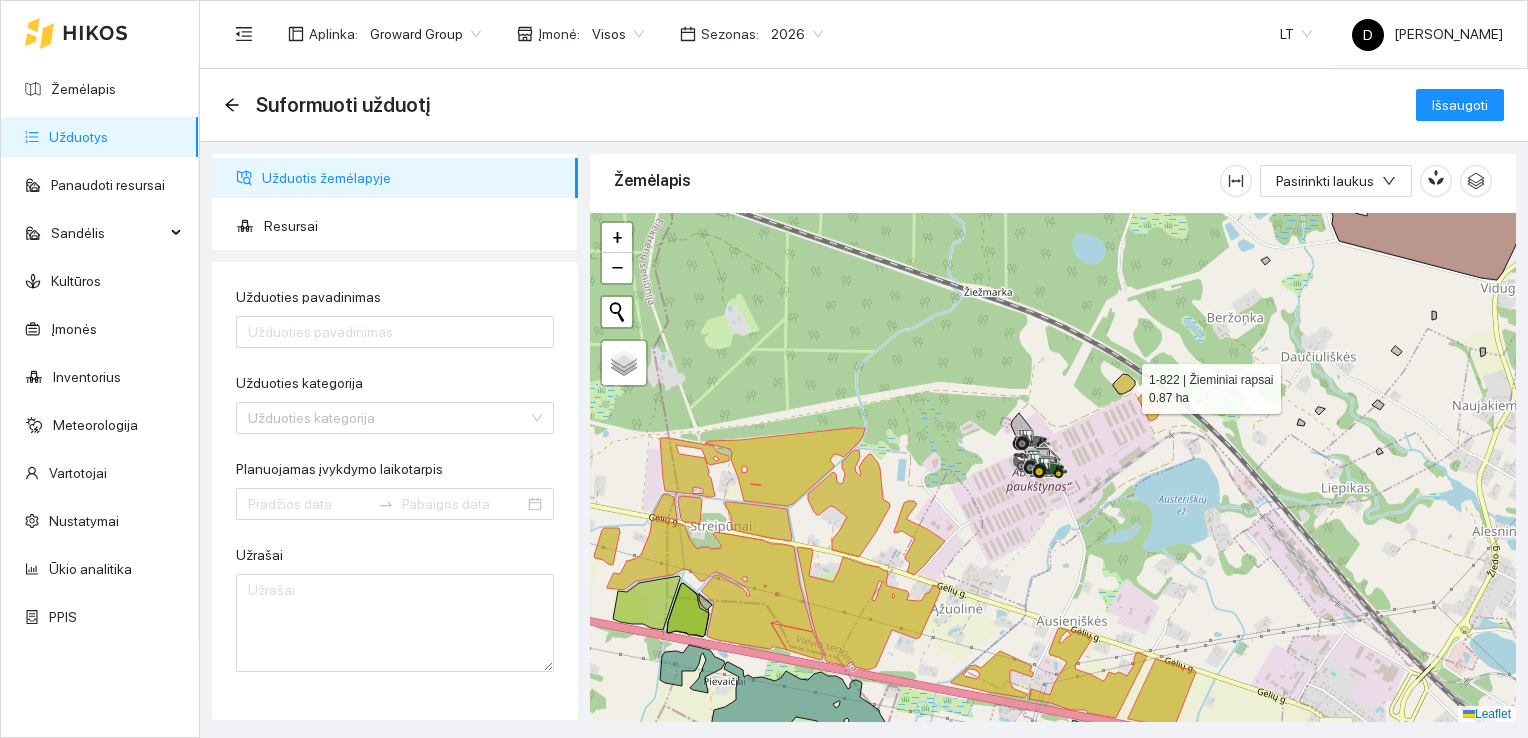 click 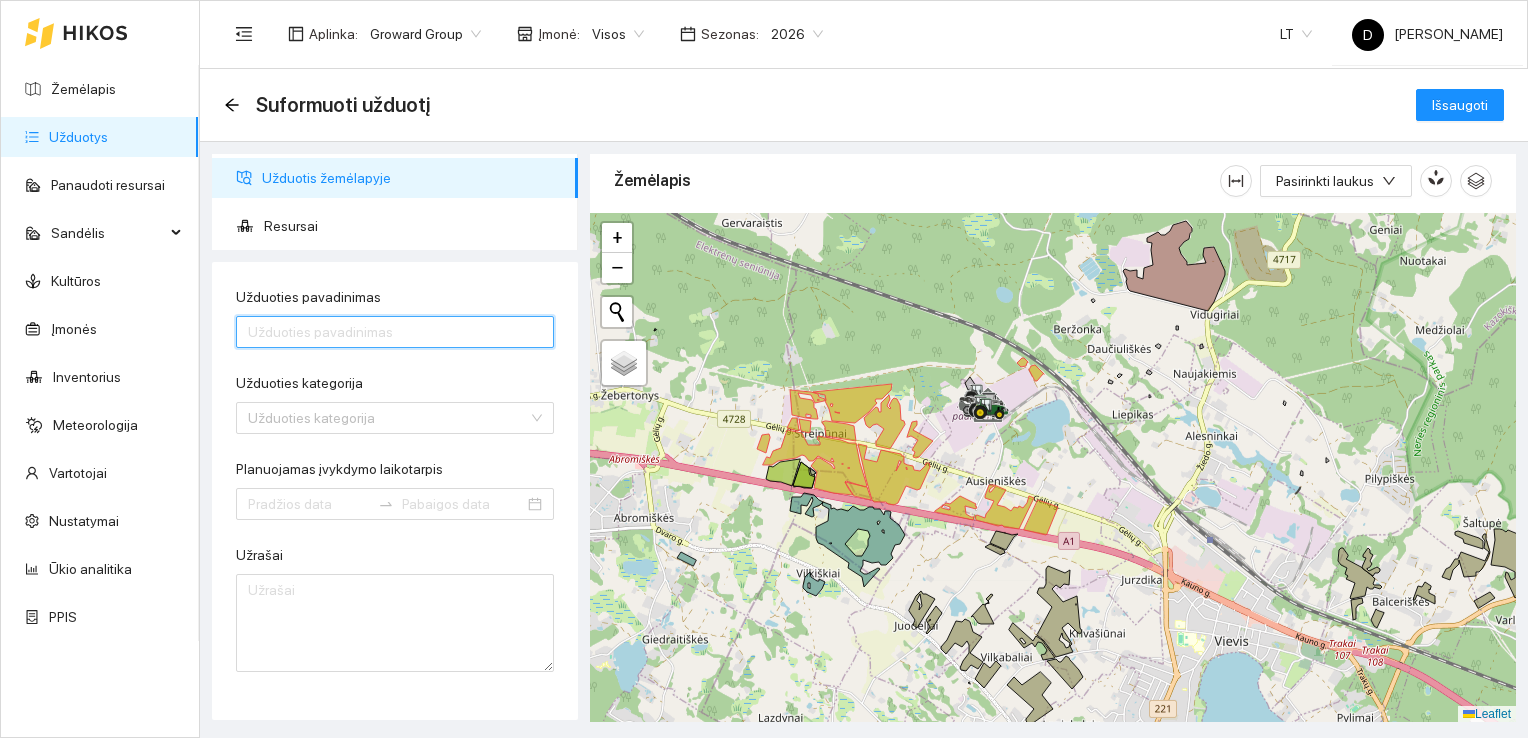 click on "Užduoties pavadinimas" at bounding box center (395, 332) 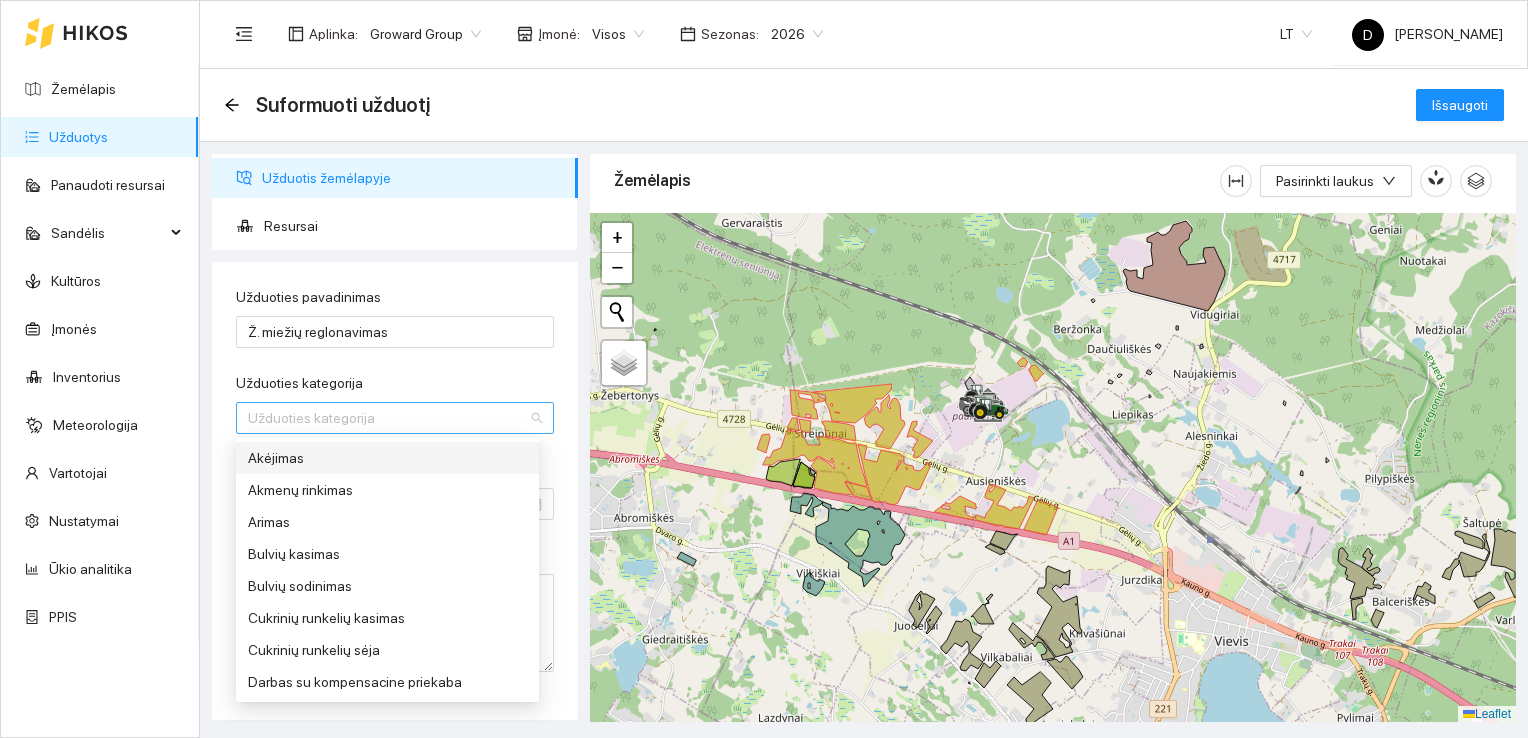 click on "Užduoties kategorija" at bounding box center [388, 418] 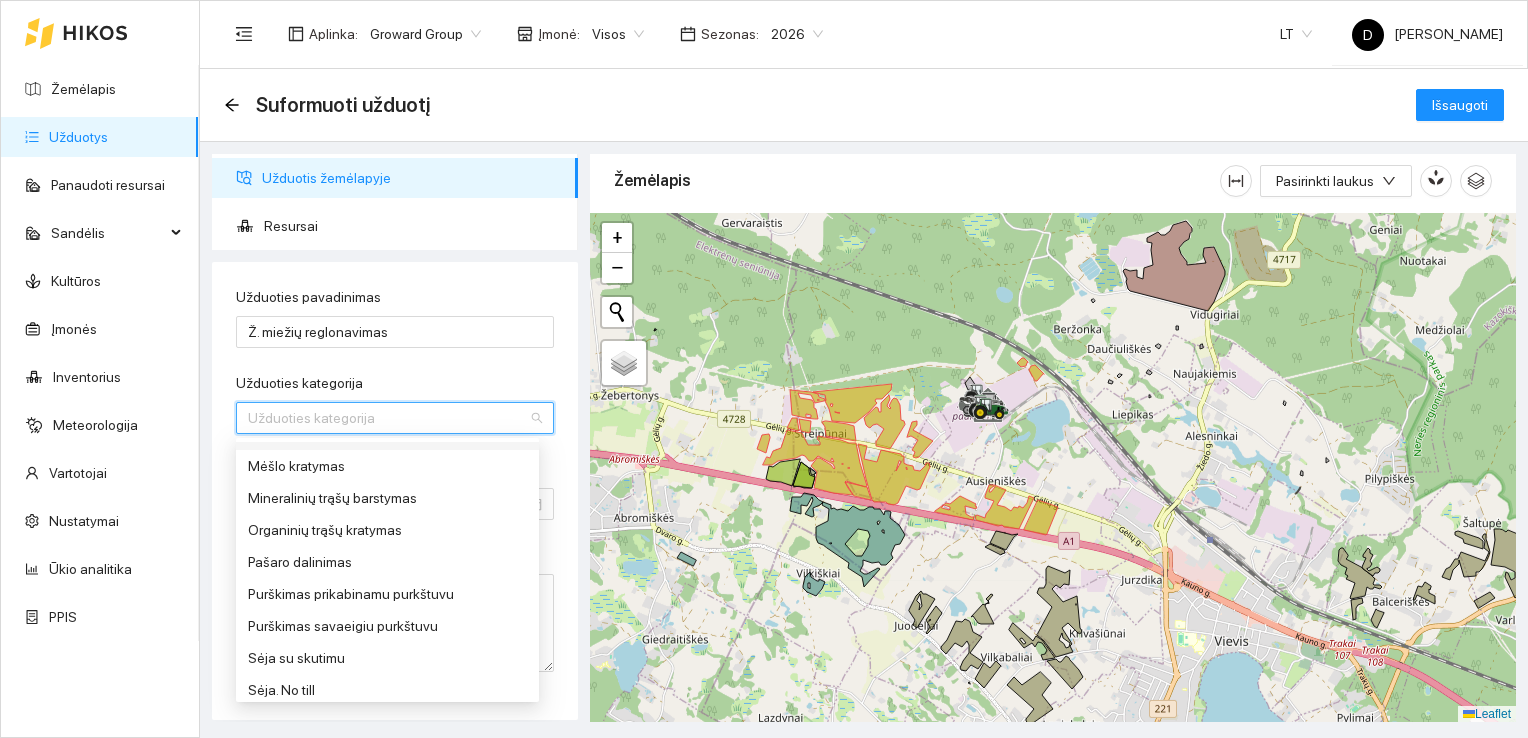 scroll, scrollTop: 700, scrollLeft: 0, axis: vertical 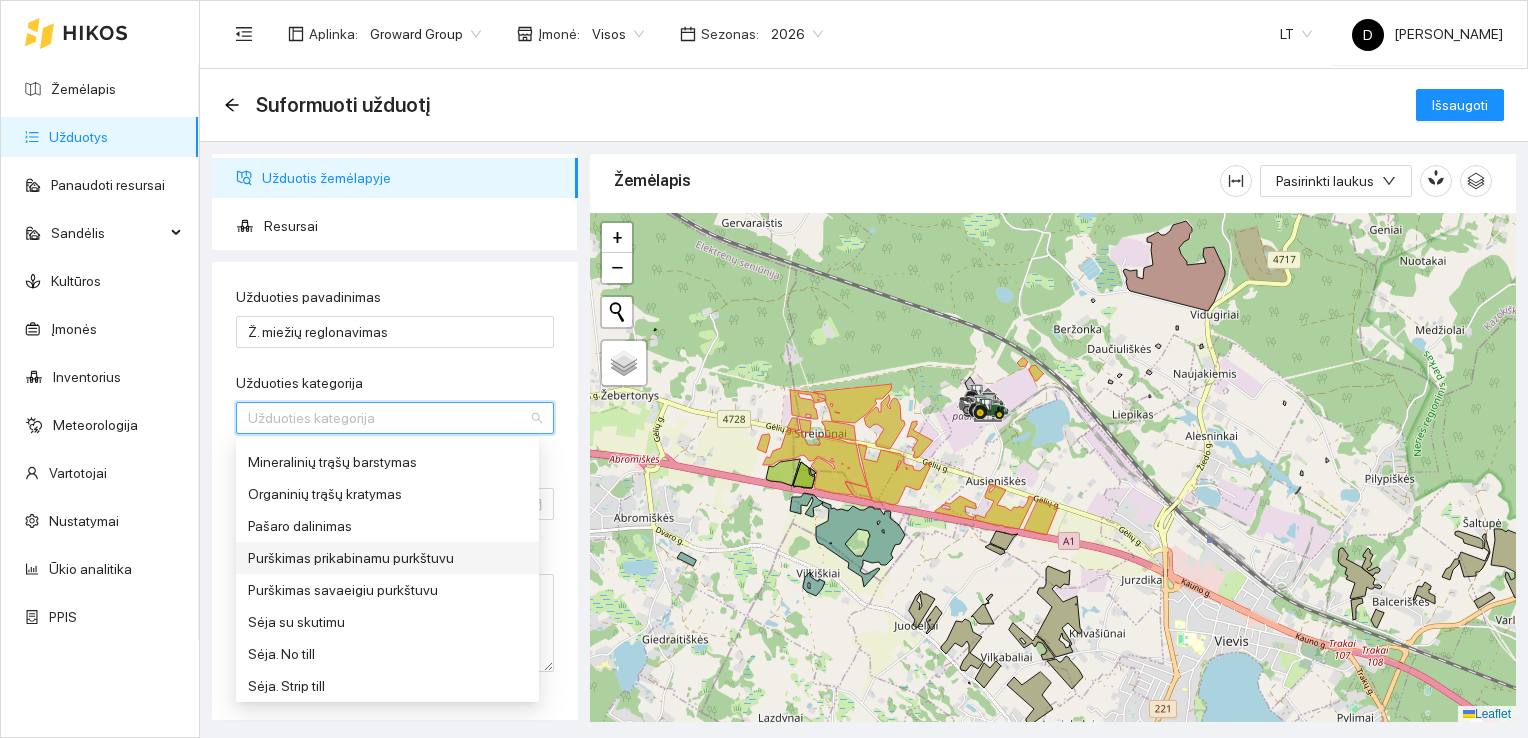 click on "Purškimas prikabinamu purkštuvu" at bounding box center [387, 558] 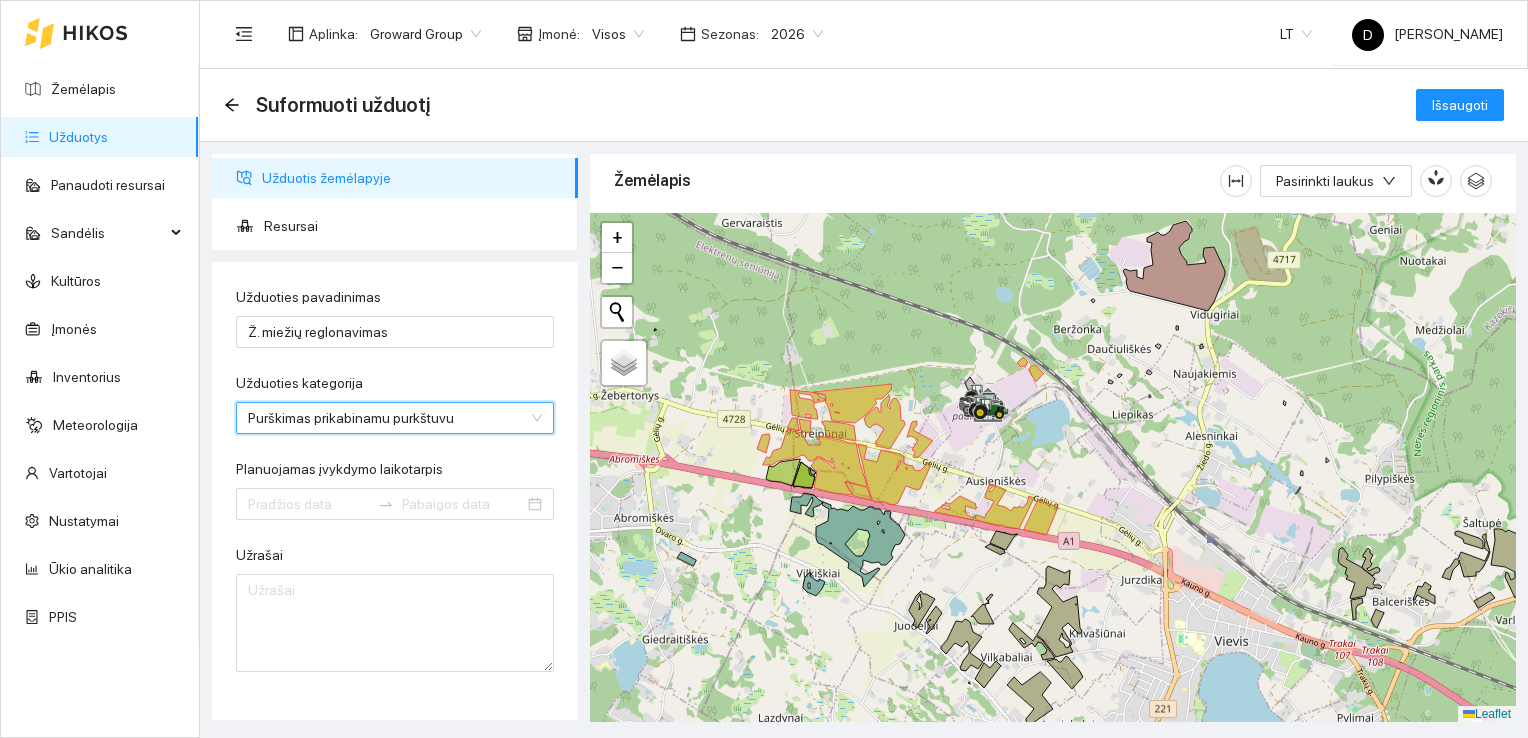 scroll, scrollTop: 100, scrollLeft: 0, axis: vertical 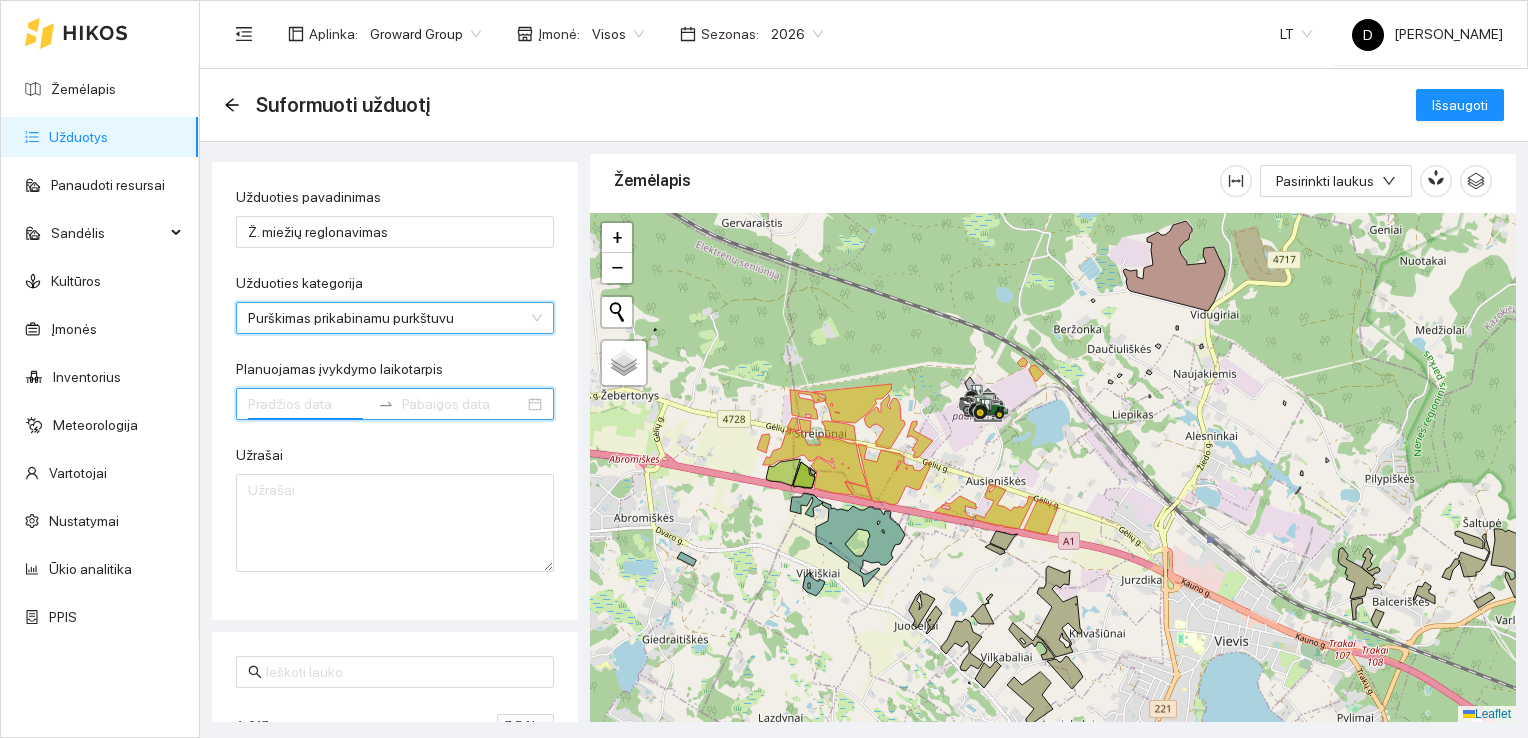 click on "Planuojamas įvykdymo laikotarpis" at bounding box center (309, 404) 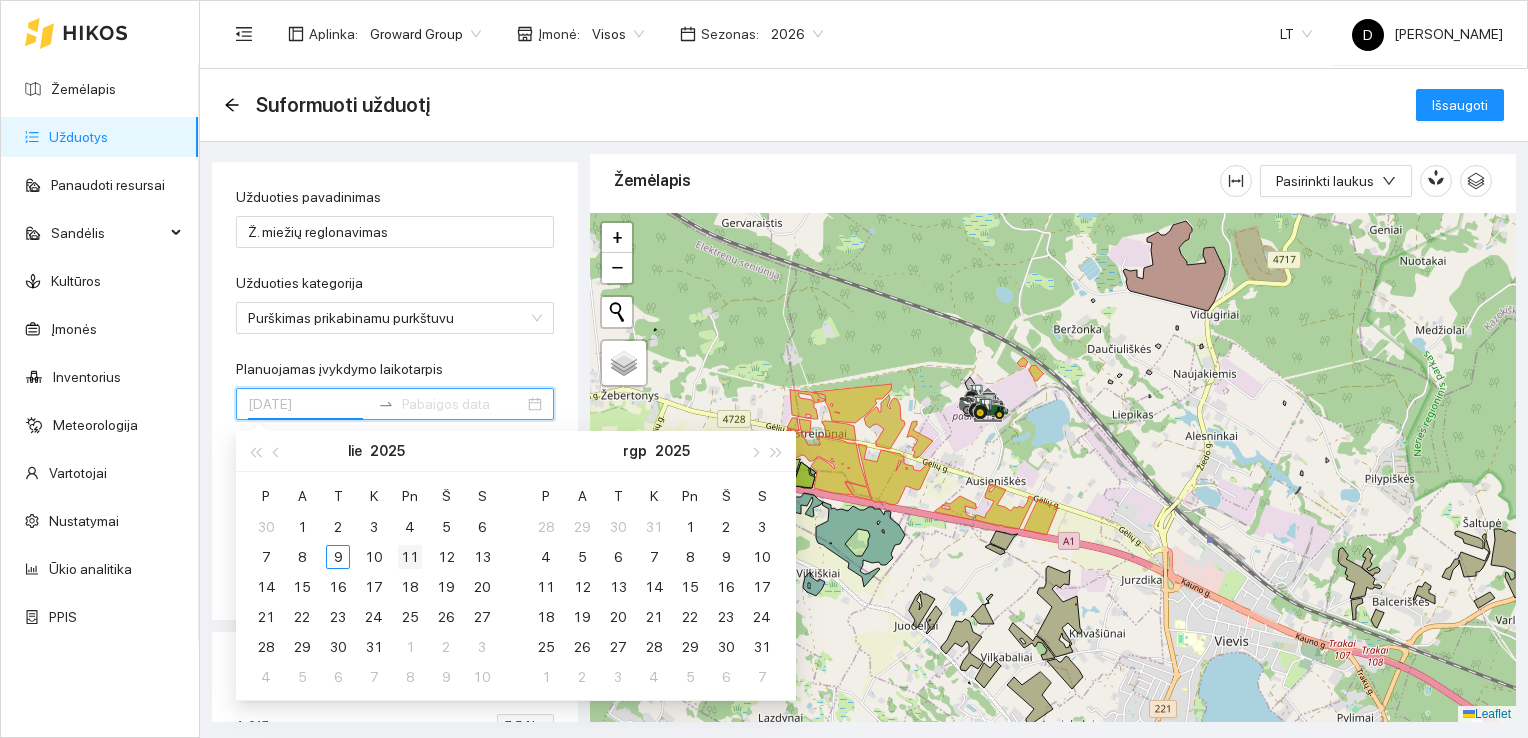 type on "[DATE]" 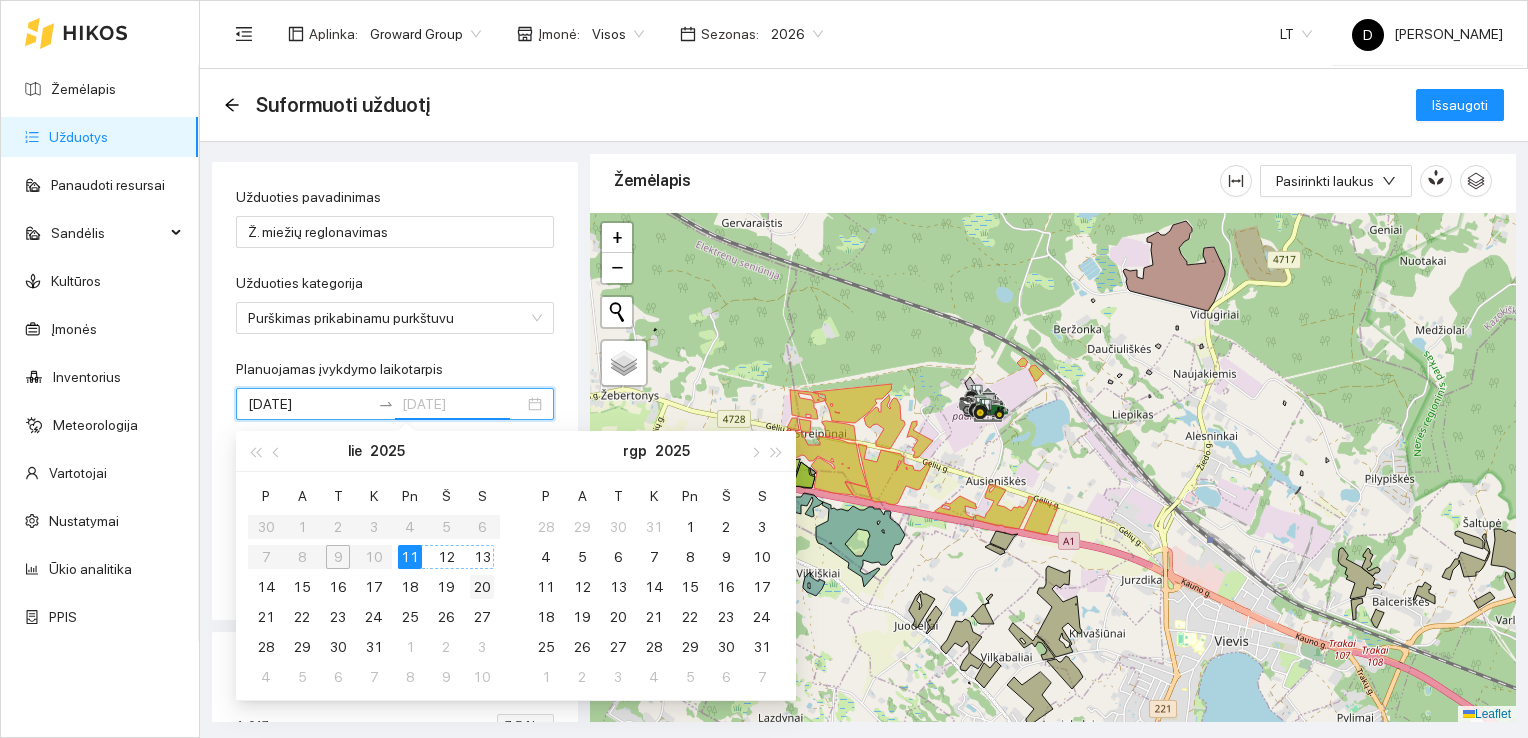 type on "[DATE]" 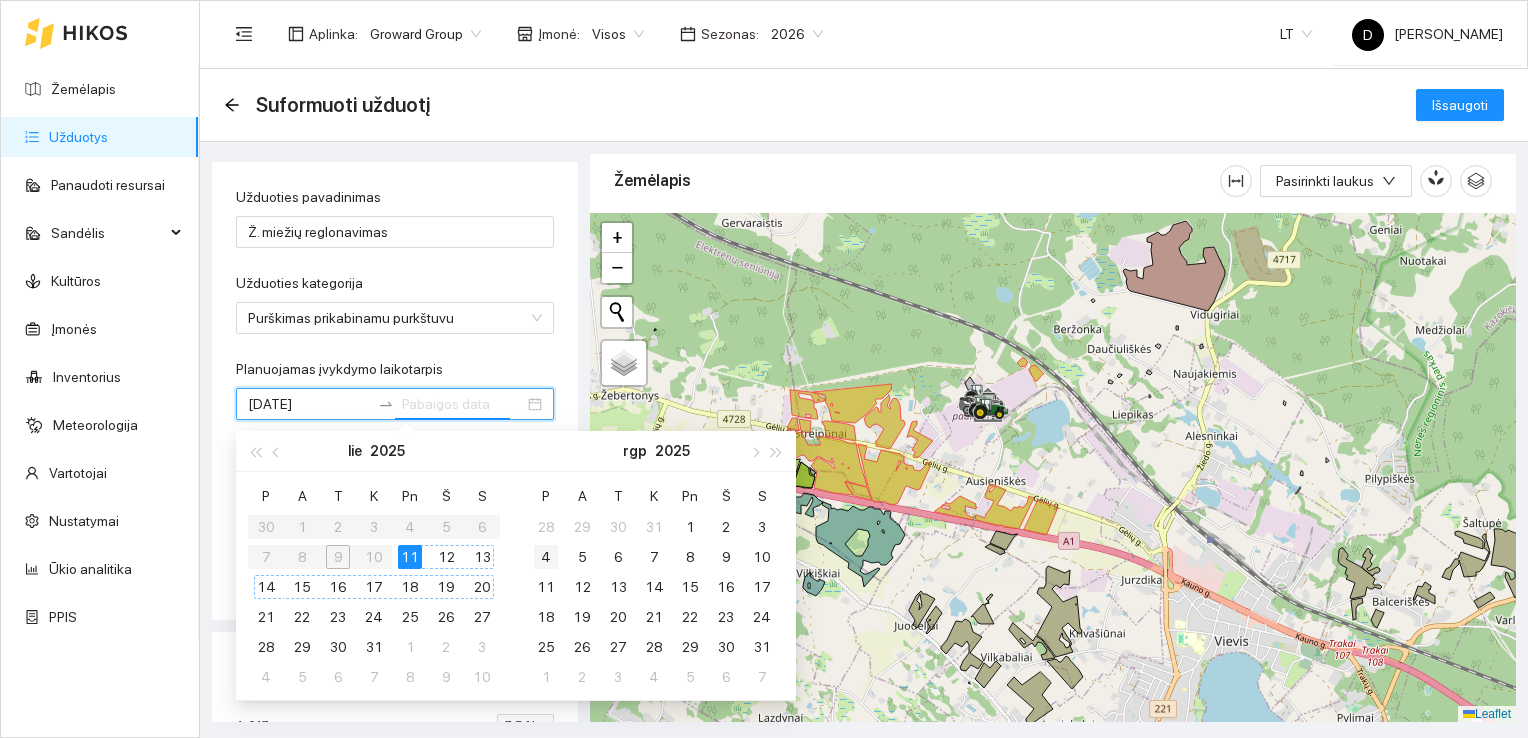 type on "[DATE]" 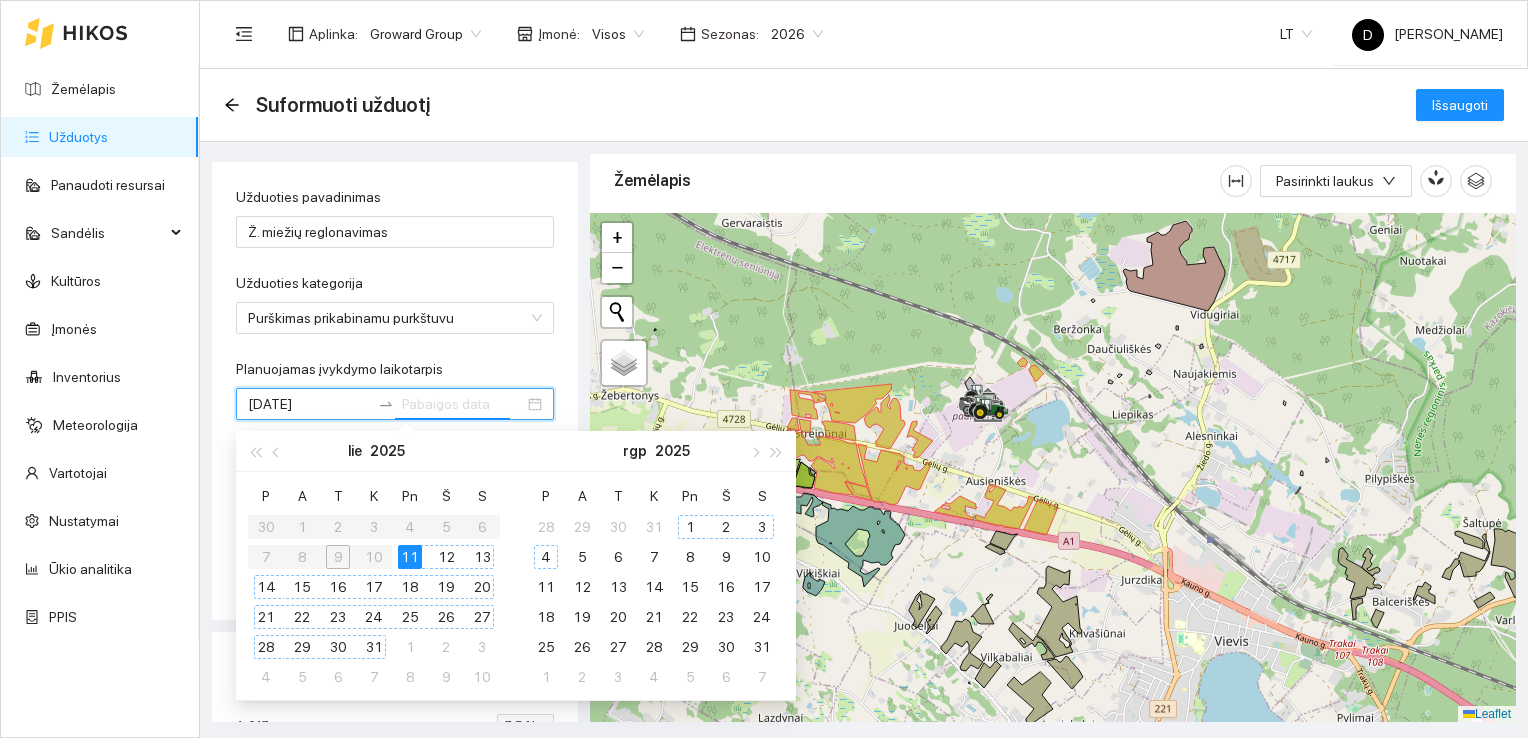 type on "[DATE]" 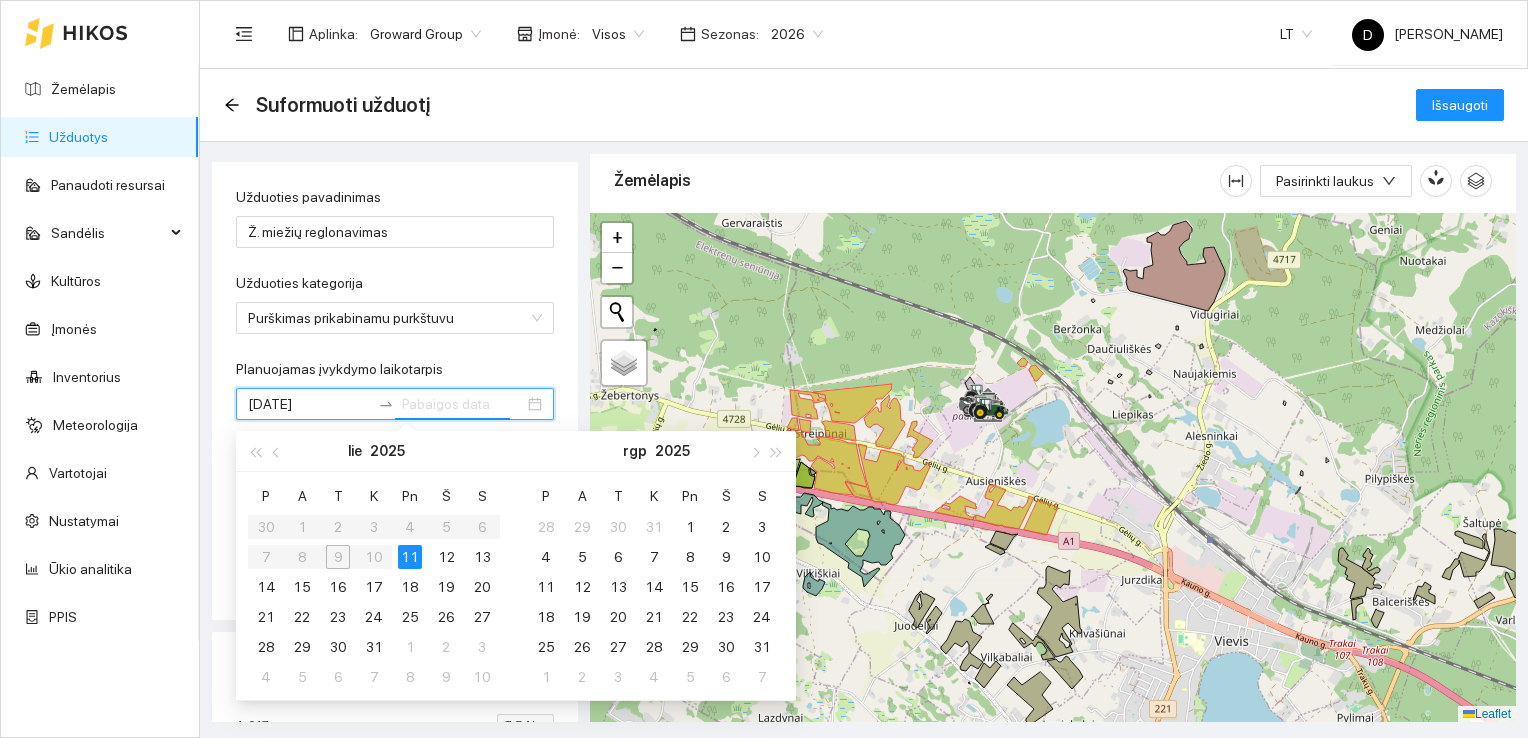 type on "[DATE]" 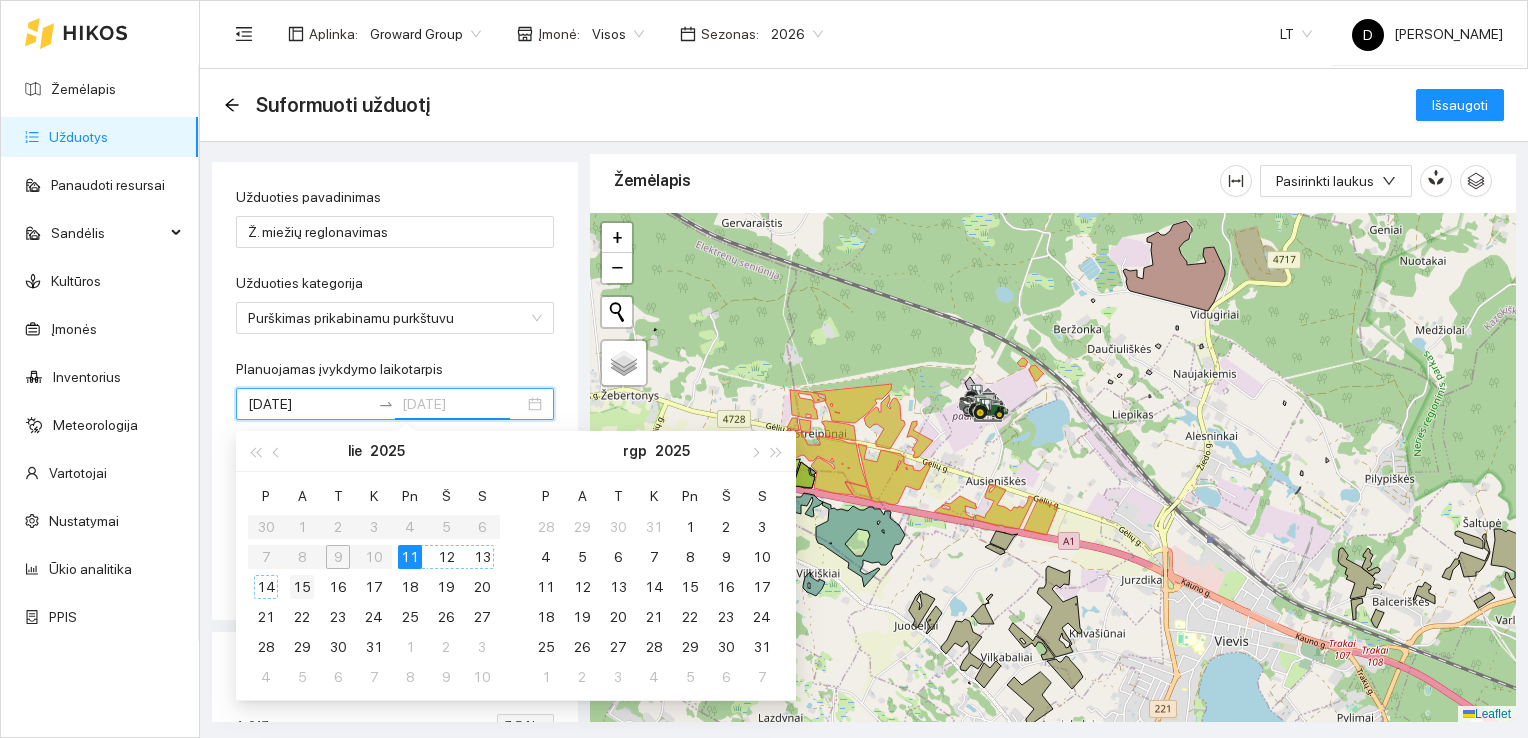 type on "[DATE]" 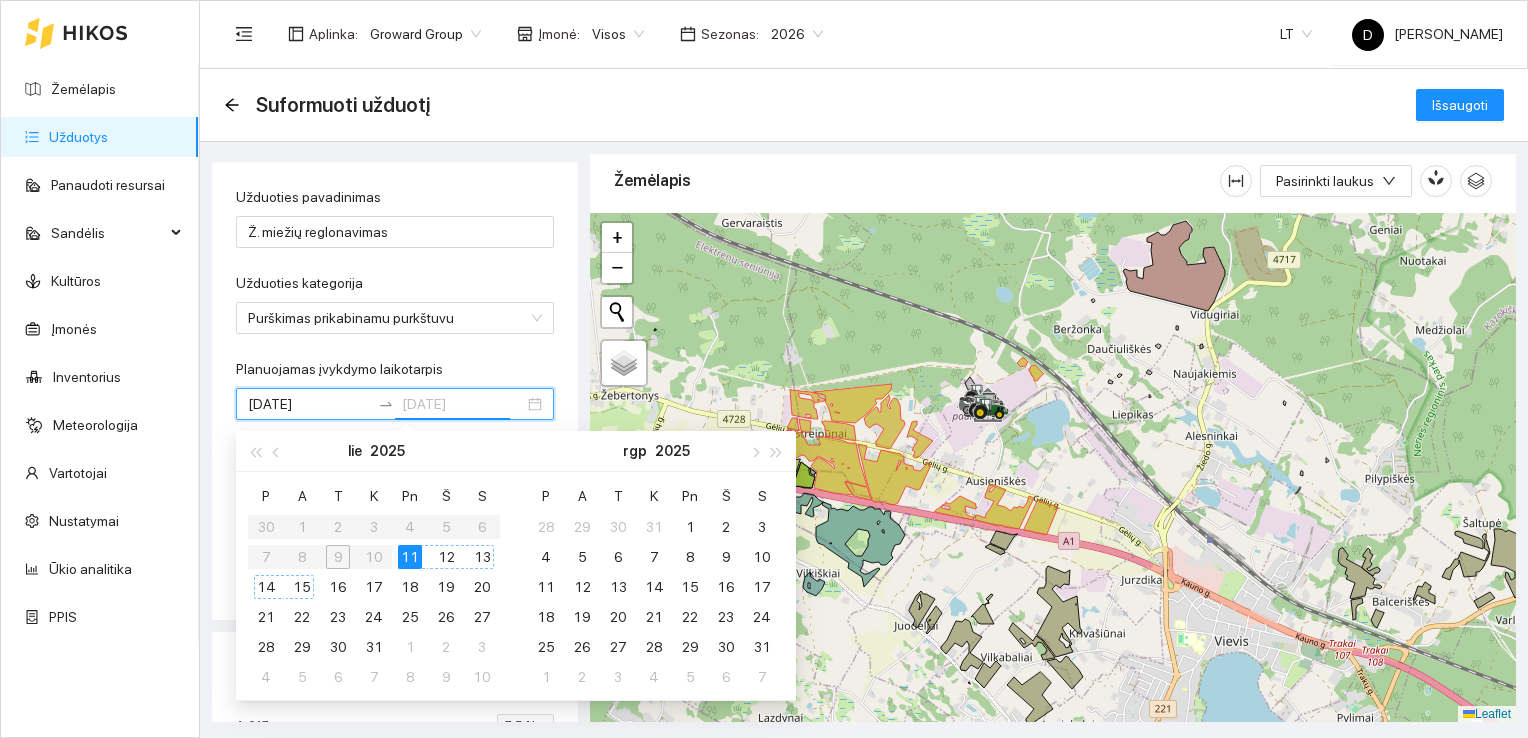 click on "15" at bounding box center [302, 587] 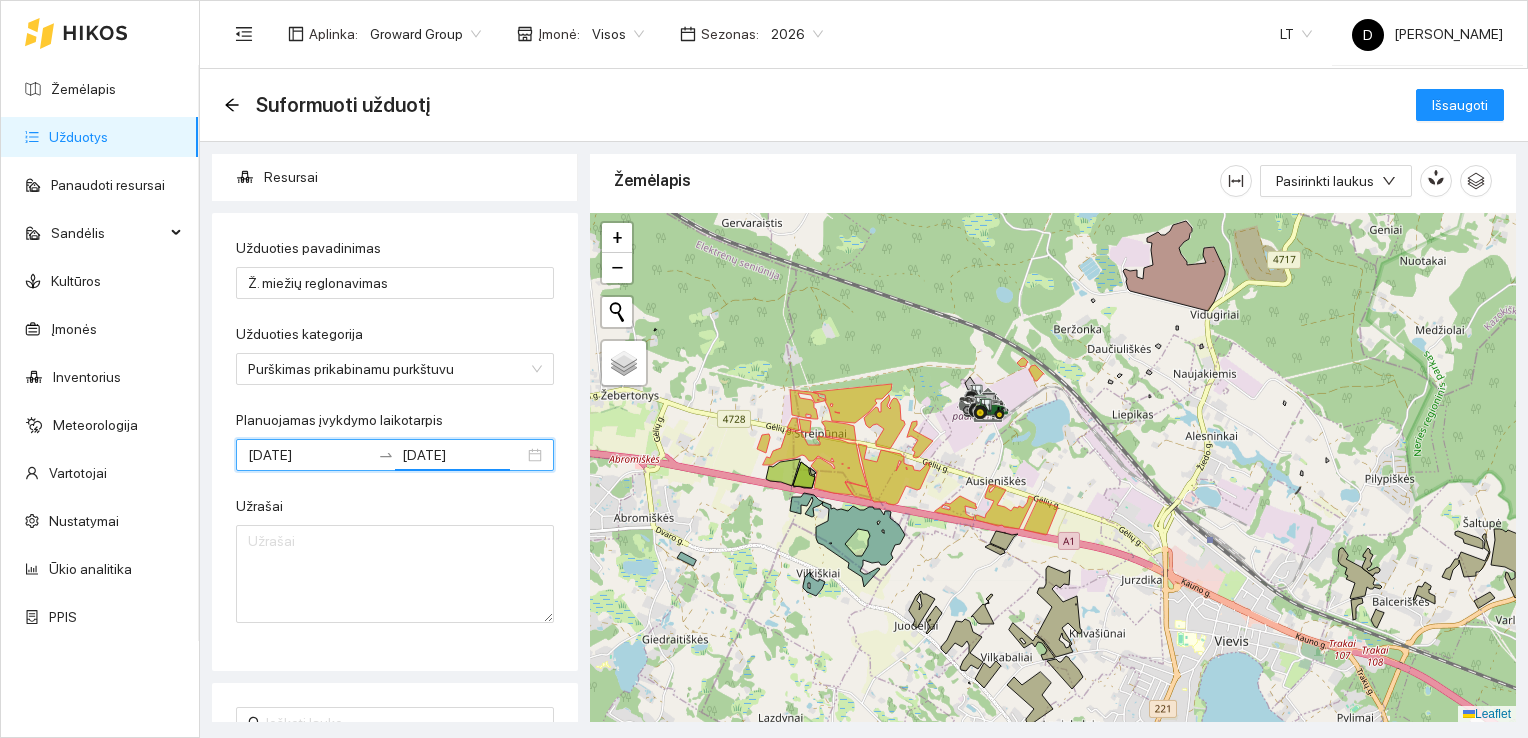 scroll, scrollTop: 0, scrollLeft: 0, axis: both 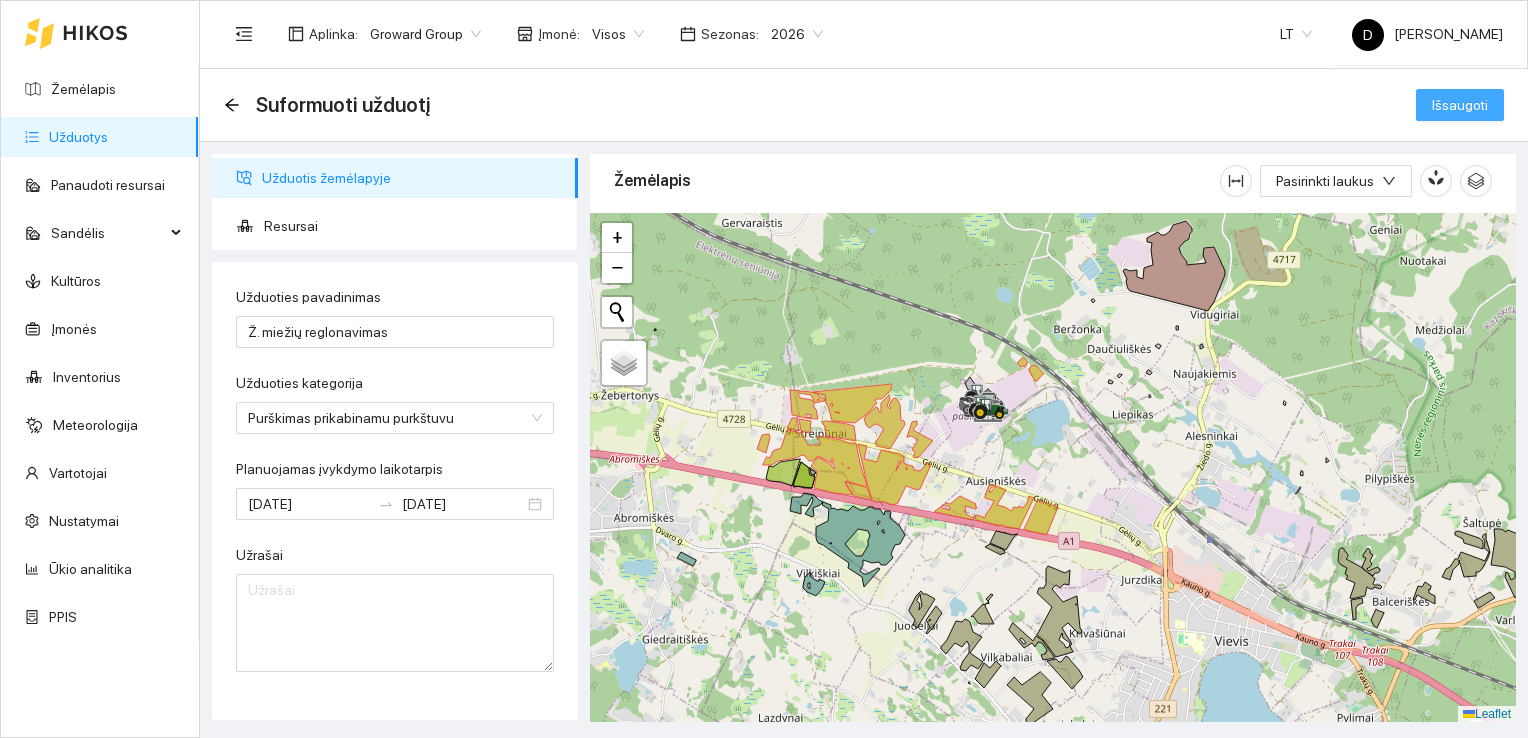 click on "Išsaugoti" at bounding box center (1460, 105) 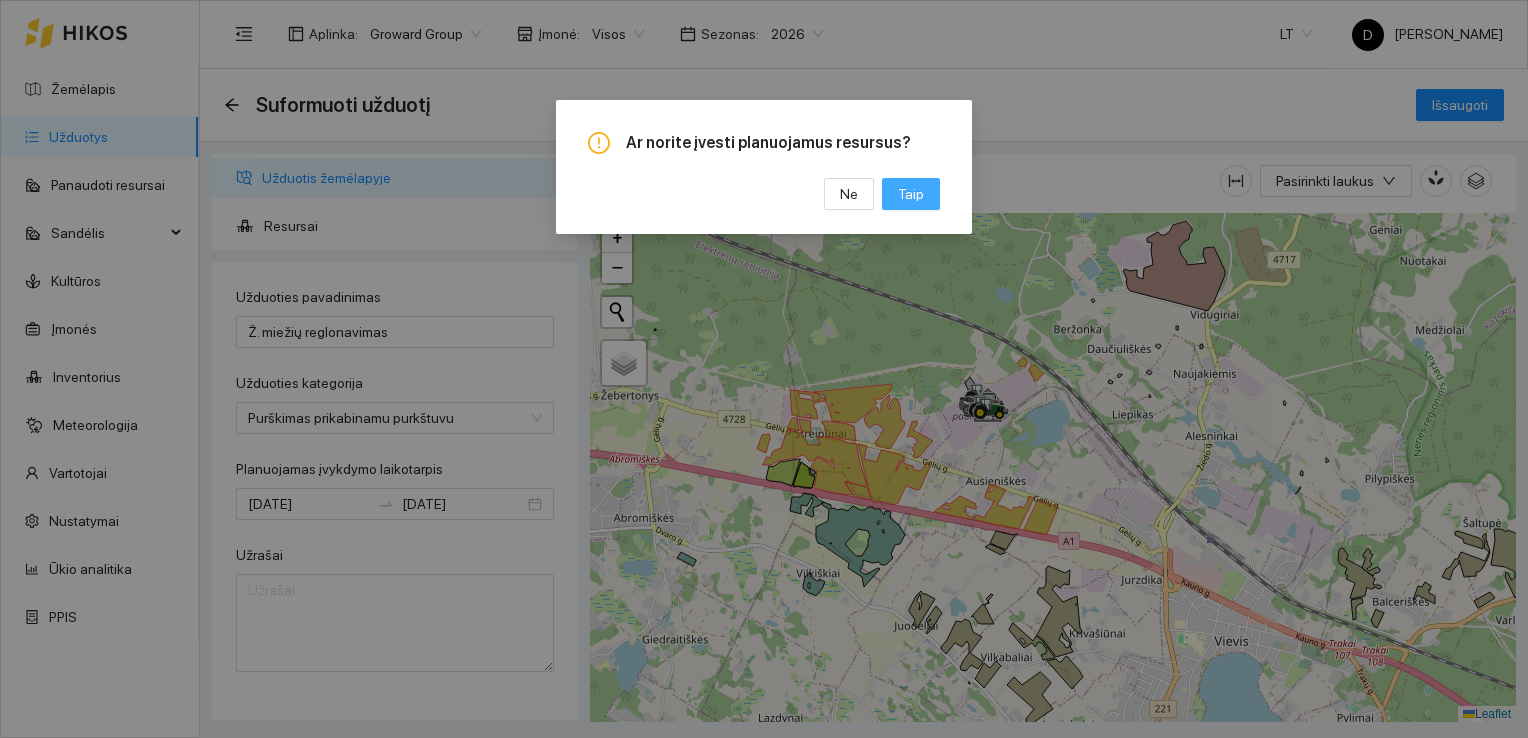 click on "Taip" at bounding box center (911, 194) 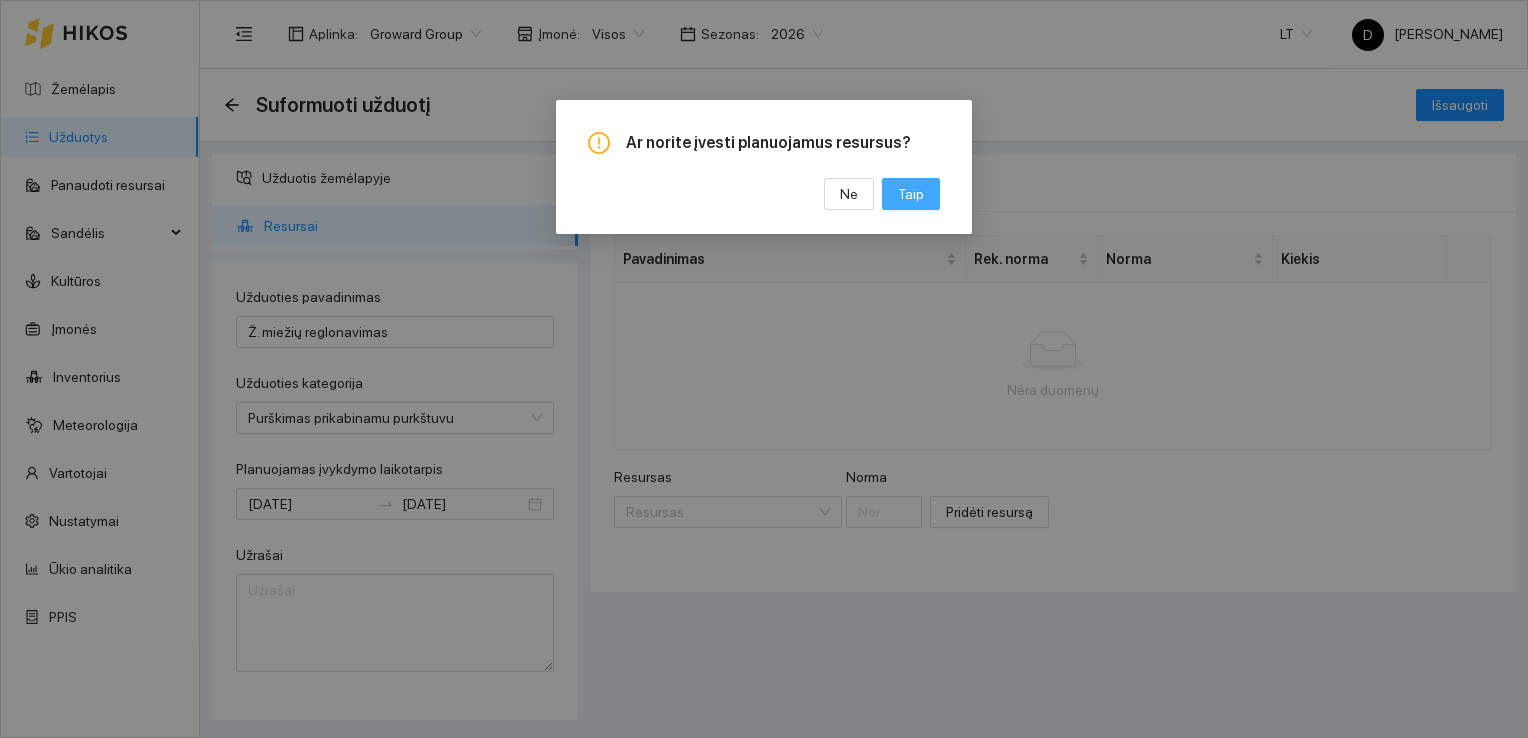 scroll, scrollTop: 0, scrollLeft: 0, axis: both 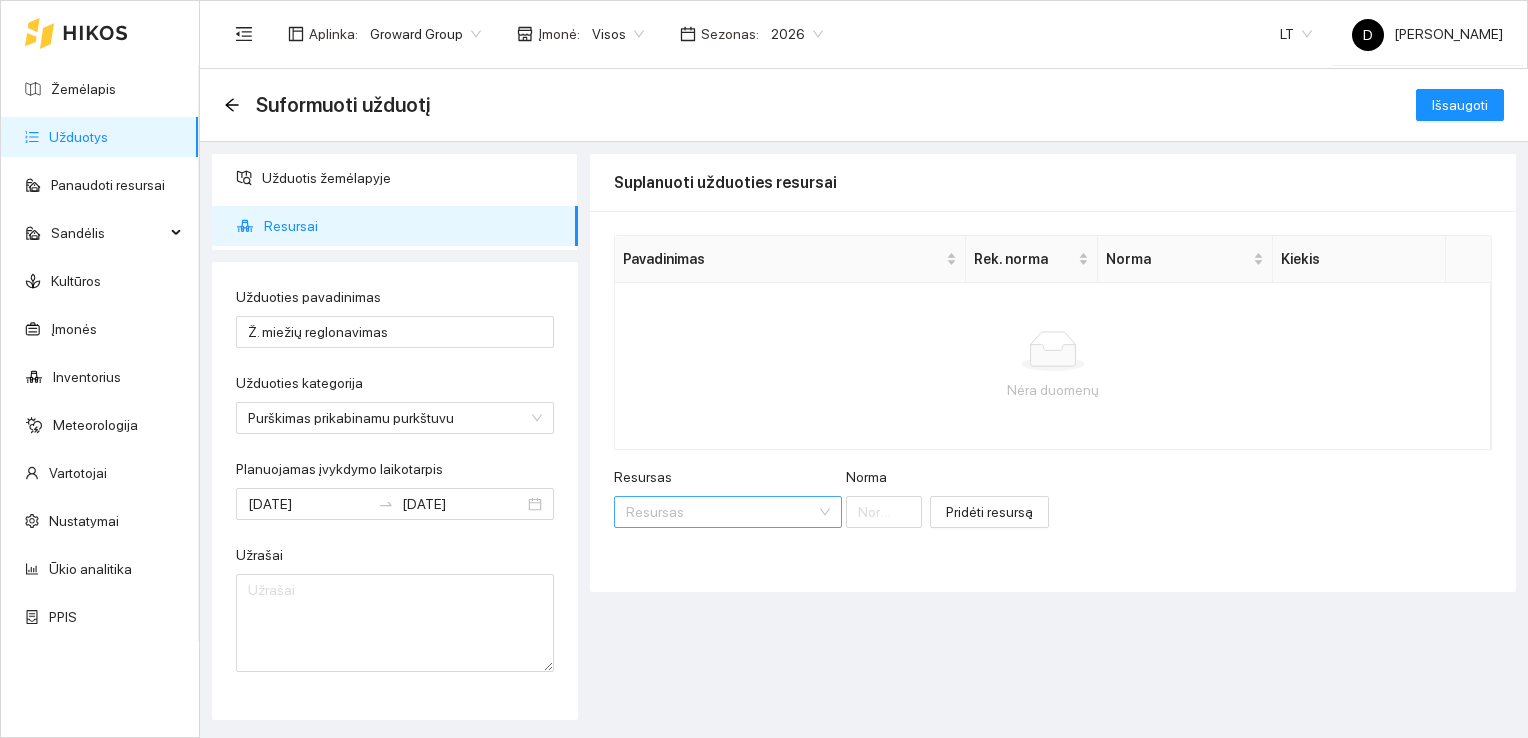 click on "Resursas" at bounding box center (721, 512) 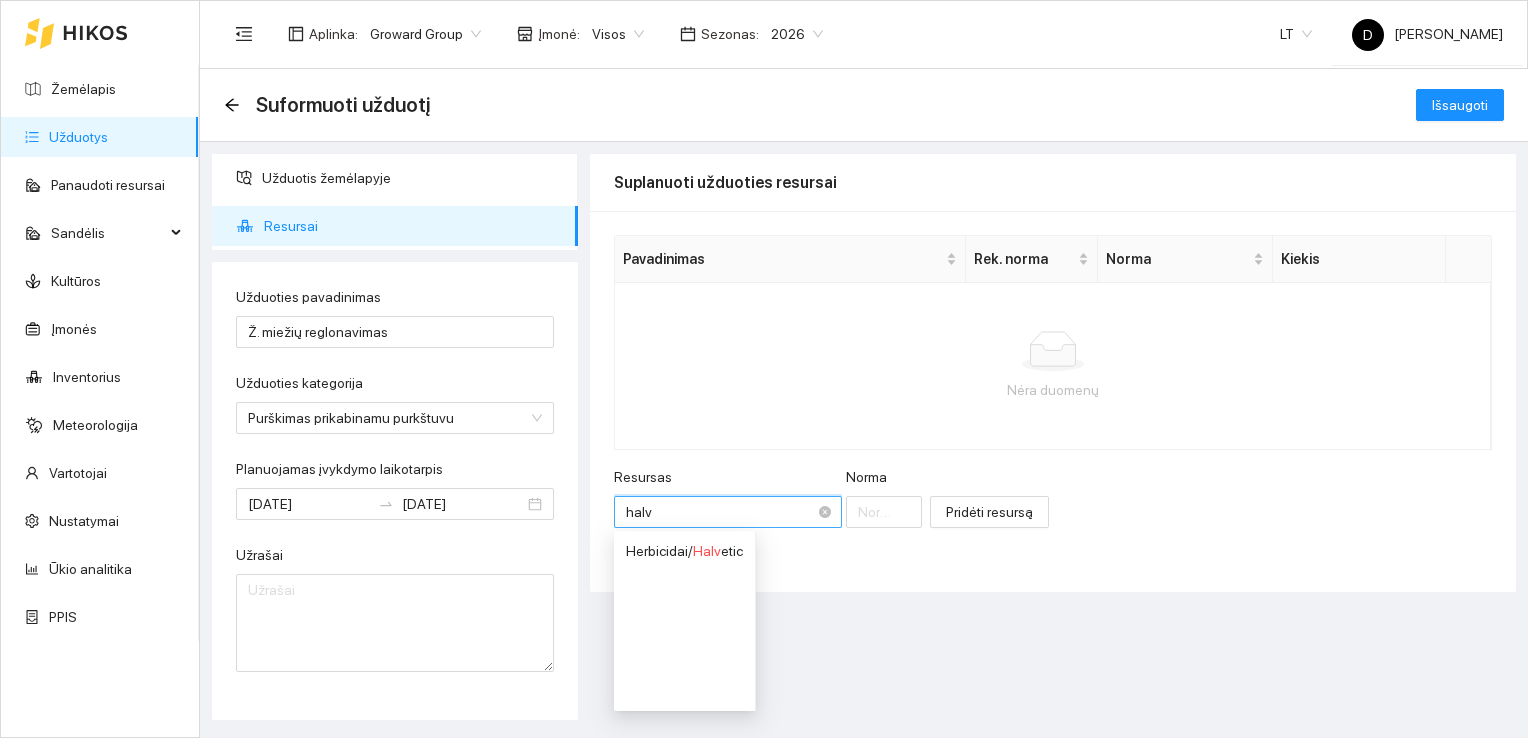 type on "halve" 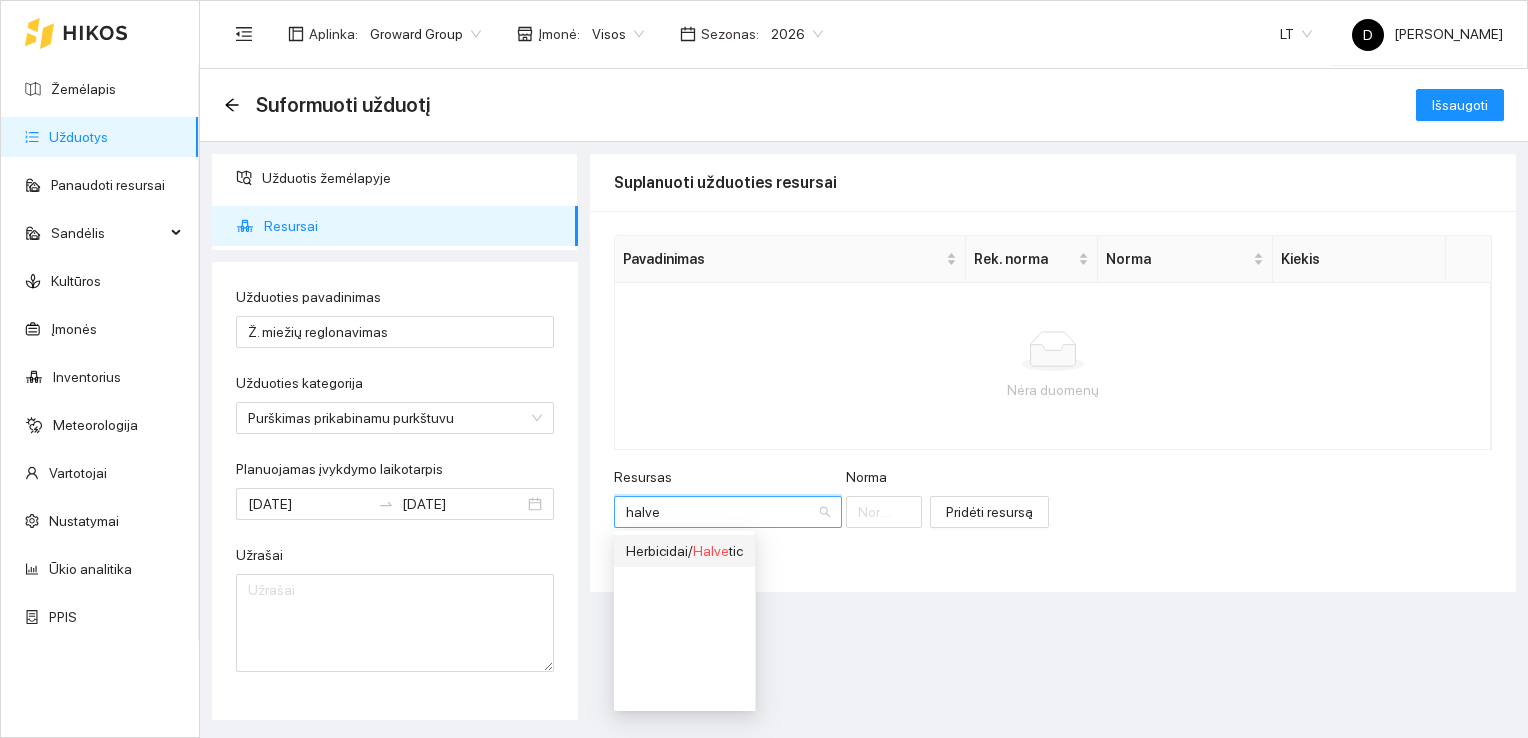 click on "Halve" at bounding box center [711, 551] 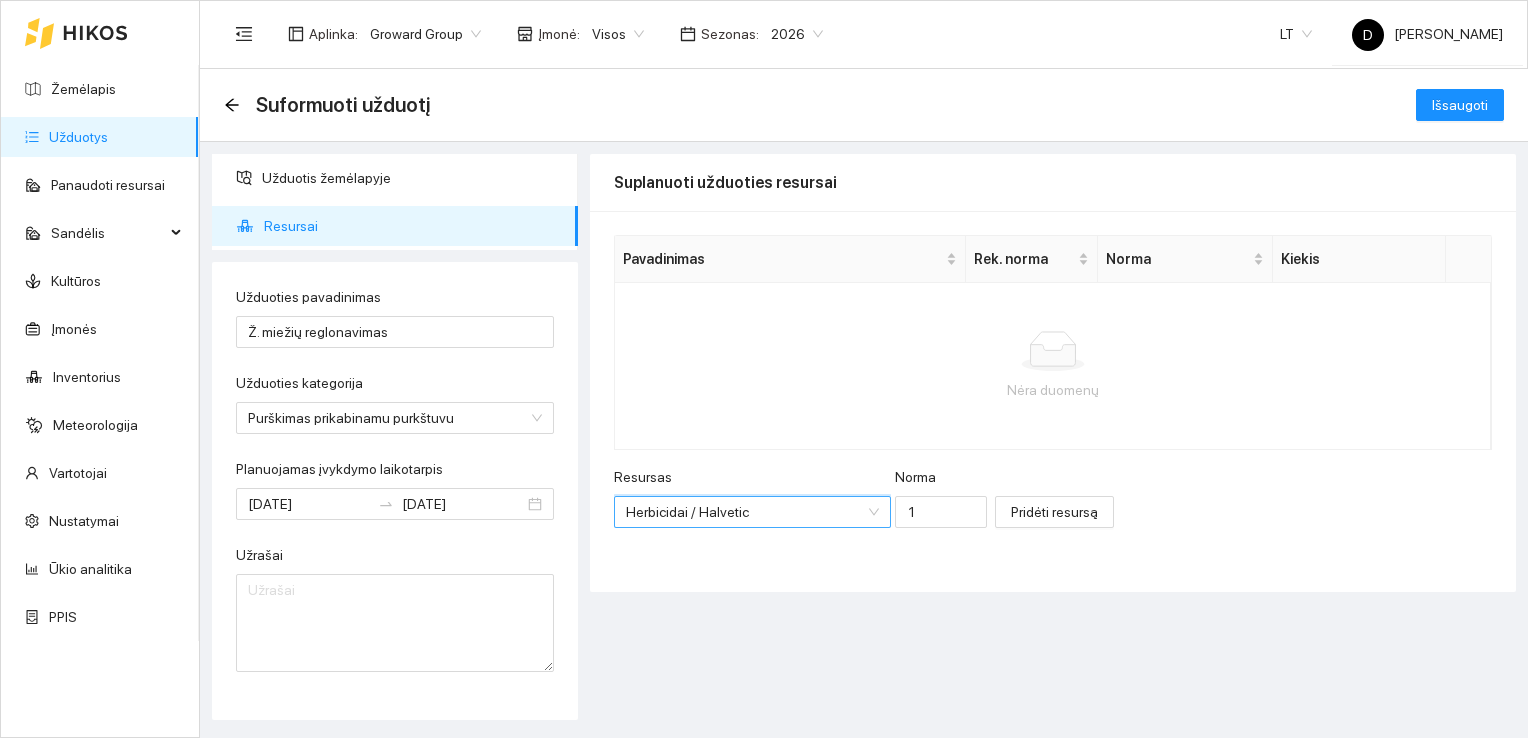 scroll, scrollTop: 560, scrollLeft: 0, axis: vertical 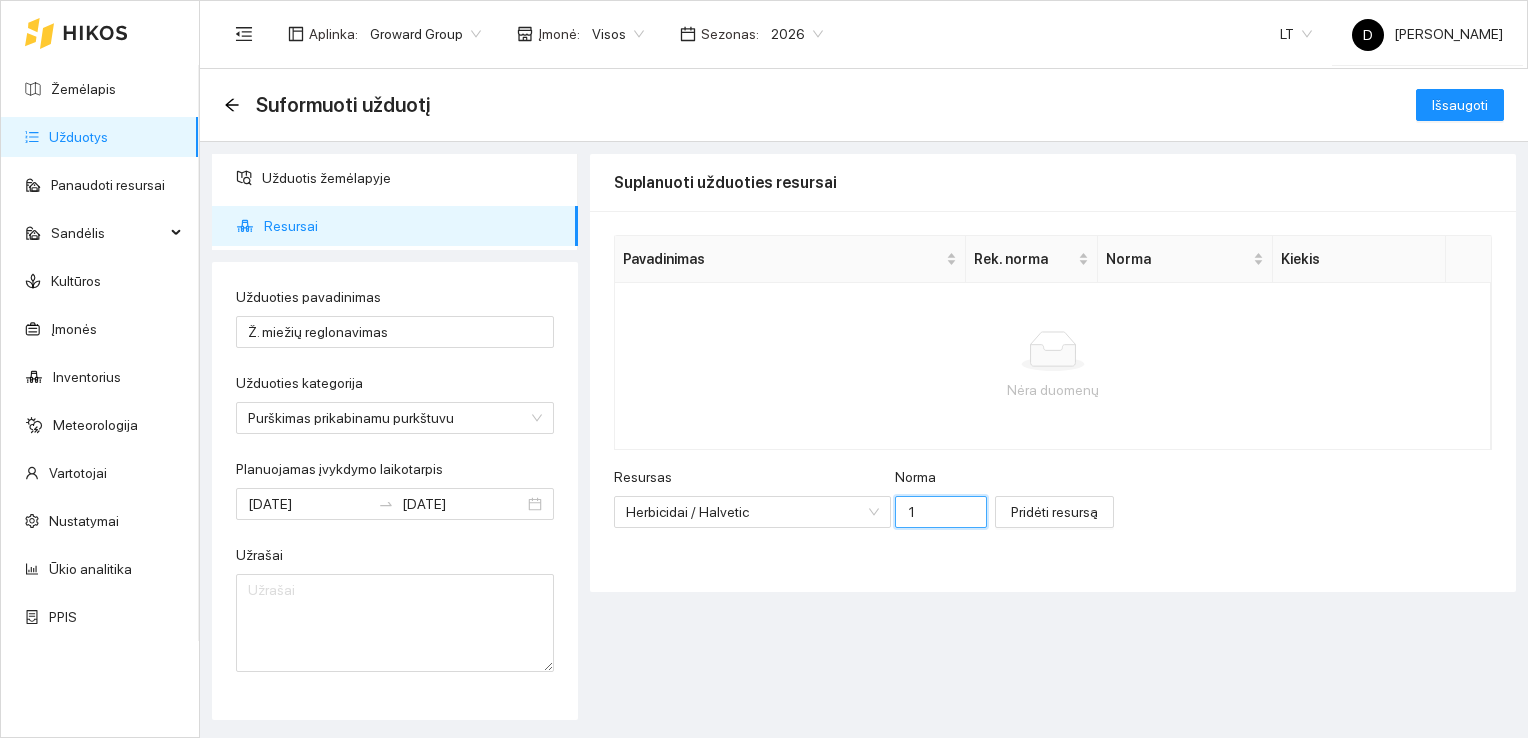 click on "1" at bounding box center (941, 512) 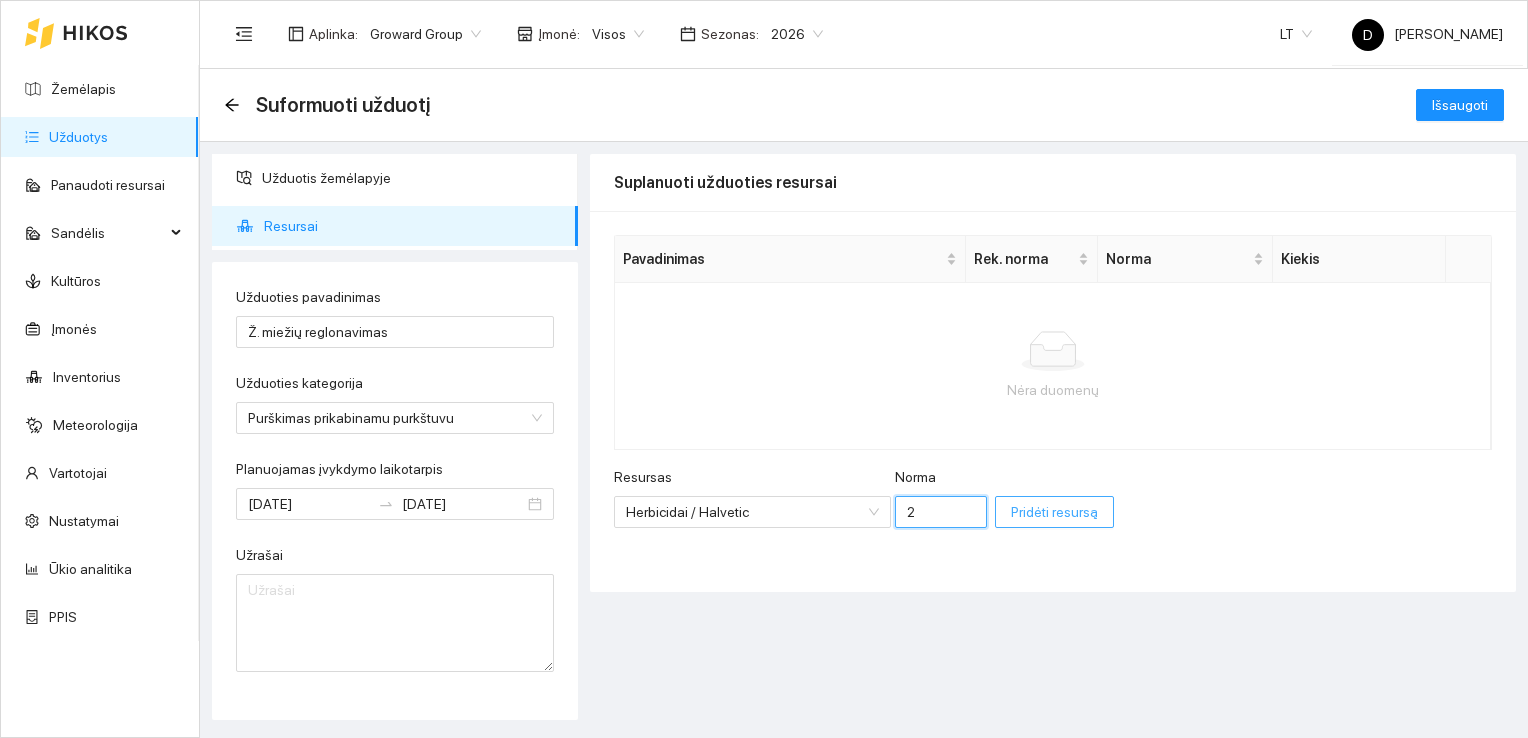 type on "2" 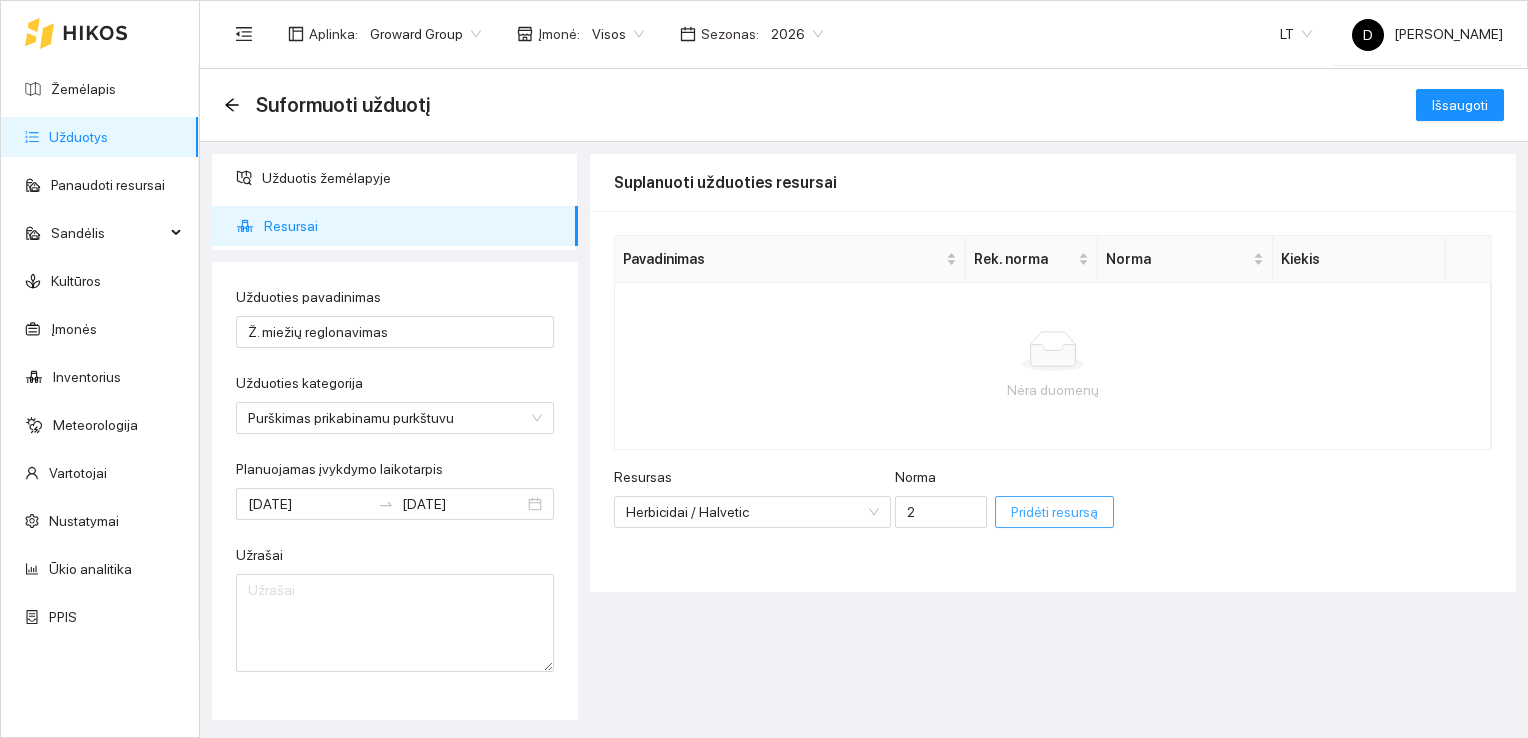 click on "Pridėti resursą" at bounding box center [1054, 512] 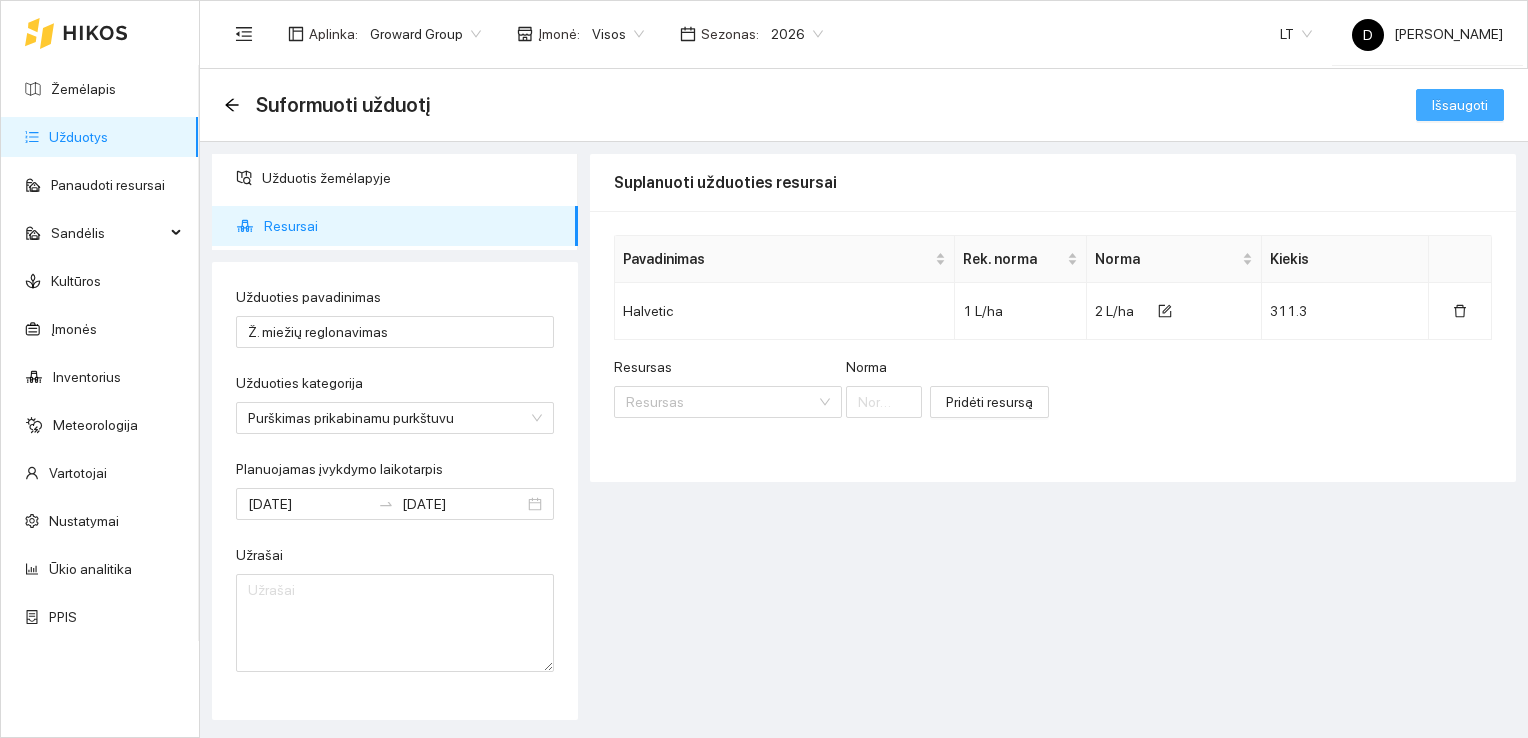 click on "Išsaugoti" at bounding box center [1460, 105] 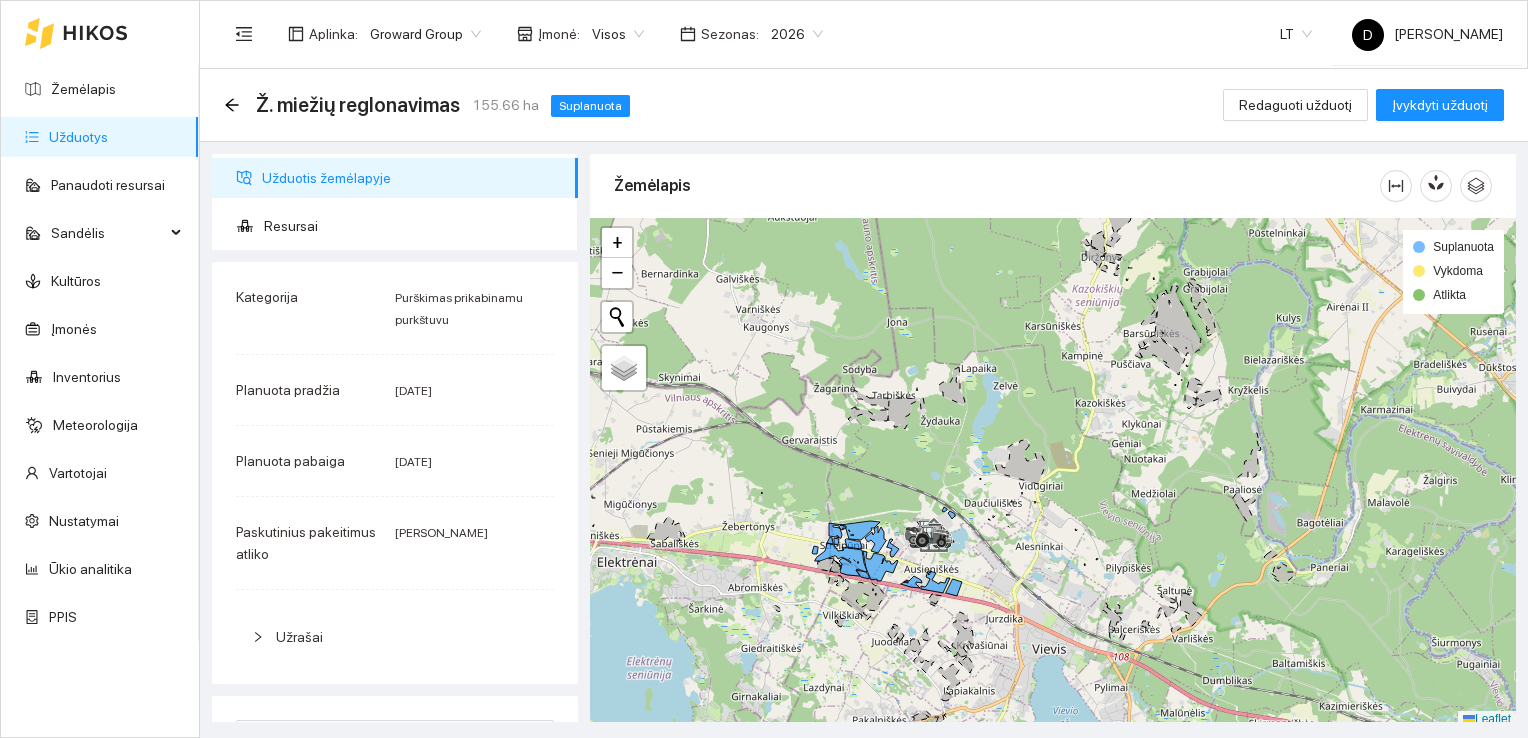 scroll, scrollTop: 5, scrollLeft: 0, axis: vertical 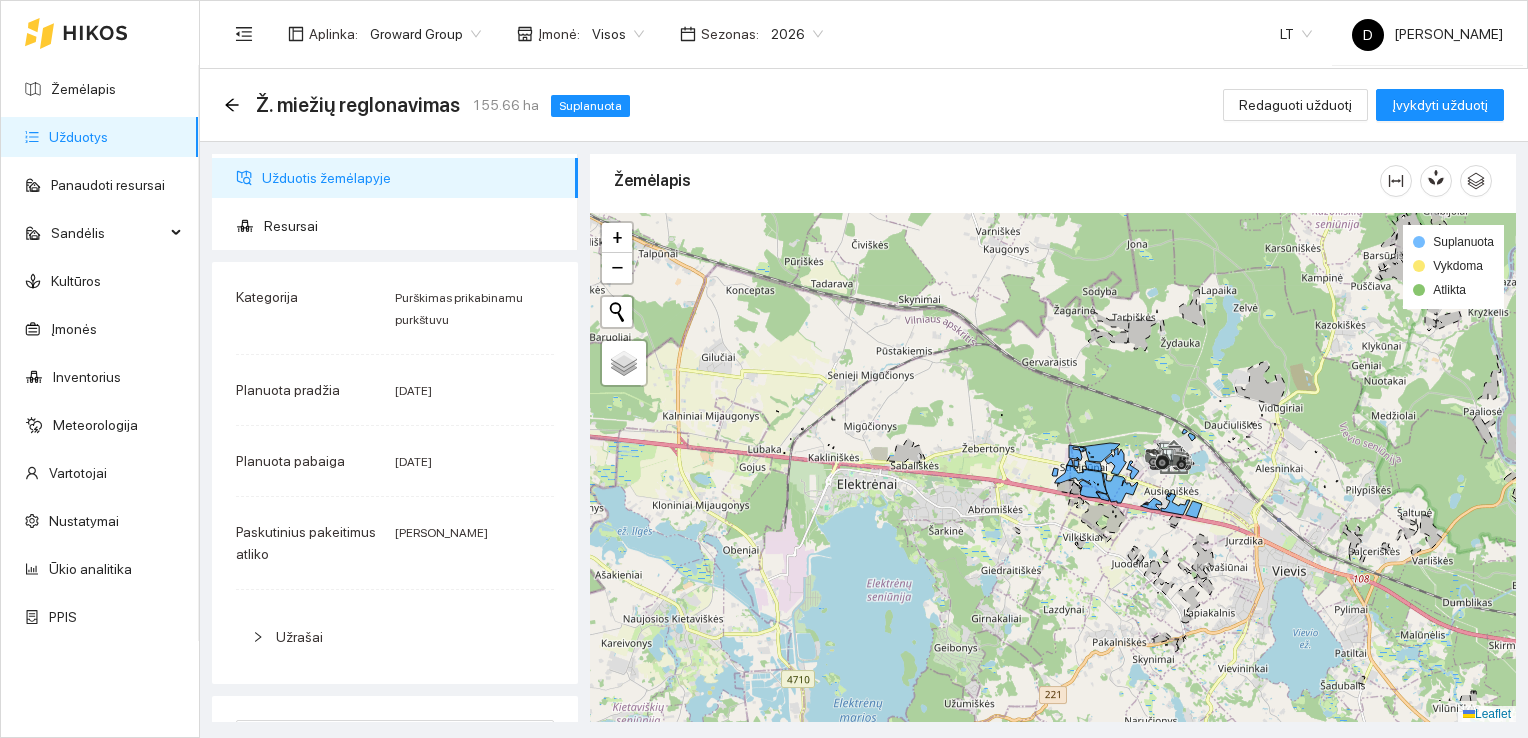drag, startPoint x: 776, startPoint y: 492, endPoint x: 1016, endPoint y: 419, distance: 250.85654 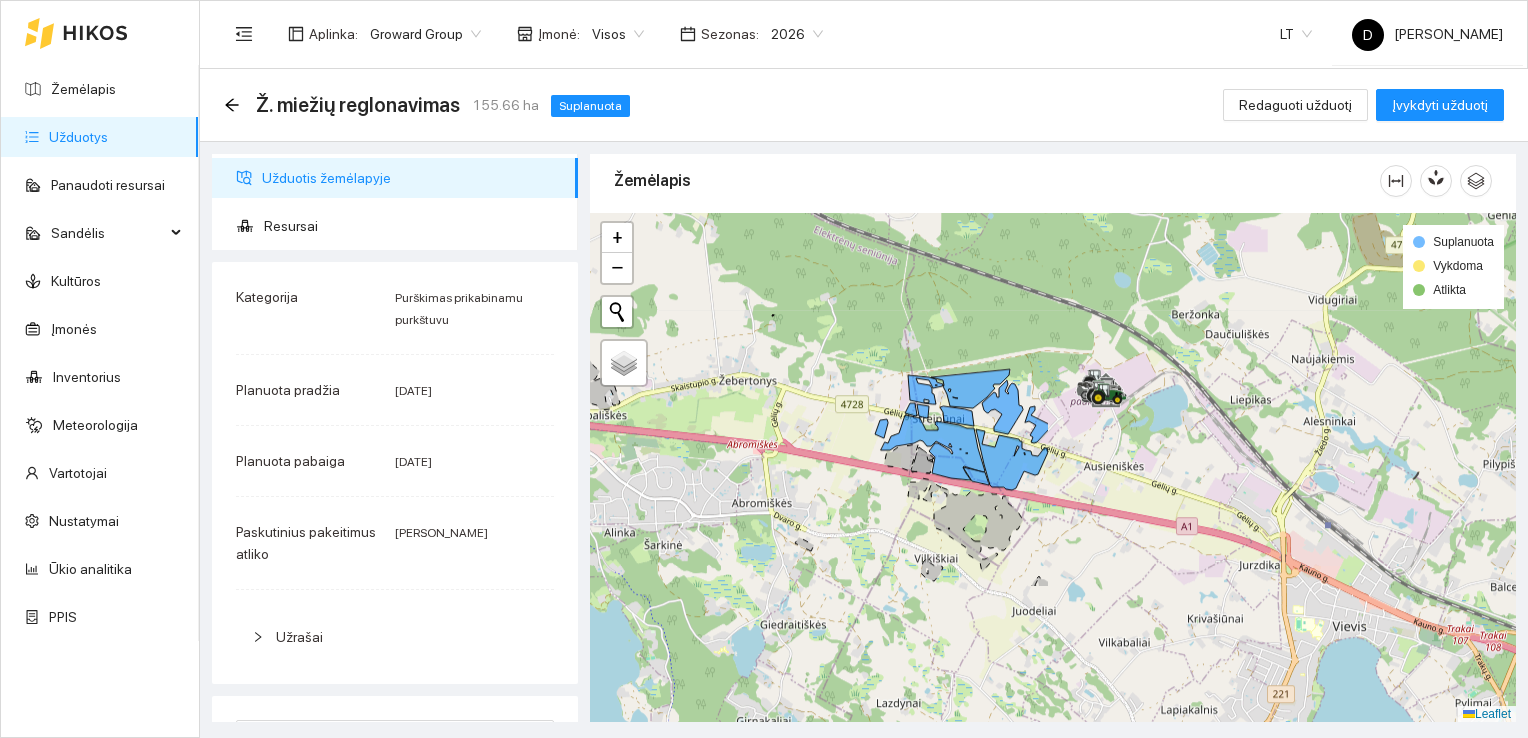 drag, startPoint x: 1332, startPoint y: 510, endPoint x: 762, endPoint y: 316, distance: 602.1096 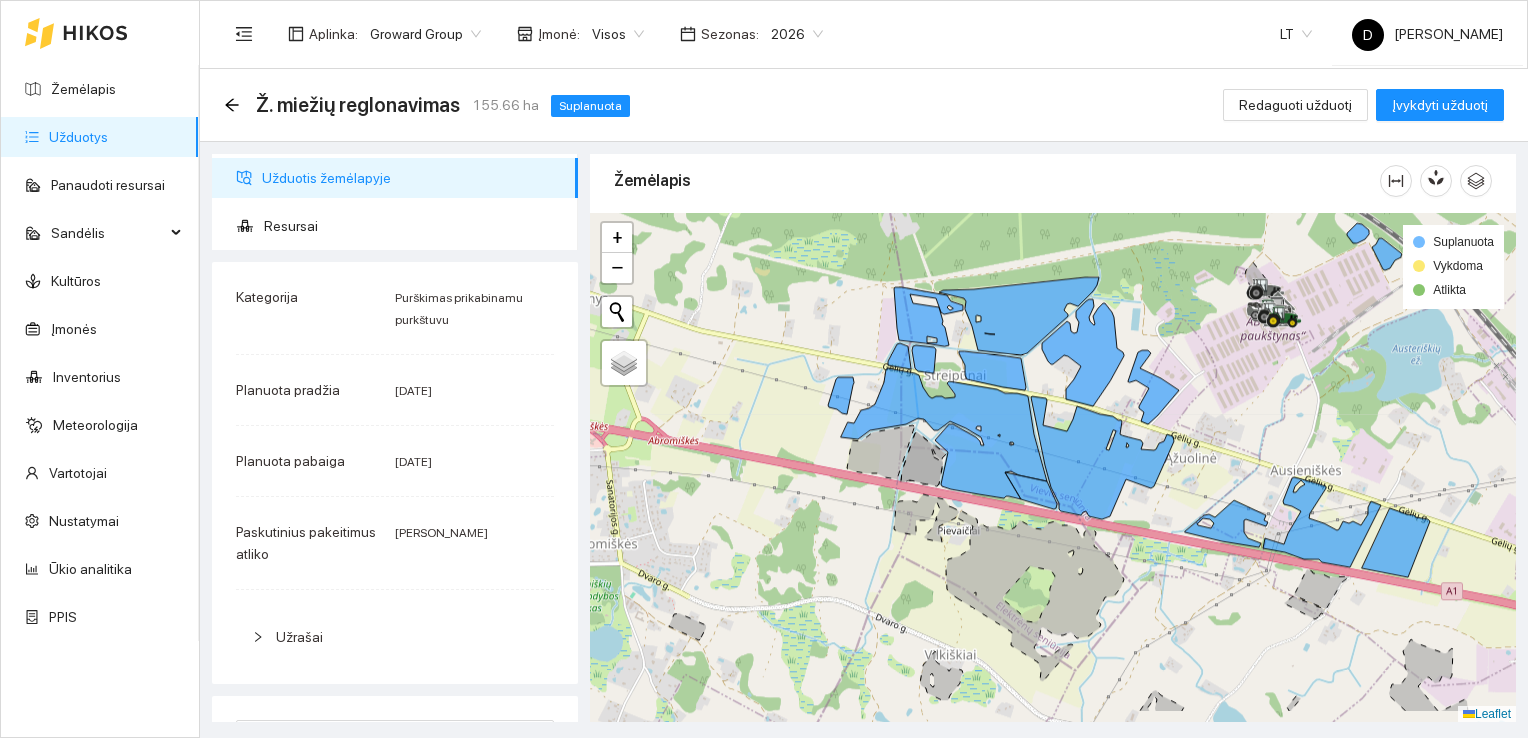 drag, startPoint x: 837, startPoint y: 467, endPoint x: 778, endPoint y: 411, distance: 81.34495 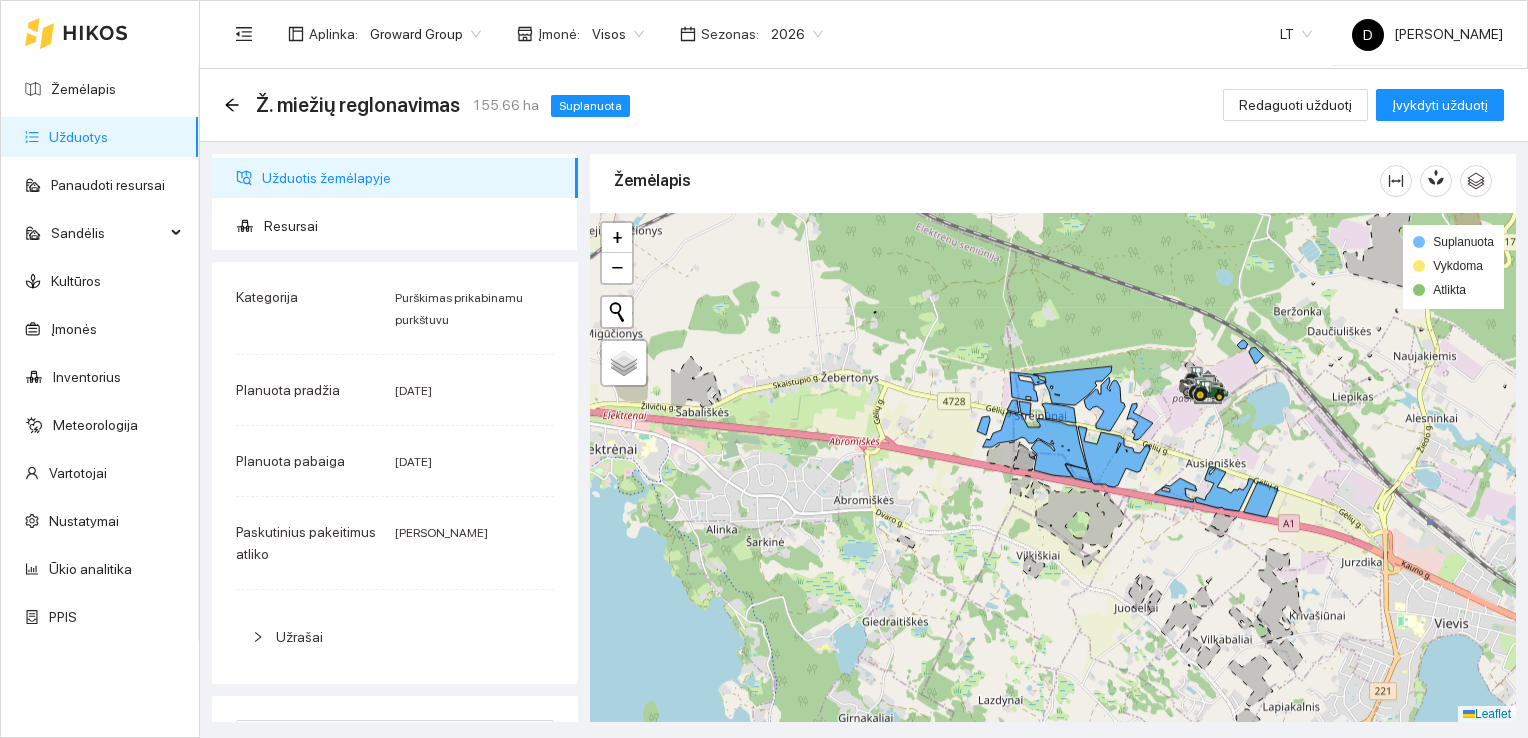 drag, startPoint x: 858, startPoint y: 280, endPoint x: 1039, endPoint y: 314, distance: 184.16568 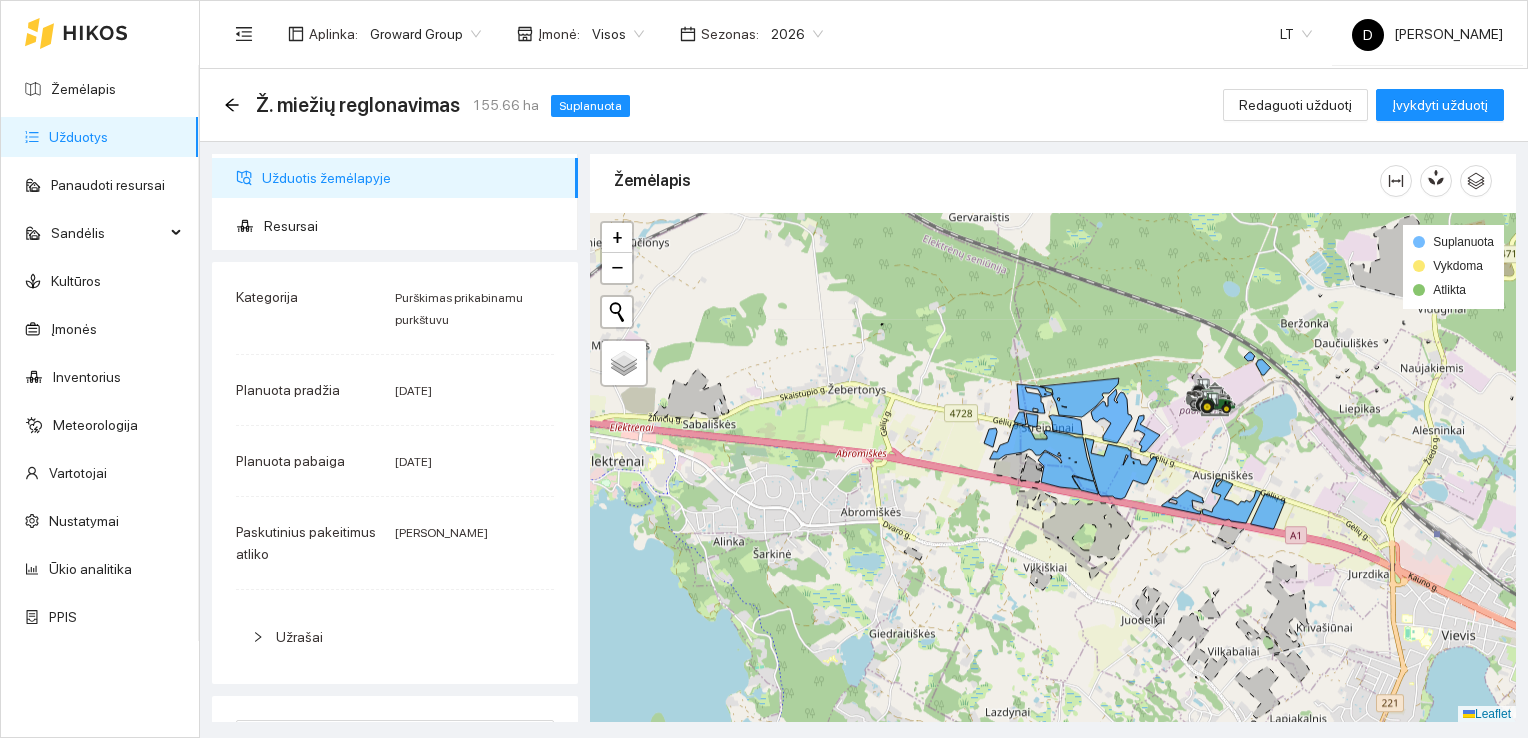click at bounding box center [1053, 468] 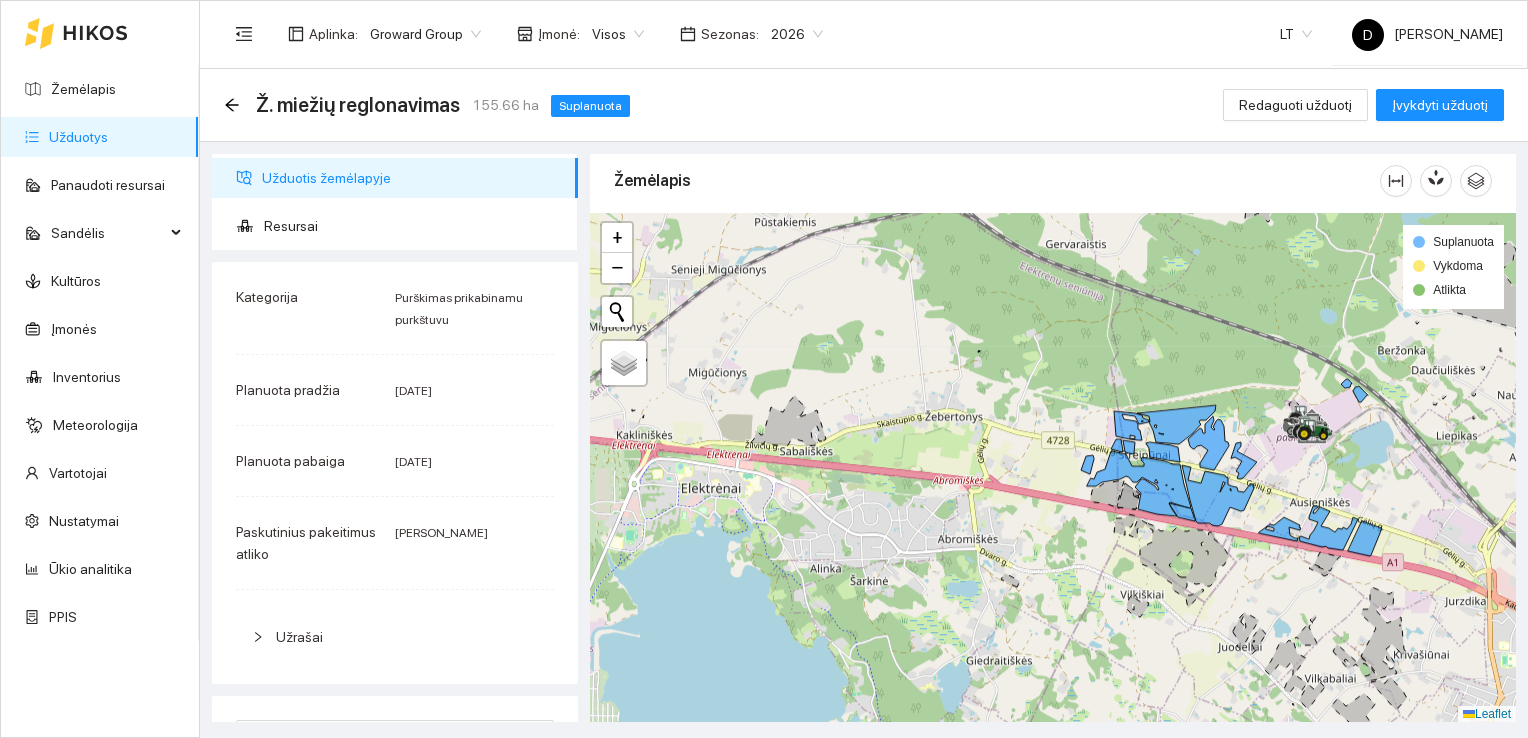 drag, startPoint x: 772, startPoint y: 309, endPoint x: 867, endPoint y: 358, distance: 106.89247 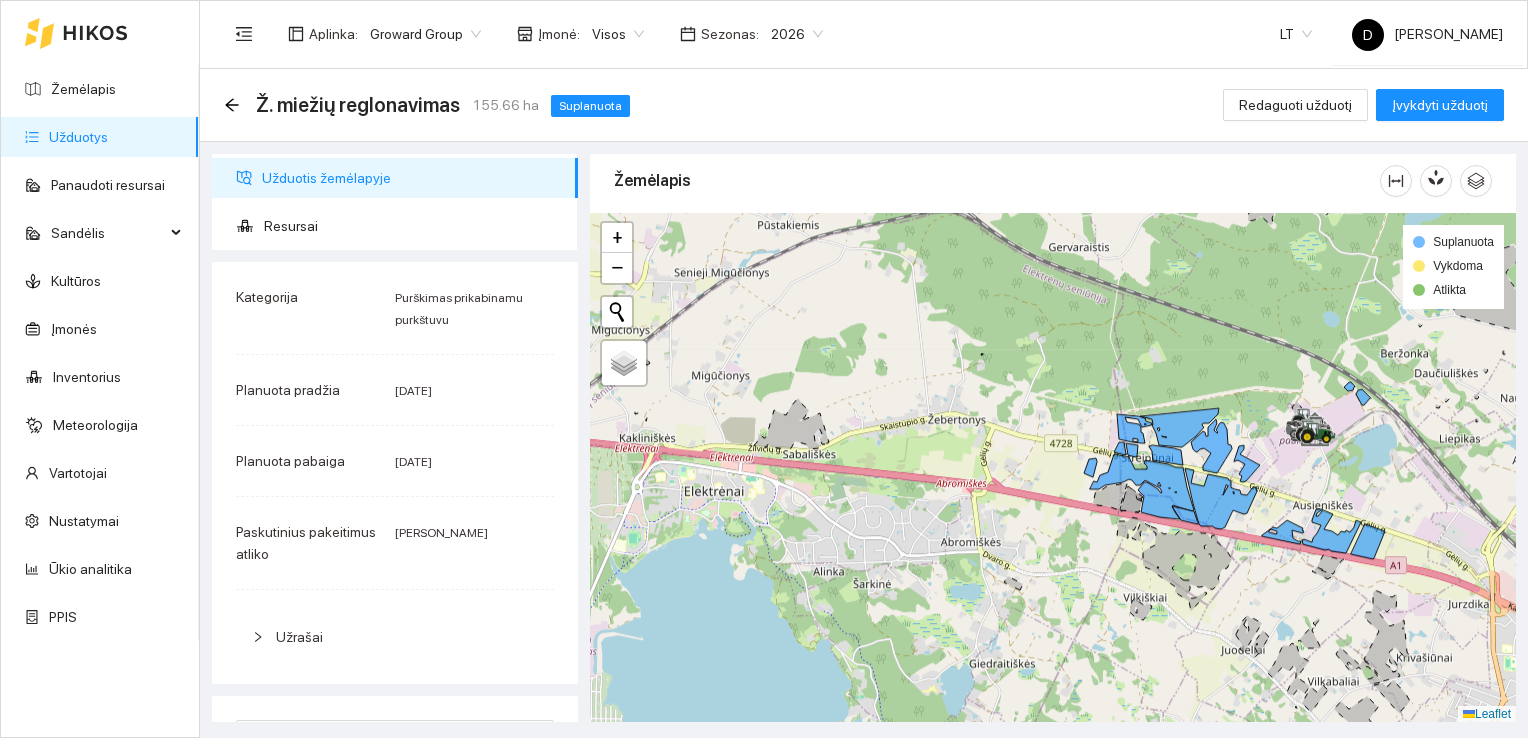 click on "Užduotys" at bounding box center [78, 137] 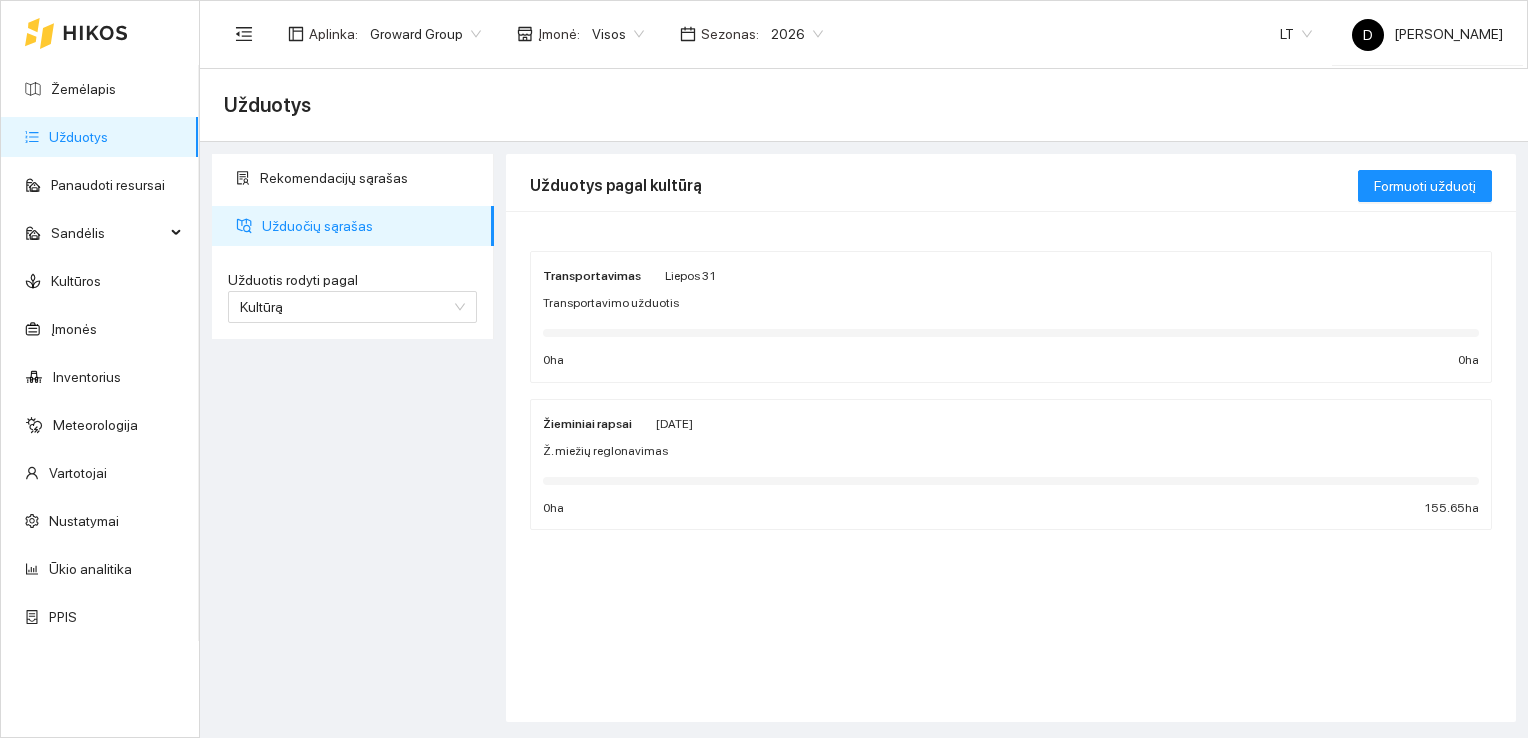 click on "Ž. miežių reglonavimas" at bounding box center (605, 451) 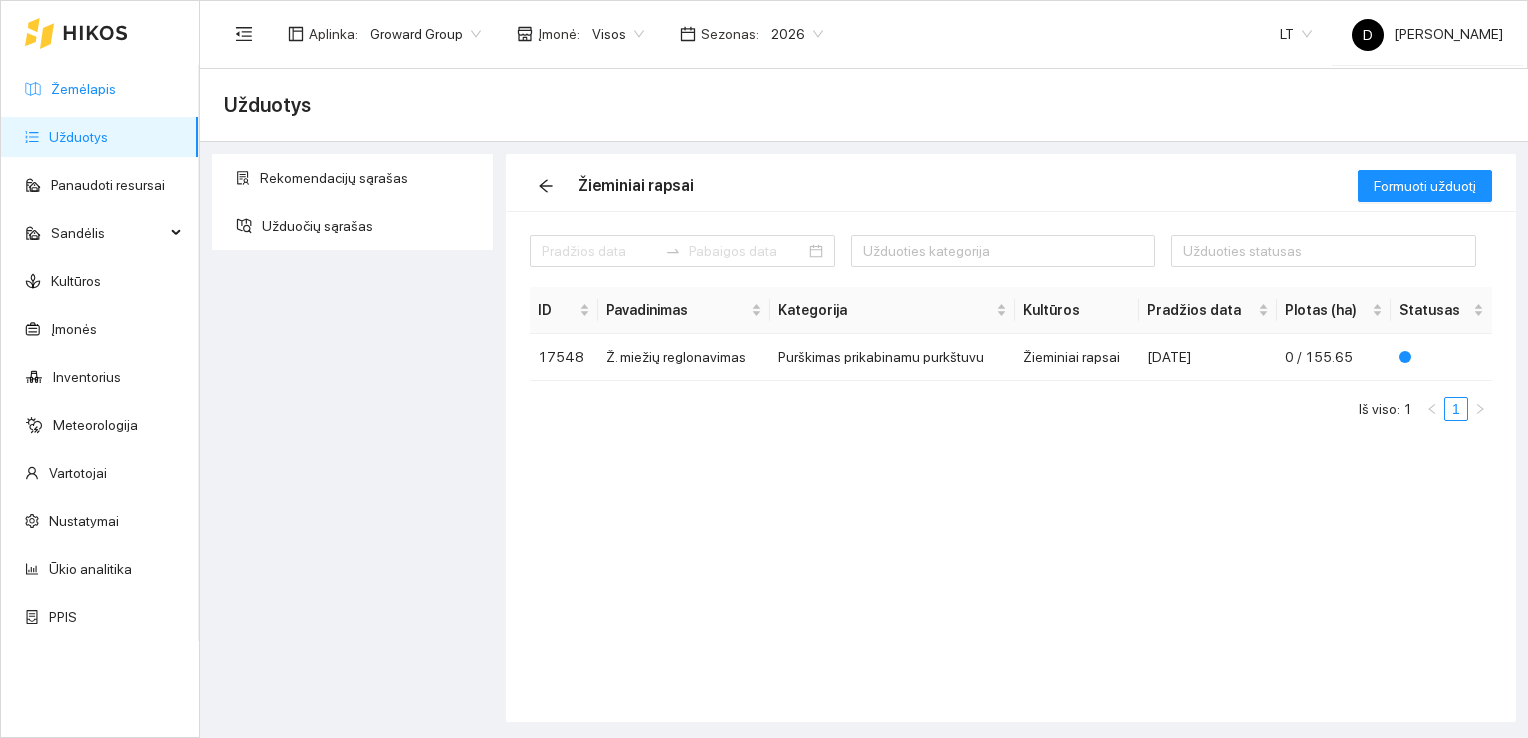 click on "Žemėlapis" at bounding box center [83, 89] 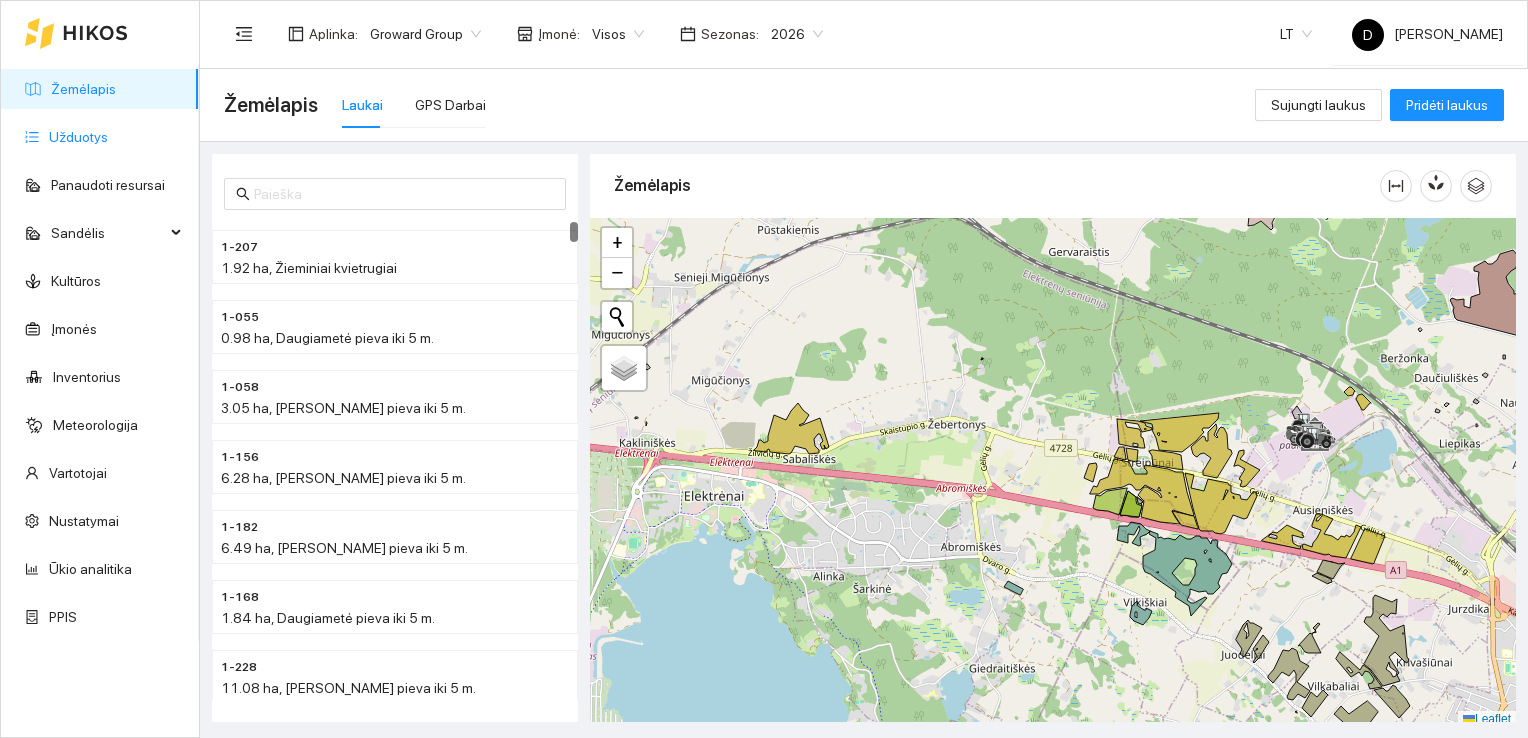 click on "Užduotys" at bounding box center (78, 137) 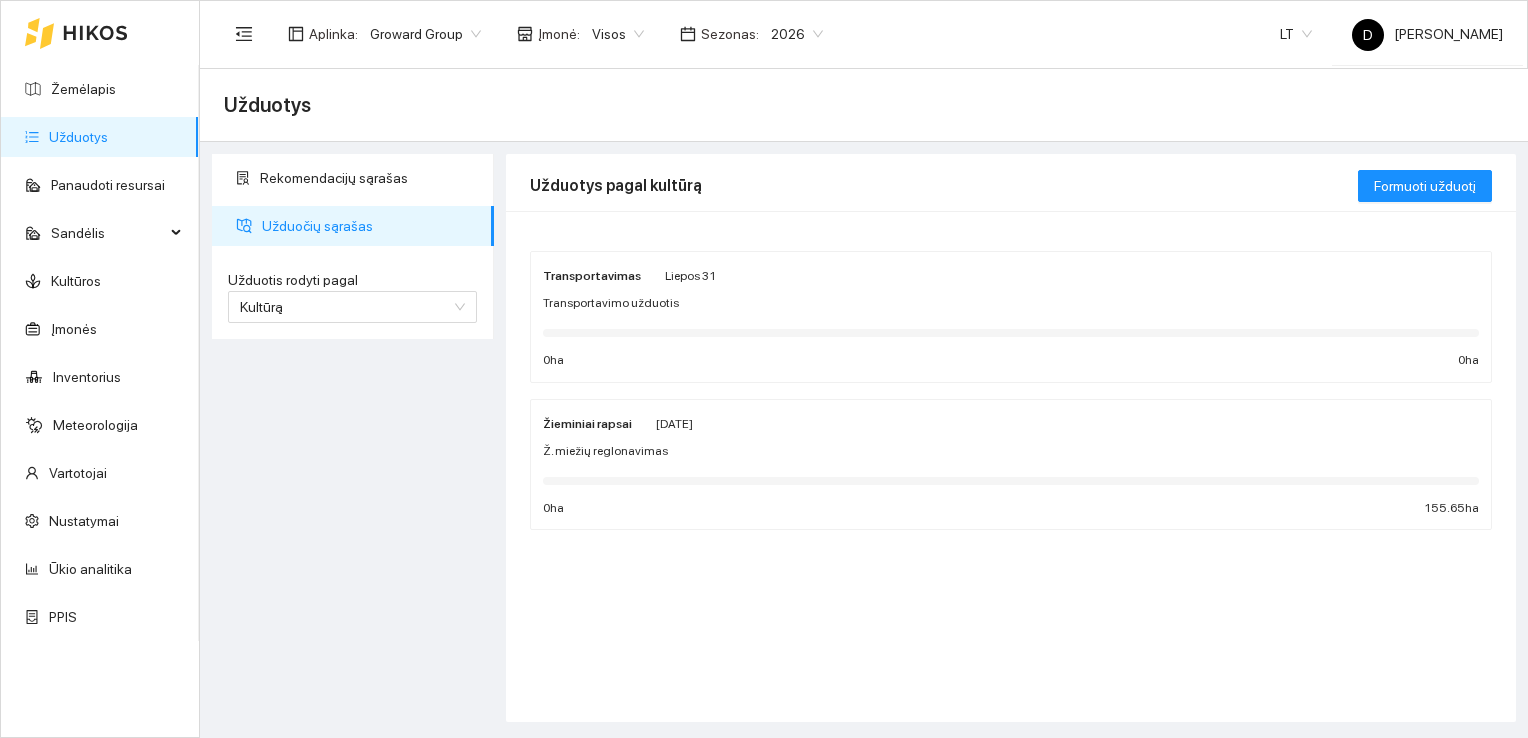 click on "Ž. miežių reglonavimas" at bounding box center [1011, 451] 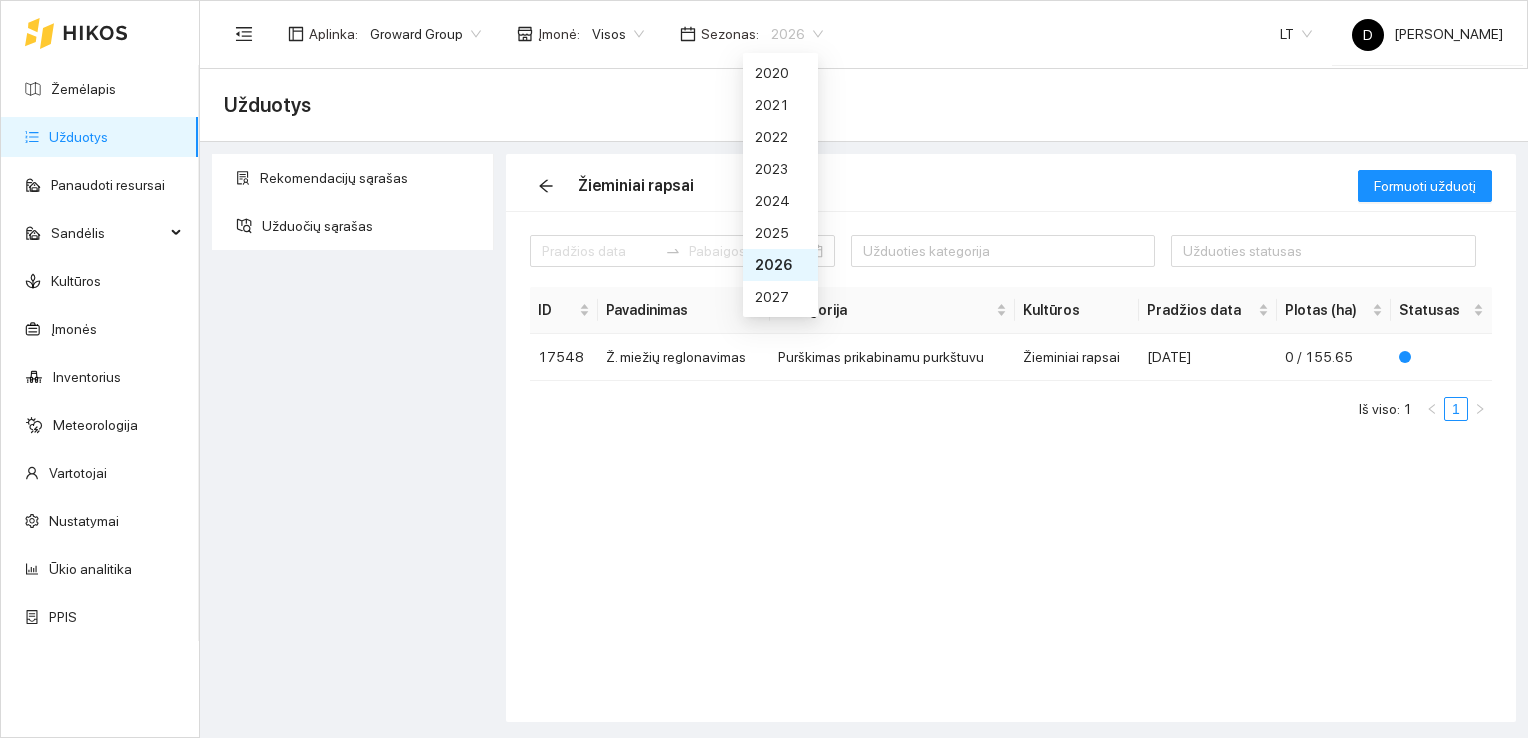 click on "2026" at bounding box center (797, 34) 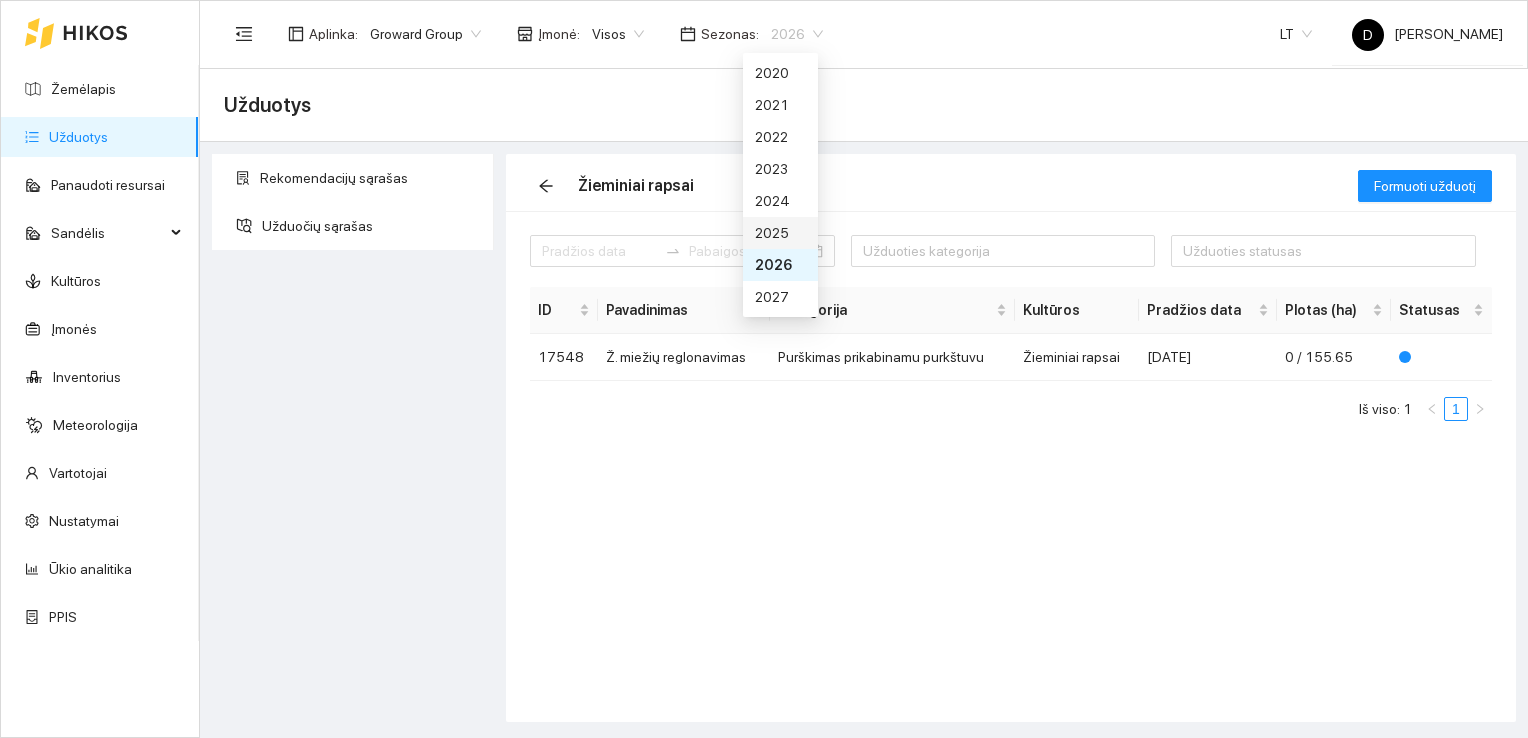 click on "2025" at bounding box center [780, 233] 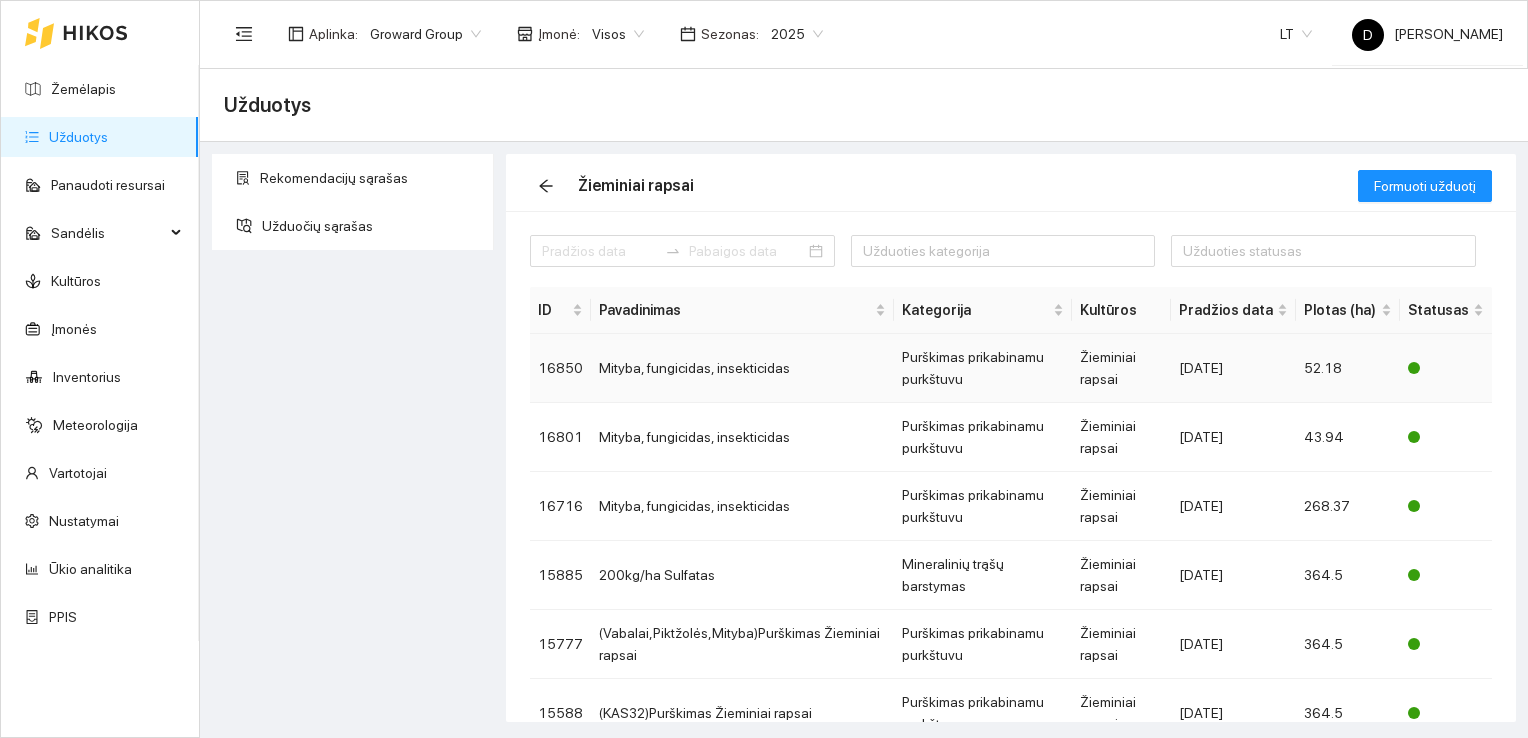 click on "Mityba, fungicidas, insekticidas" at bounding box center (742, 368) 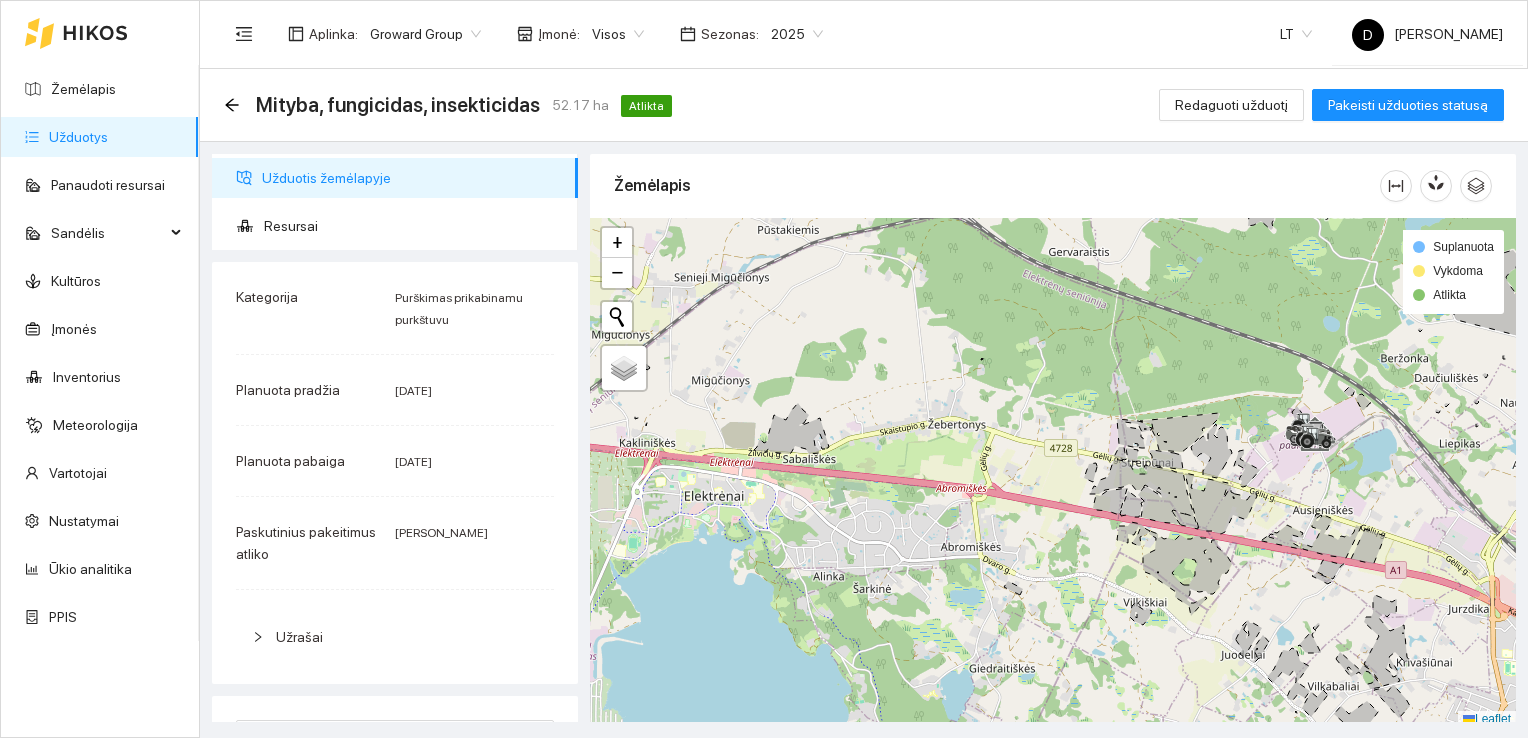 click on "Užduotys" at bounding box center (78, 137) 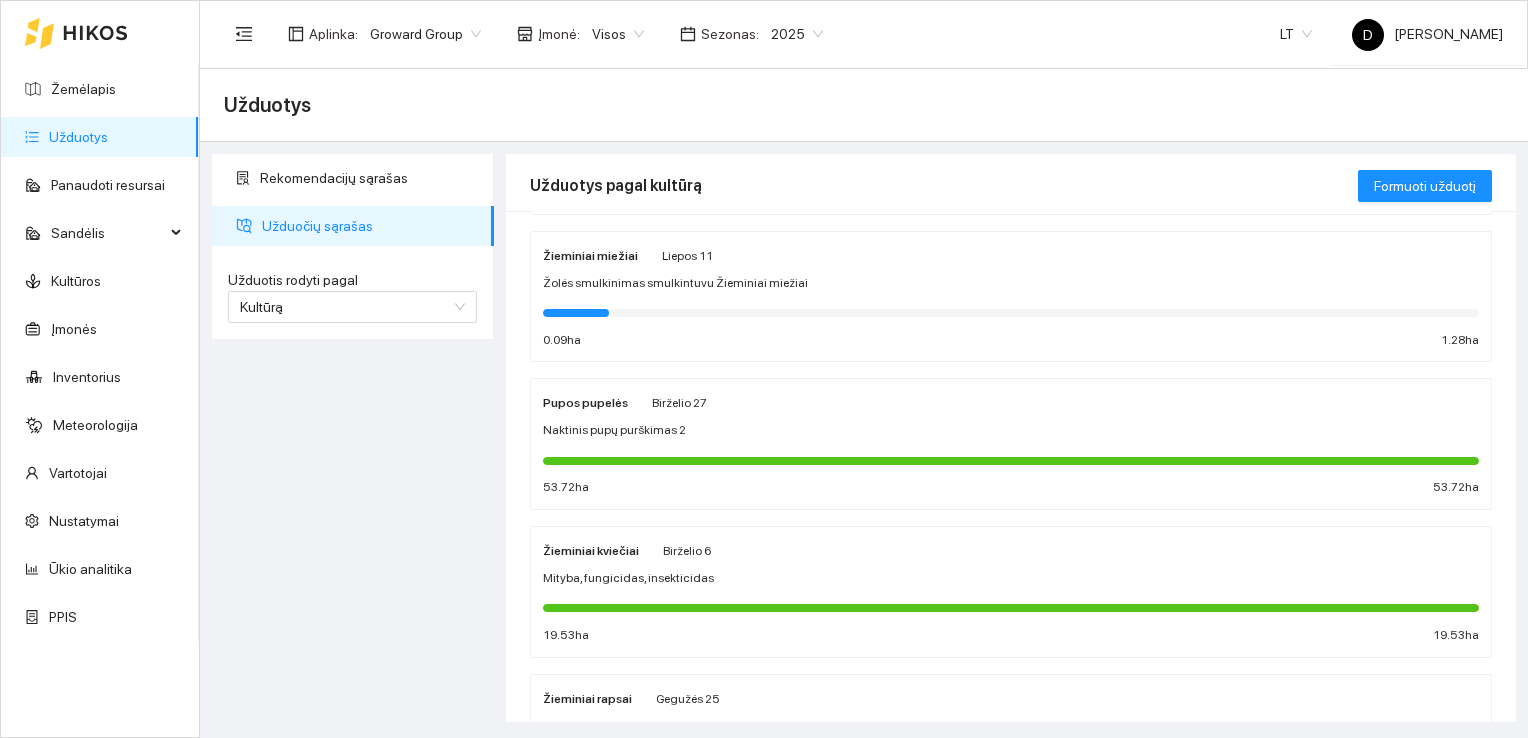 scroll, scrollTop: 200, scrollLeft: 0, axis: vertical 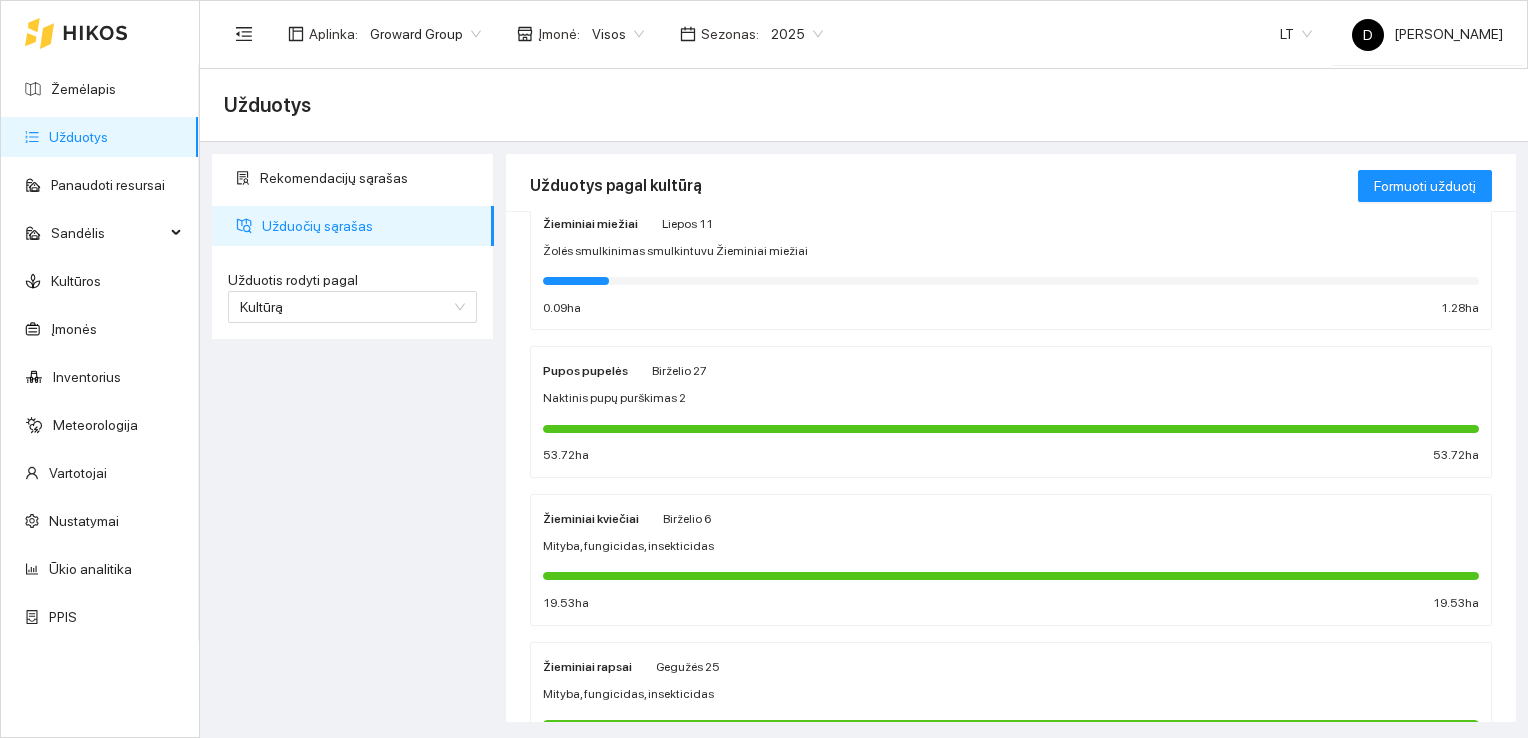 click at bounding box center [1011, 429] 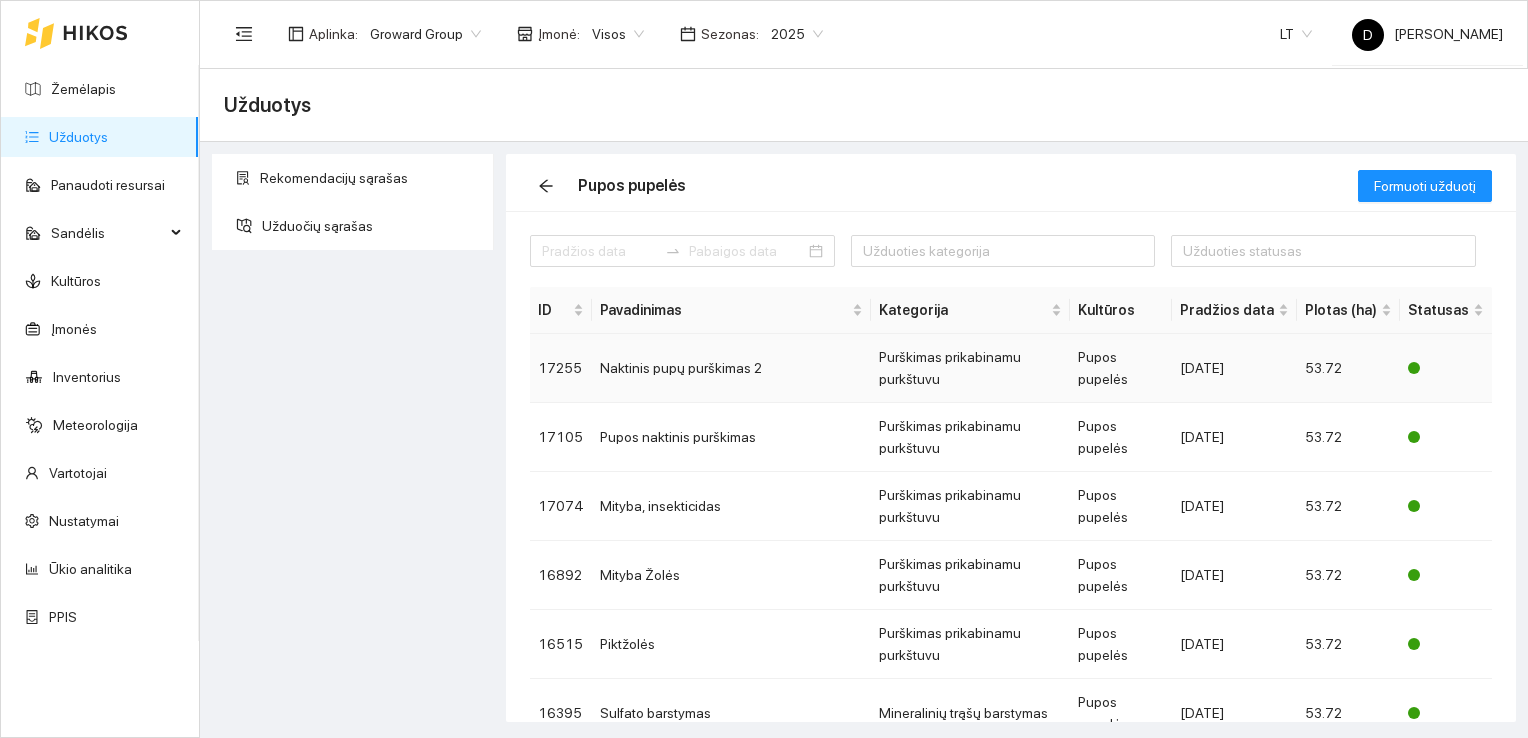 click on "Naktinis pupų purškimas 2" at bounding box center (731, 368) 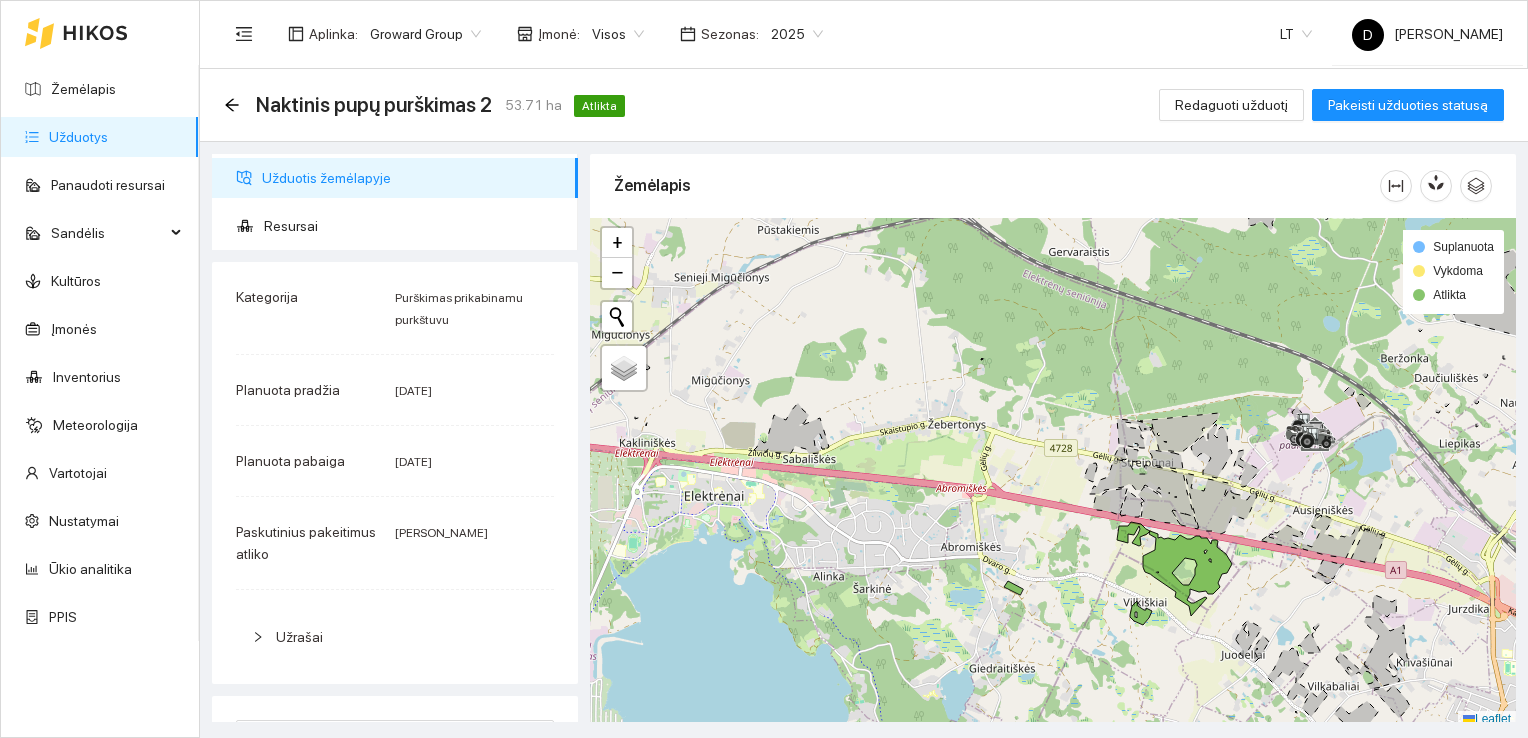 click on "2025" at bounding box center (797, 34) 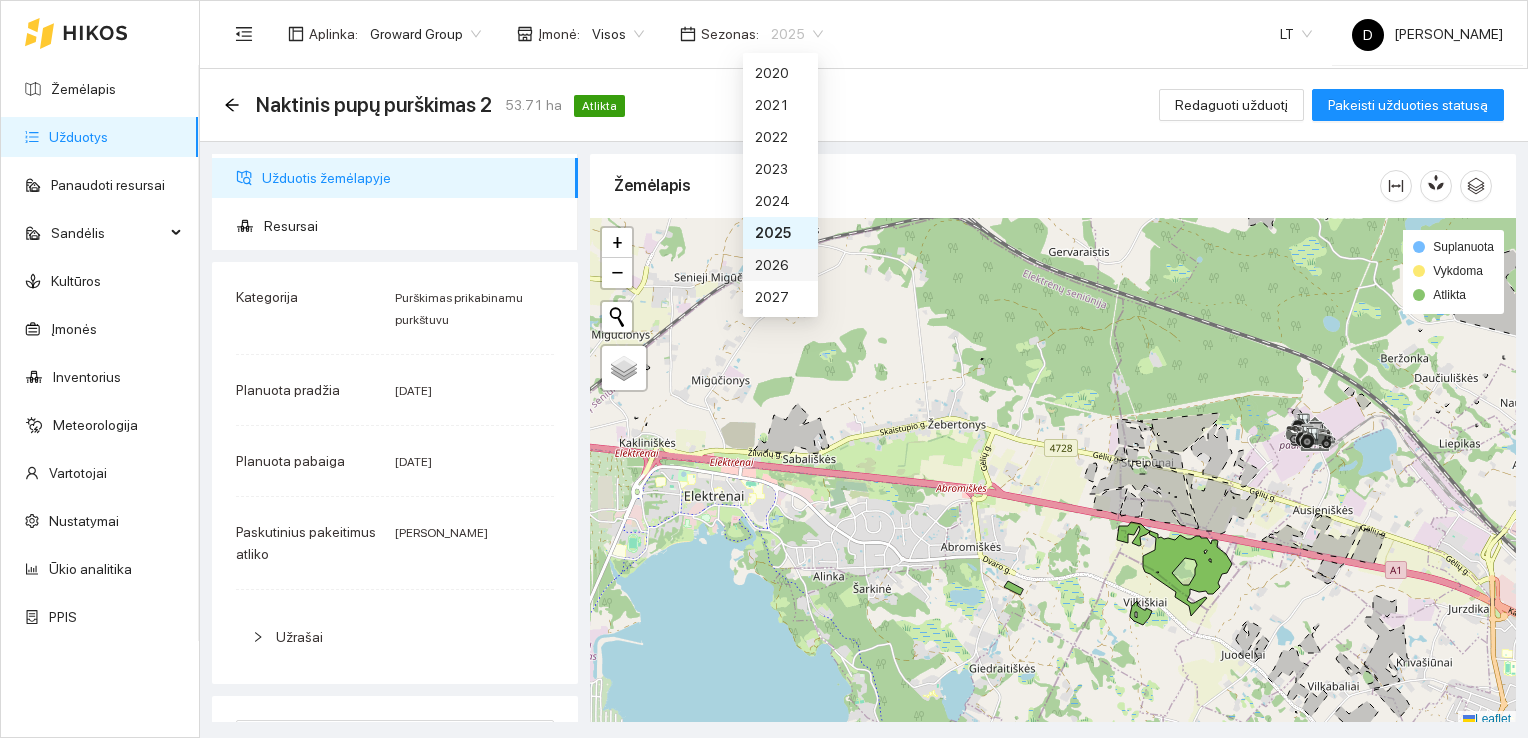 click on "2026" at bounding box center (780, 265) 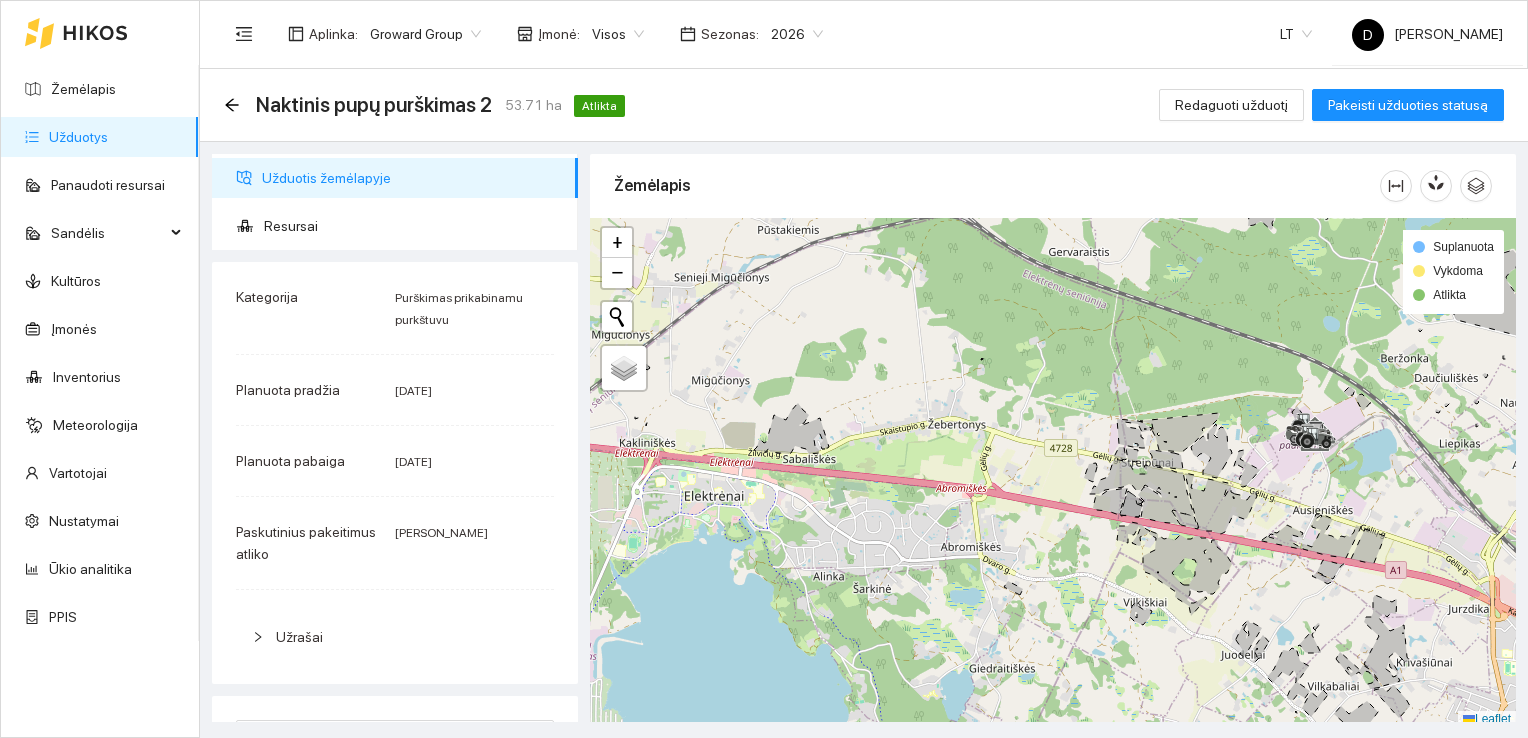 click on "Užduotys" at bounding box center (78, 137) 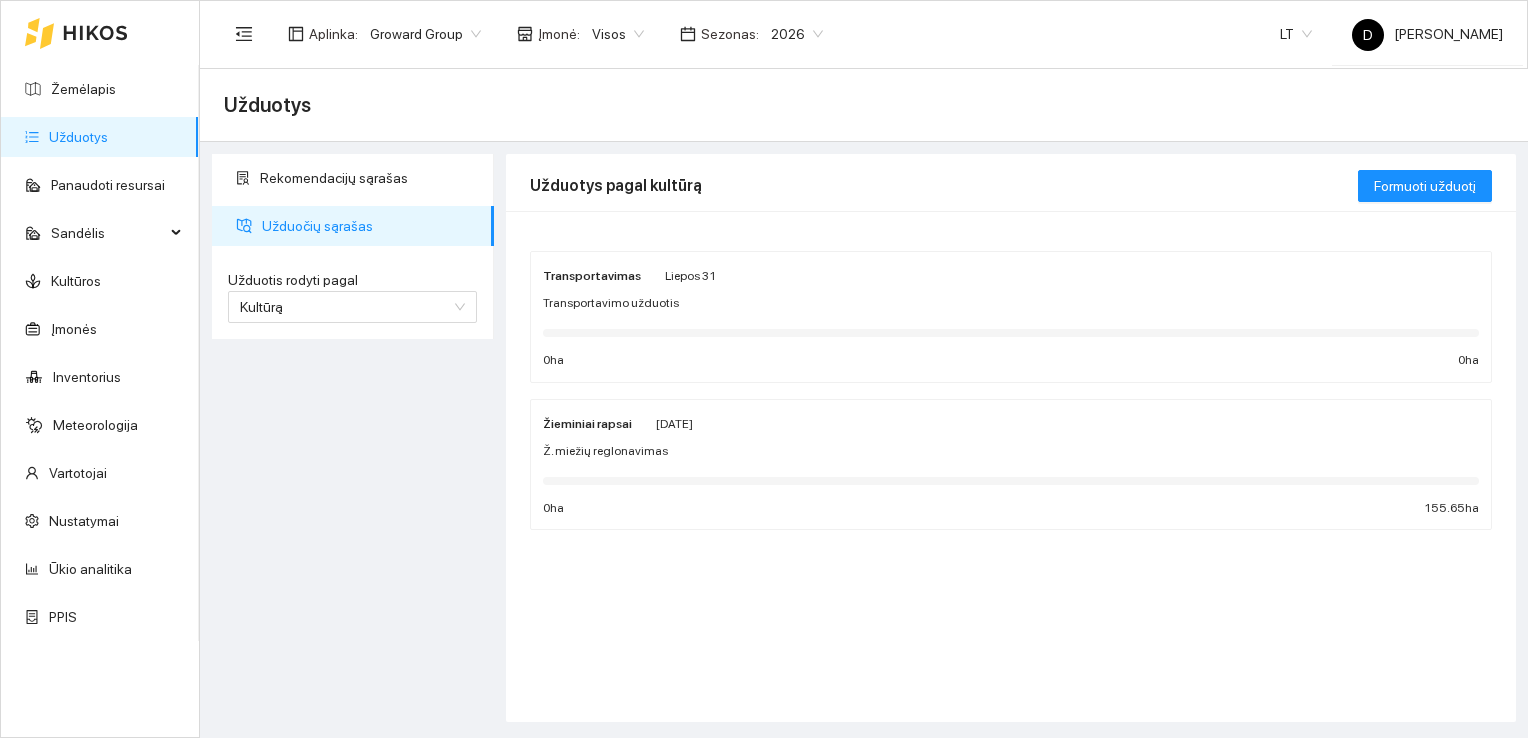 click on "Ž. miežių reglonavimas" at bounding box center [605, 451] 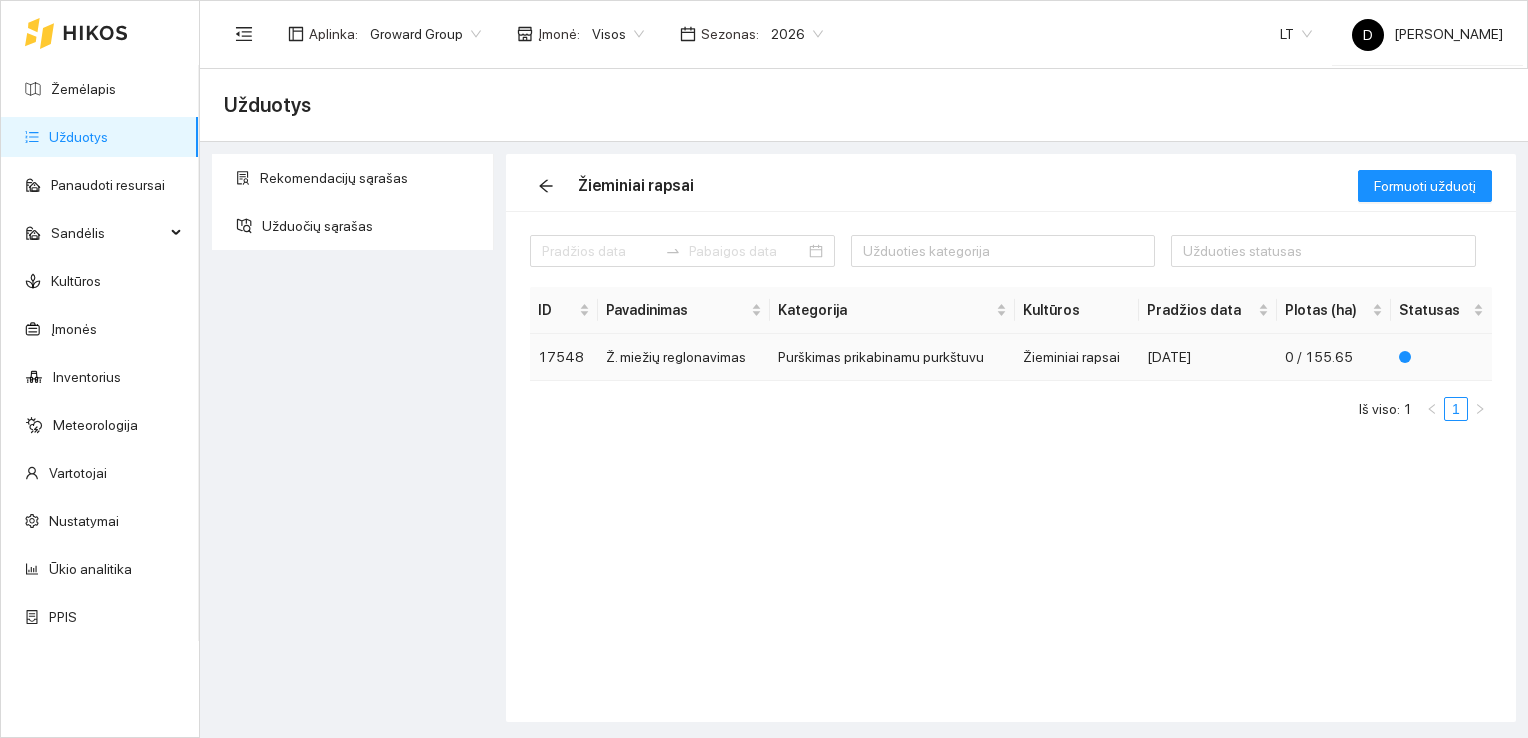click on "Ž. miežių reglonavimas" at bounding box center [684, 357] 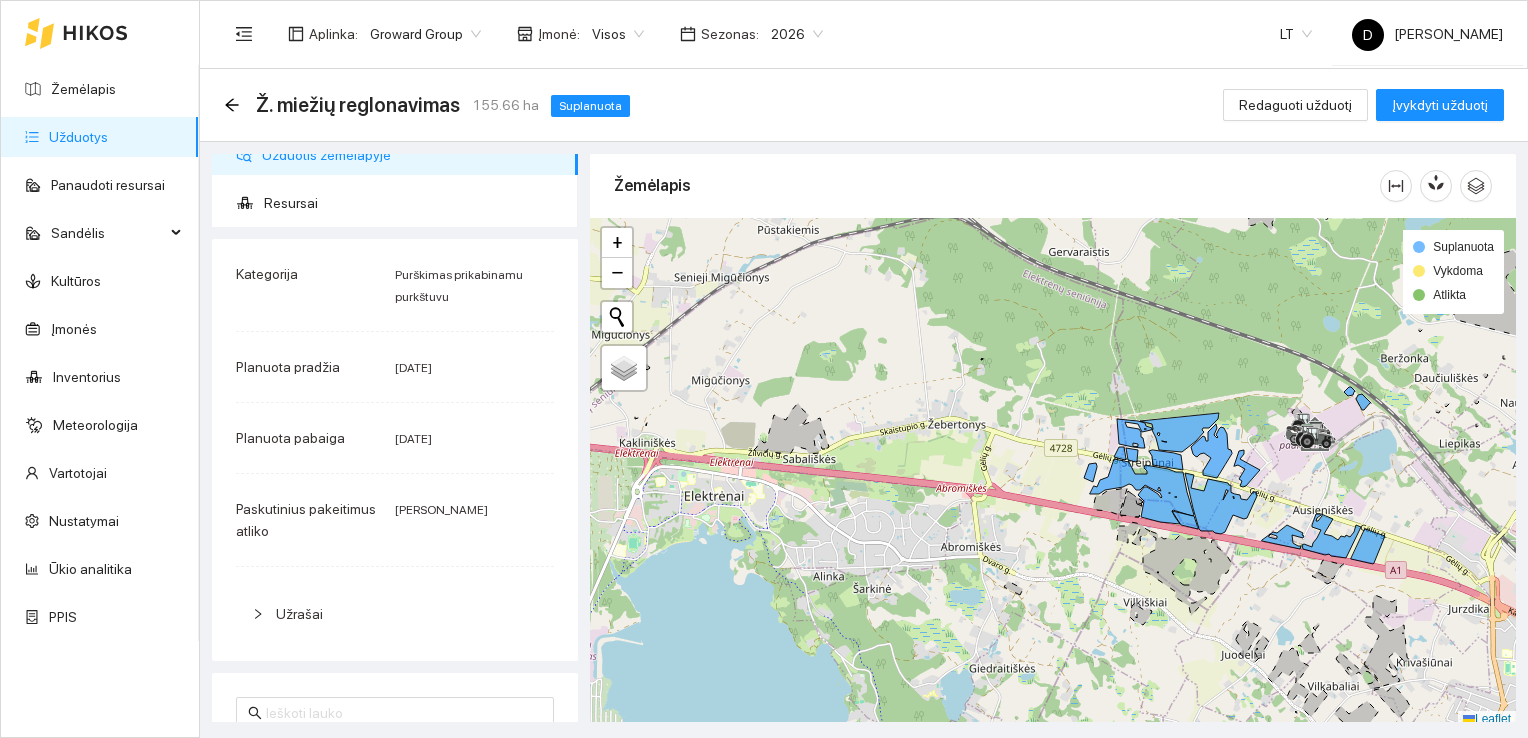 scroll, scrollTop: 0, scrollLeft: 0, axis: both 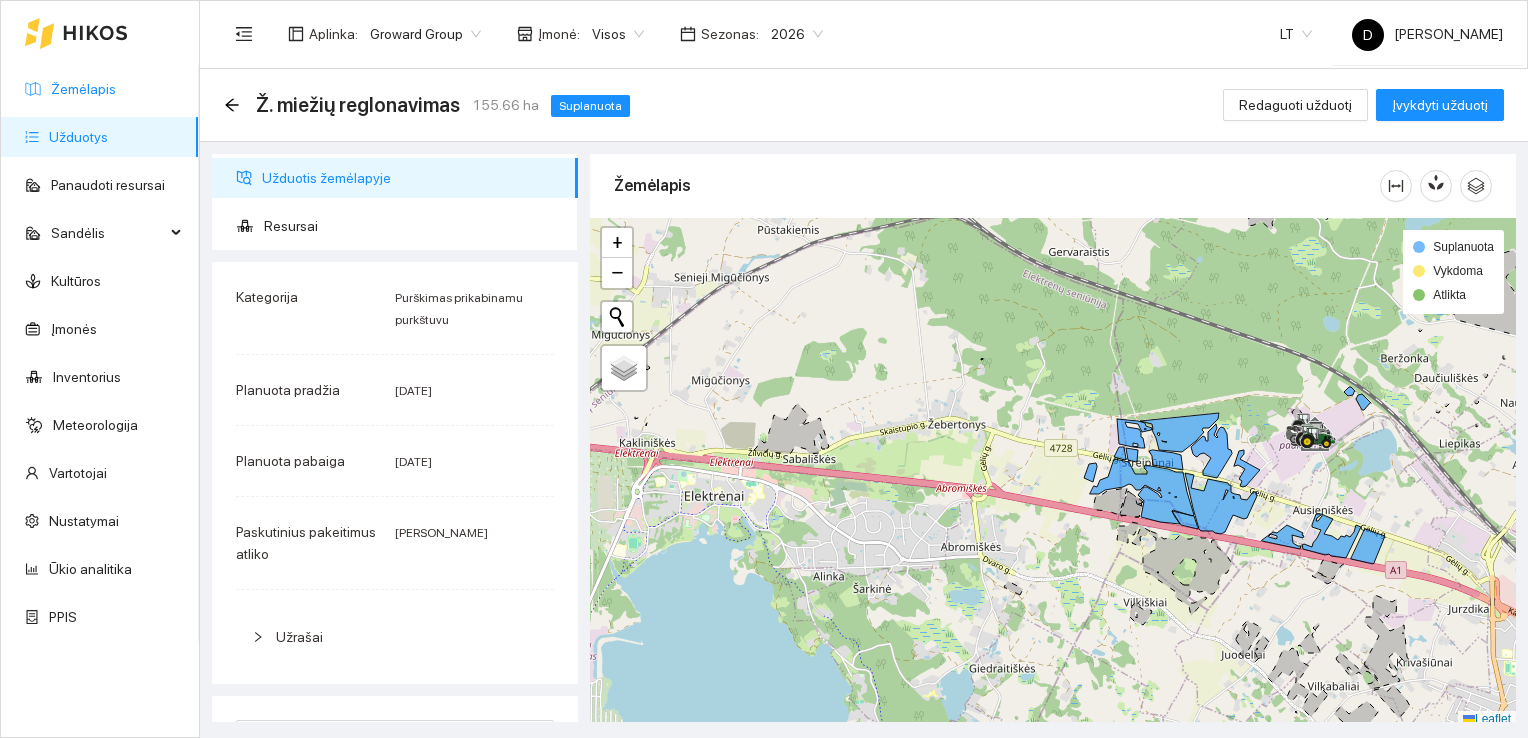 click on "Žemėlapis" at bounding box center (83, 89) 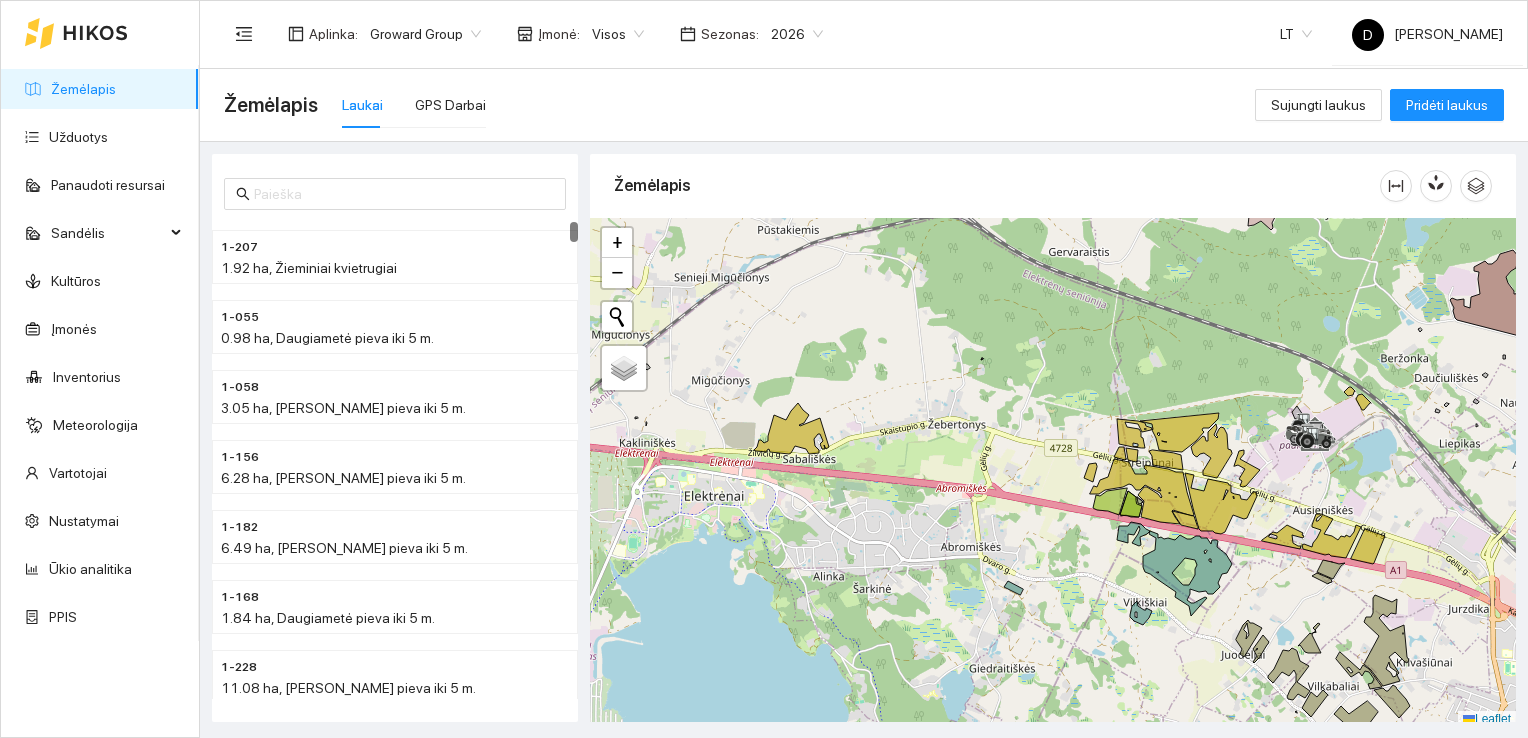 click on "Žemėlapis Laukai GPS Darbai" at bounding box center (739, 105) 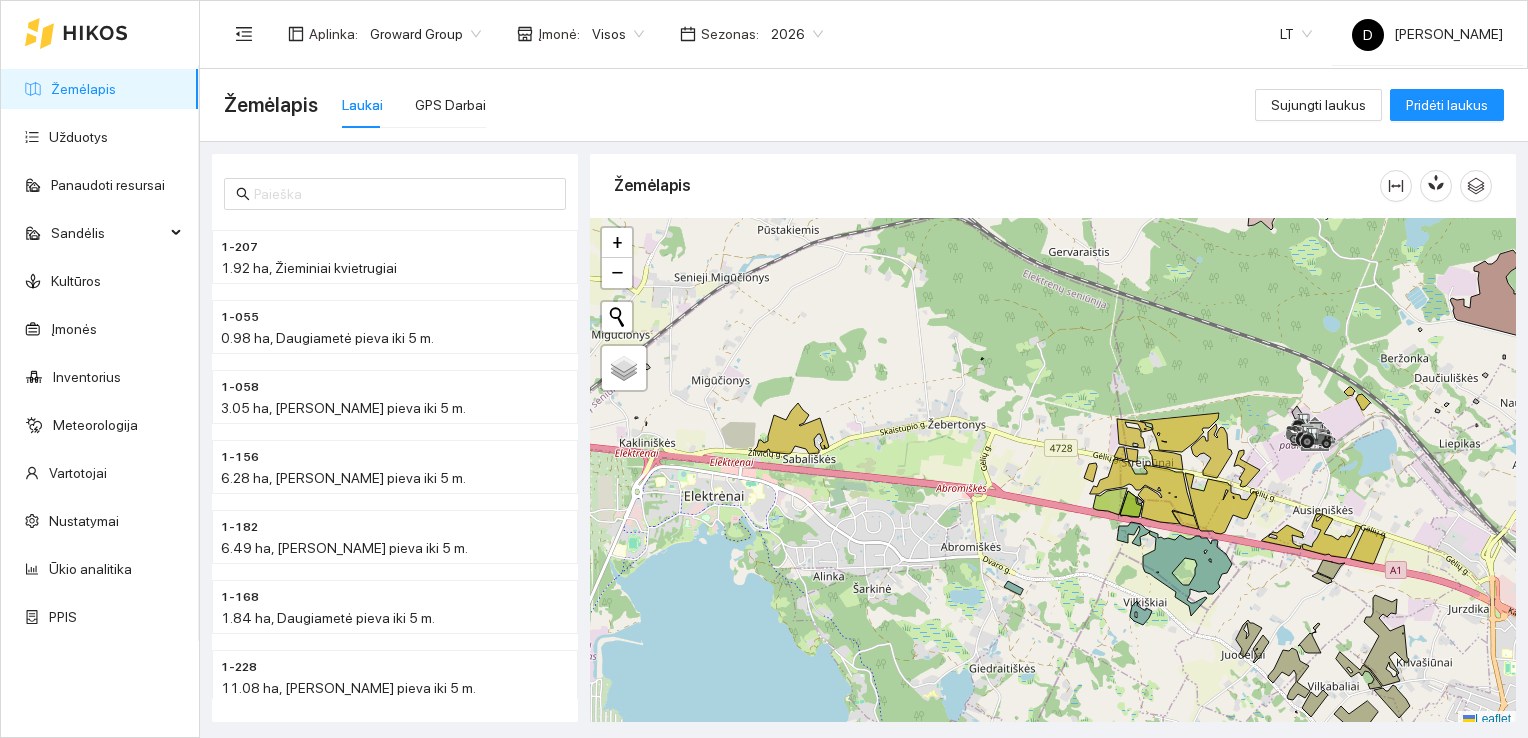 click on "Žemėlapis Laukai GPS Darbai" at bounding box center (739, 105) 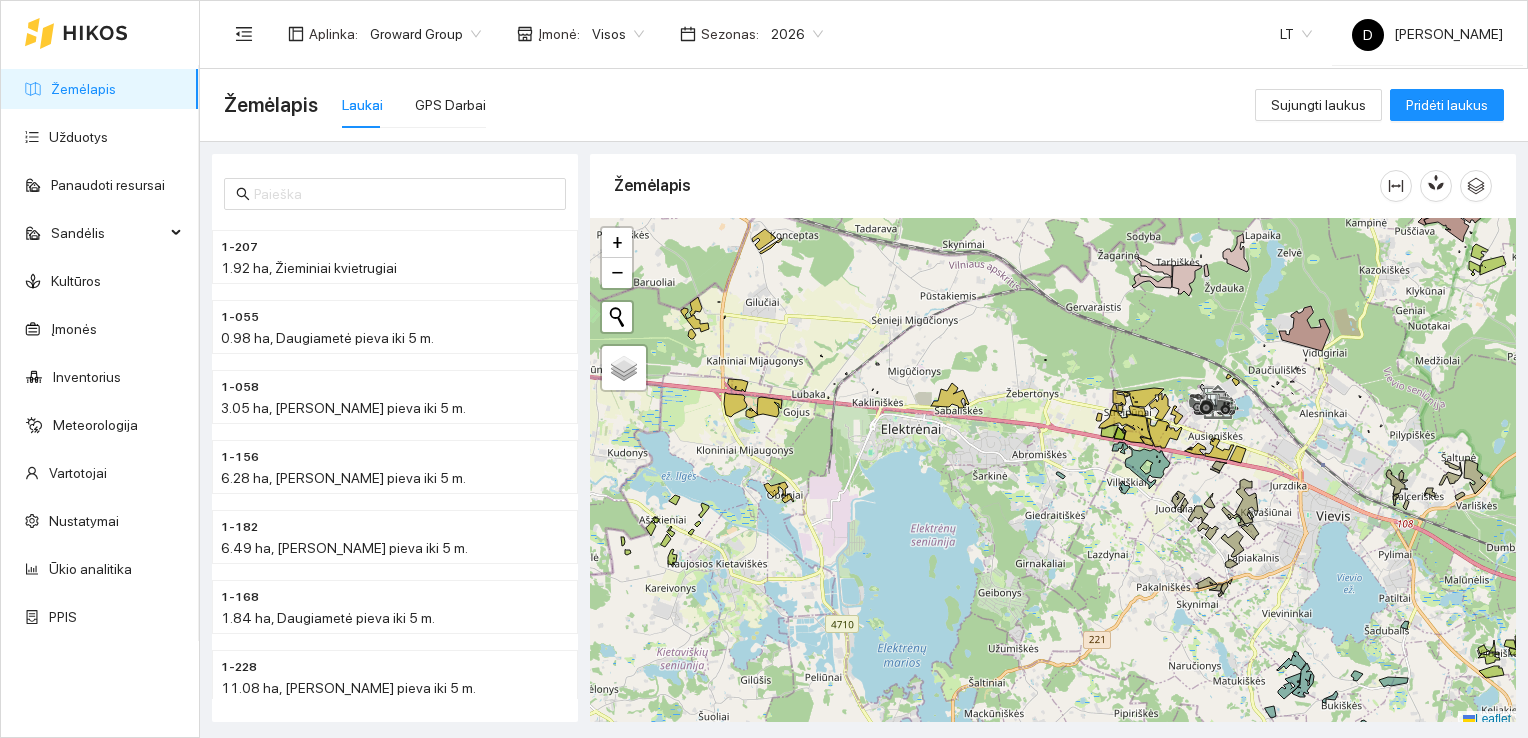 scroll, scrollTop: 5, scrollLeft: 0, axis: vertical 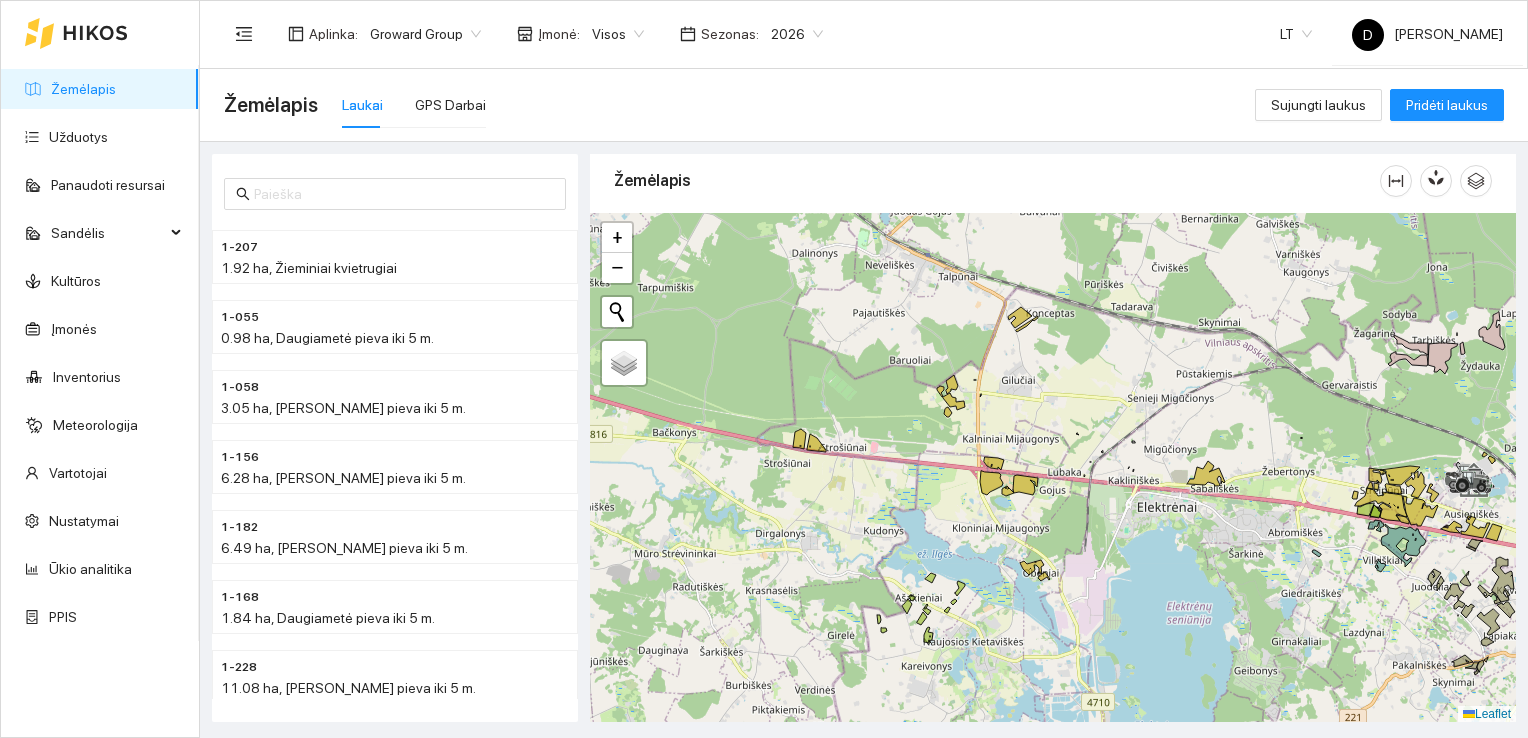drag, startPoint x: 947, startPoint y: 534, endPoint x: 1204, endPoint y: 618, distance: 270.37936 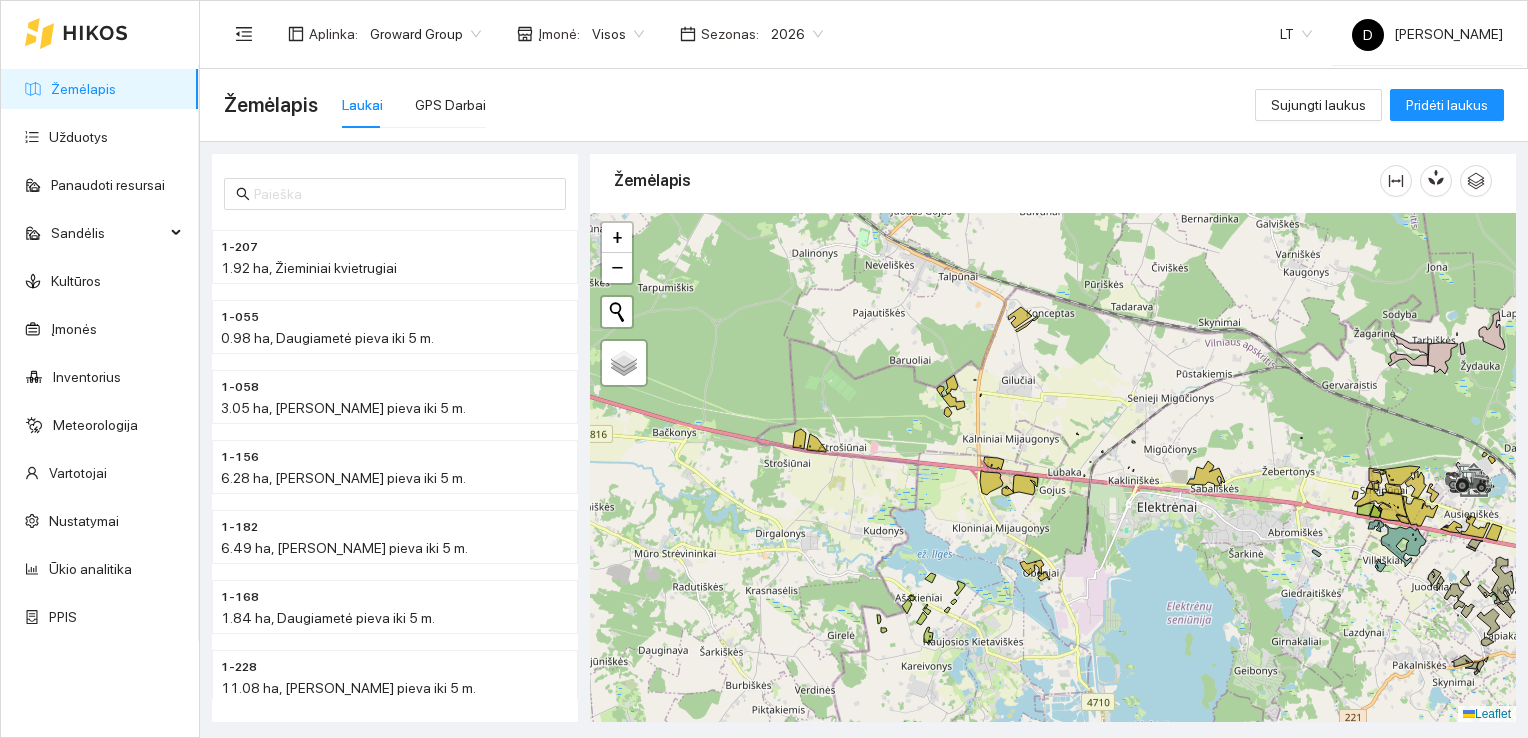 click at bounding box center [1053, 468] 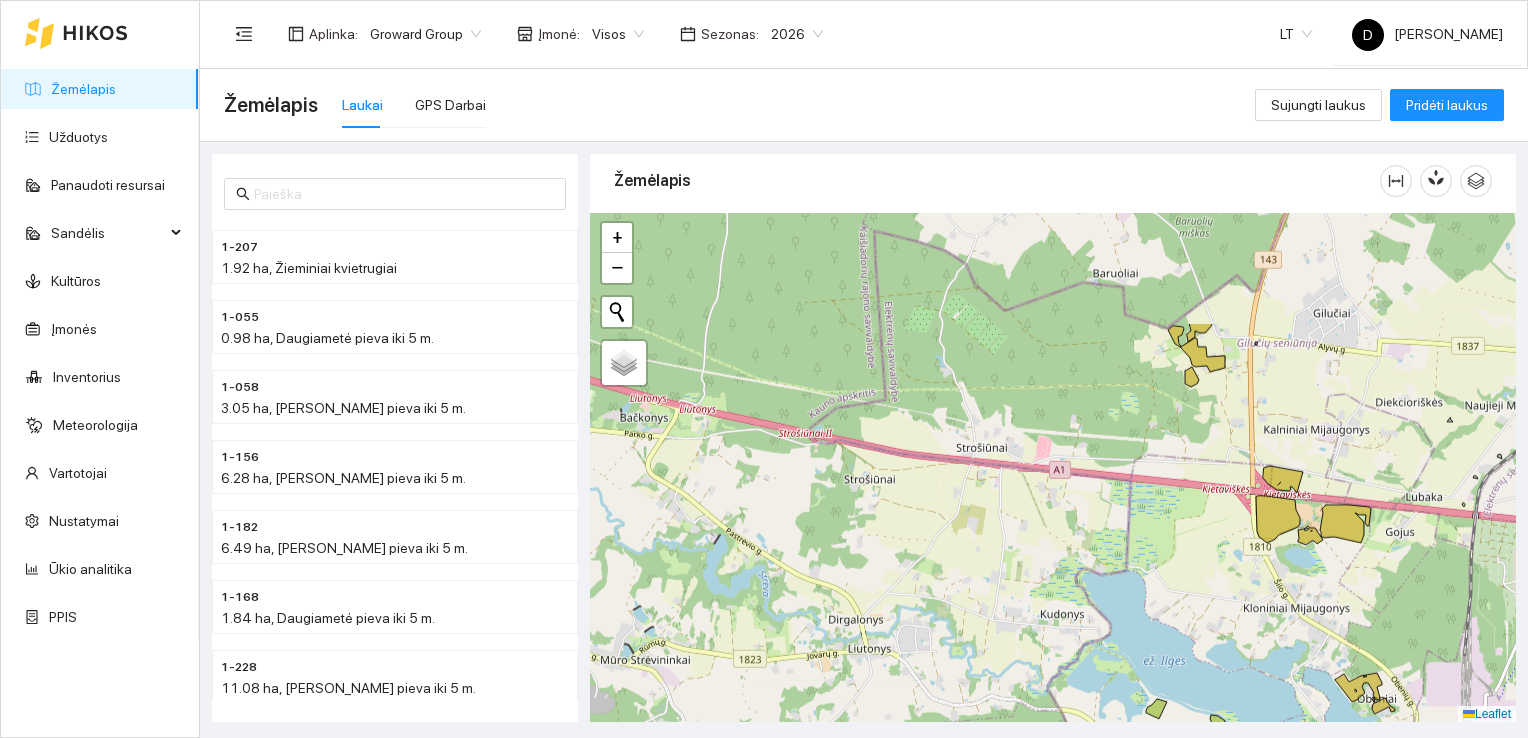 drag, startPoint x: 758, startPoint y: 507, endPoint x: 1220, endPoint y: 615, distance: 474.45547 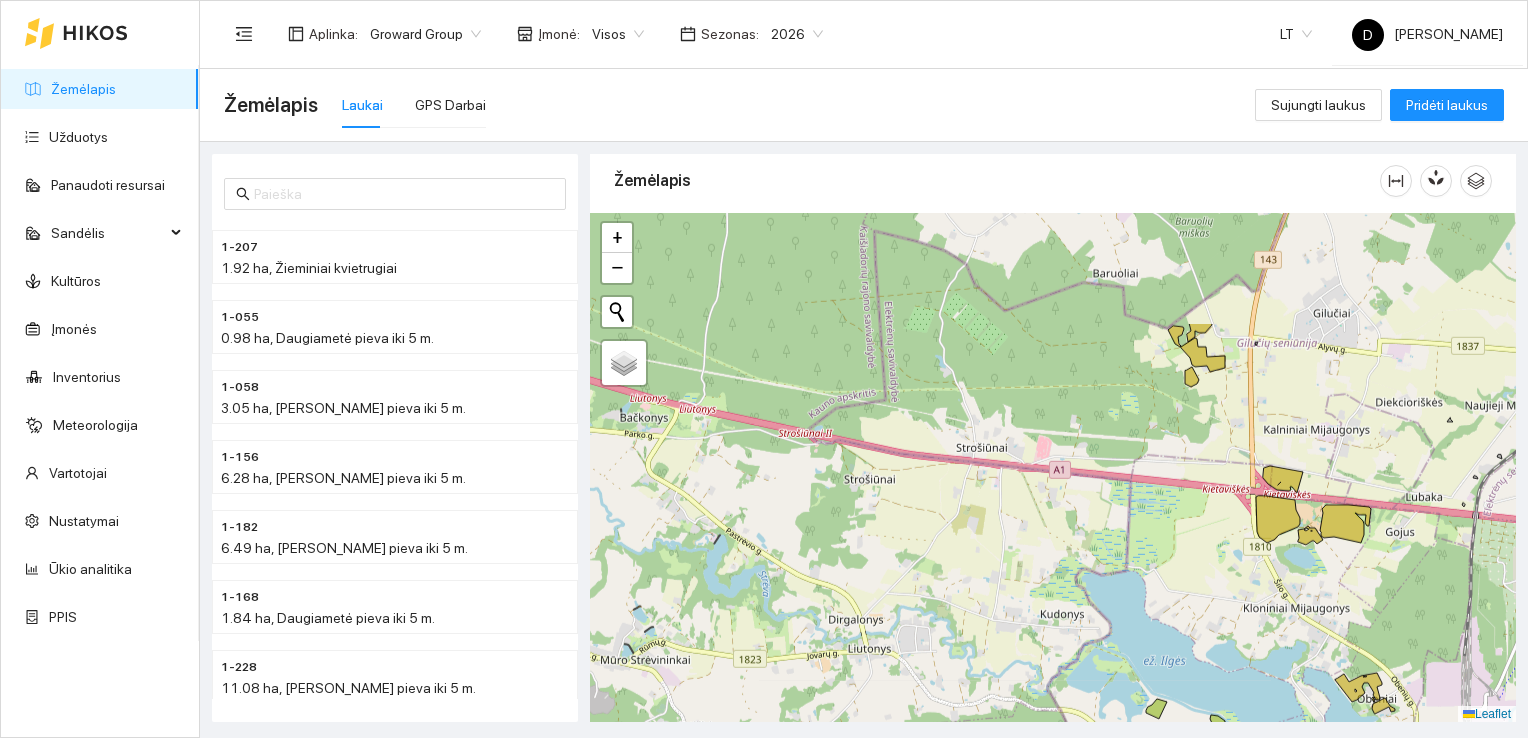 click at bounding box center (1053, 468) 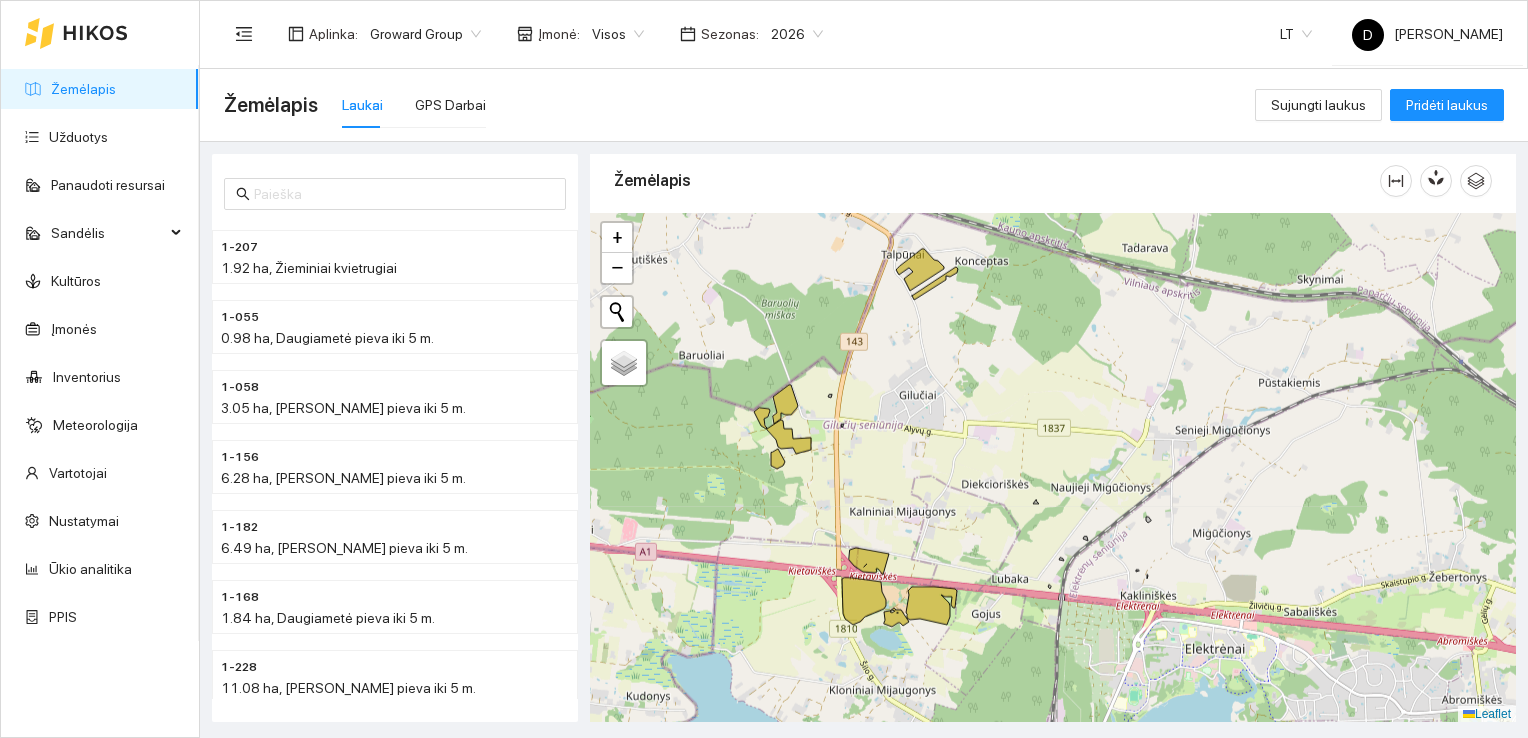 drag, startPoint x: 1128, startPoint y: 560, endPoint x: 714, endPoint y: 642, distance: 422.04266 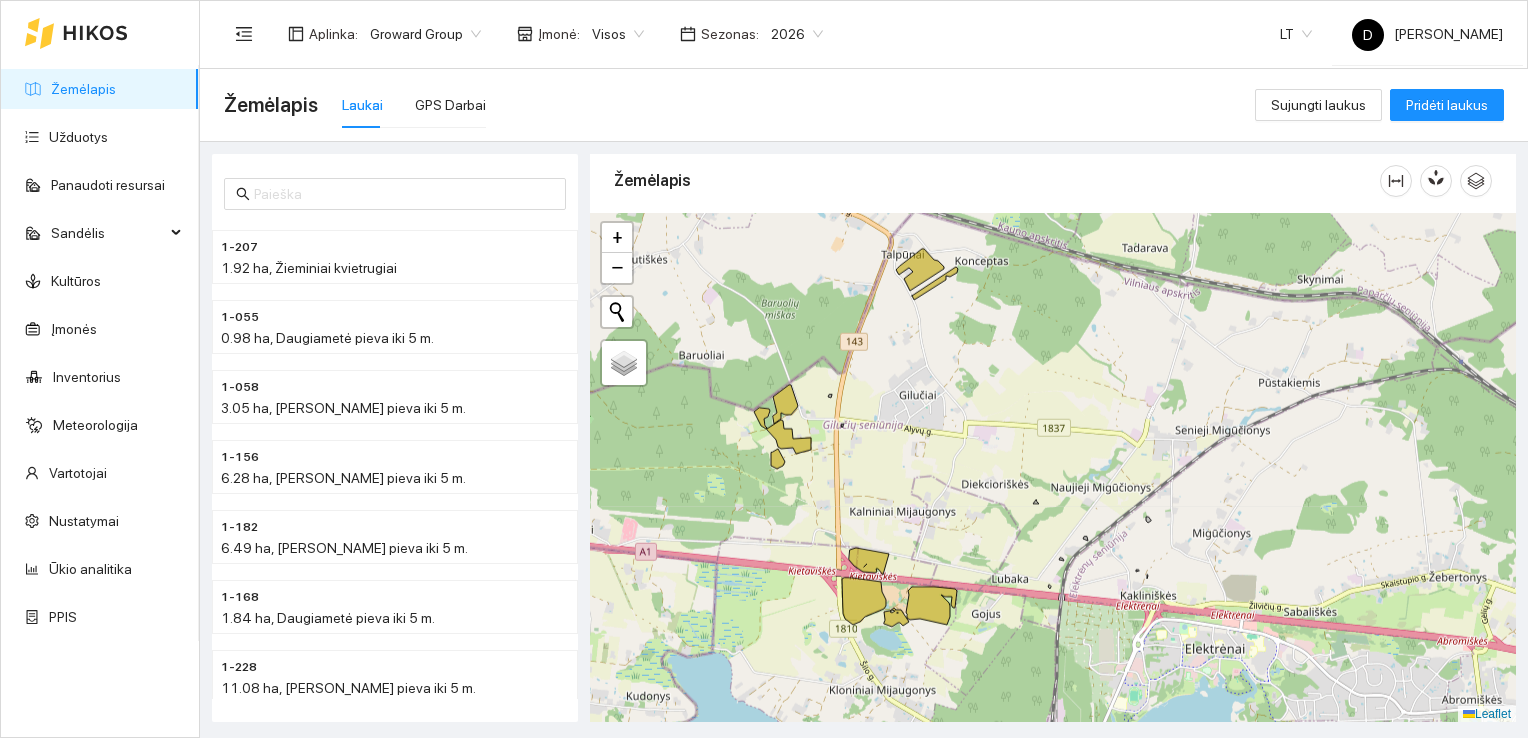 click at bounding box center [1053, 468] 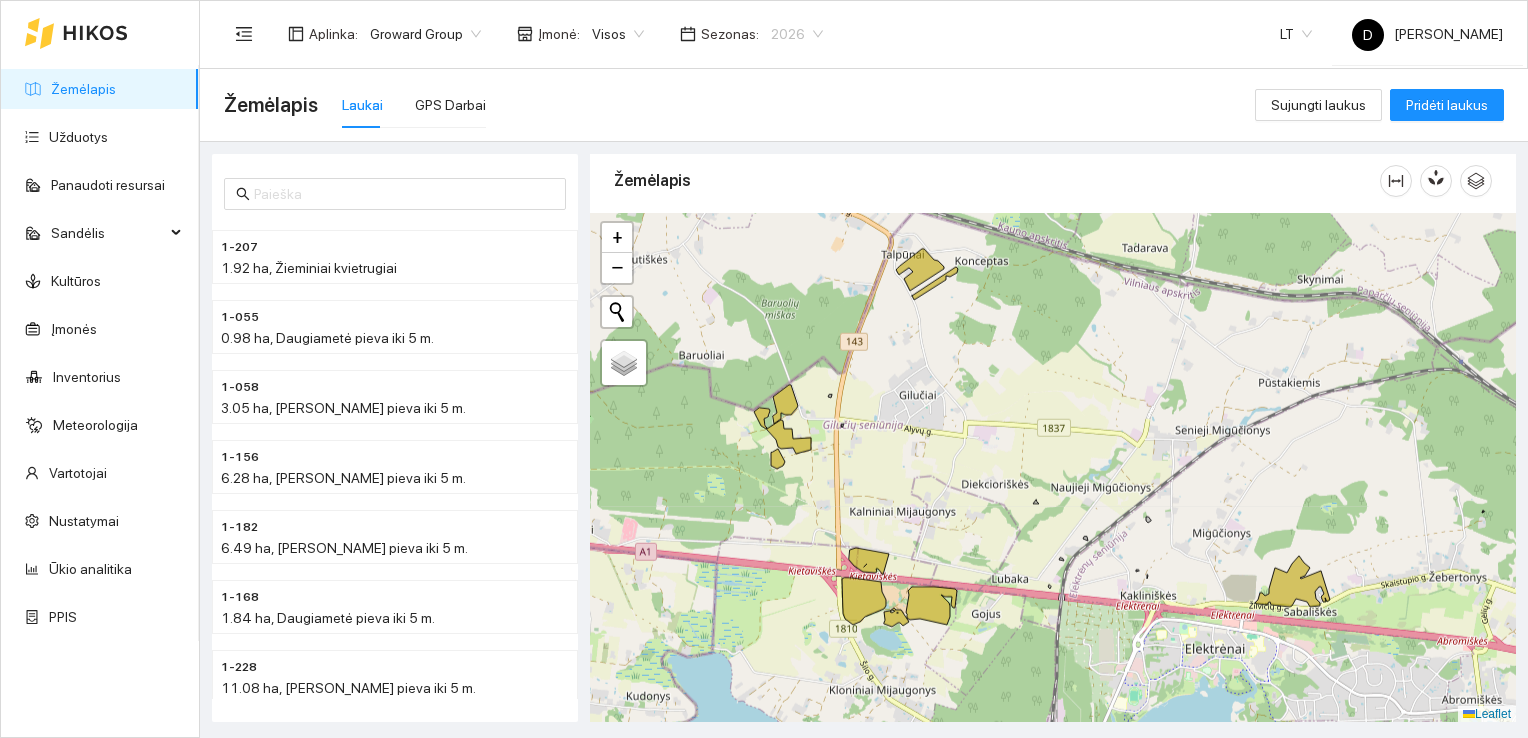click on "2026" at bounding box center [797, 34] 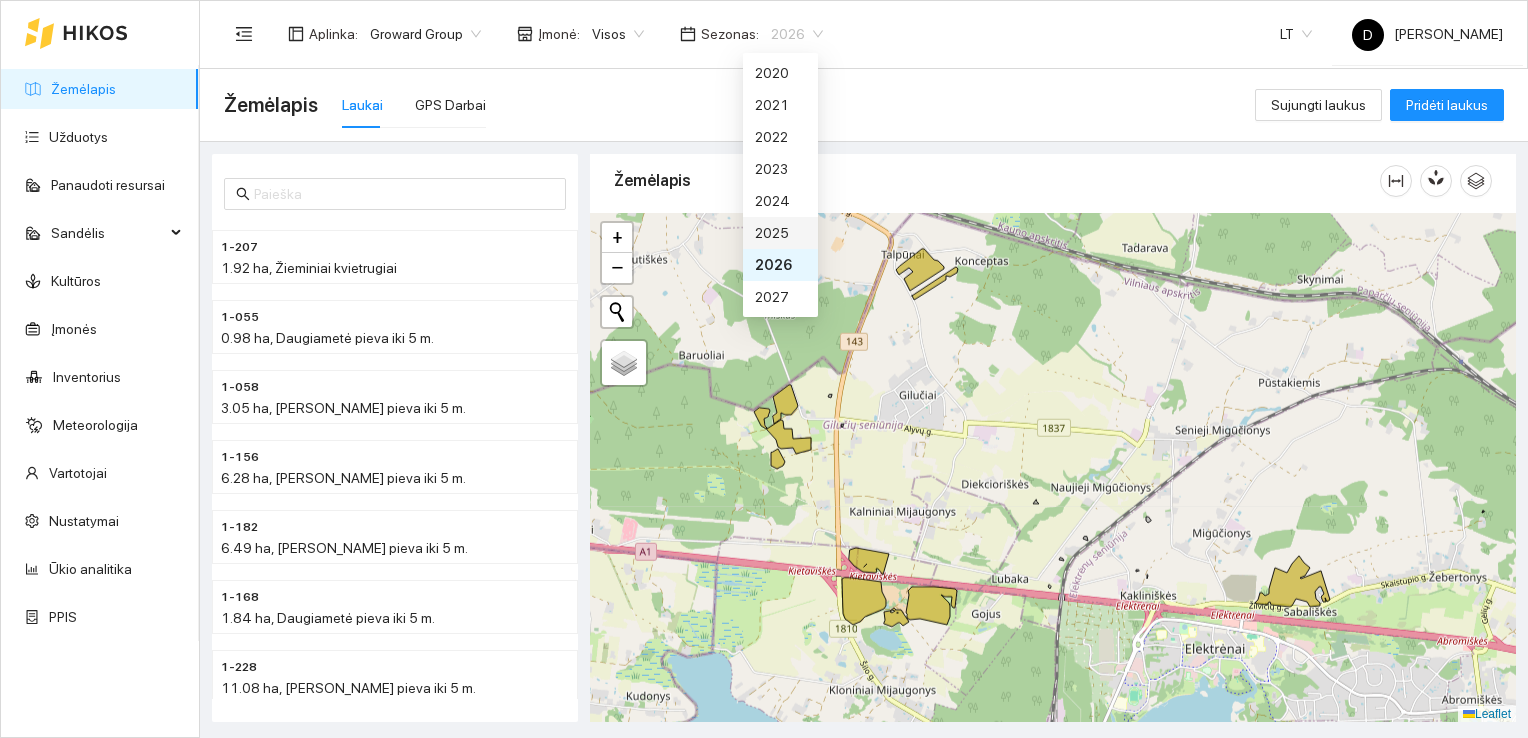 click on "2025" at bounding box center [780, 233] 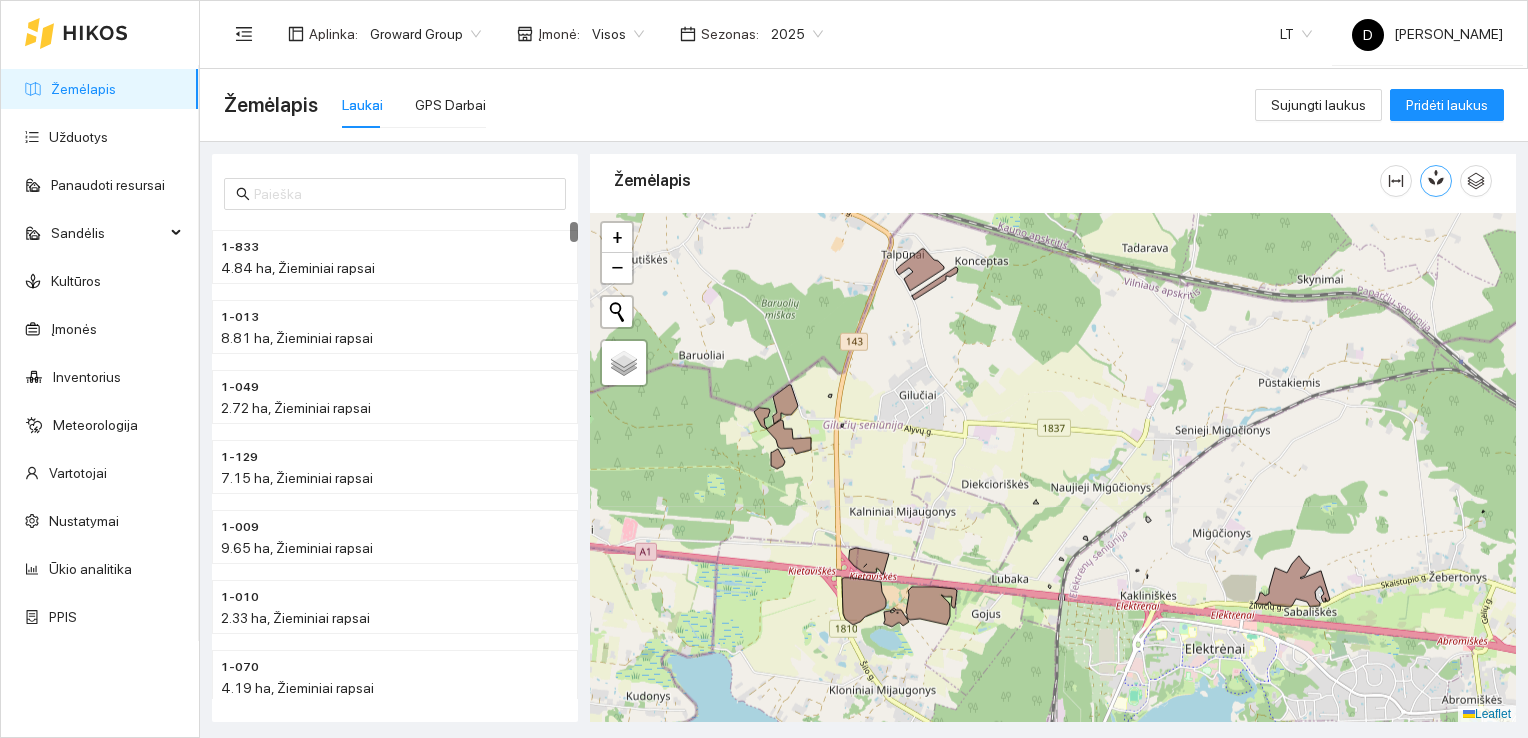 click 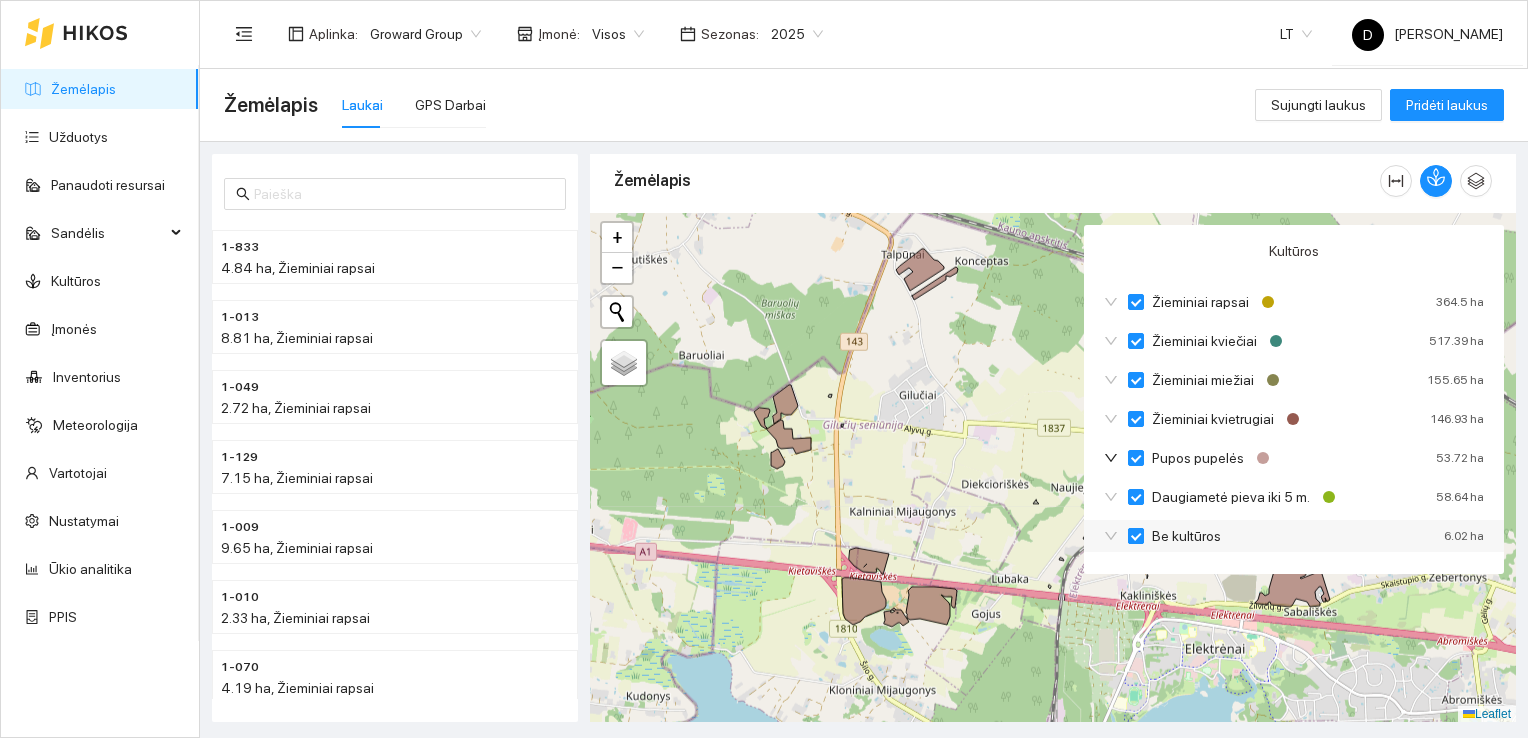 click on "Be kultūros" at bounding box center (1136, 536) 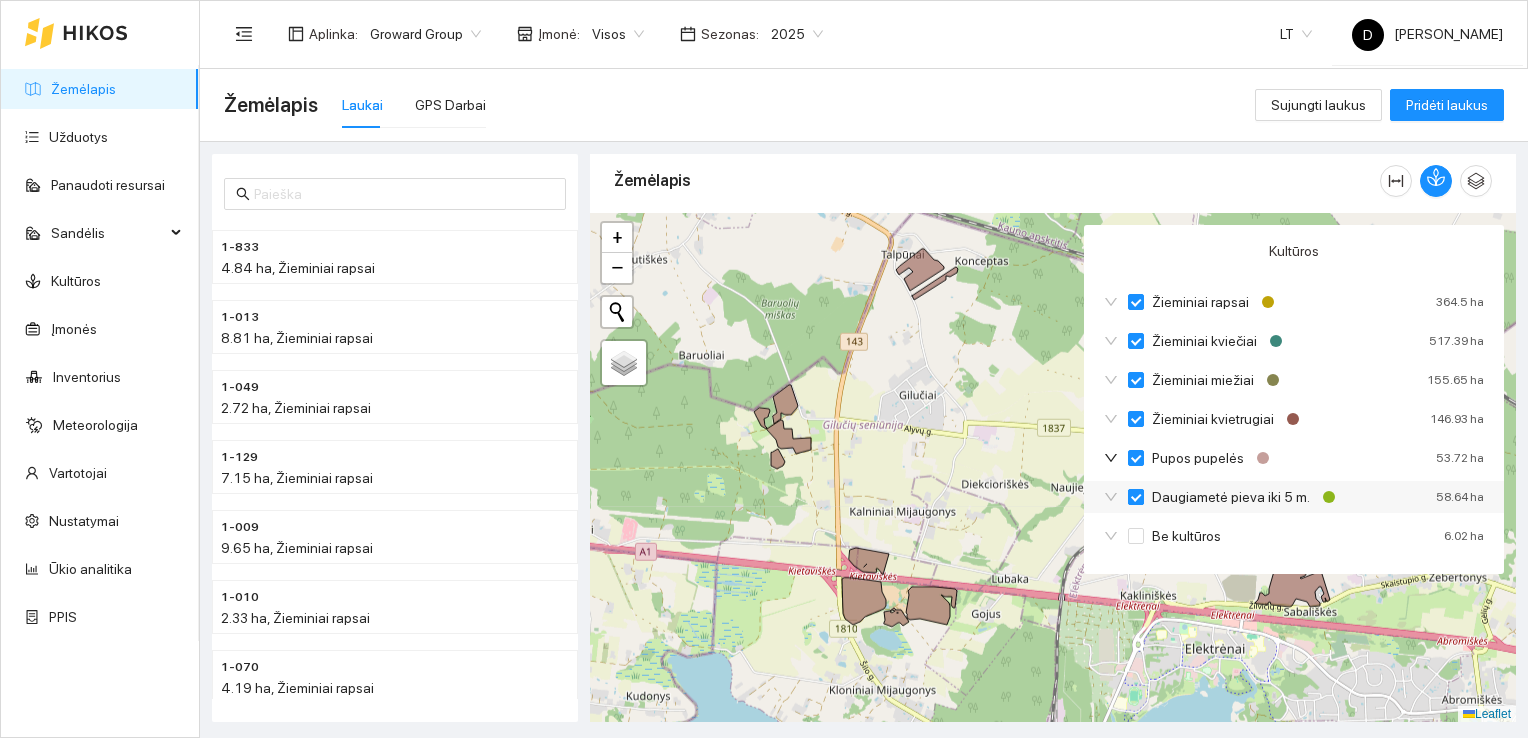 click on "Daugiametė pieva iki 5 m." at bounding box center (1136, 497) 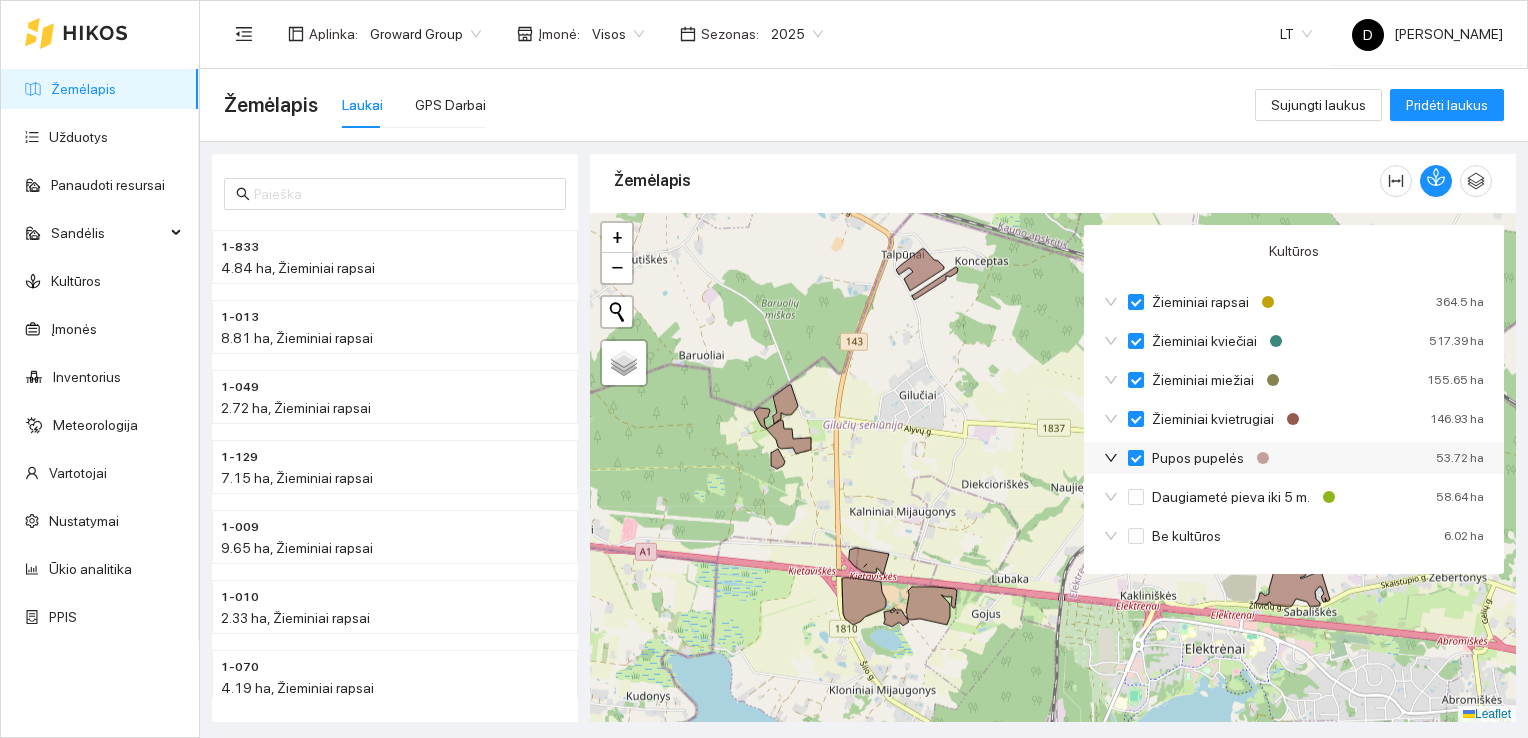 click on "Pupos pupelės" at bounding box center [1136, 458] 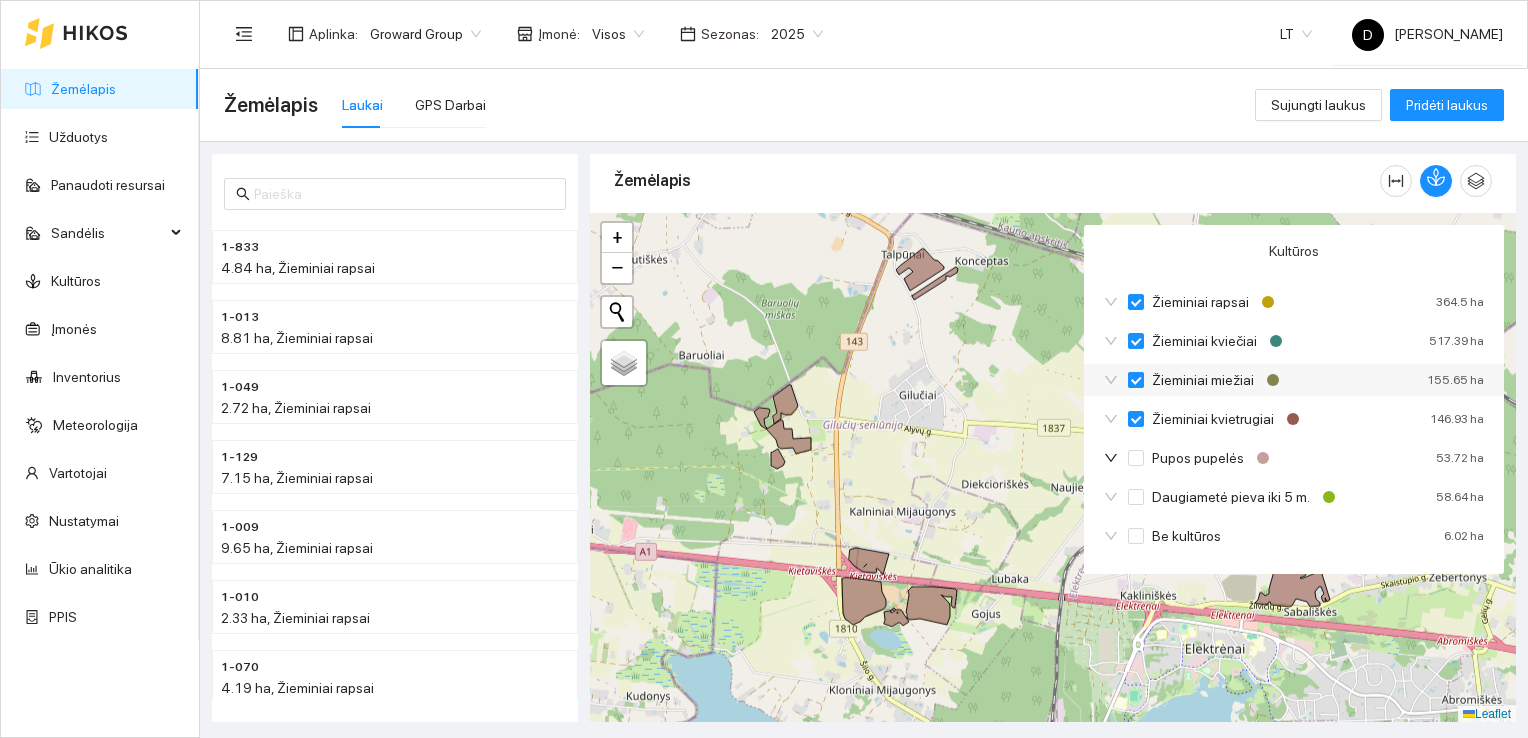 click on "Žieminiai miežiai" at bounding box center [1203, 380] 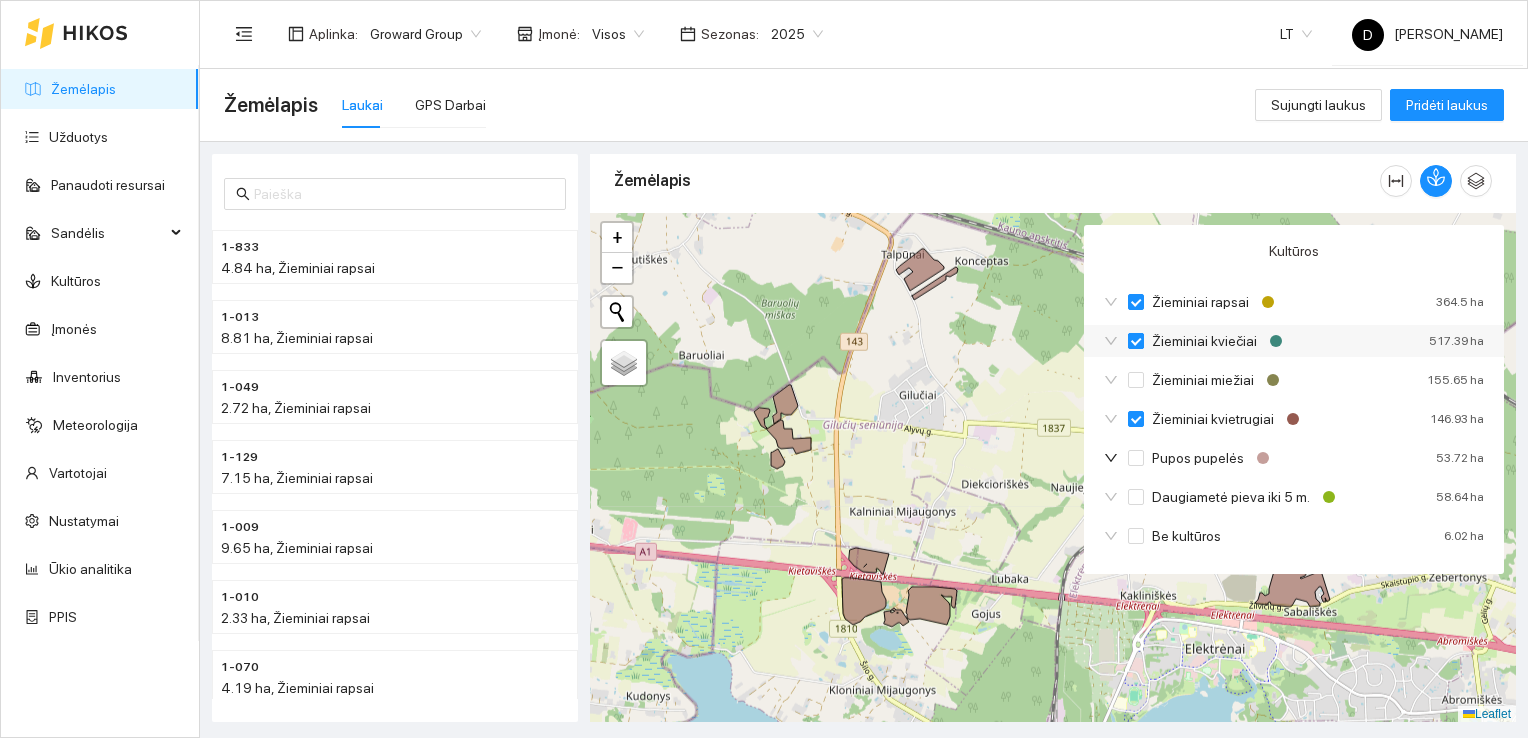 click on "Žieminiai kviečiai" at bounding box center [1136, 341] 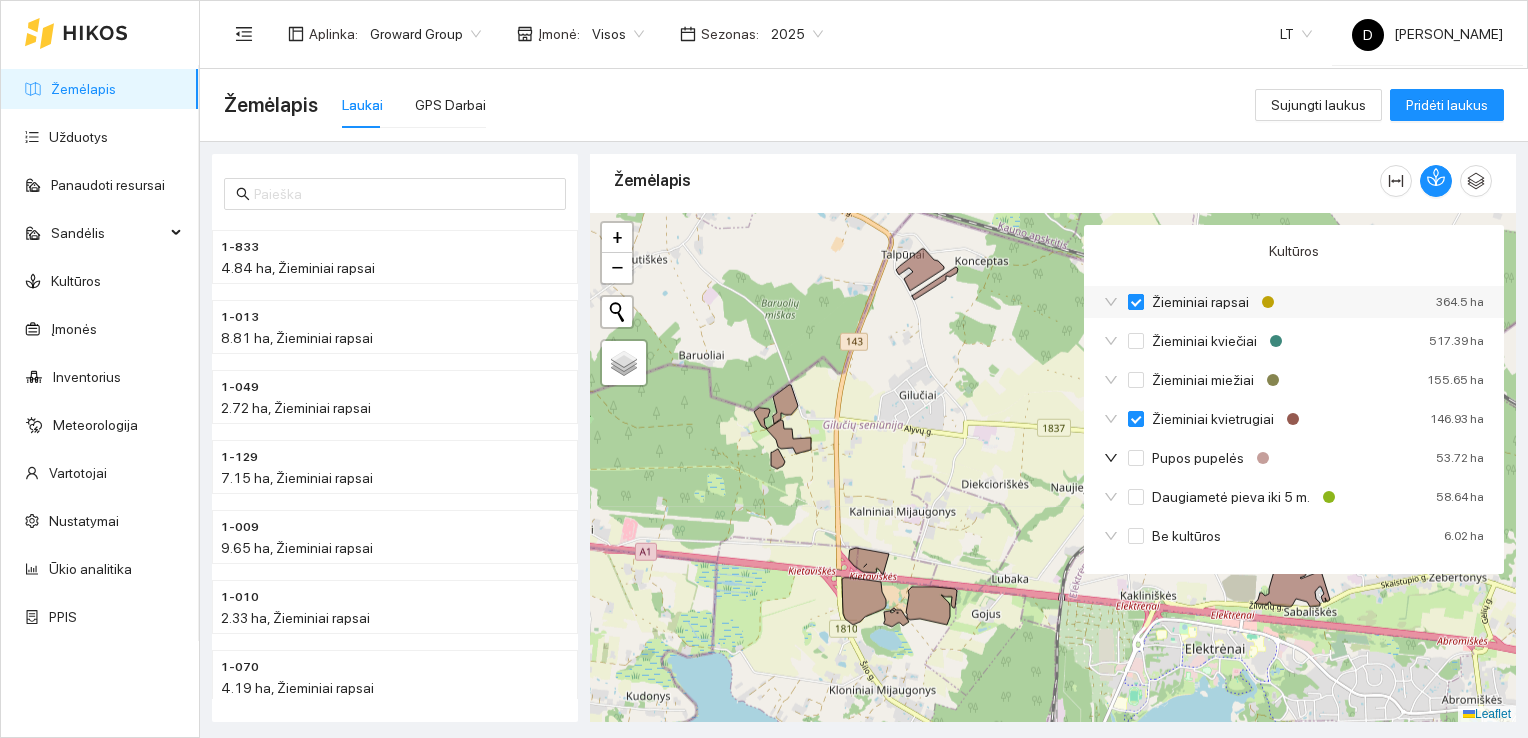 click on "Žieminiai rapsai" at bounding box center [1136, 302] 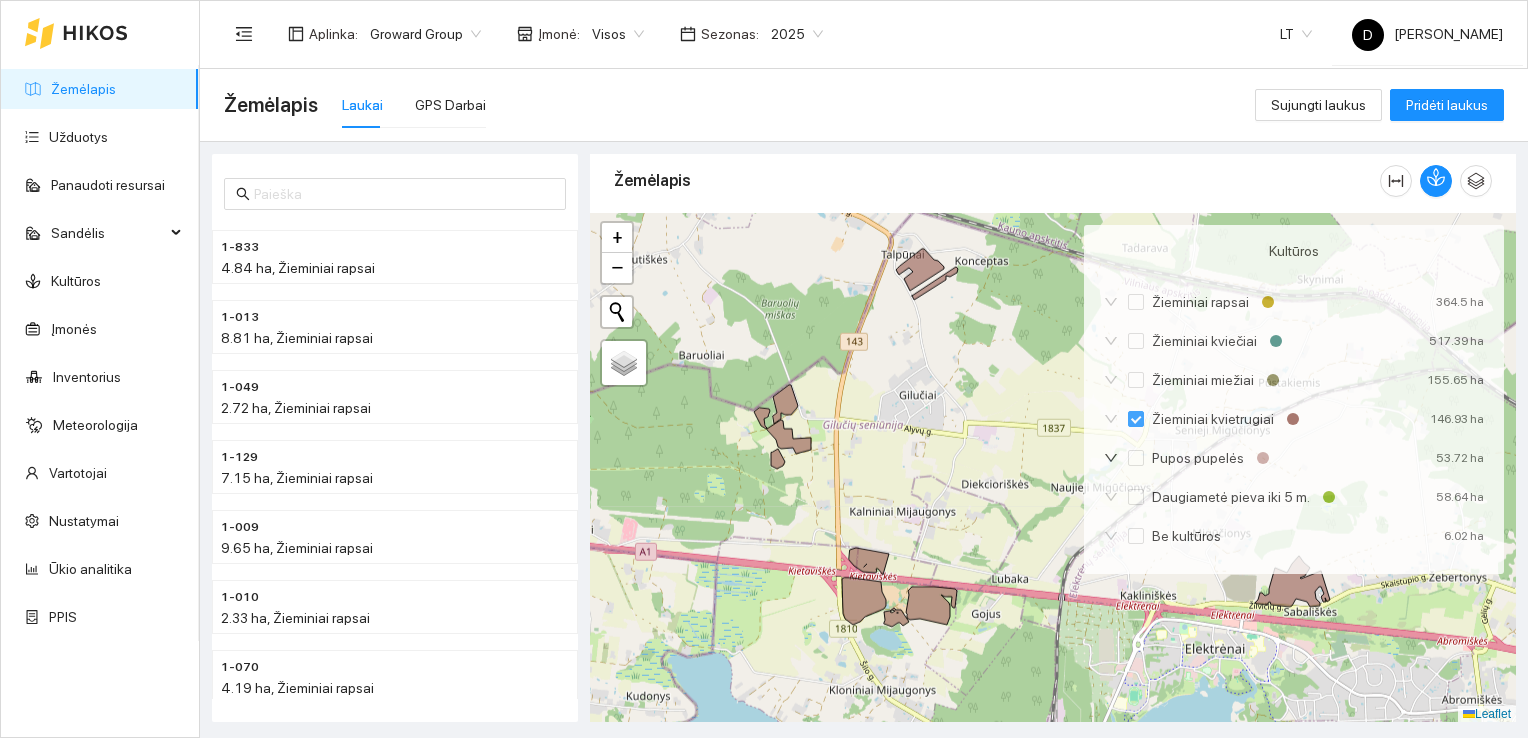 click at bounding box center (1053, 468) 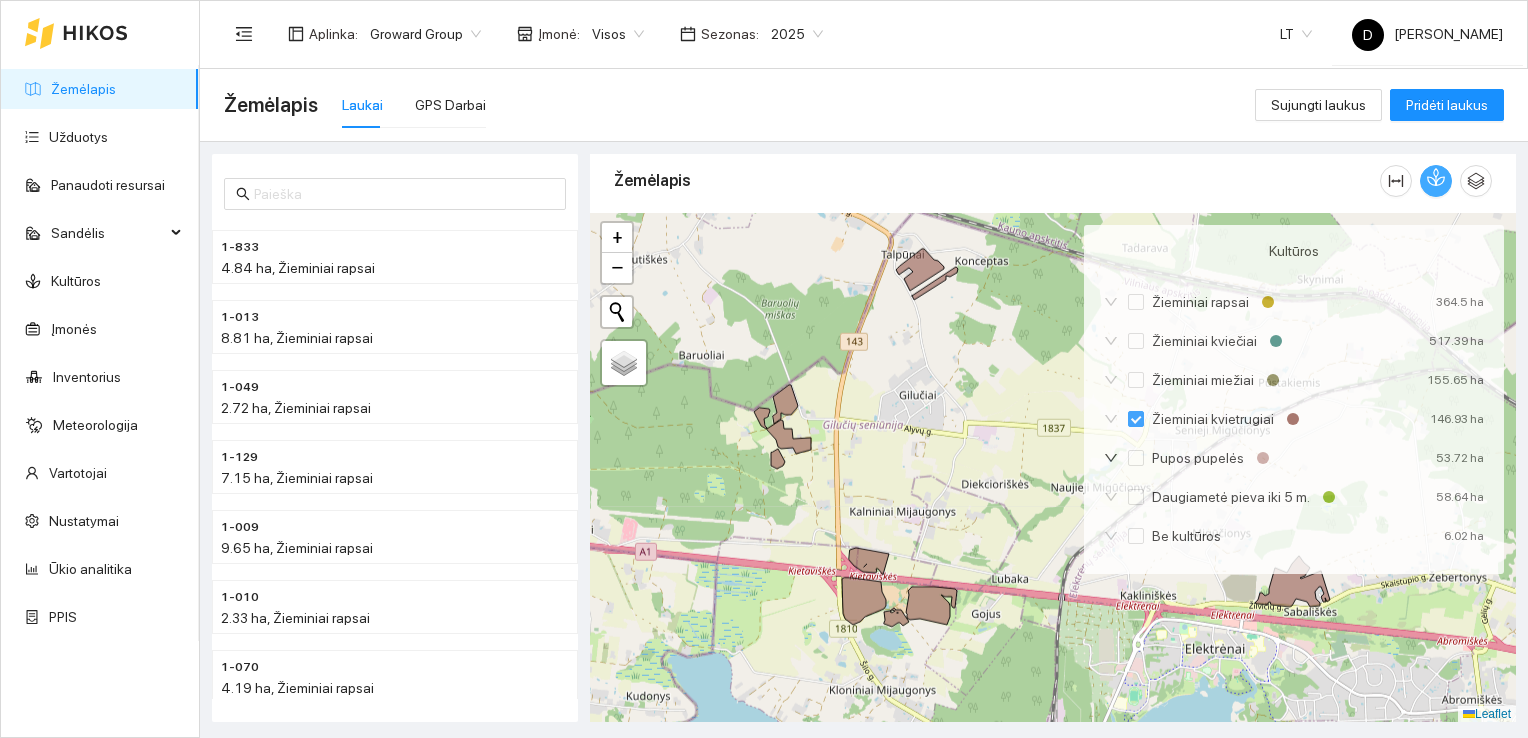 click 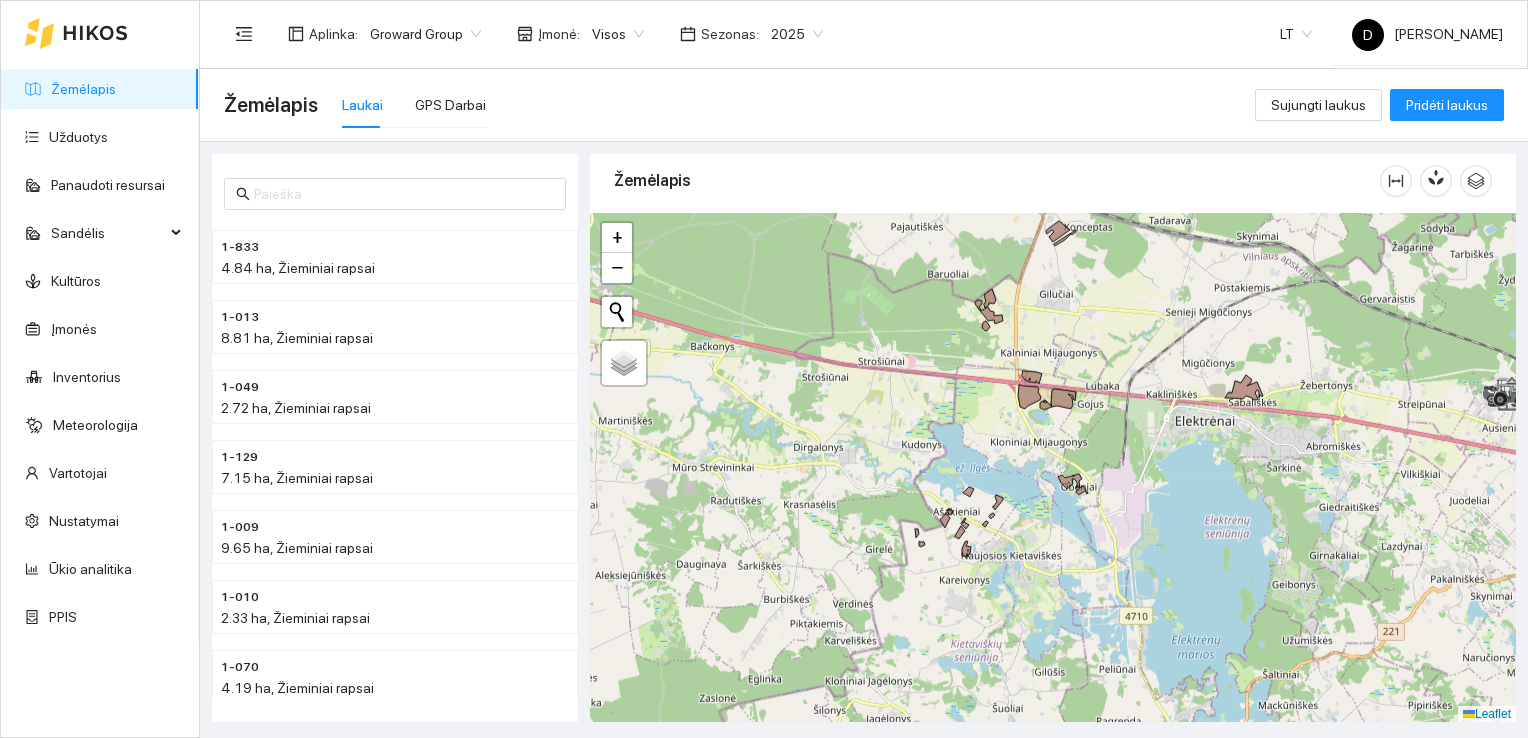 drag, startPoint x: 1230, startPoint y: 597, endPoint x: 1180, endPoint y: 534, distance: 80.43009 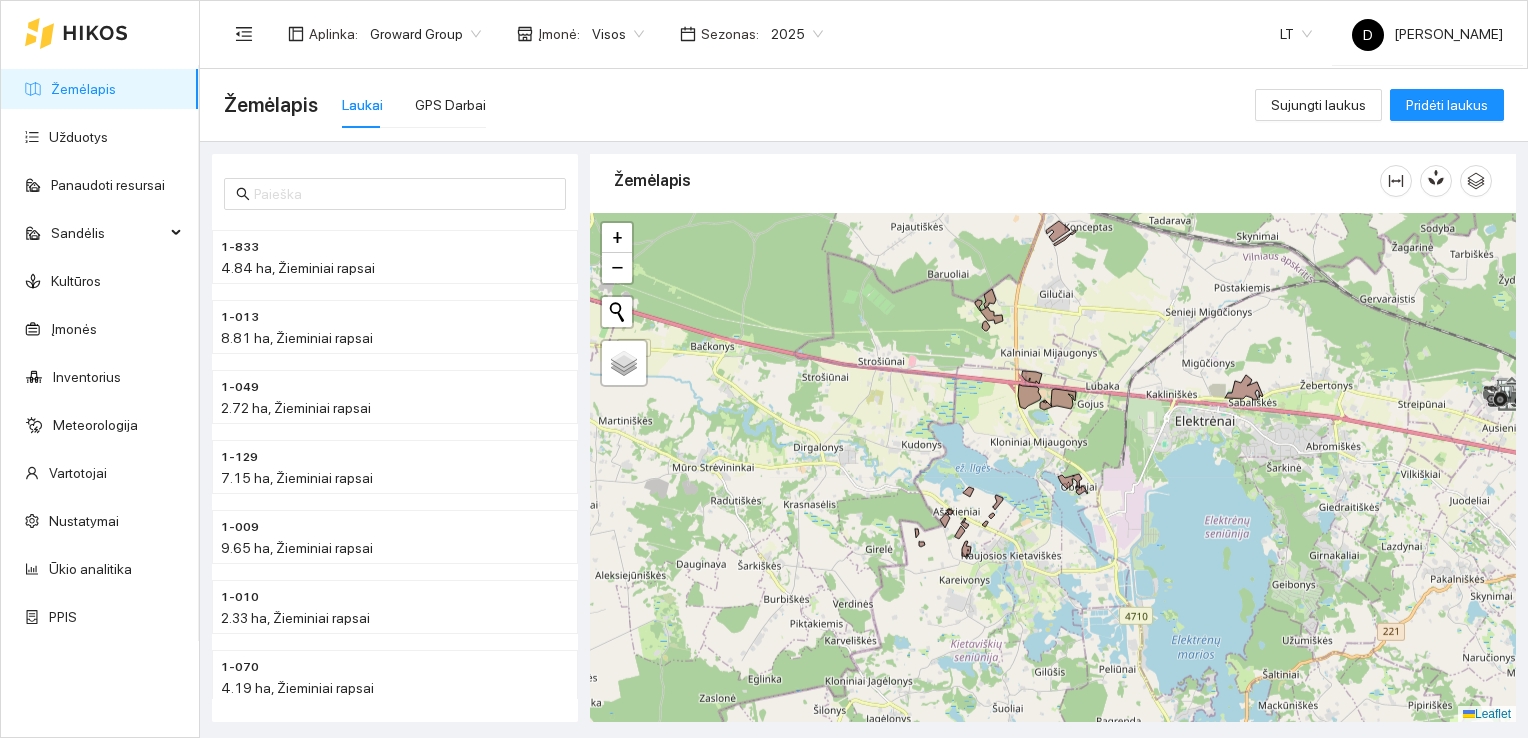 click at bounding box center (1053, 468) 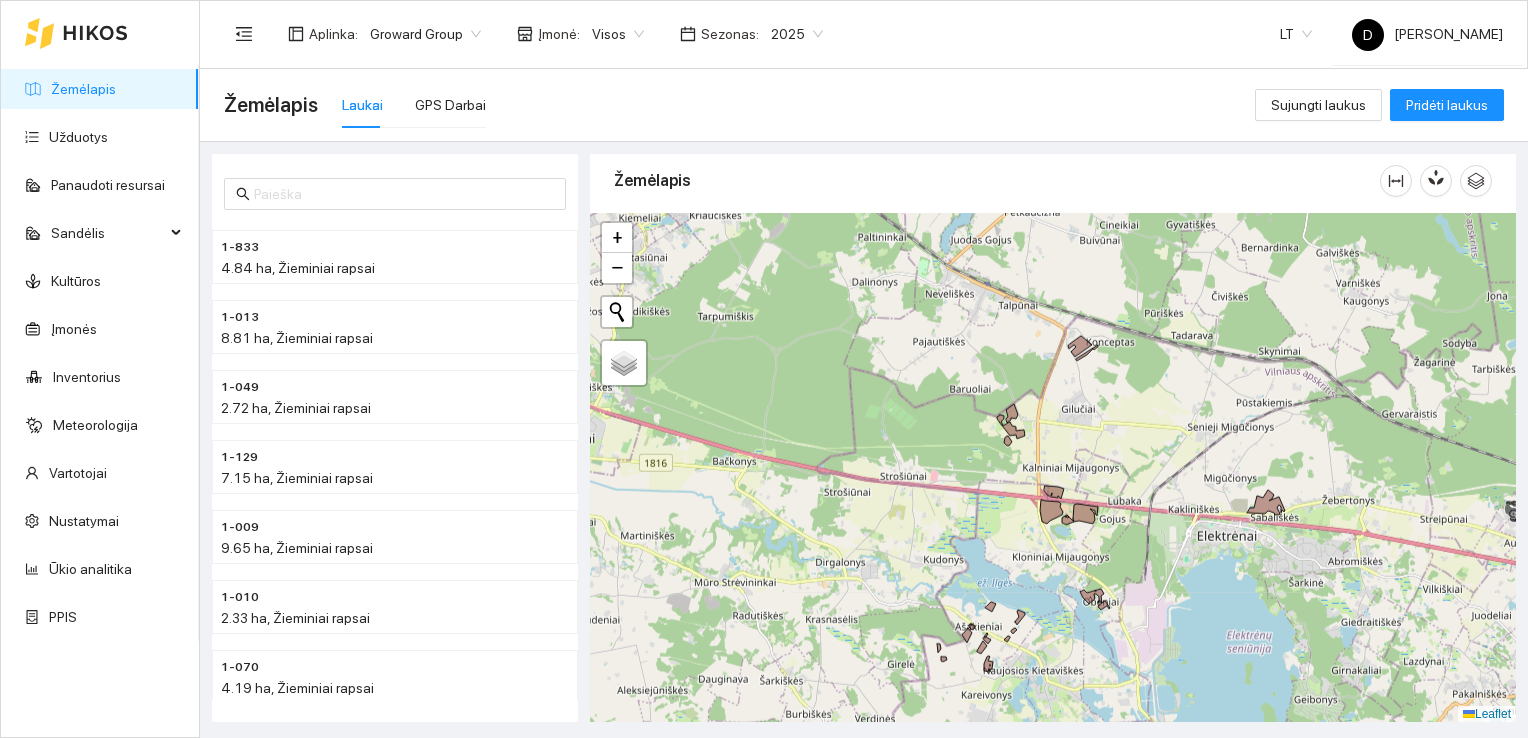 drag, startPoint x: 1249, startPoint y: 581, endPoint x: 1264, endPoint y: 685, distance: 105.076164 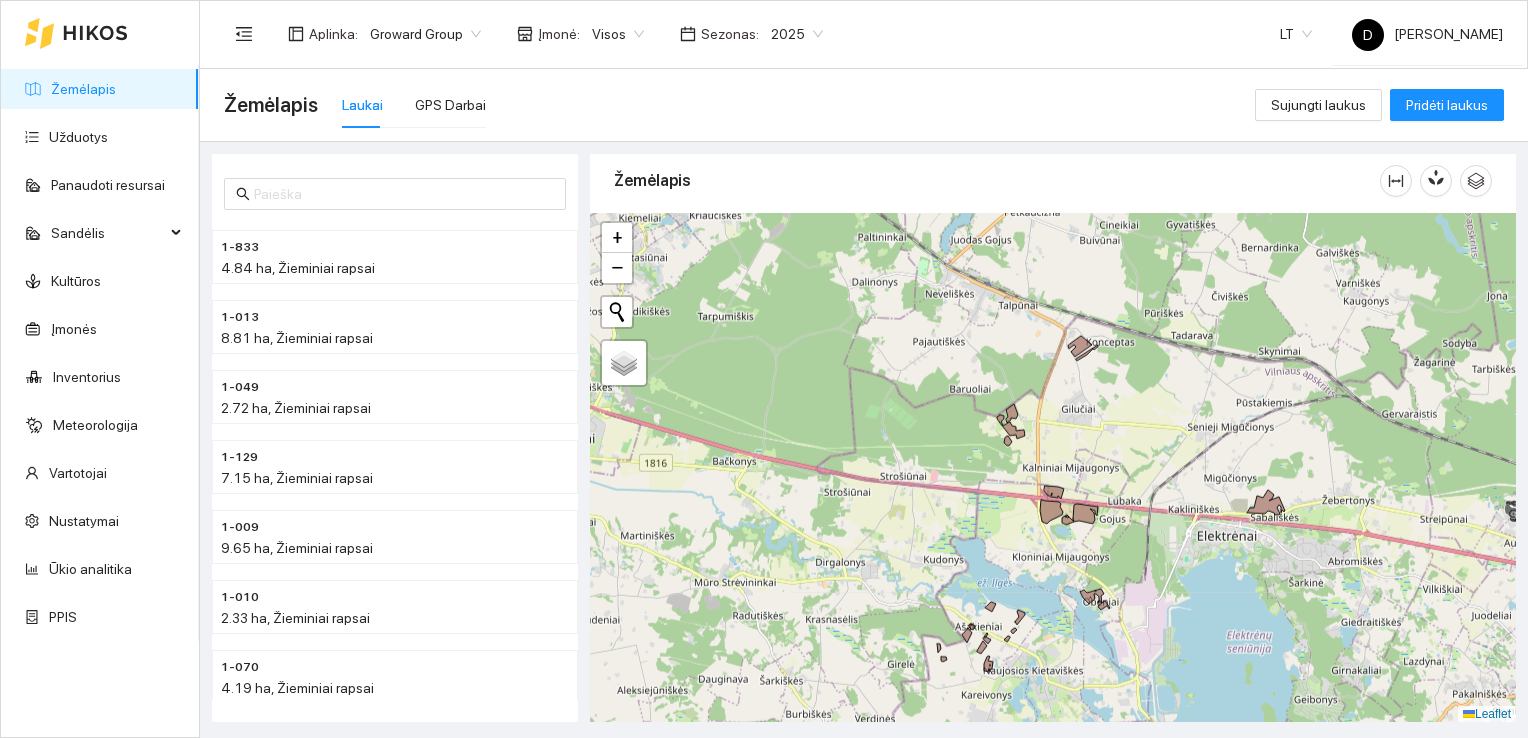 click at bounding box center (1053, 468) 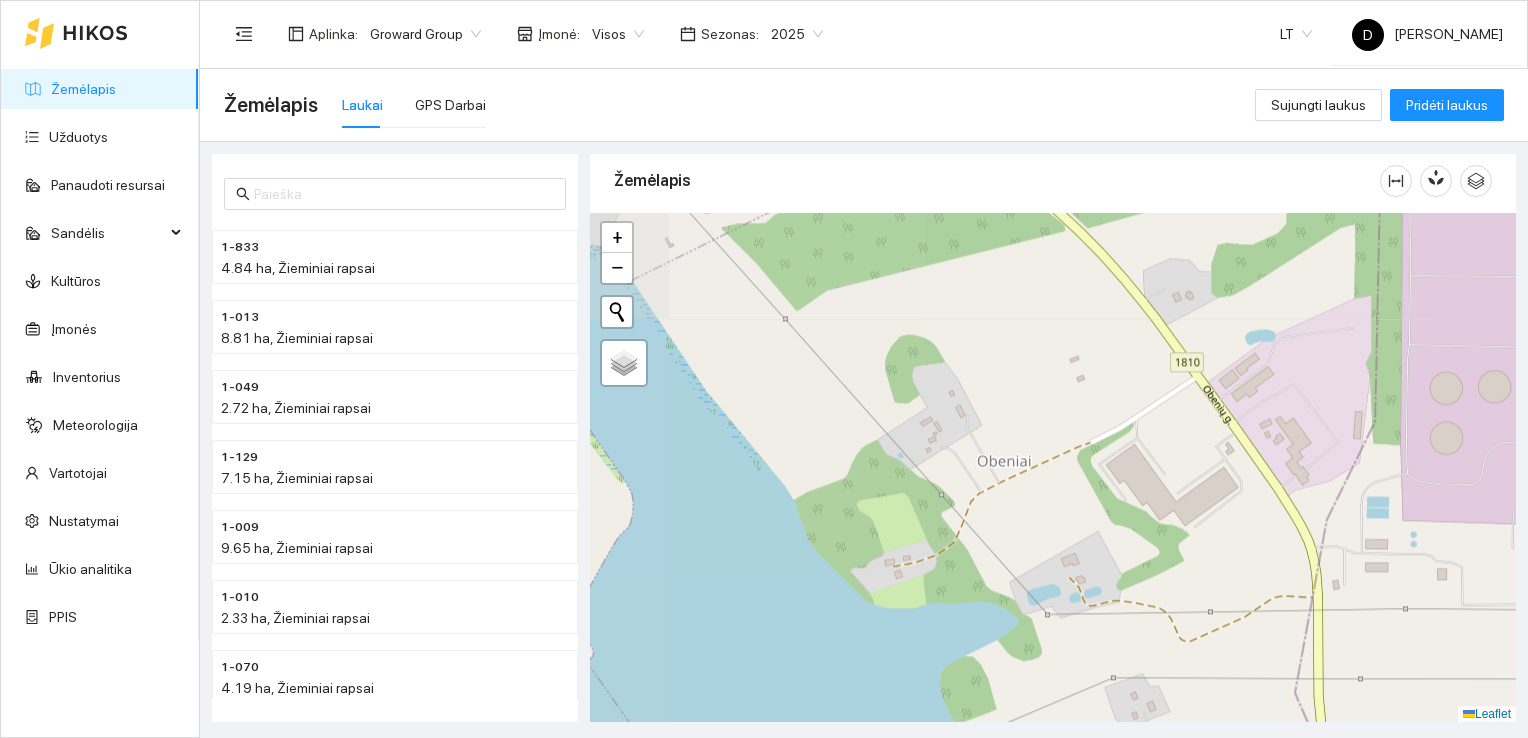 drag, startPoint x: 844, startPoint y: 286, endPoint x: 1063, endPoint y: 772, distance: 533.0638 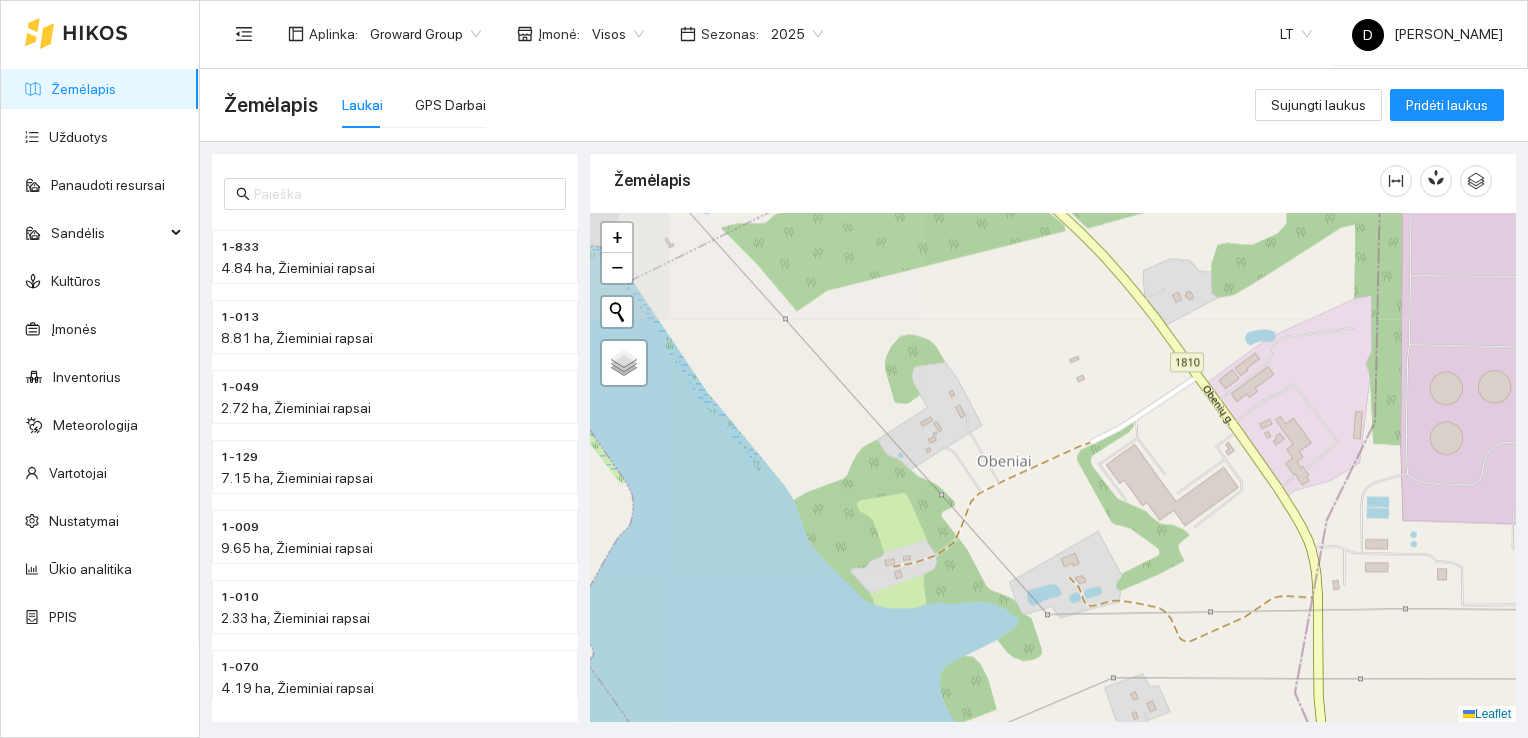 click on "Žemėlapis Užduotys Panaudoti resursai Sandėlis Kultūros Įmonės Inventorius Meteorologija Vartotojai Nustatymai Ūkio analitika PPIS Aplinka : Groward Group Įmonė : Visos Sezonas : 2025 LT D [PERSON_NAME]   Žemėlapis Laukai GPS Darbai Sujungti laukus Pridėti laukus 1-833 4.84 ha, Žieminiai rapsai 1-013 8.81 ha, Žieminiai rapsai 1-049 2.72 ha, Žieminiai rapsai 1-129 7.15 ha, Žieminiai rapsai 1-009 9.65 ha, Žieminiai rapsai 1-010 2.33 ha, Žieminiai rapsai 1-070 4.19 ha, Žieminiai rapsai 1-081 1.81 ha, Žieminiai rapsai Žemėlapis" at bounding box center (764, 369) 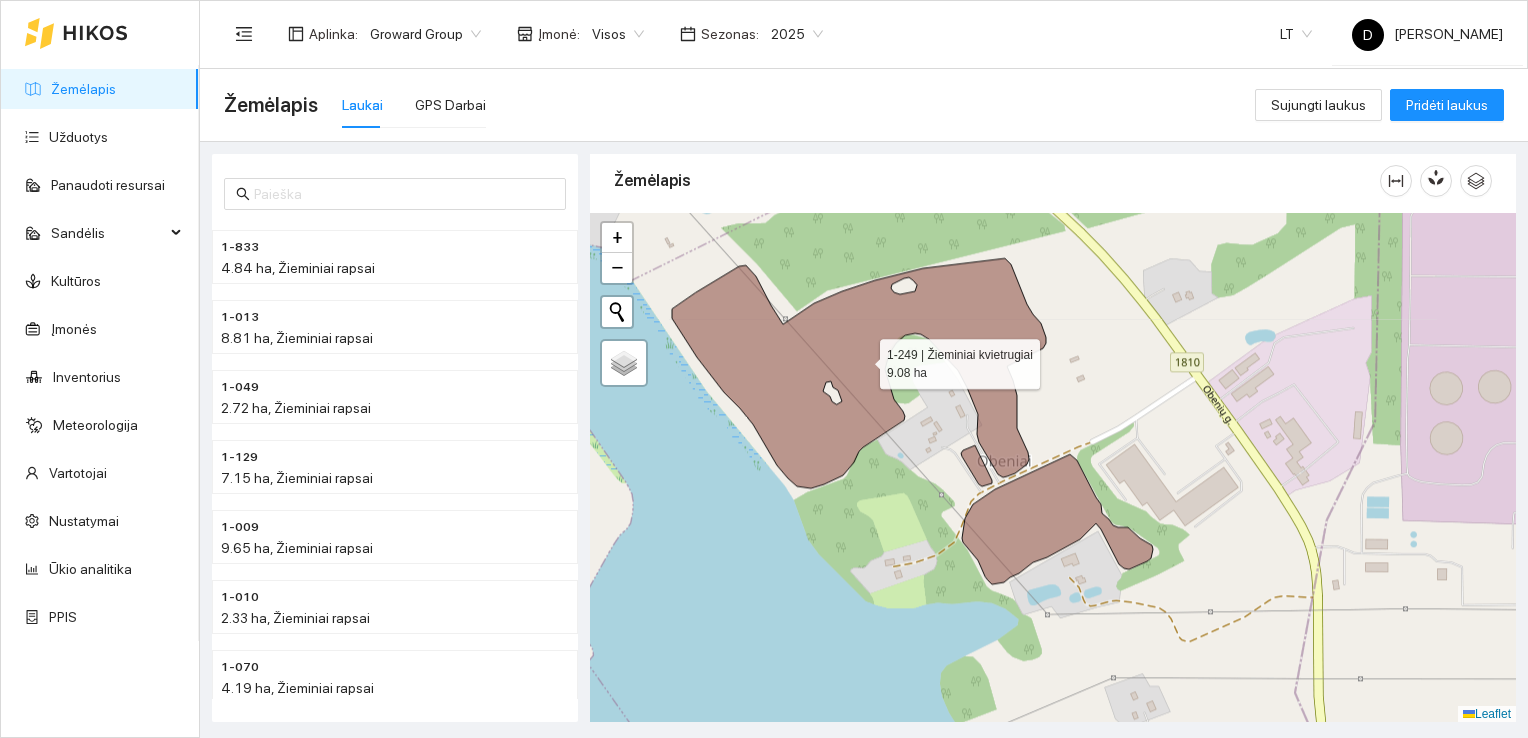 click 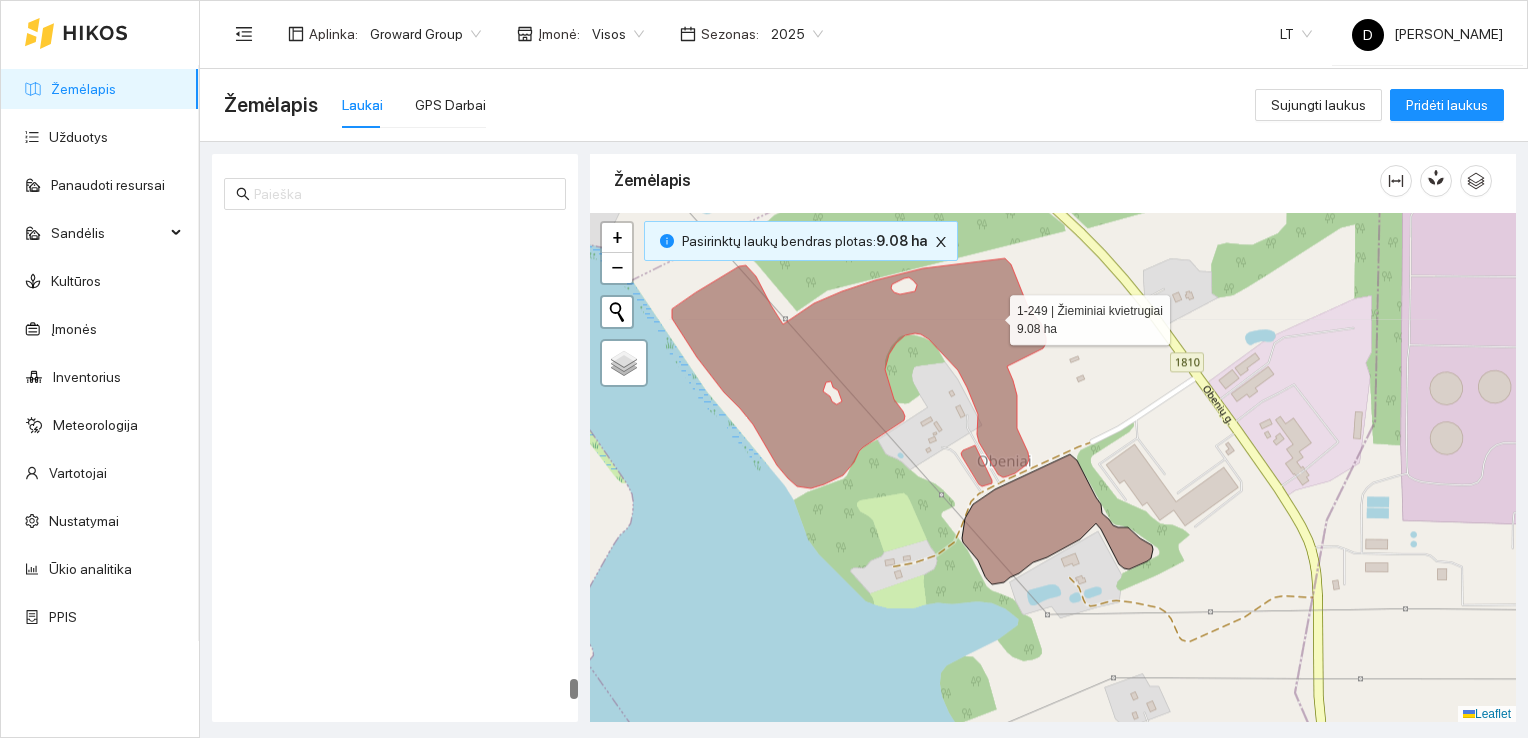 scroll, scrollTop: 11322, scrollLeft: 0, axis: vertical 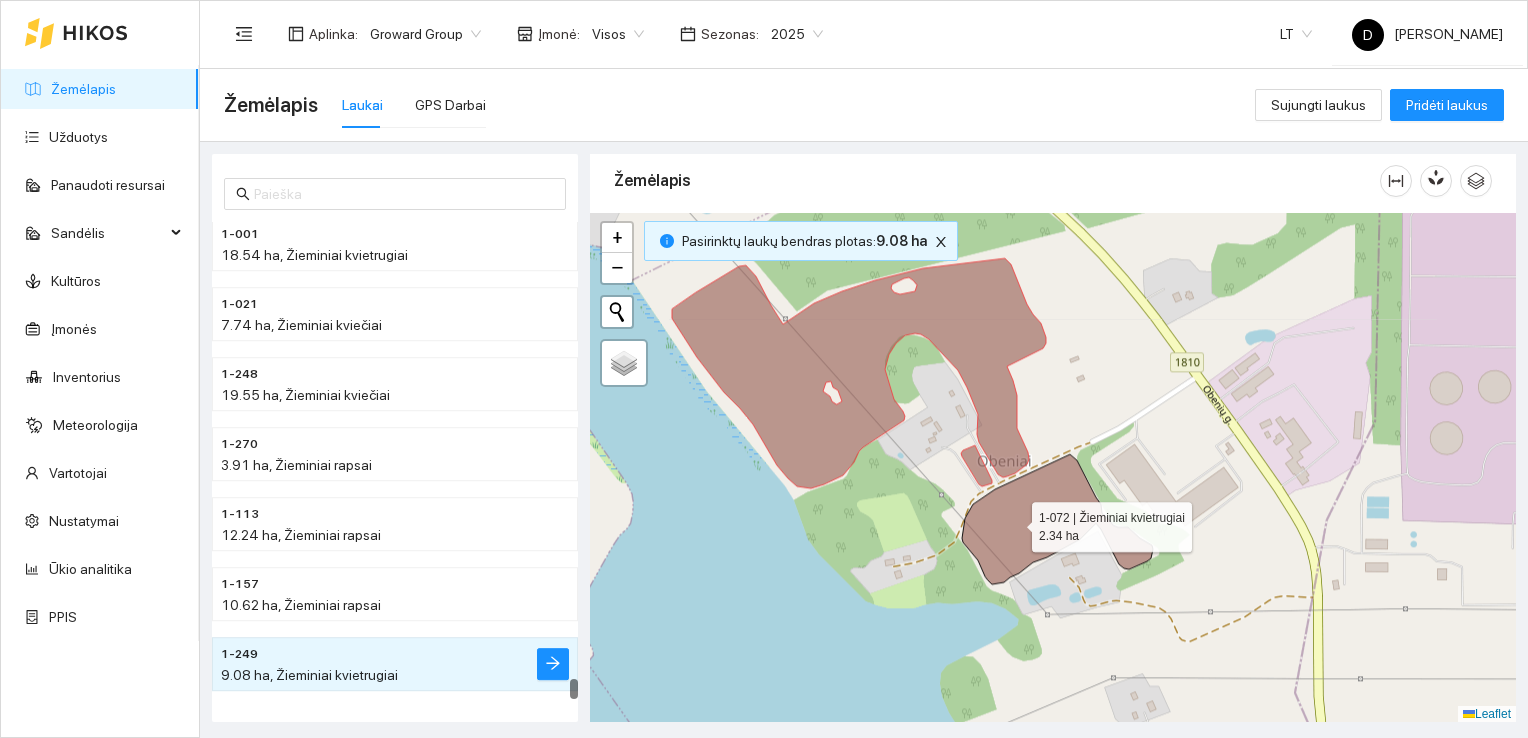 click 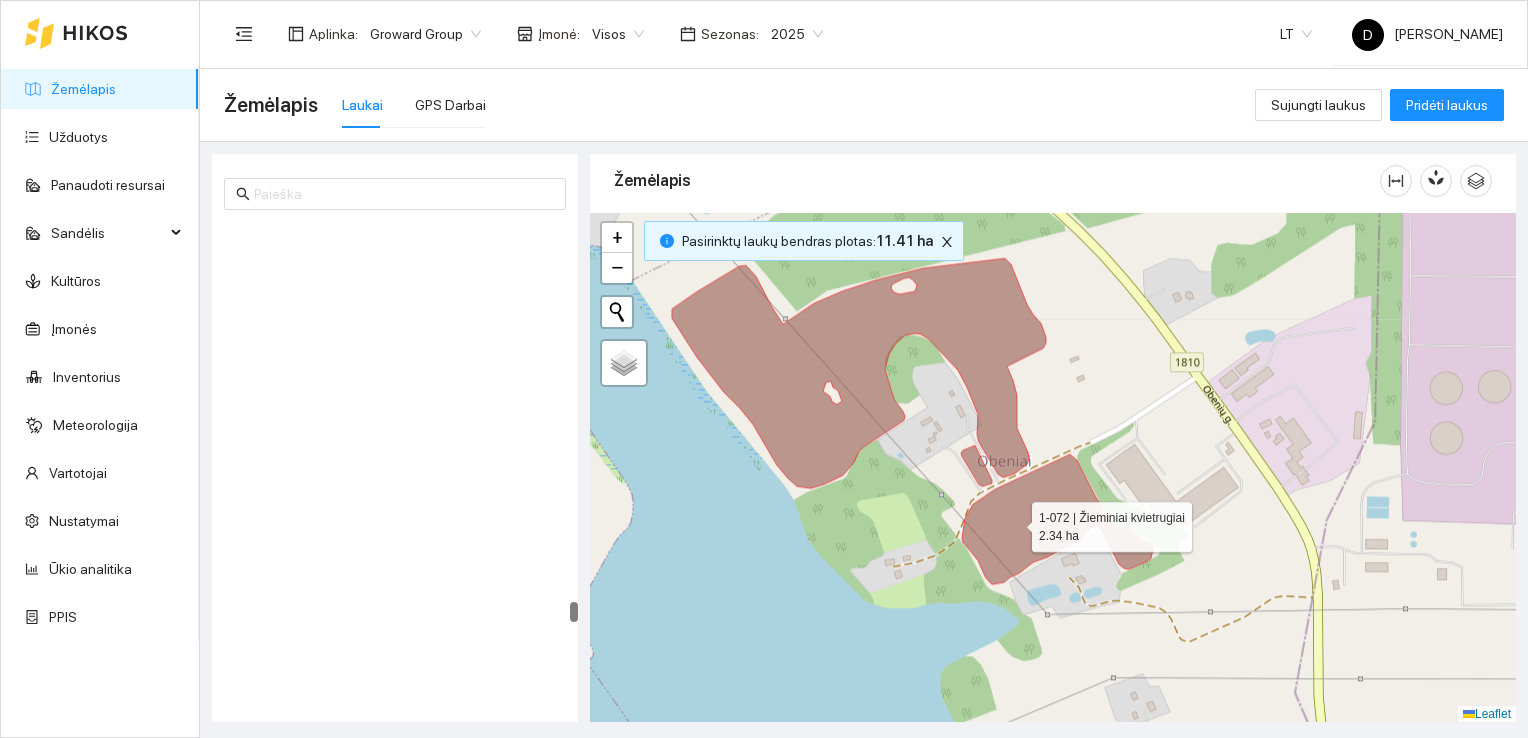 scroll, scrollTop: 9424, scrollLeft: 0, axis: vertical 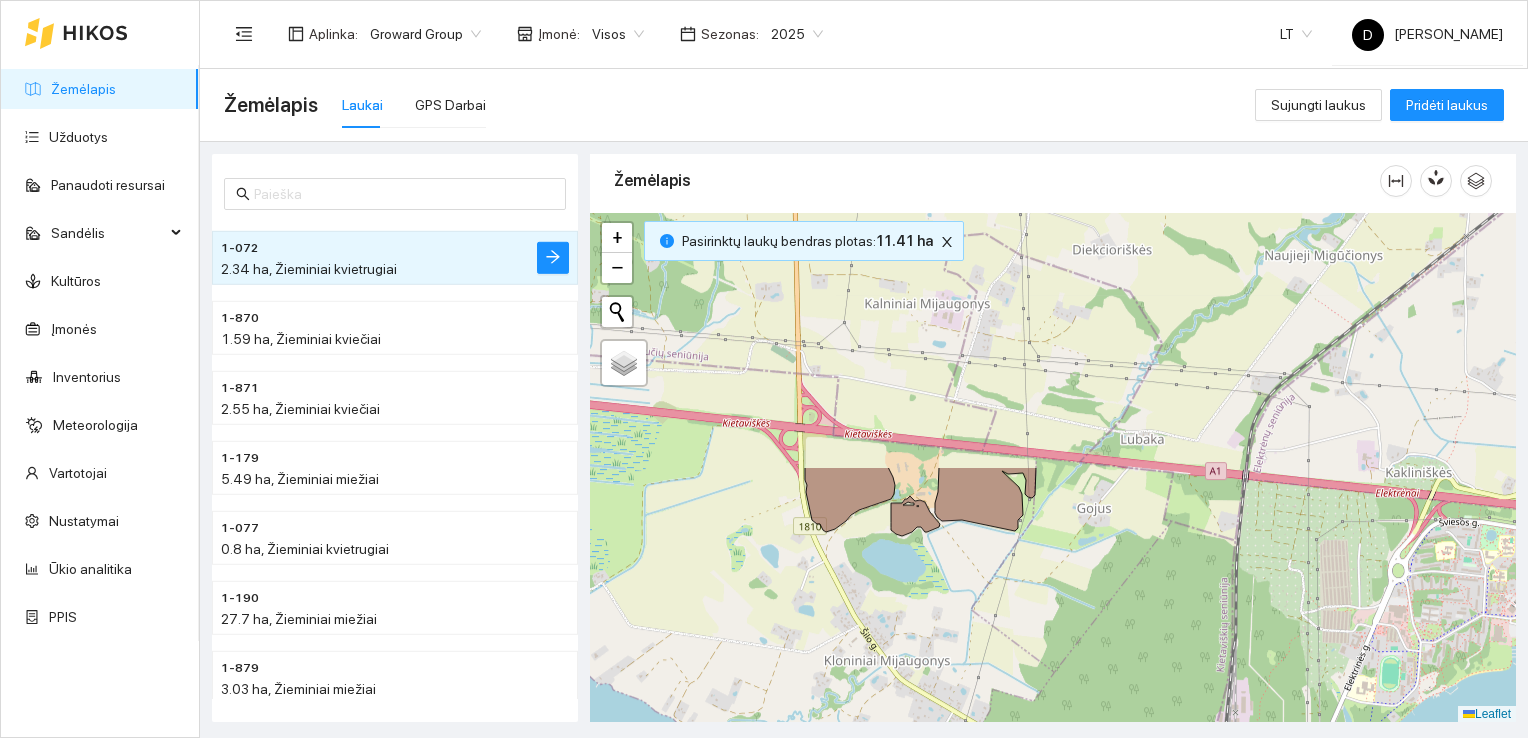 drag, startPoint x: 1135, startPoint y: 321, endPoint x: 1045, endPoint y: 619, distance: 311.29407 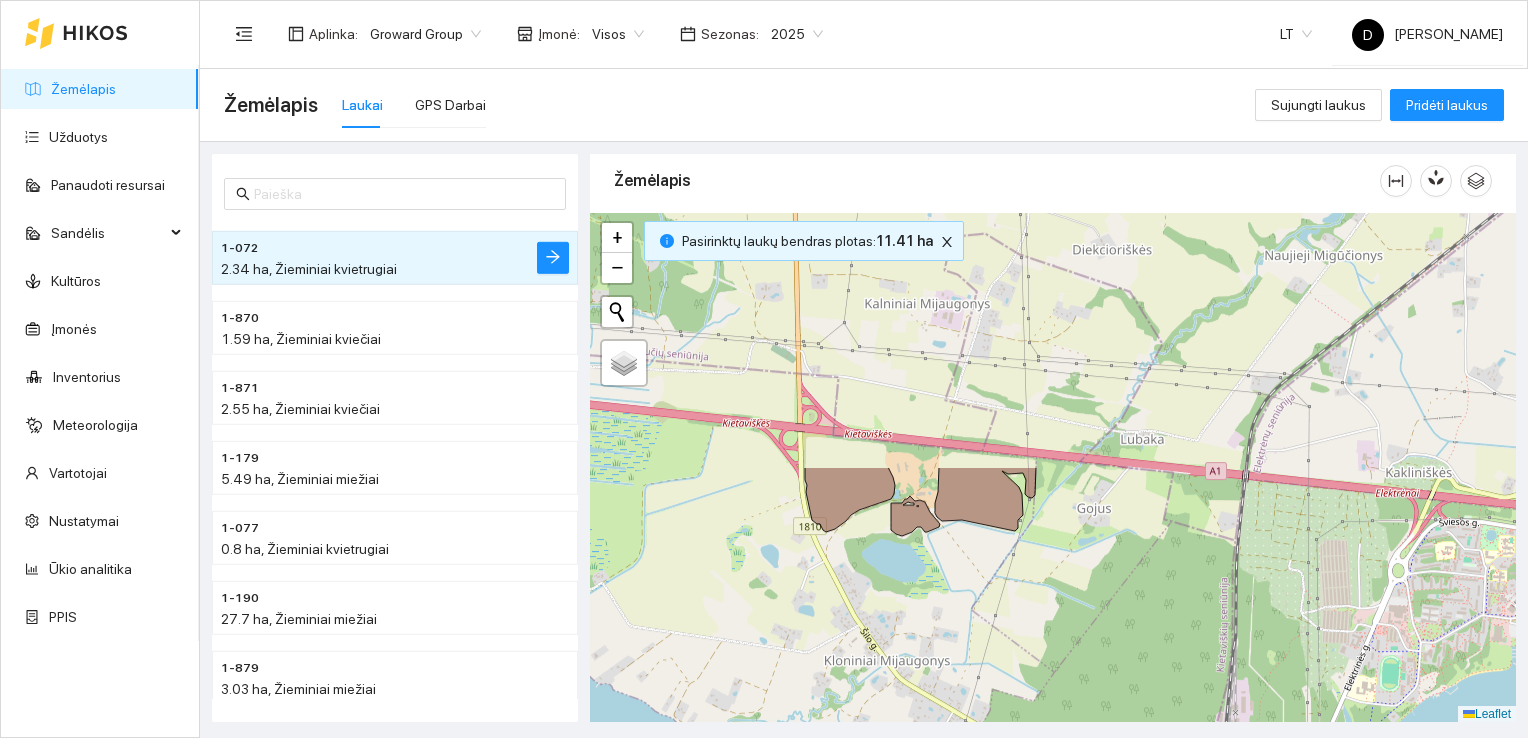 click at bounding box center [1053, 468] 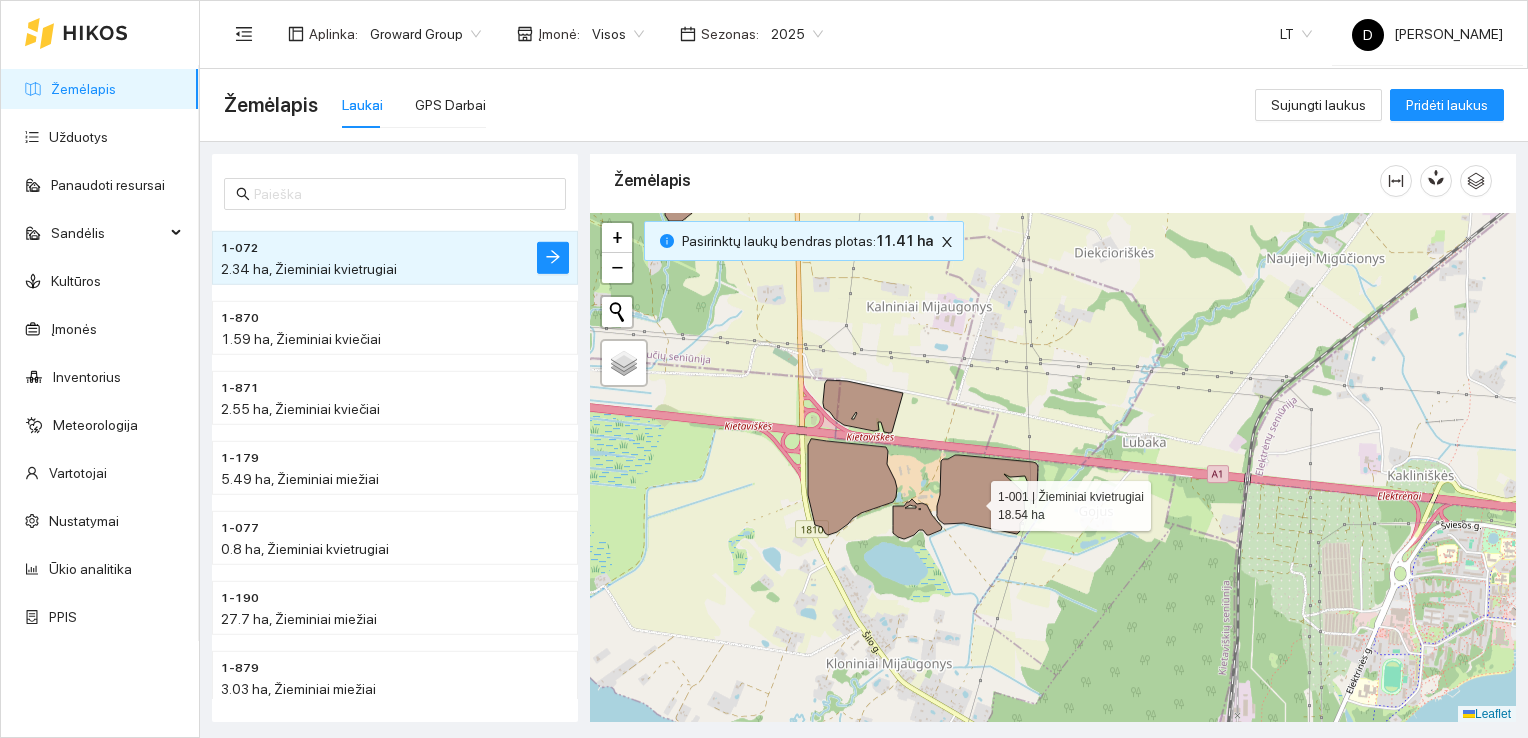 click 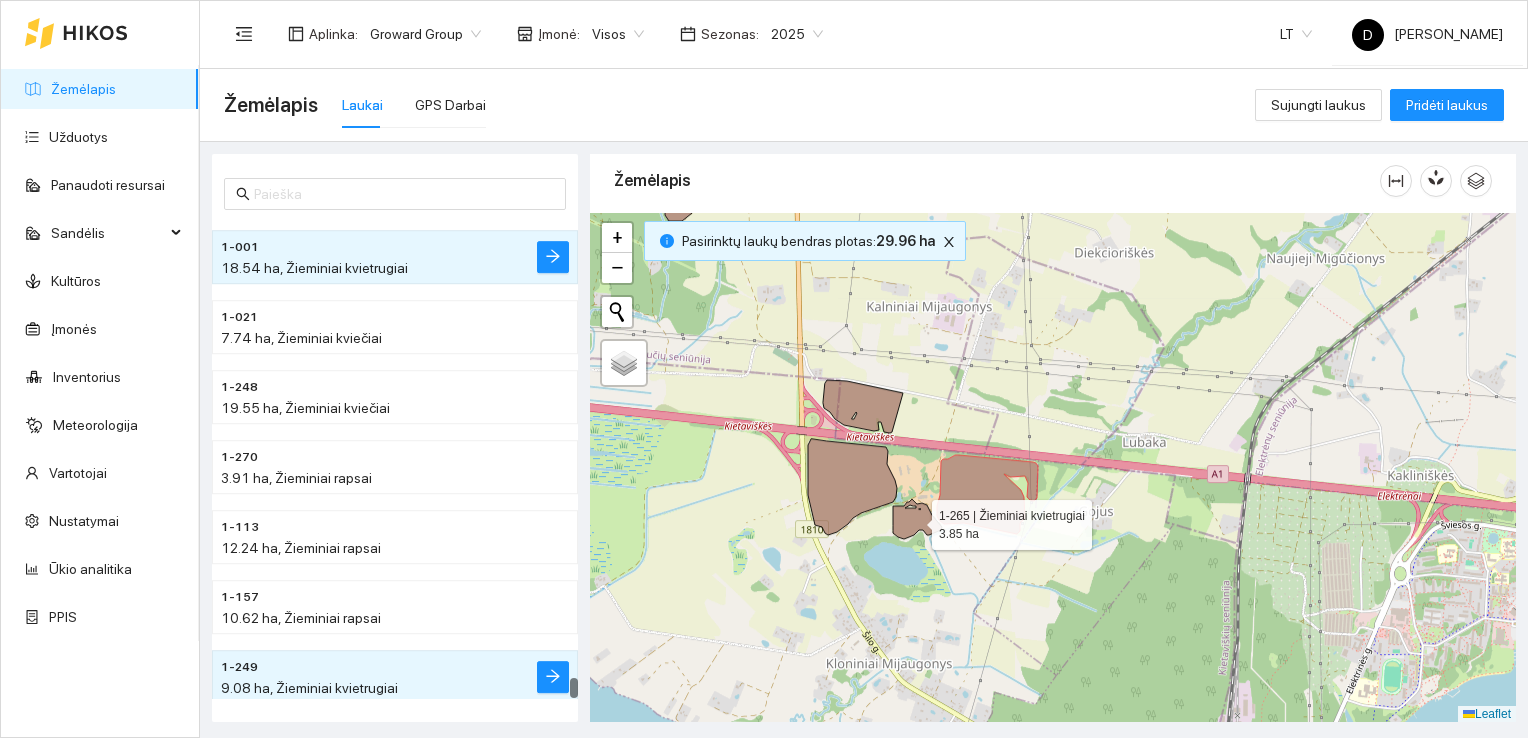 click 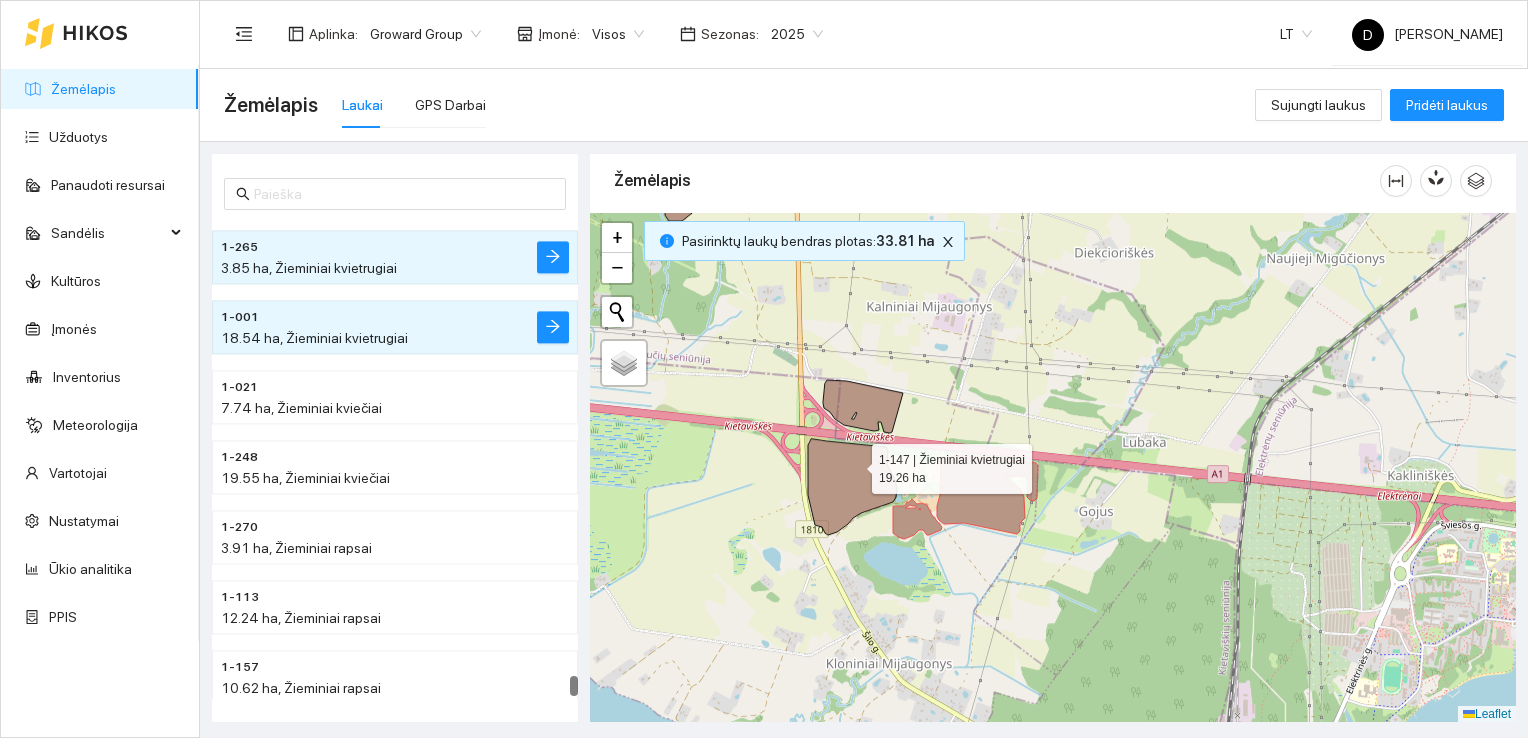 drag, startPoint x: 854, startPoint y: 463, endPoint x: 854, endPoint y: 452, distance: 11 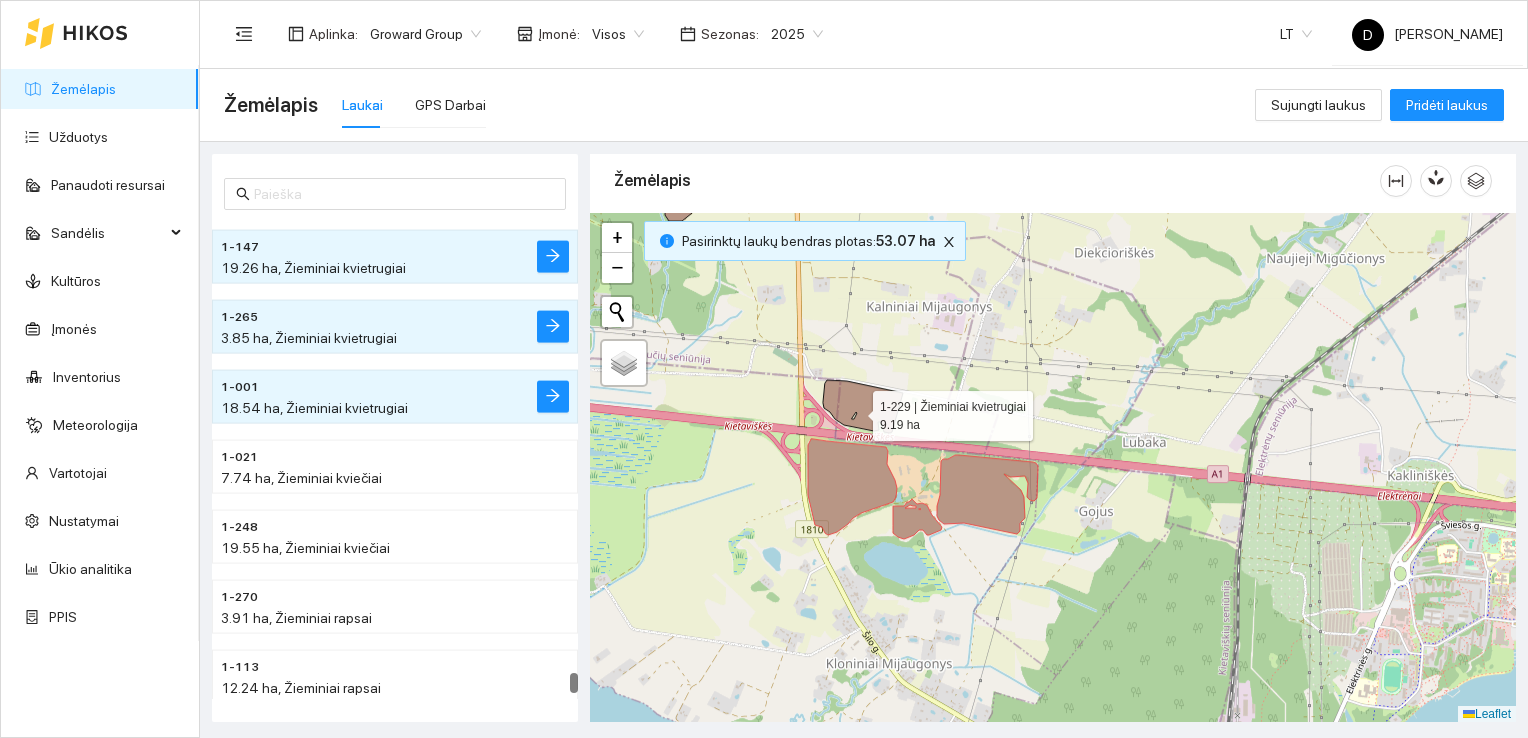 click 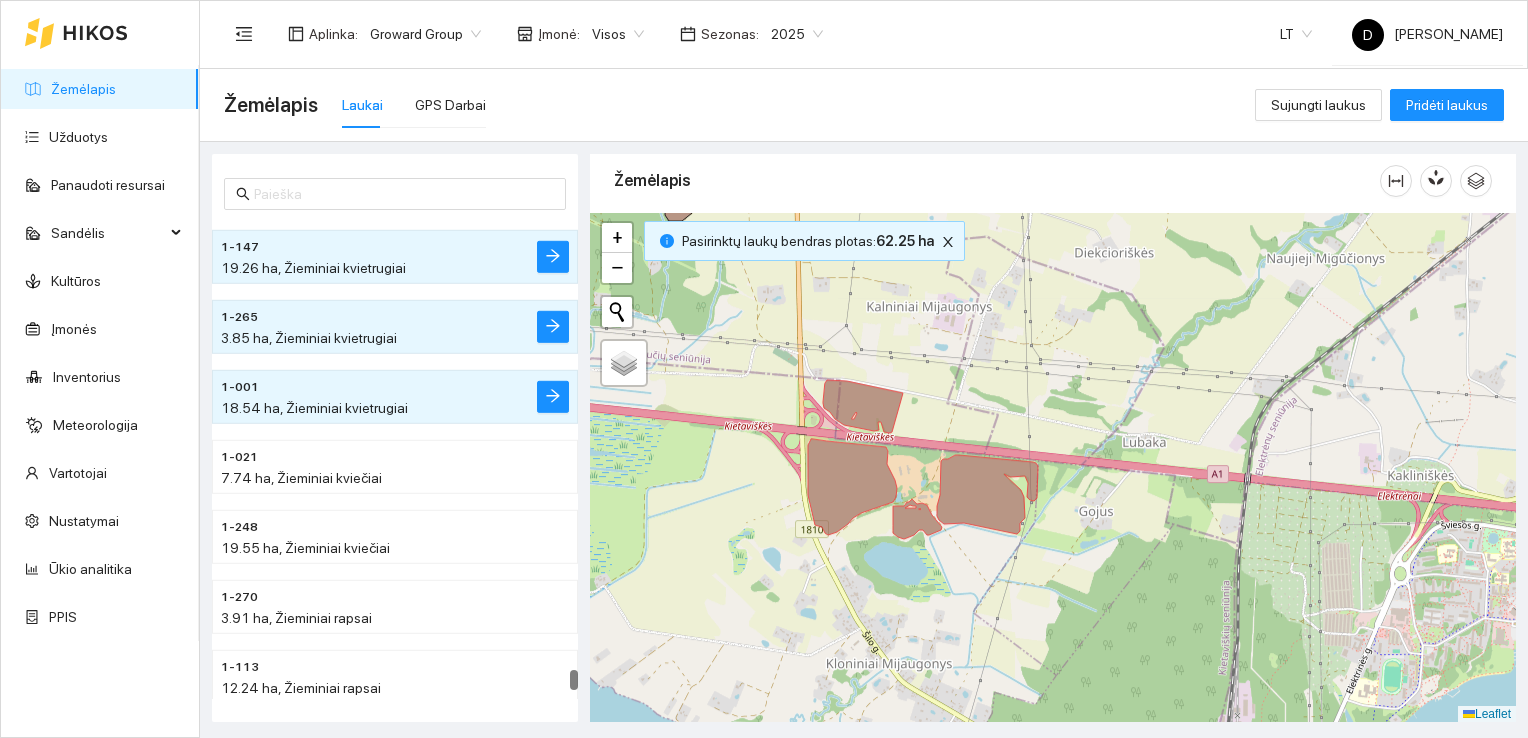 scroll, scrollTop: 11101, scrollLeft: 0, axis: vertical 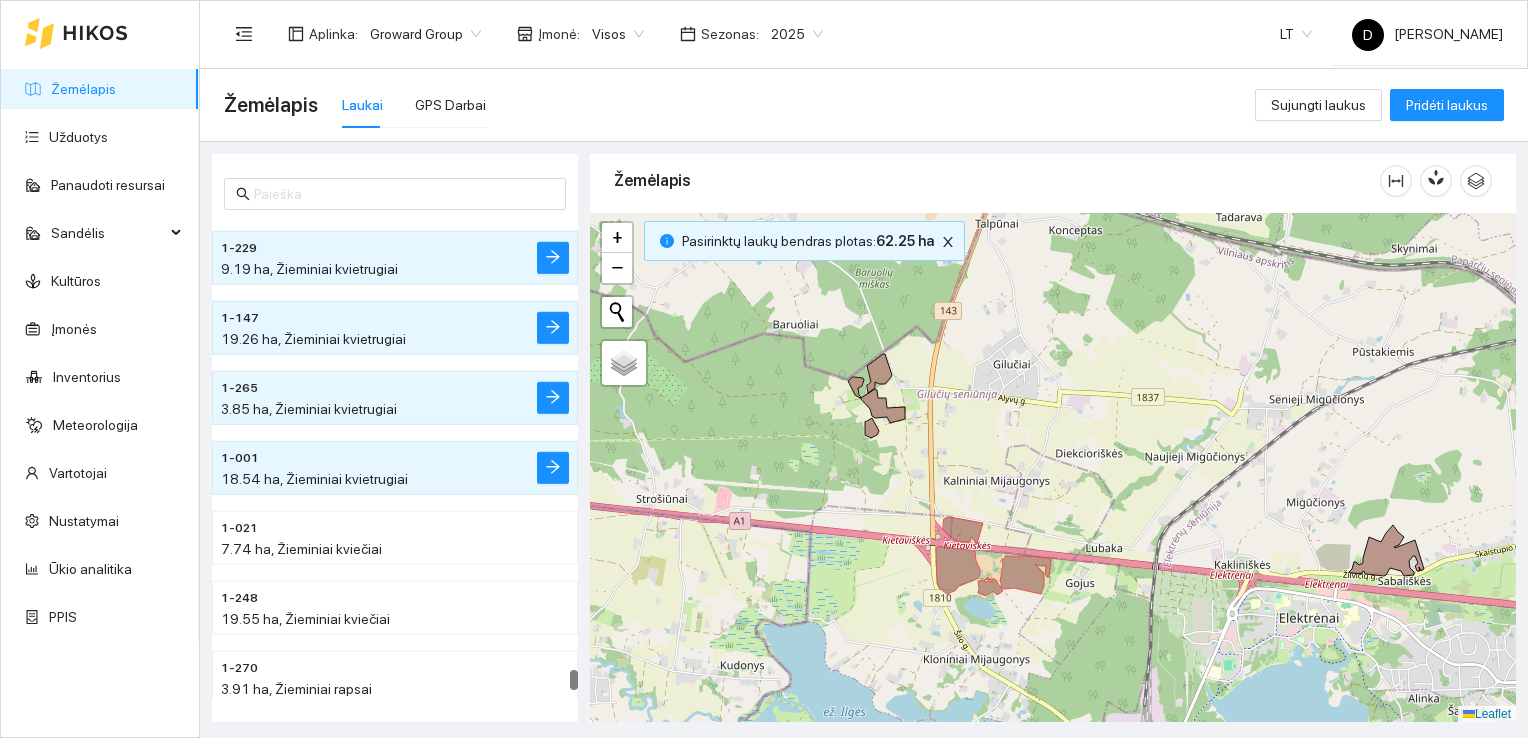 drag, startPoint x: 1186, startPoint y: 305, endPoint x: 1081, endPoint y: 450, distance: 179.02513 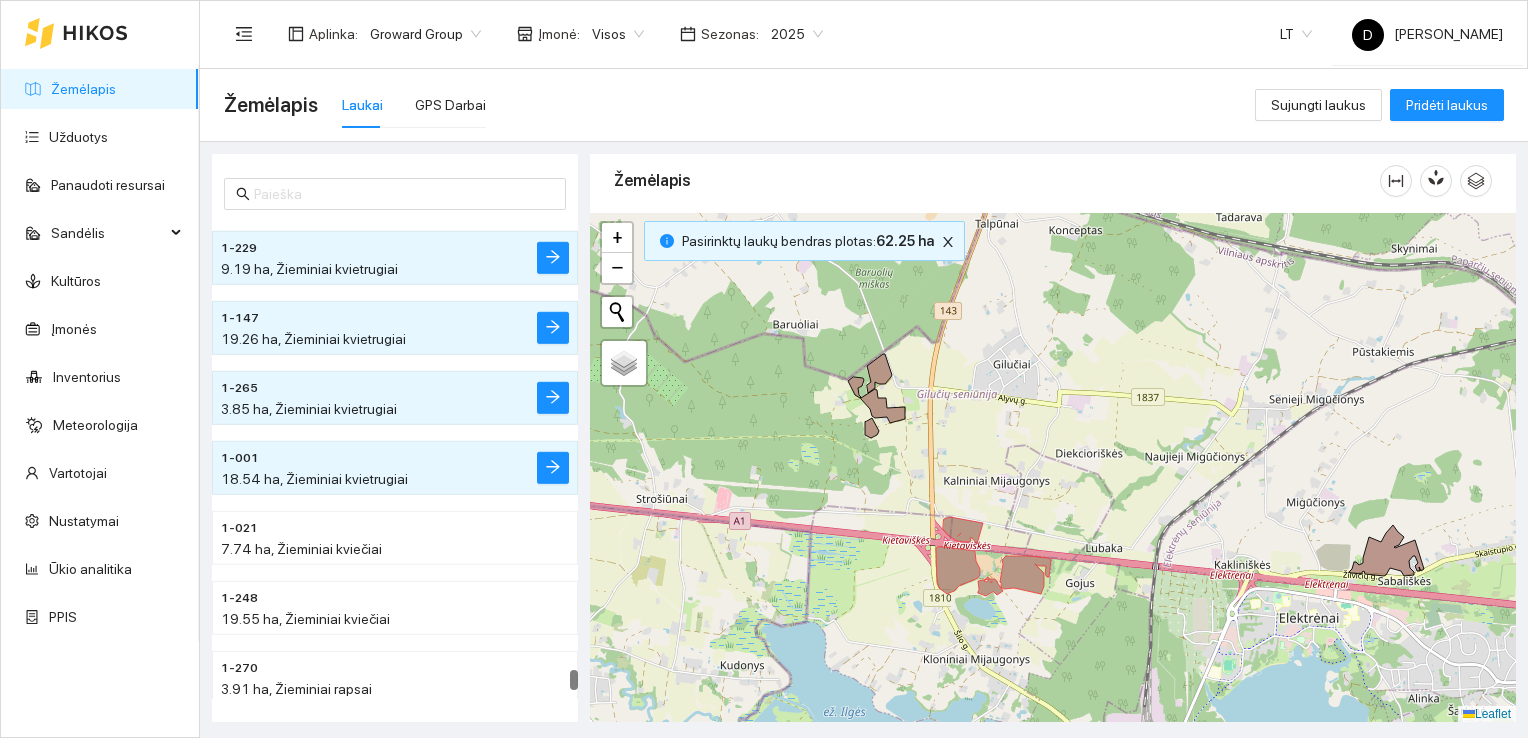 click at bounding box center [1053, 468] 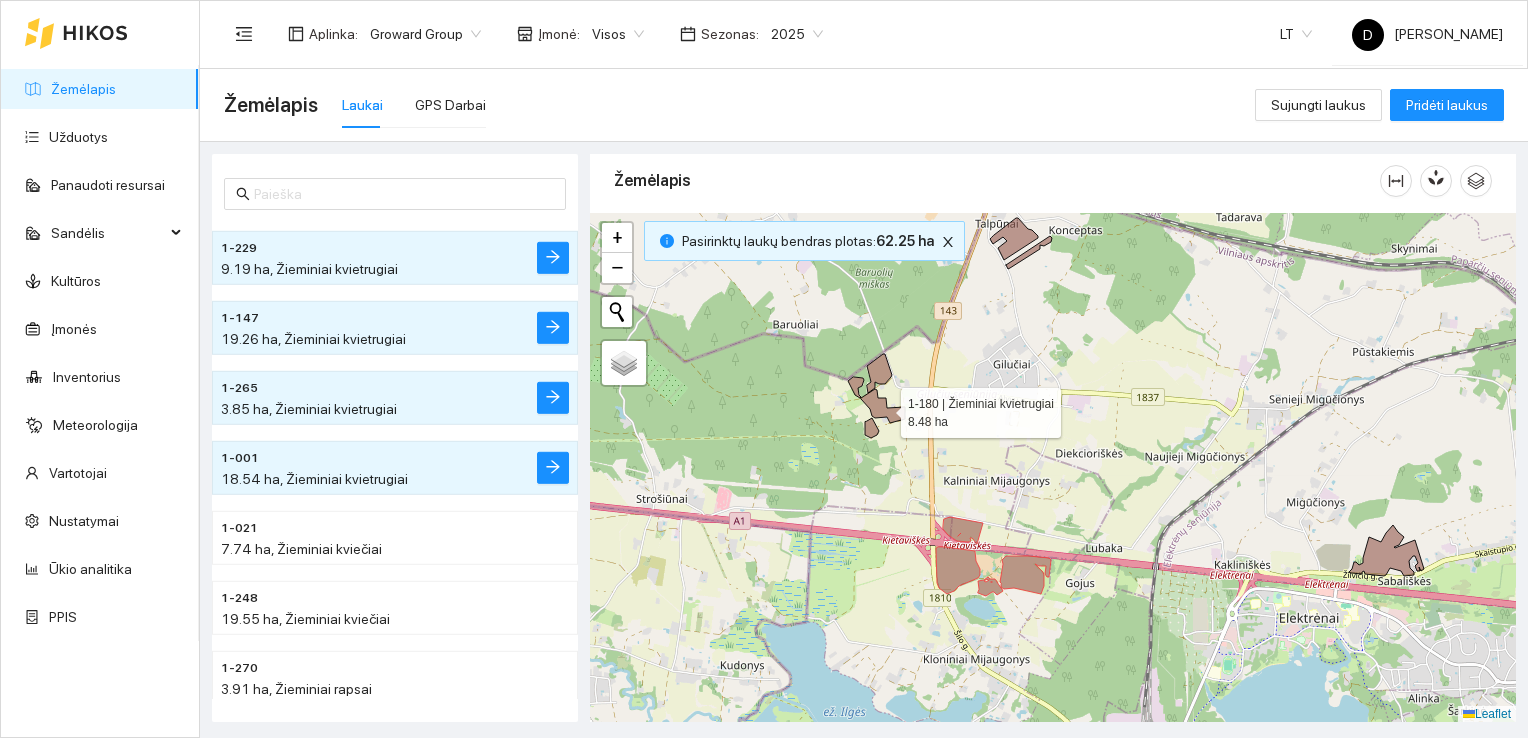 click 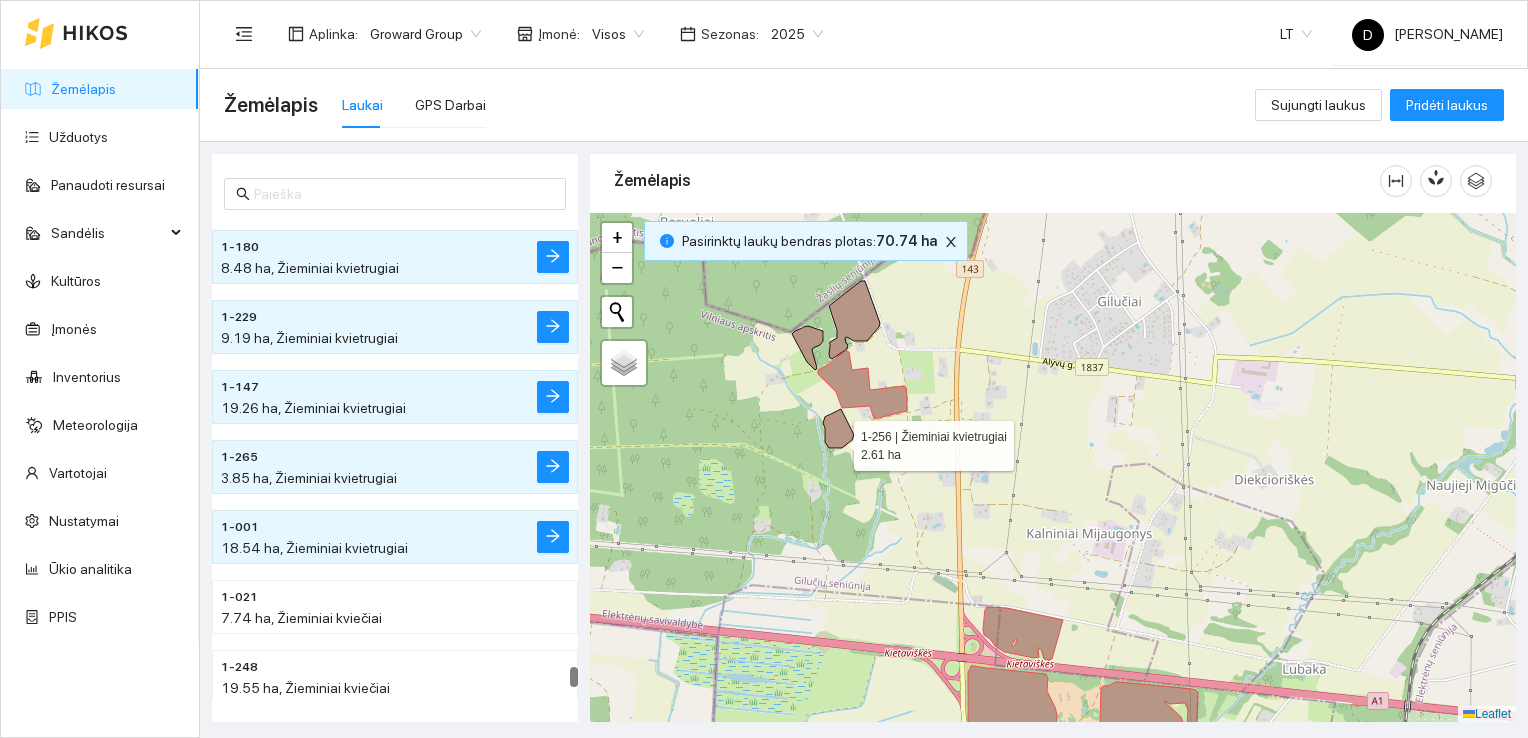 click 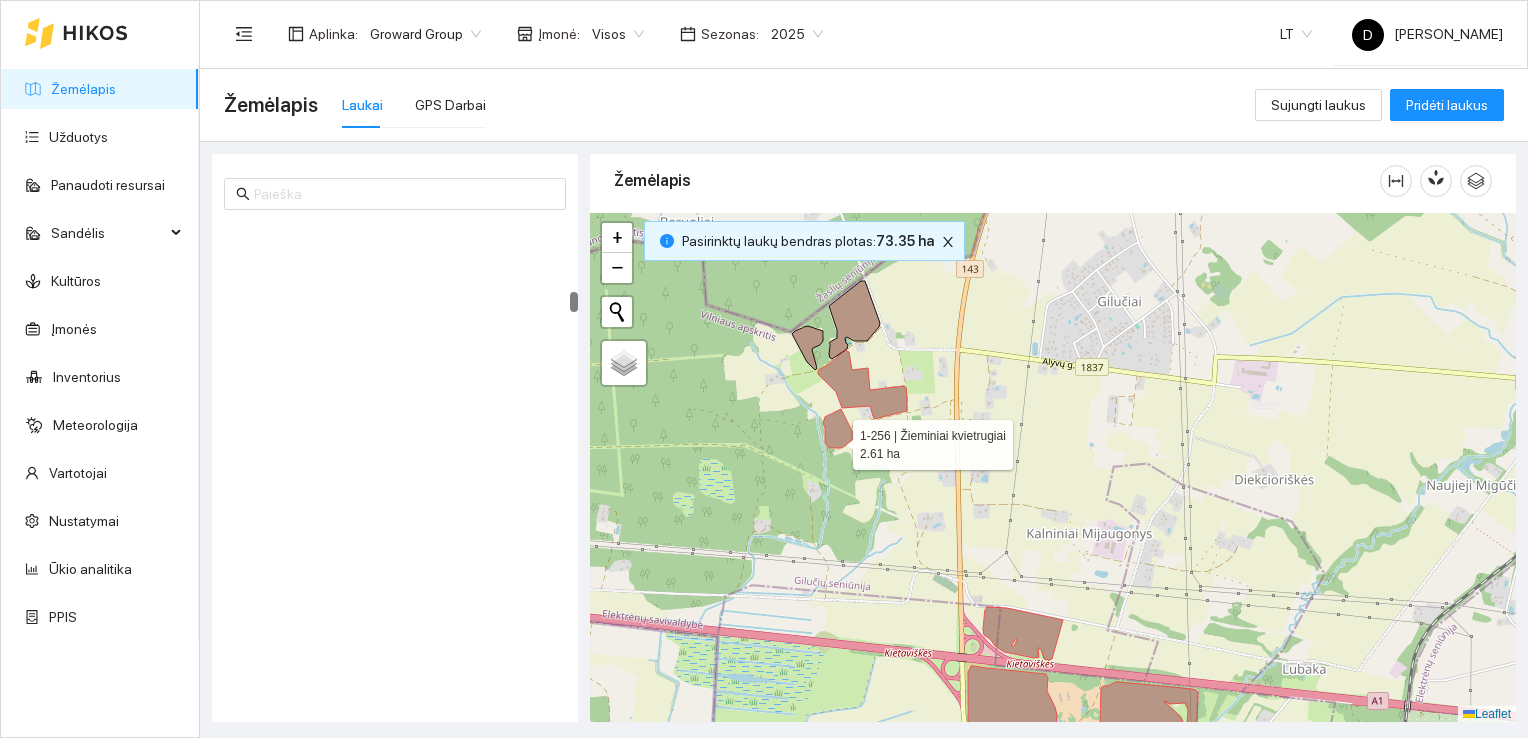 scroll, scrollTop: 1747, scrollLeft: 0, axis: vertical 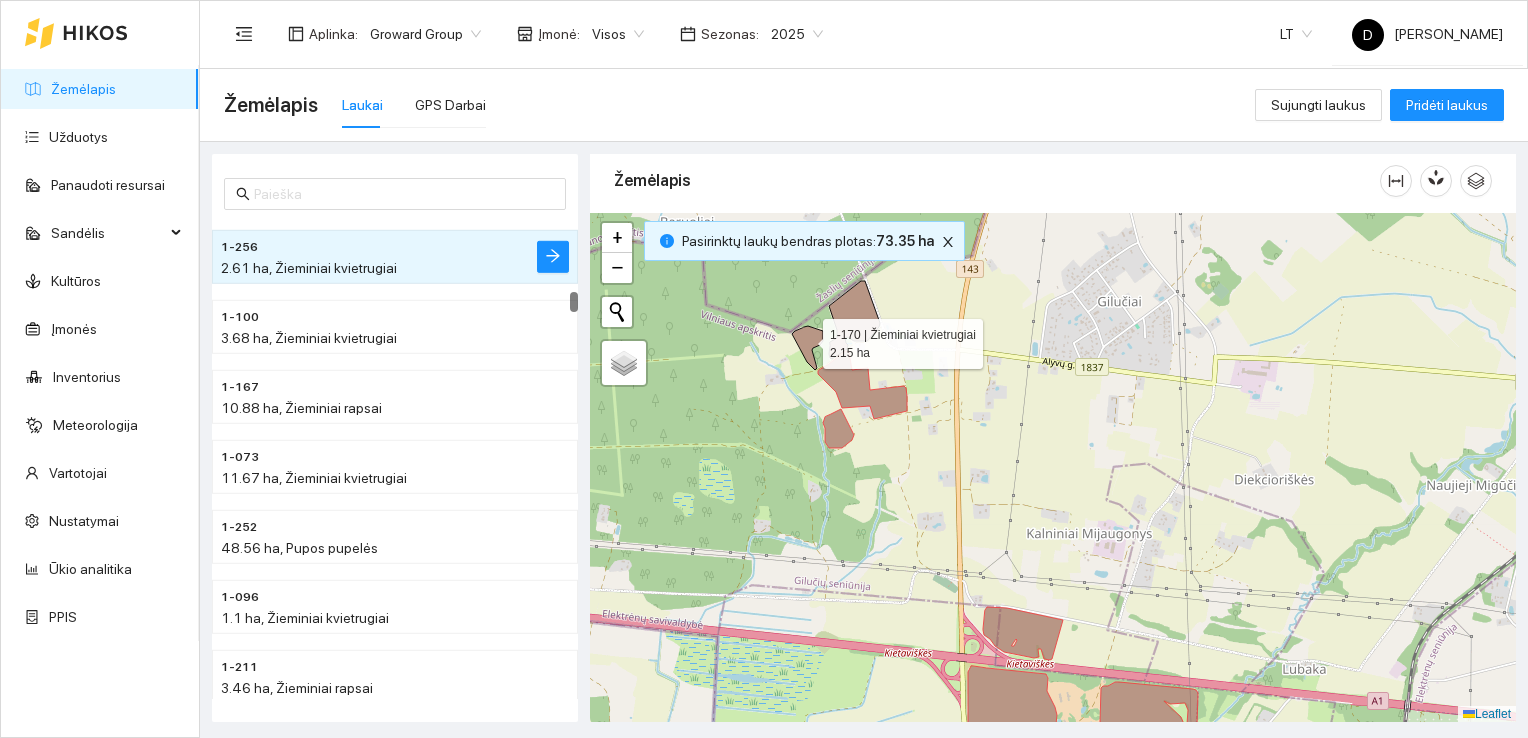 click 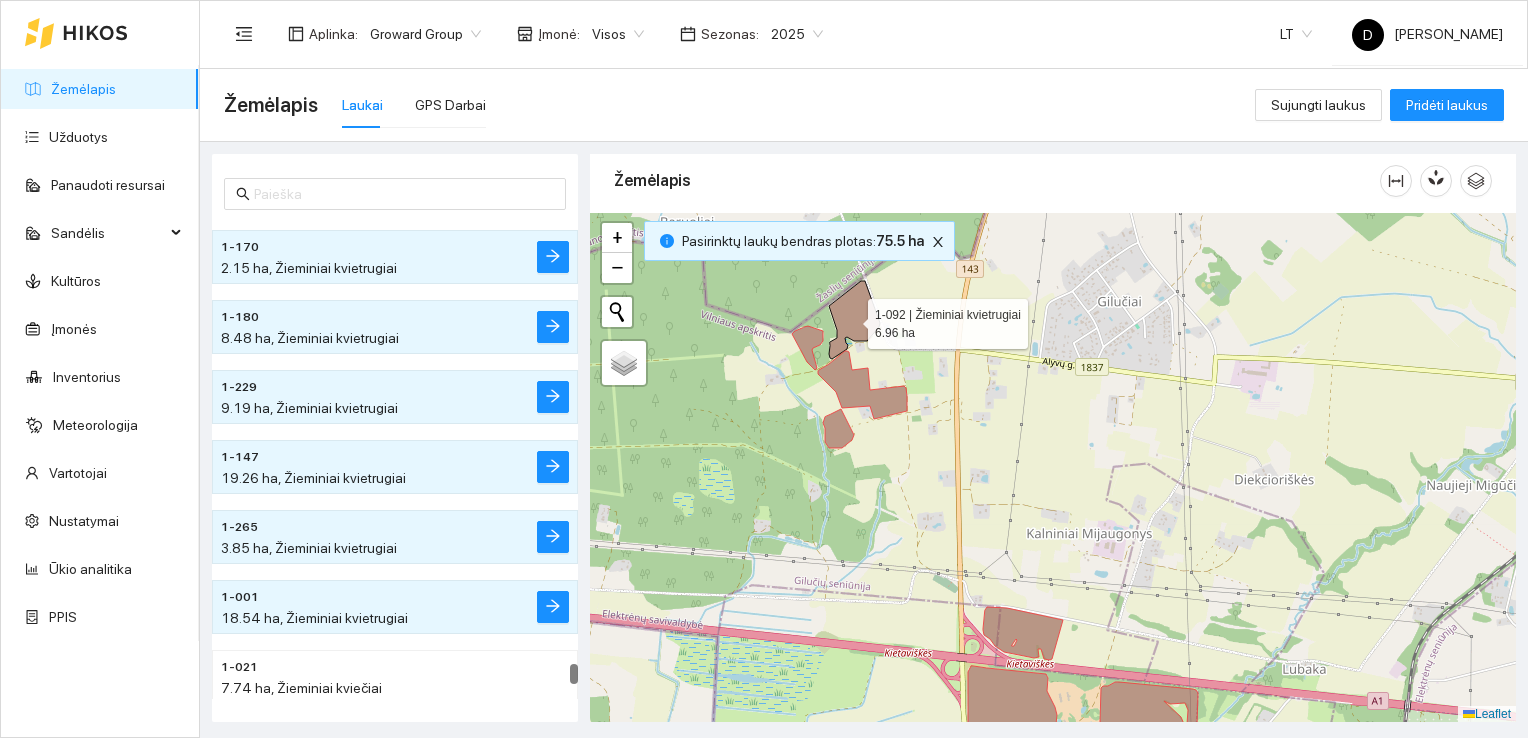 click 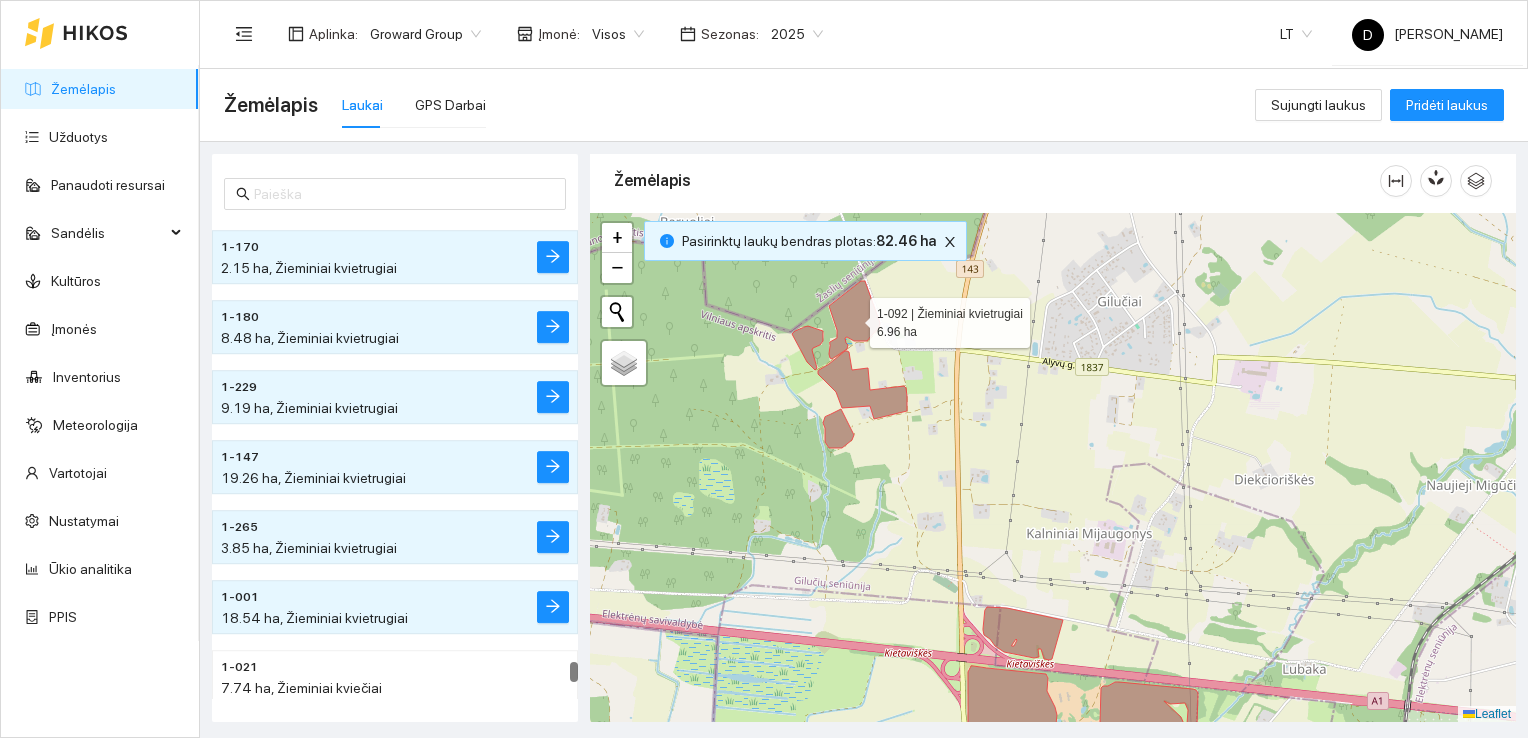 scroll, scrollTop: 10894, scrollLeft: 0, axis: vertical 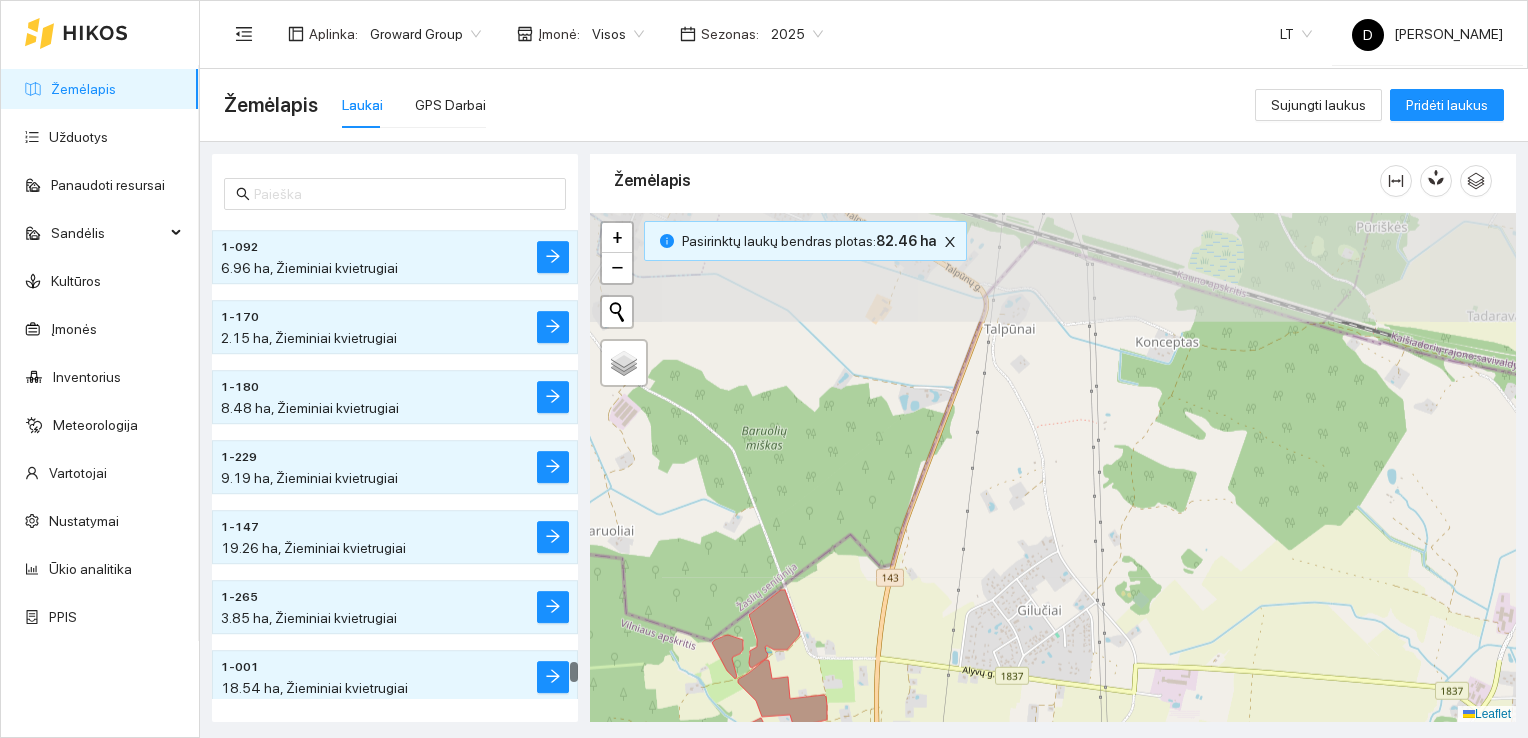 drag, startPoint x: 1052, startPoint y: 406, endPoint x: 992, endPoint y: 650, distance: 251.26878 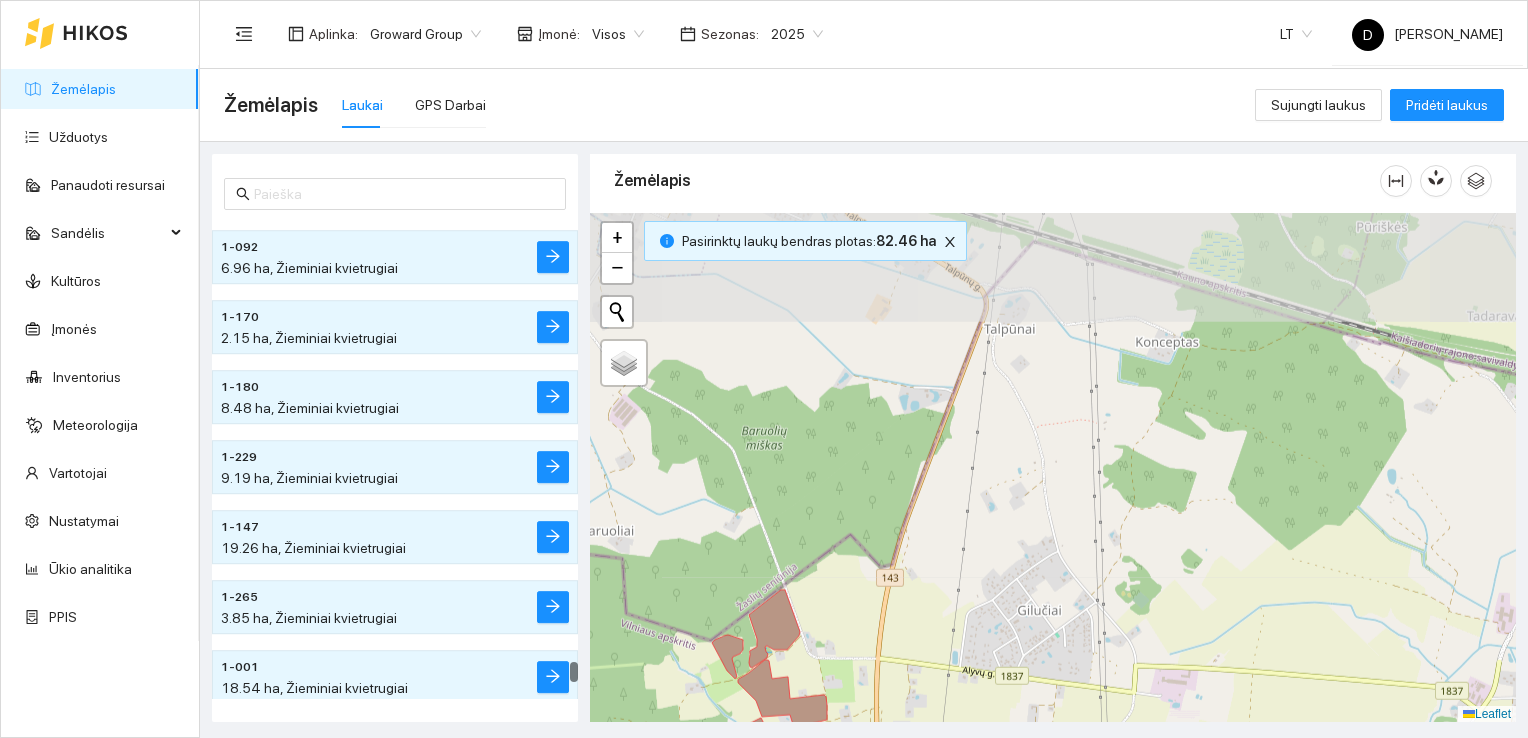 click at bounding box center (1053, 468) 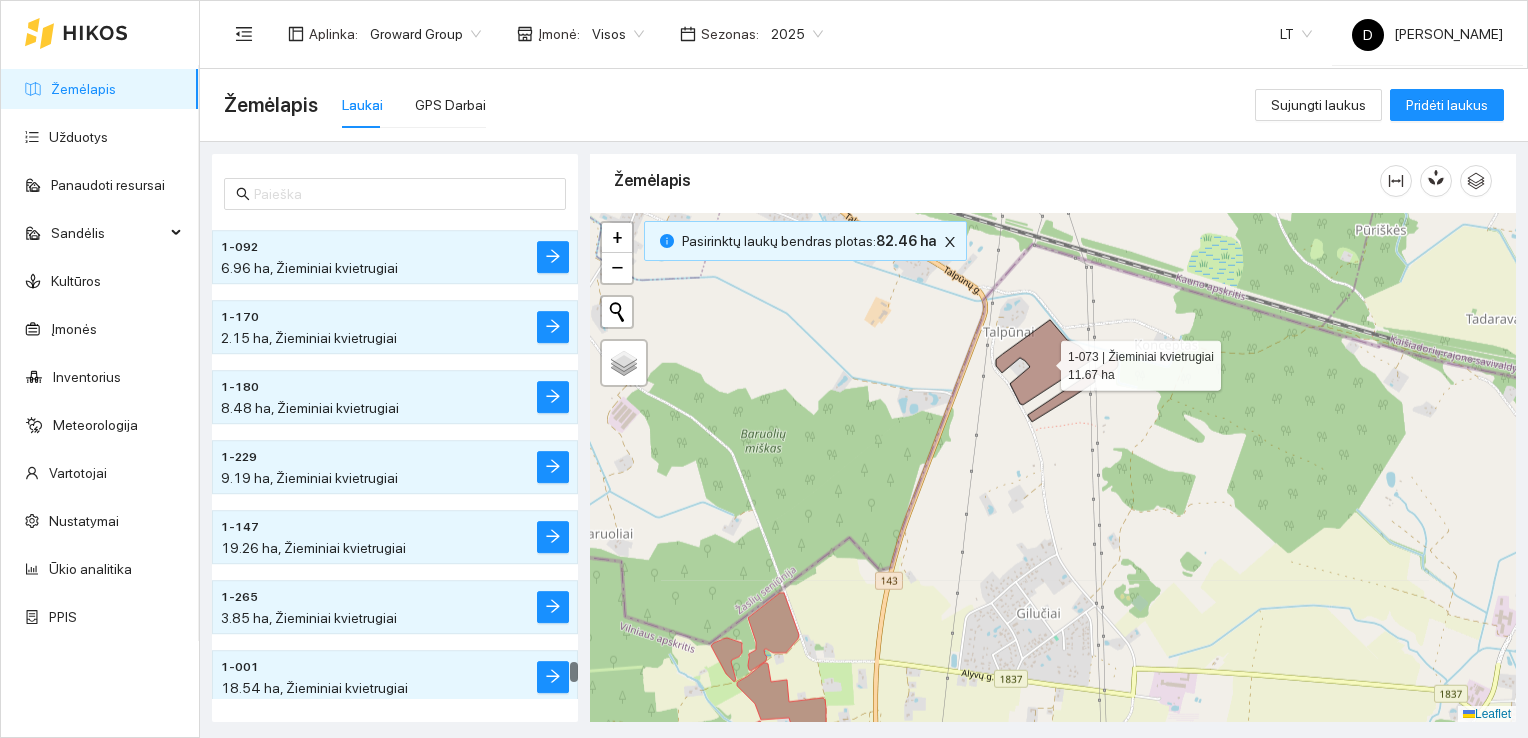 click 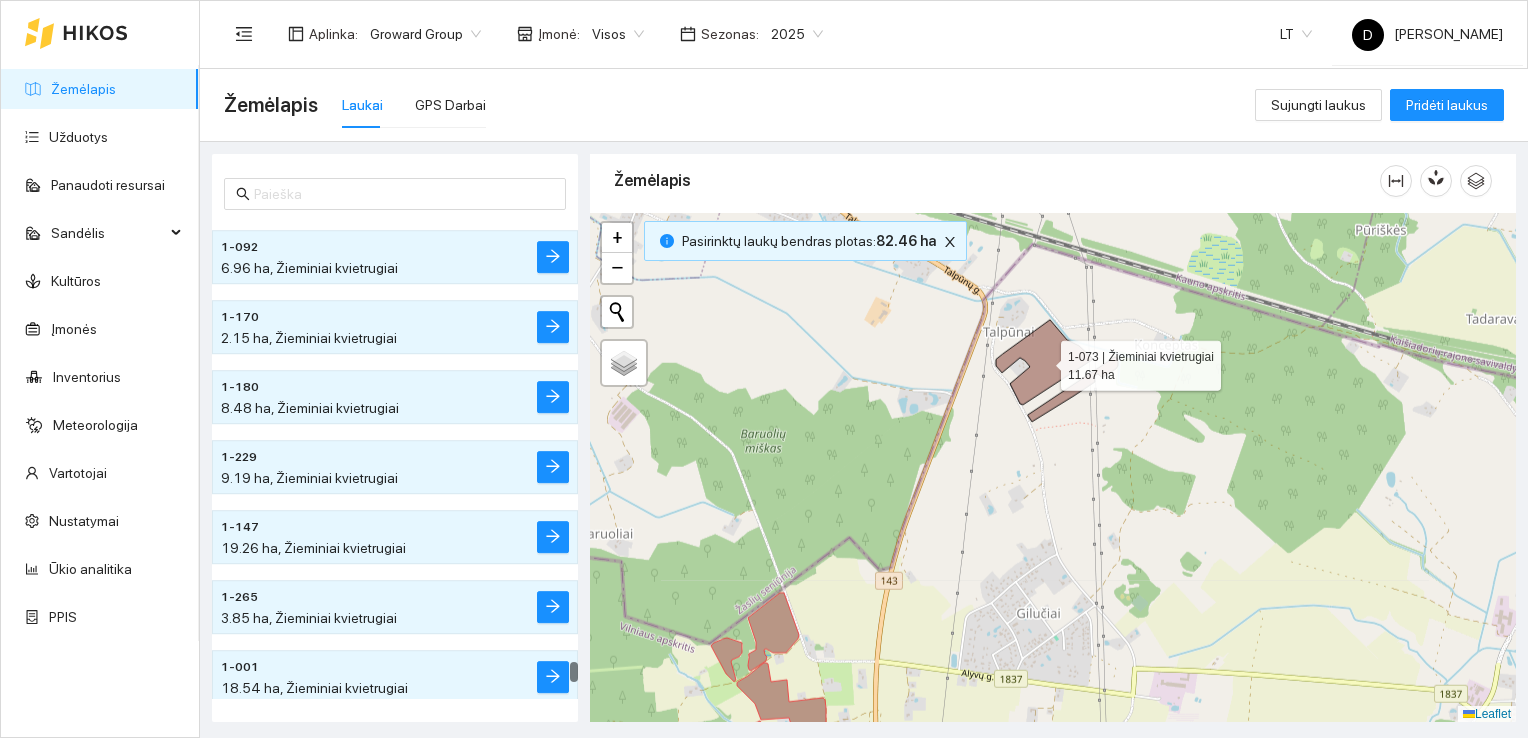 scroll, scrollTop: 1956, scrollLeft: 0, axis: vertical 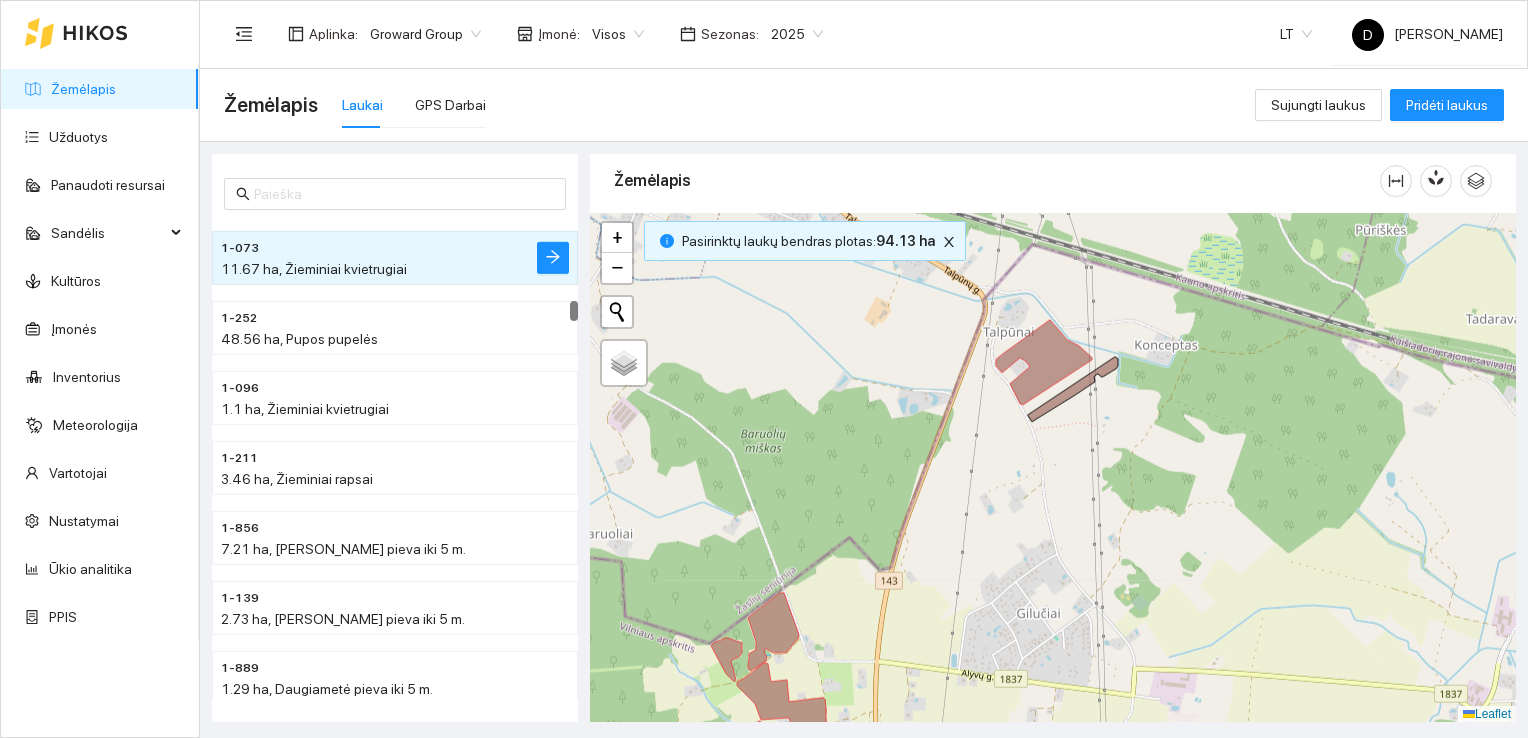 click at bounding box center (1053, 468) 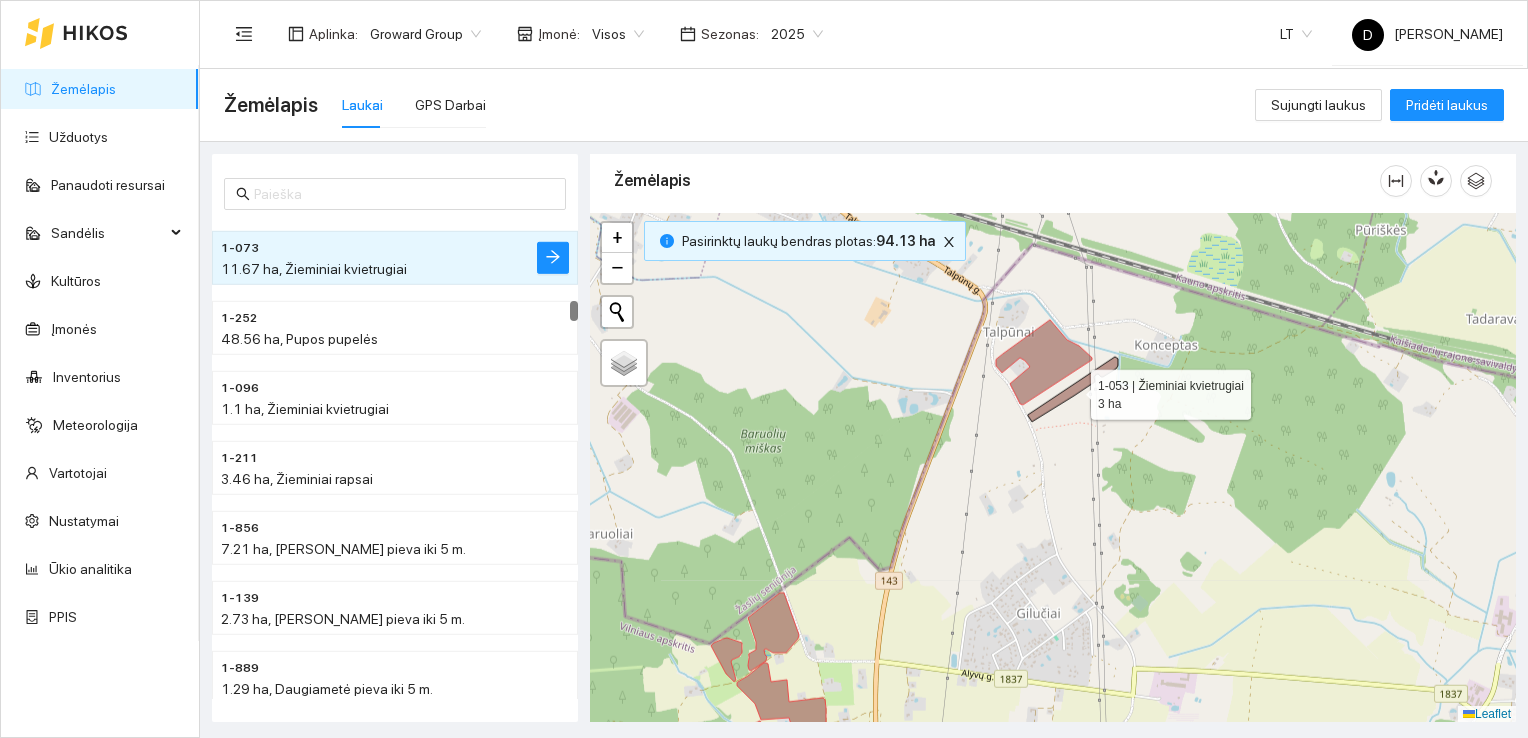 click 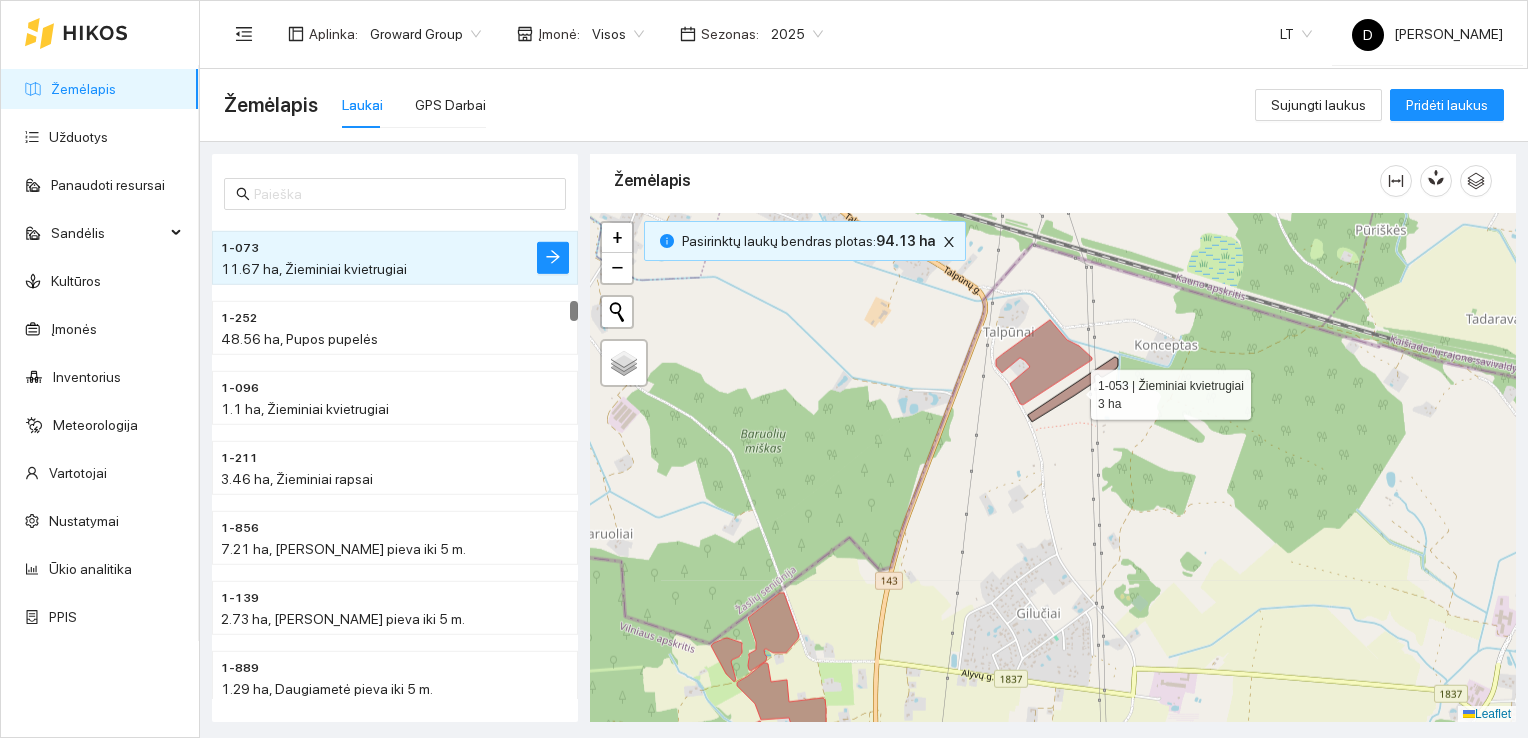 scroll, scrollTop: 7193, scrollLeft: 0, axis: vertical 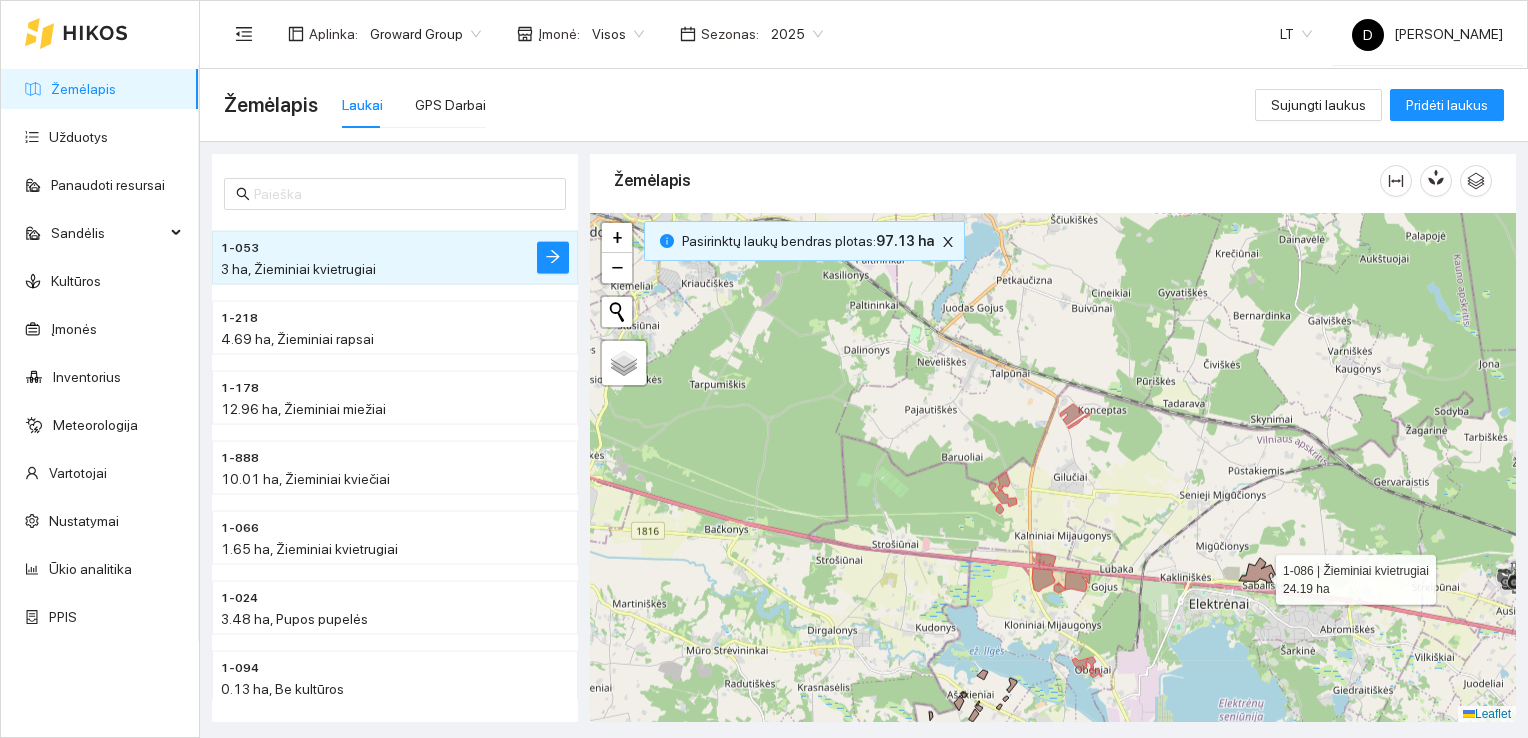 click 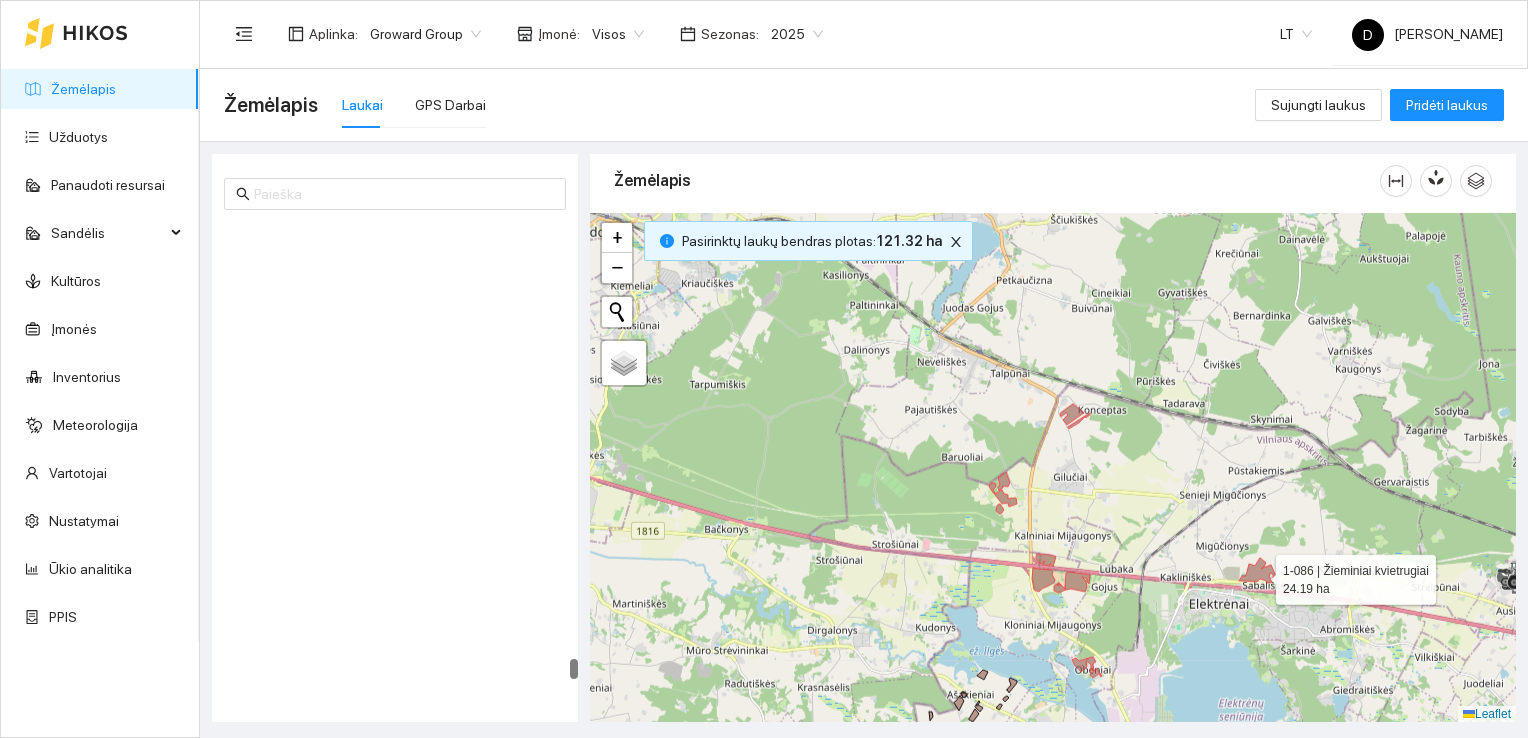 scroll, scrollTop: 10827, scrollLeft: 0, axis: vertical 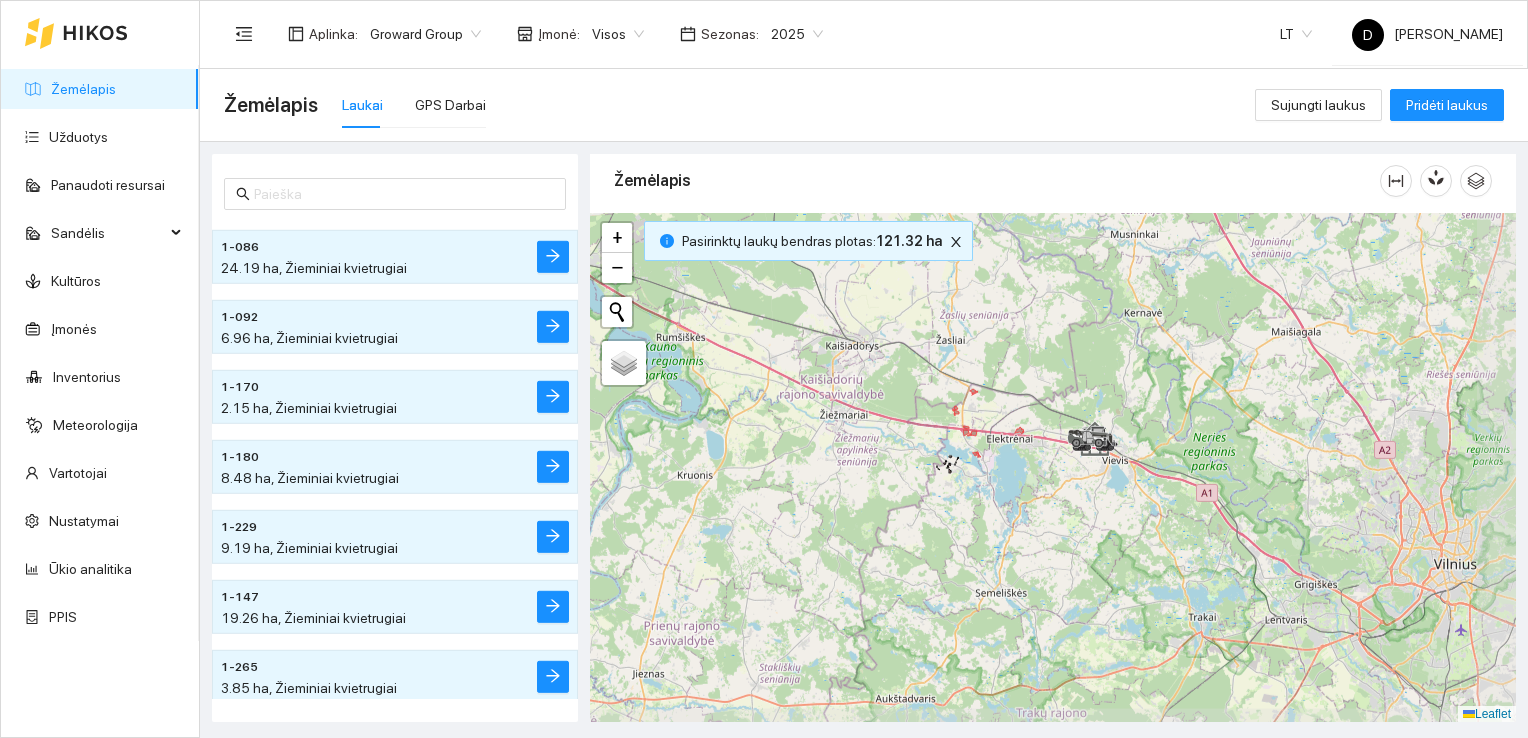 drag, startPoint x: 1200, startPoint y: 664, endPoint x: 1016, endPoint y: 485, distance: 256.7041 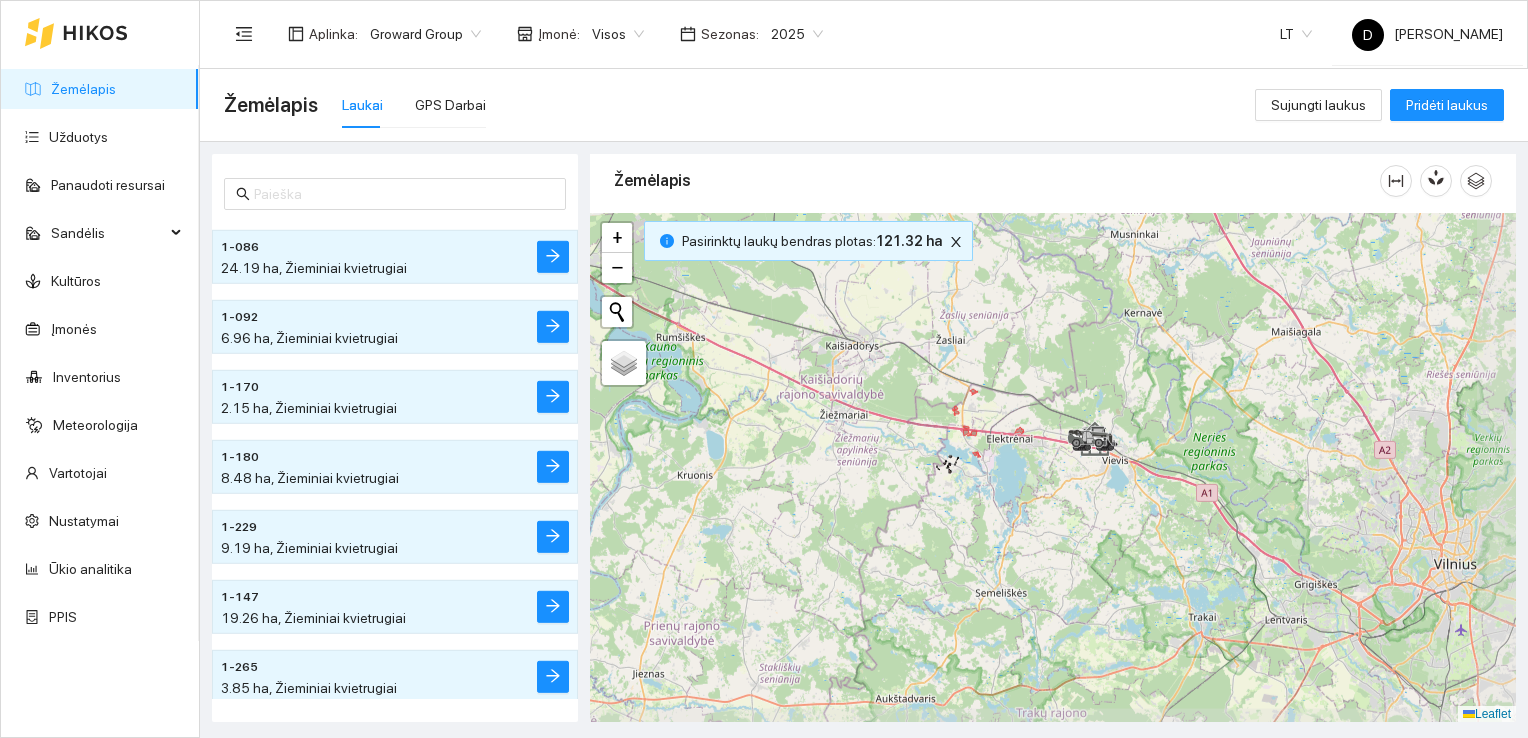 click at bounding box center [1053, 468] 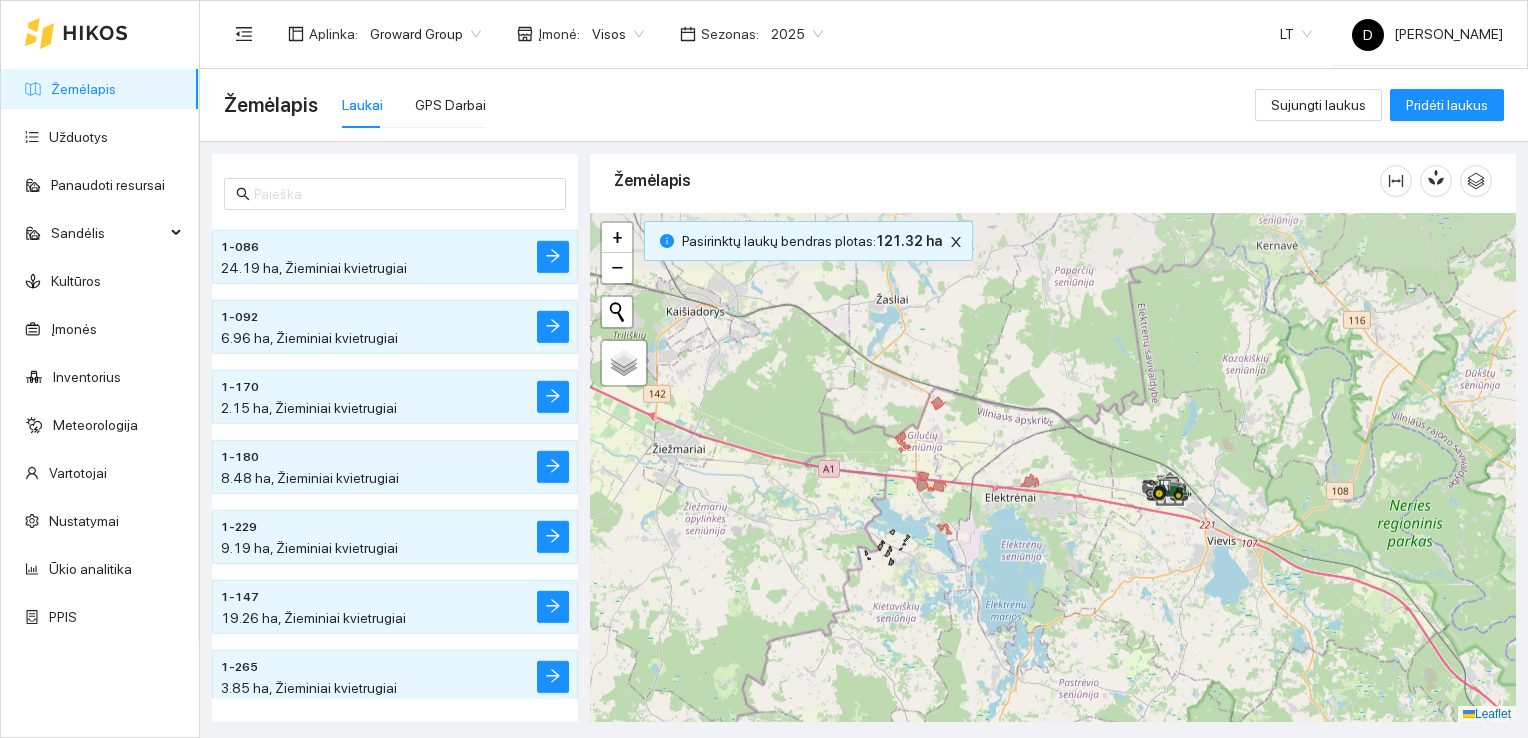 drag, startPoint x: 983, startPoint y: 441, endPoint x: 1016, endPoint y: 564, distance: 127.349915 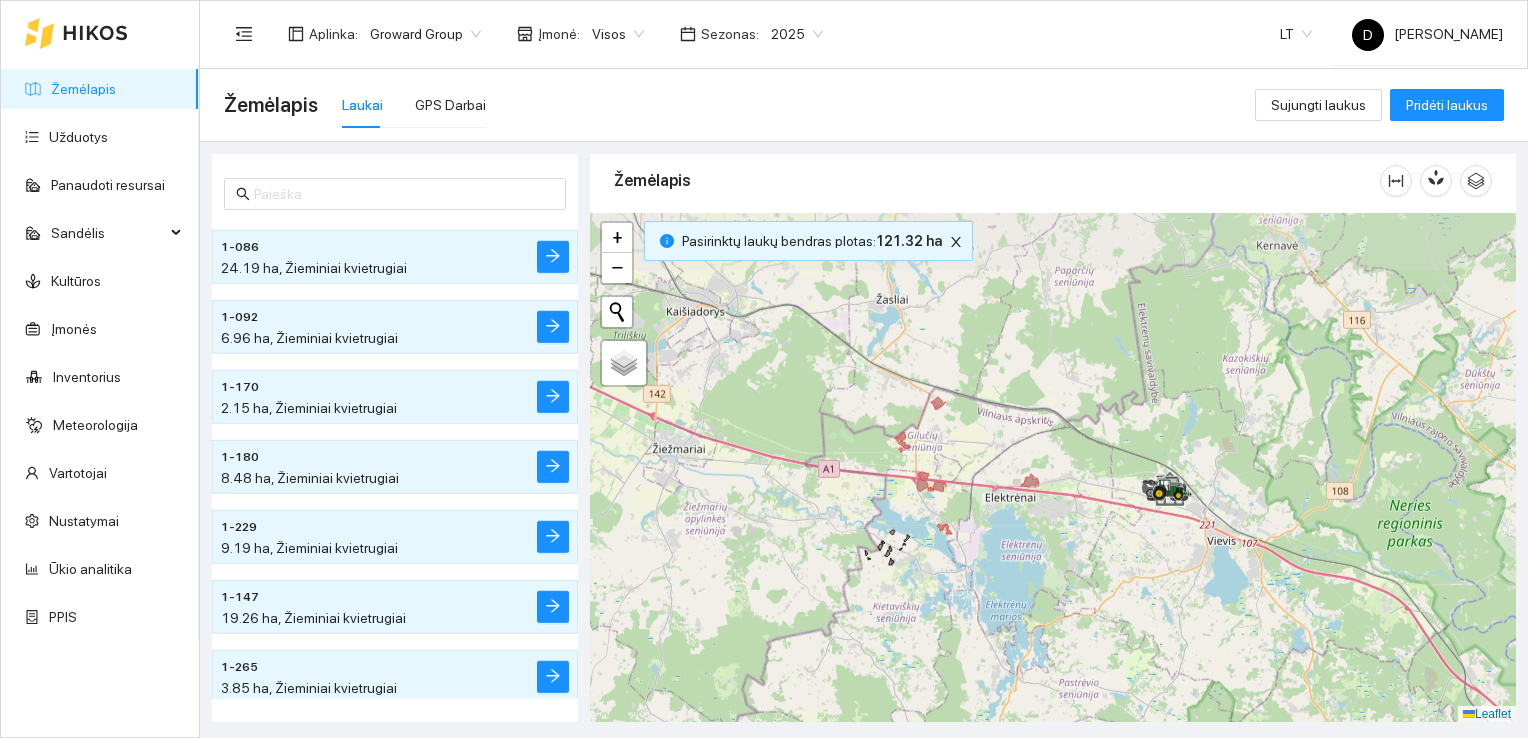 click at bounding box center (1053, 468) 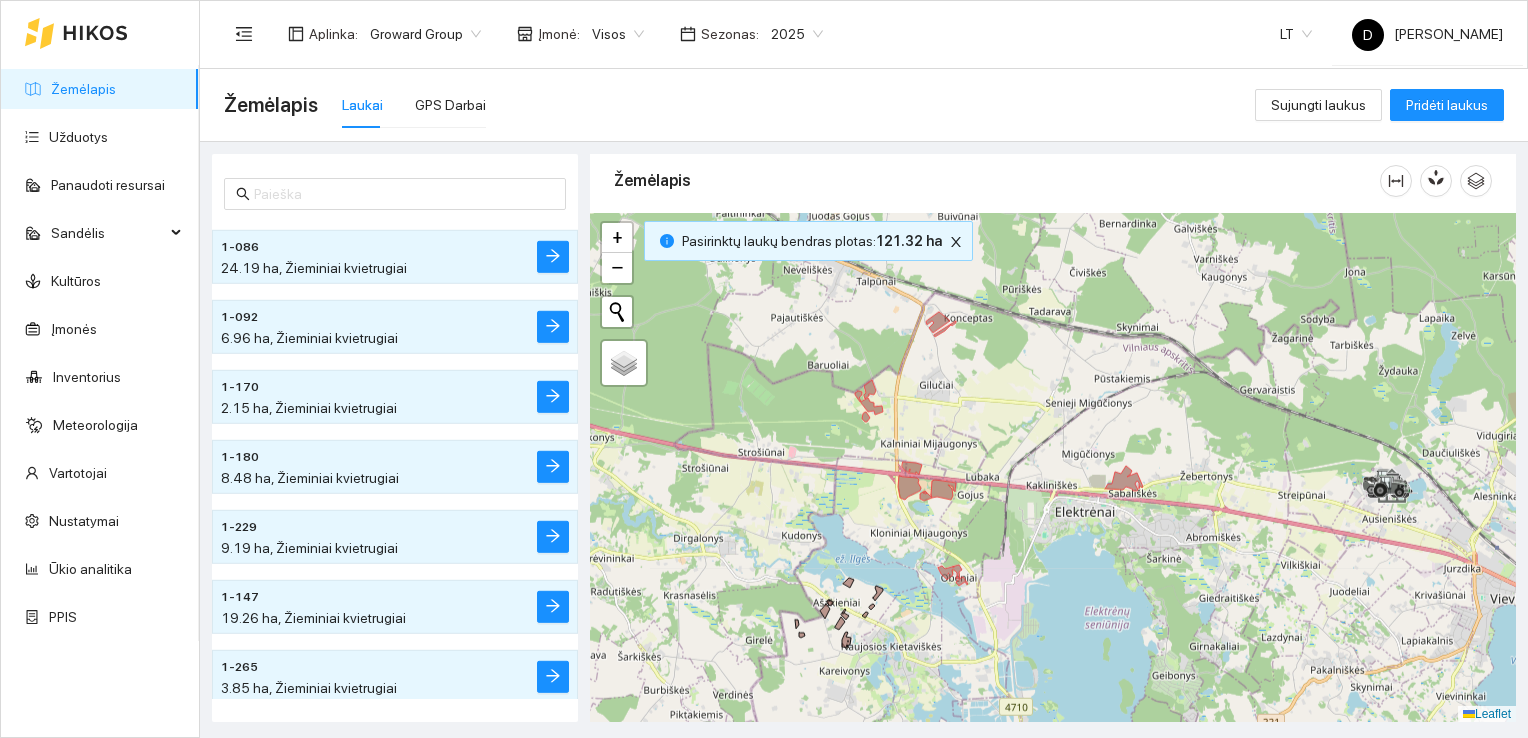 drag, startPoint x: 952, startPoint y: 486, endPoint x: 1034, endPoint y: 554, distance: 106.52699 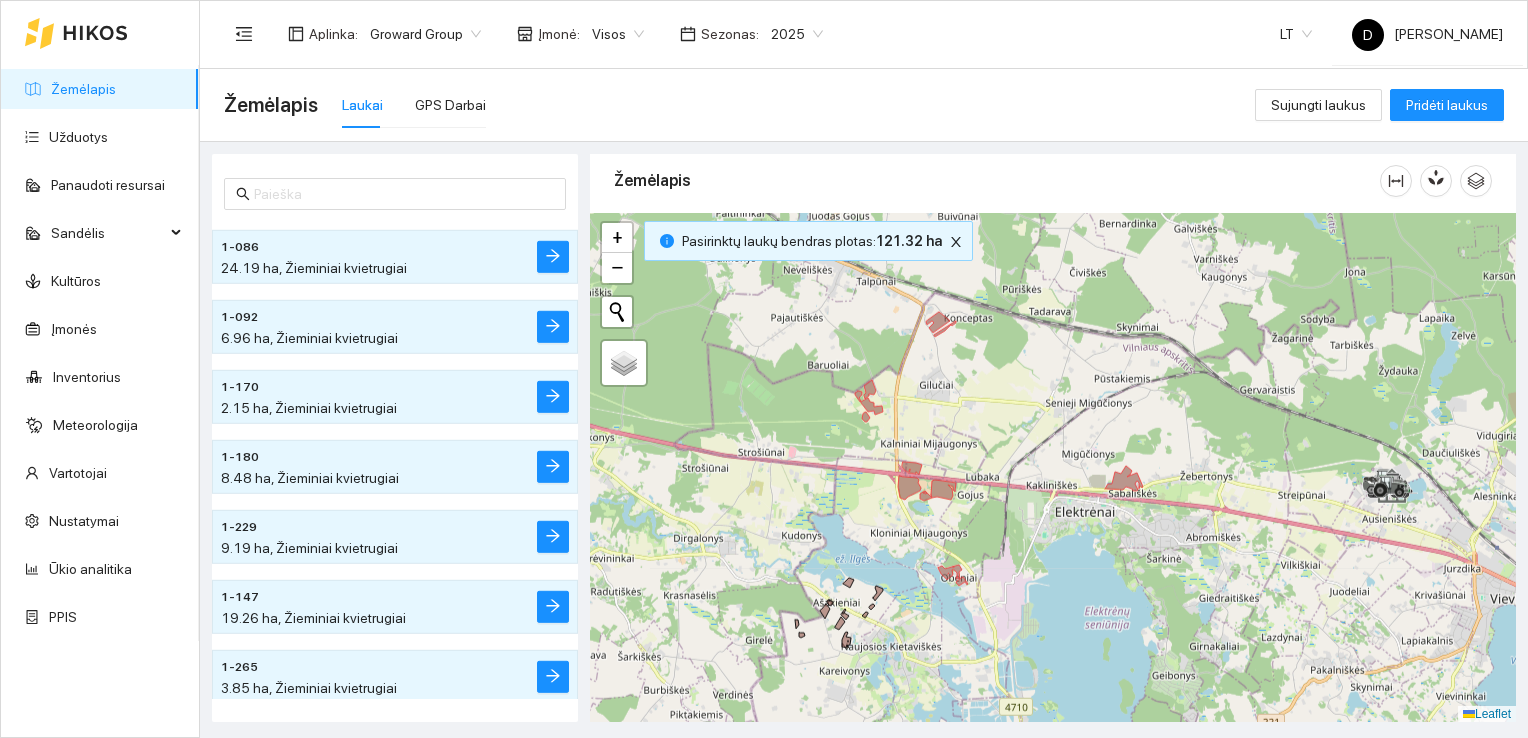 click at bounding box center [1053, 468] 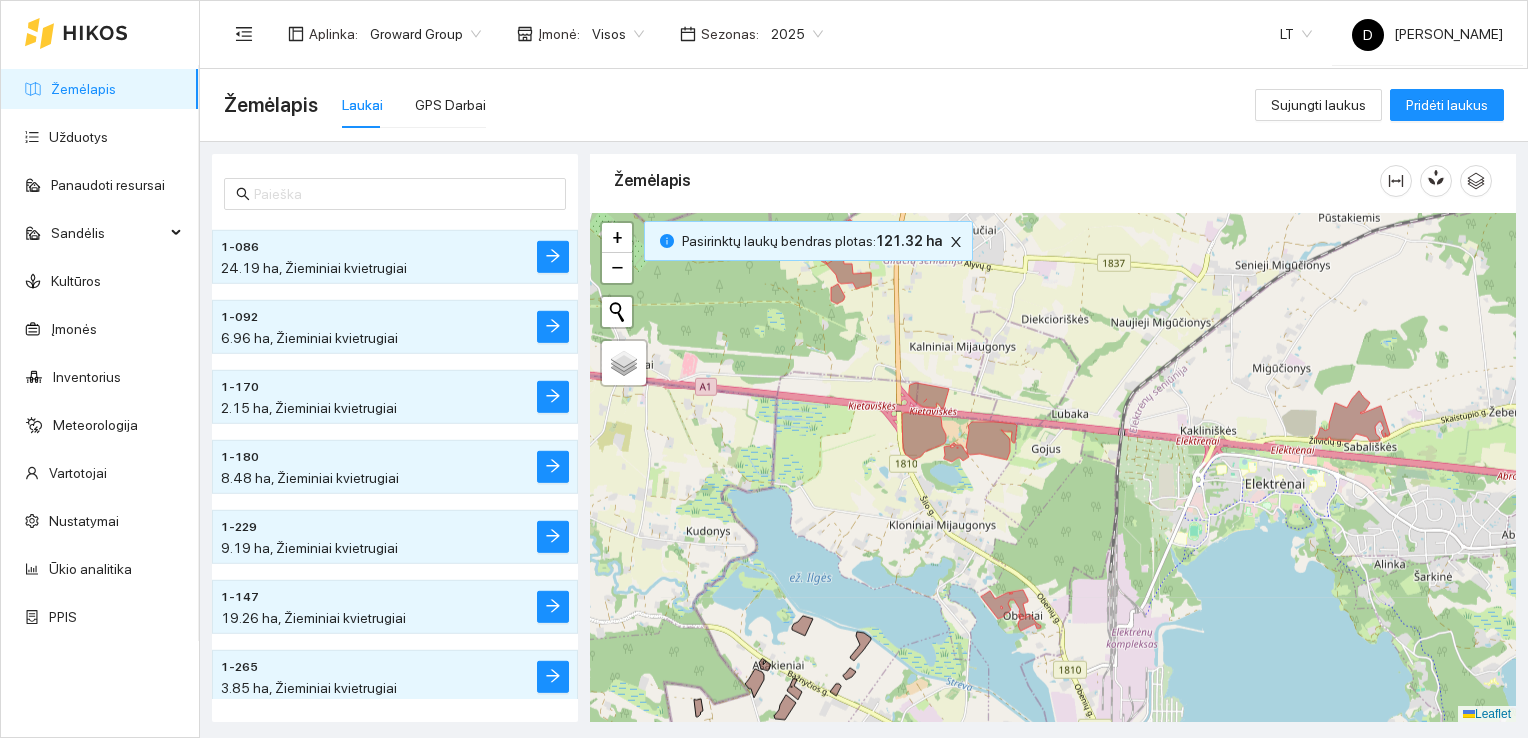 drag, startPoint x: 951, startPoint y: 346, endPoint x: 1088, endPoint y: 324, distance: 138.75517 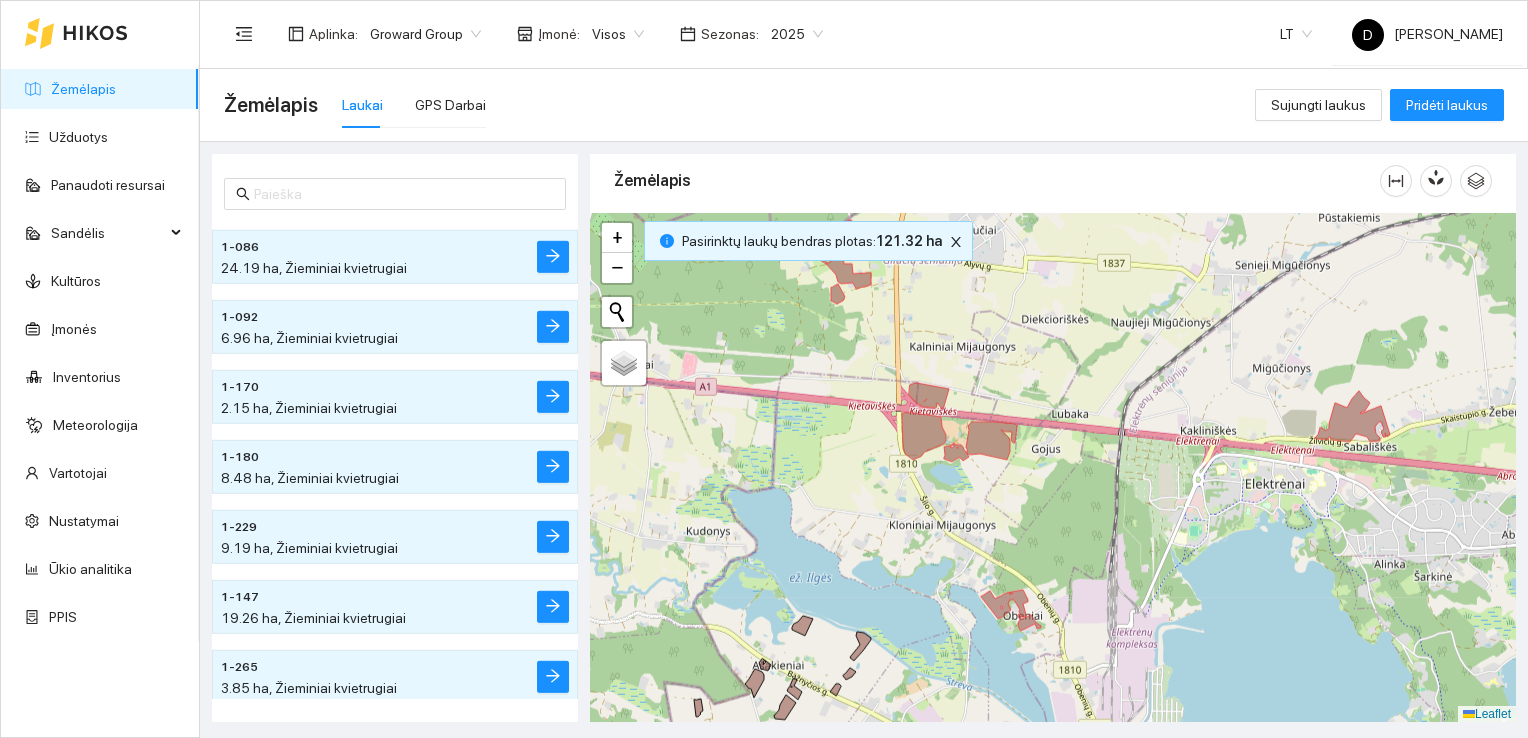 click at bounding box center (1053, 468) 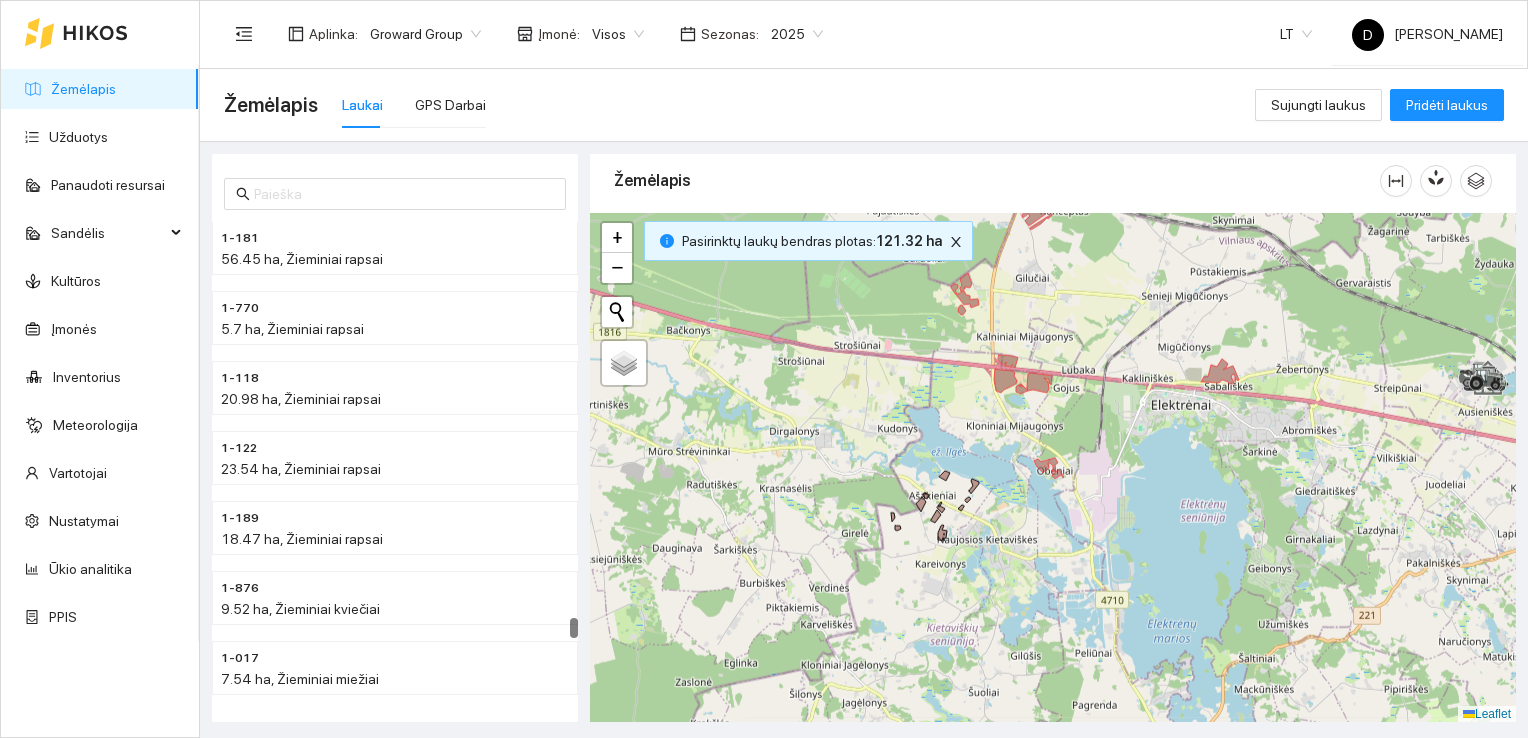 scroll, scrollTop: 9729, scrollLeft: 0, axis: vertical 